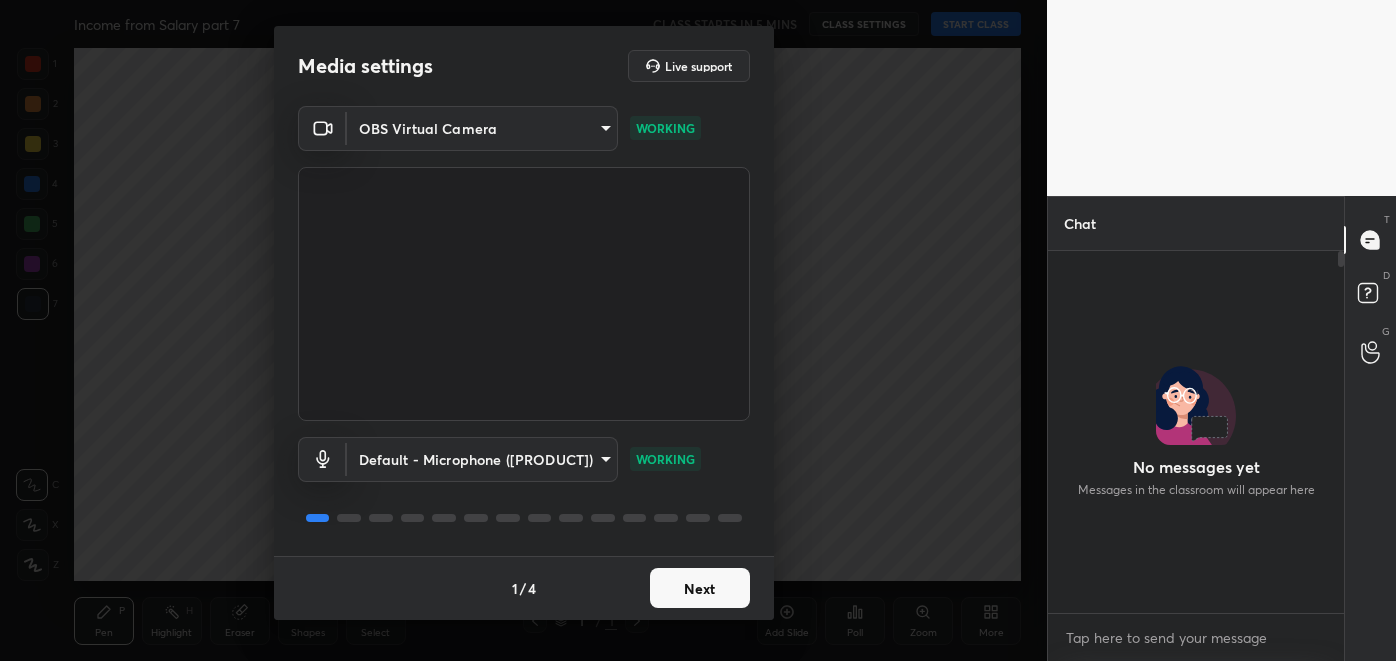 scroll, scrollTop: 0, scrollLeft: 0, axis: both 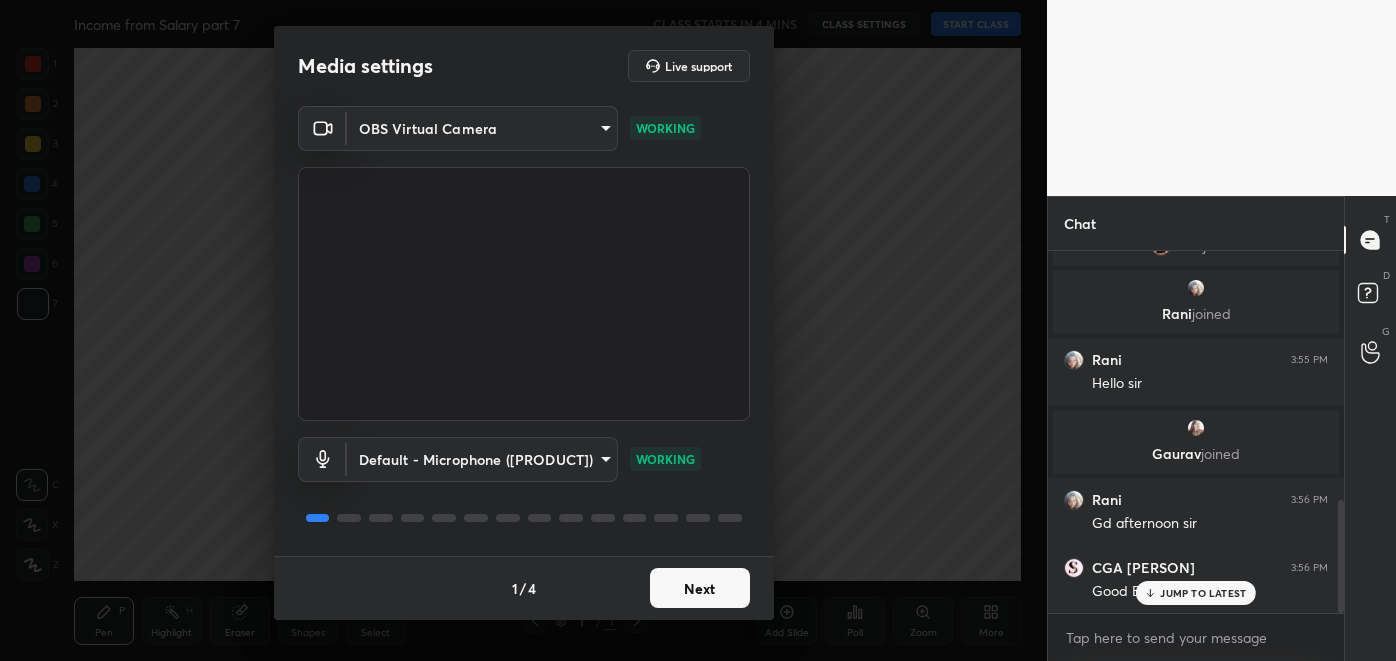click on "Next" at bounding box center (700, 588) 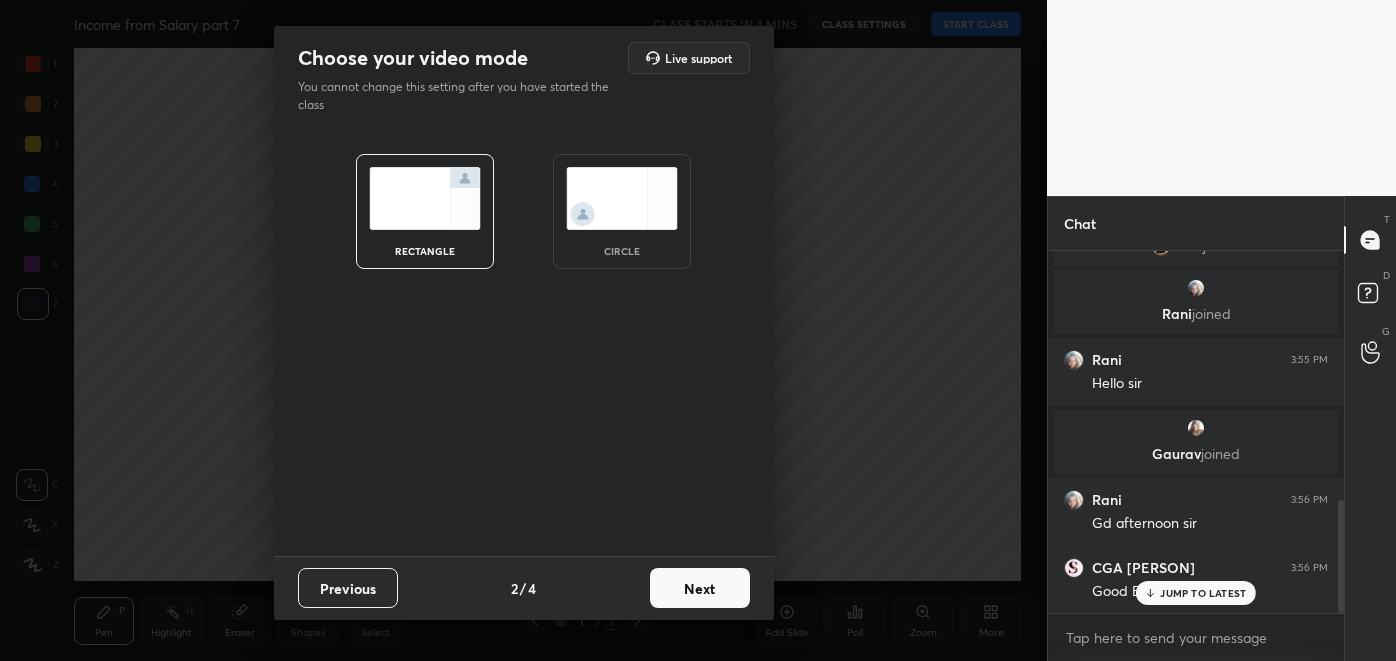 click on "Next" at bounding box center (700, 588) 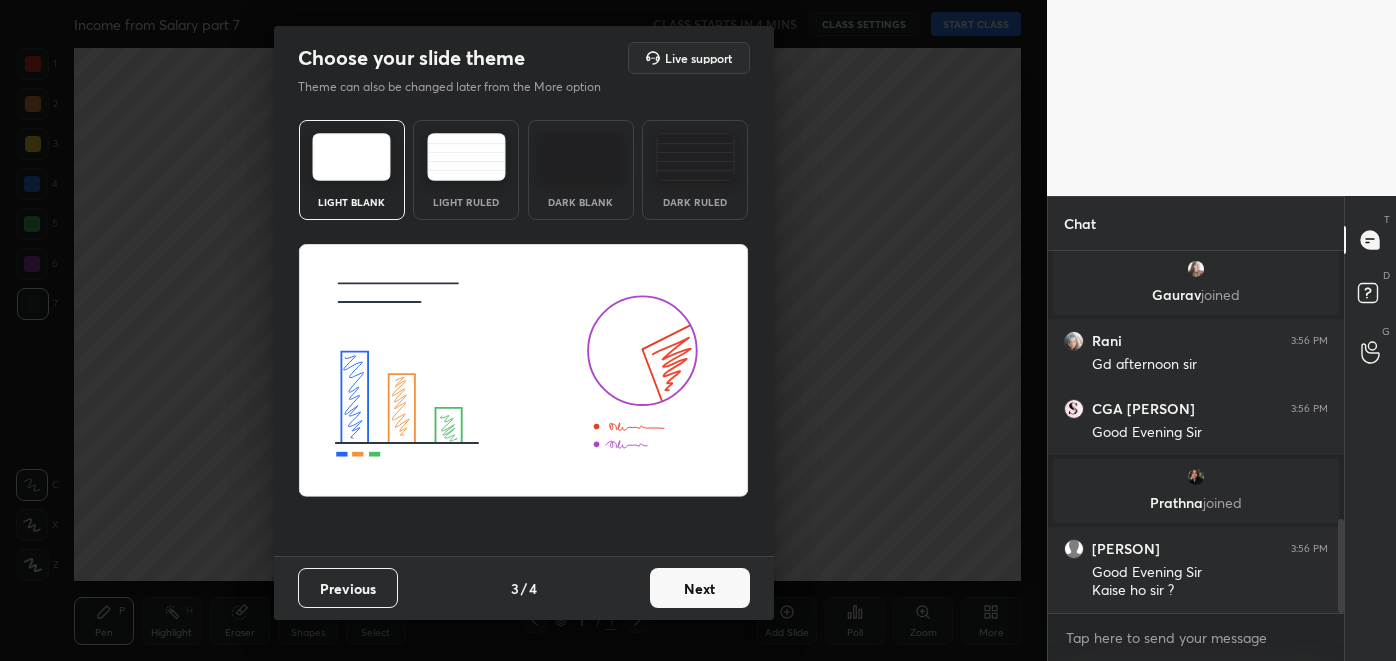 scroll, scrollTop: 1026, scrollLeft: 0, axis: vertical 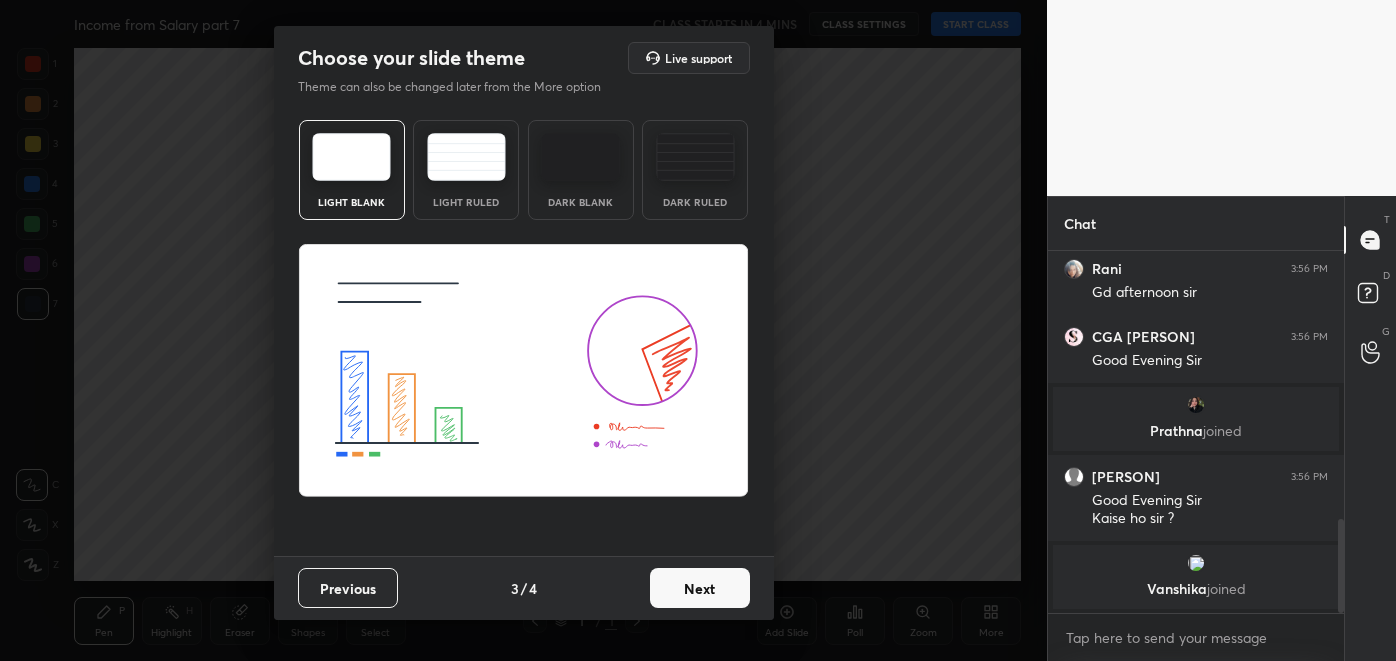 click on "Next" at bounding box center (700, 588) 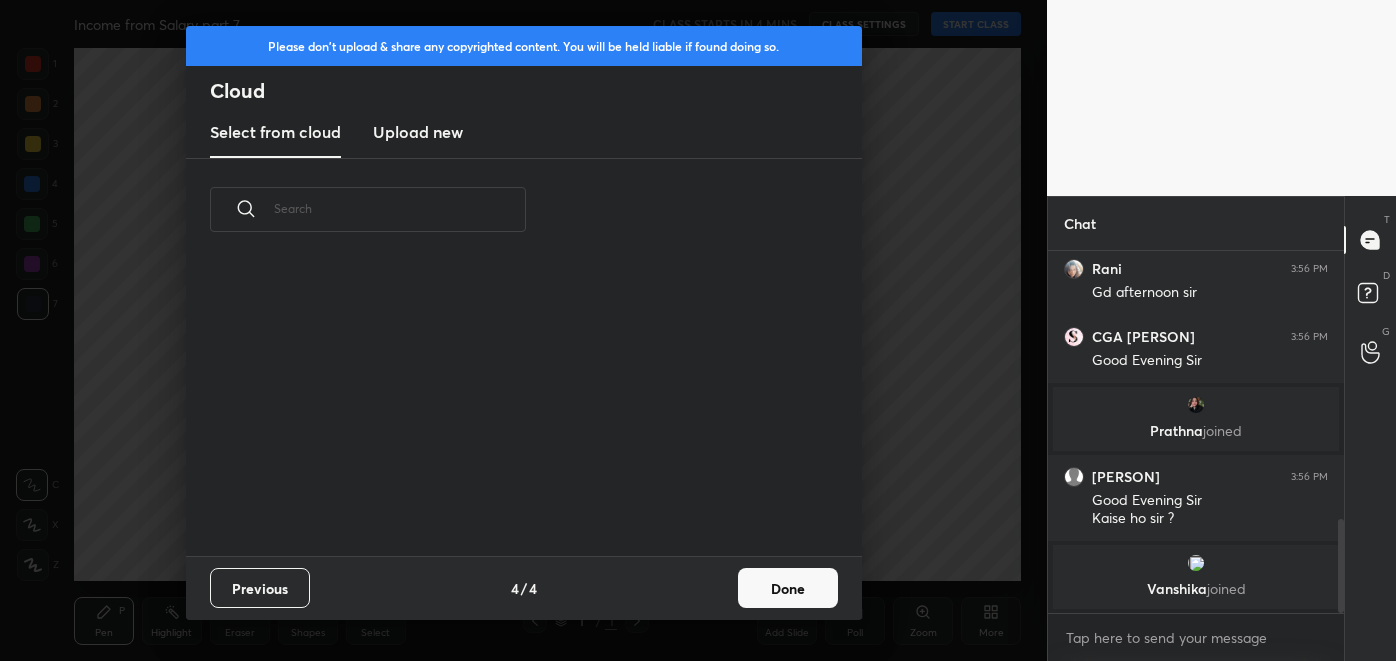 scroll, scrollTop: 7, scrollLeft: 10, axis: both 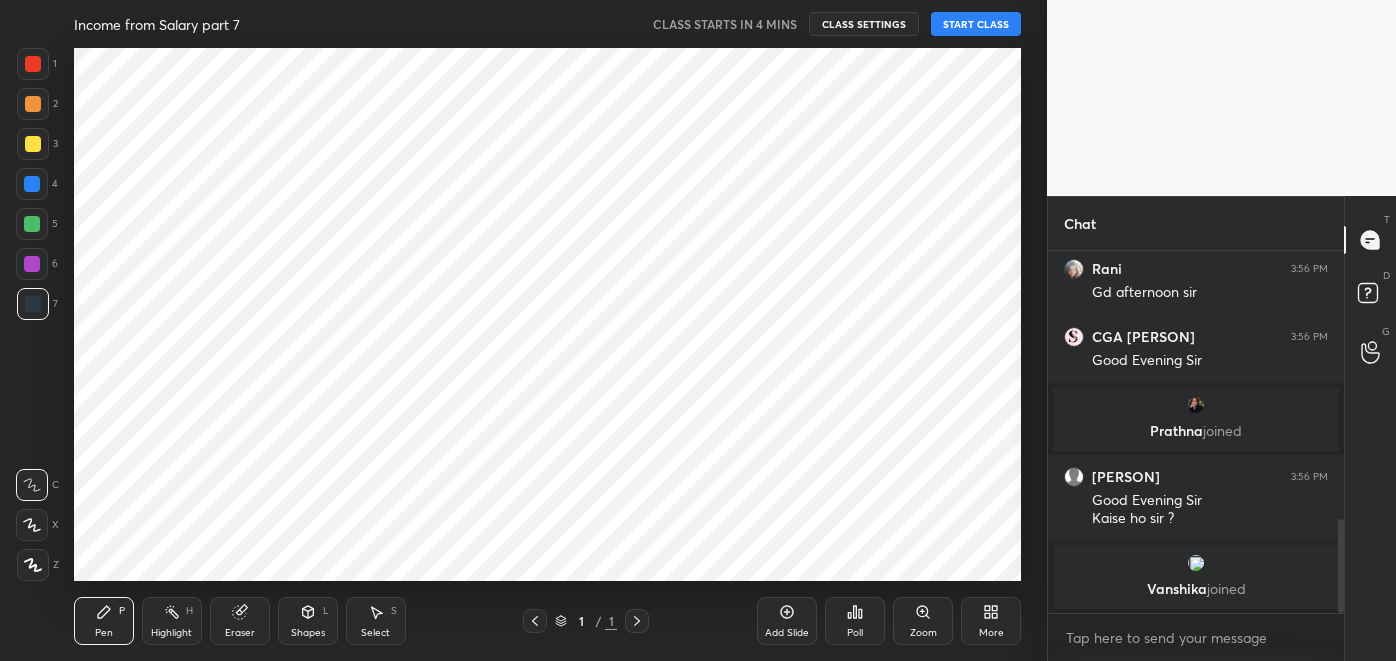 click 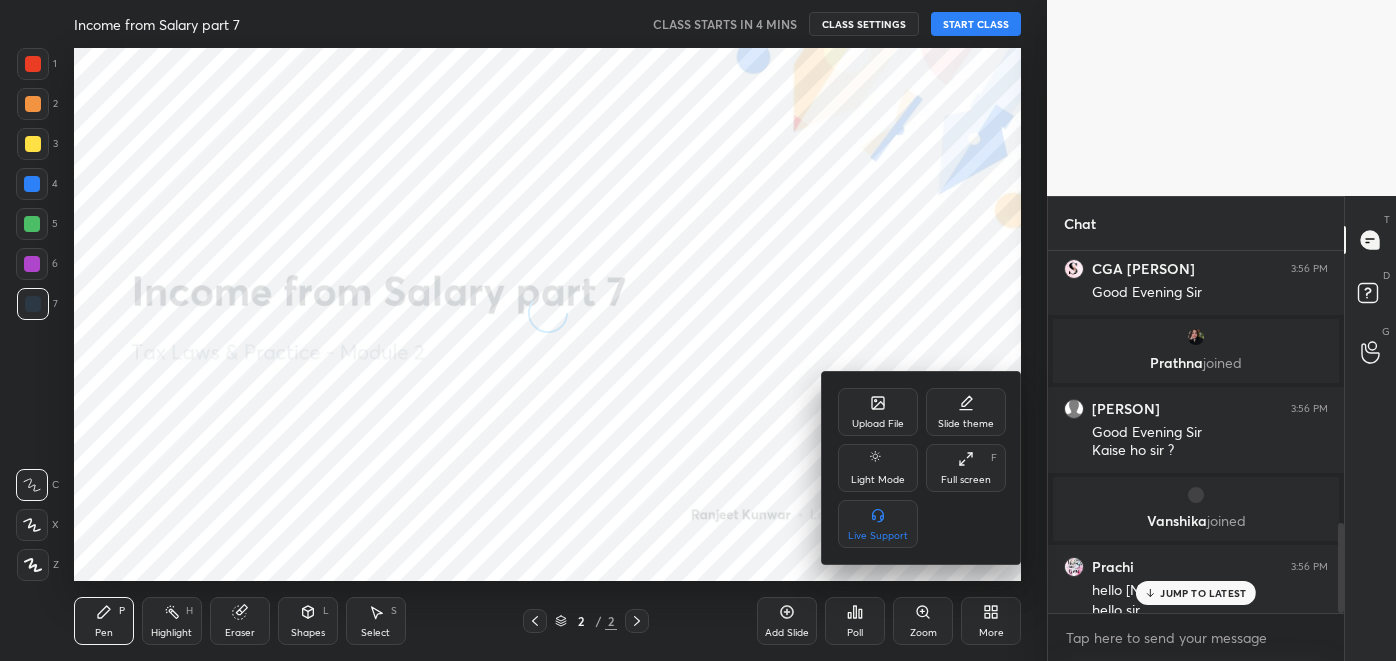 scroll, scrollTop: 1091, scrollLeft: 0, axis: vertical 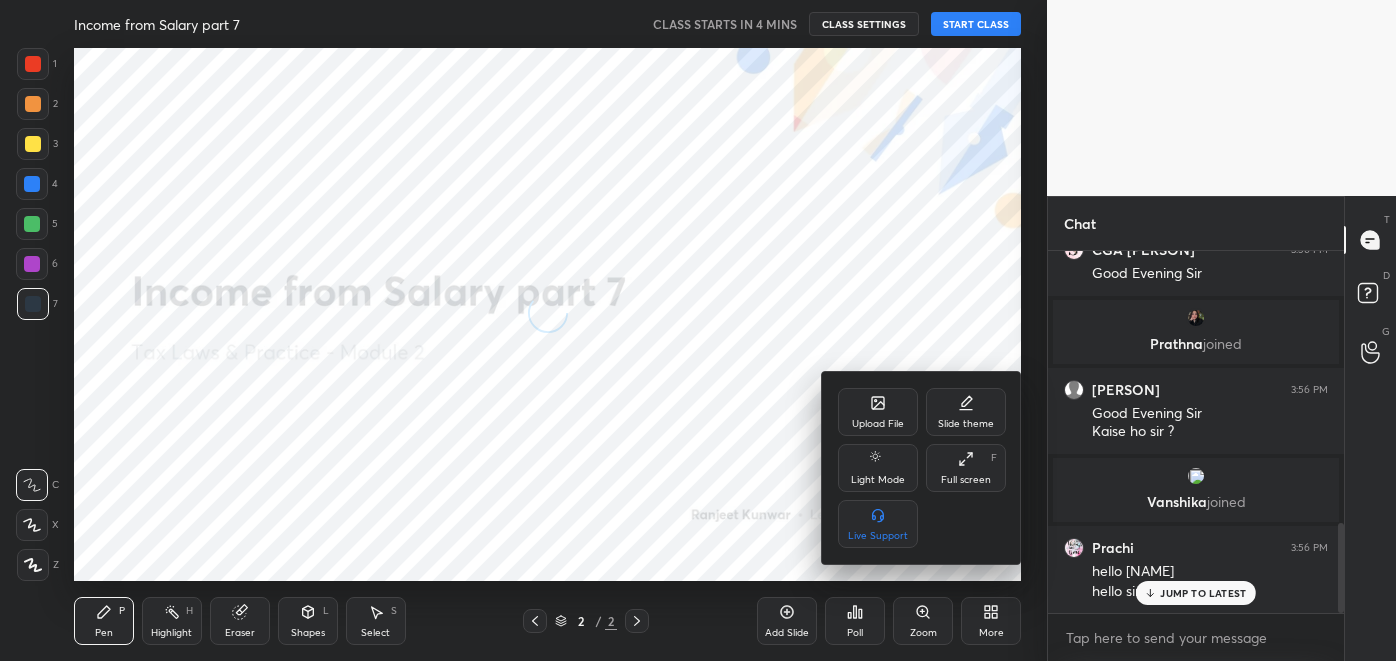 click 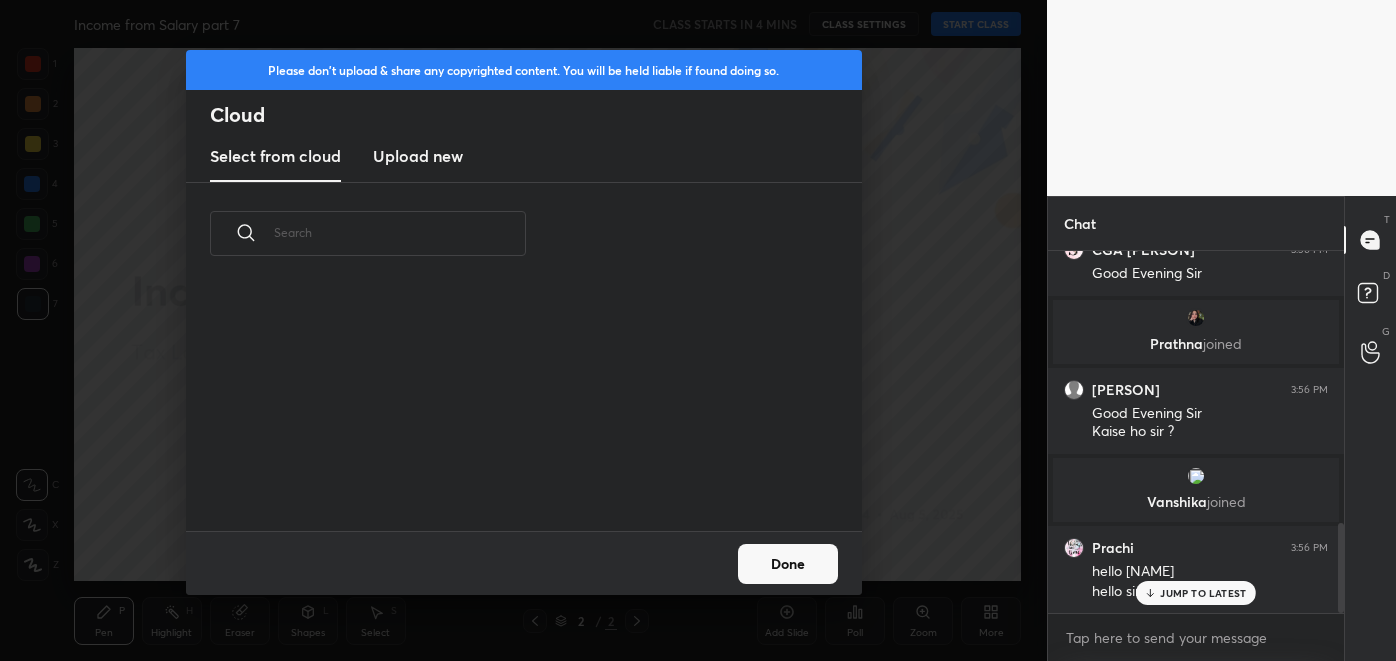 scroll, scrollTop: 7, scrollLeft: 10, axis: both 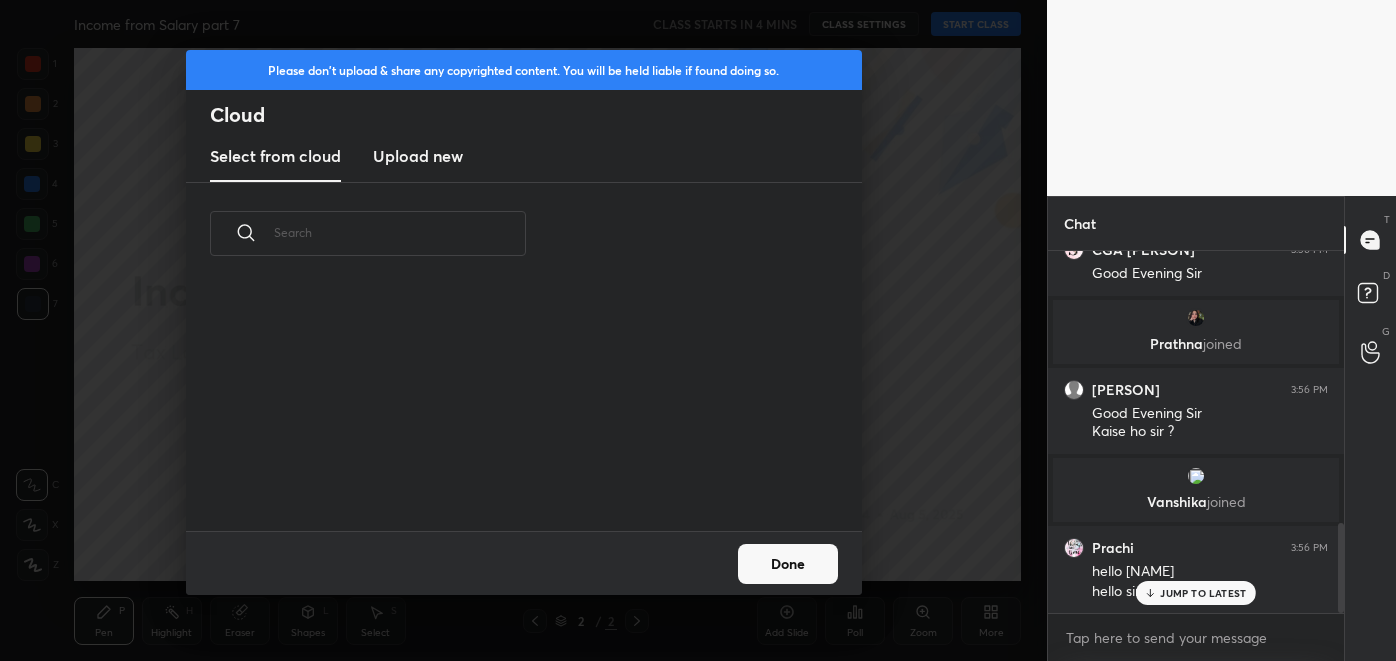 click on "Upload new" at bounding box center [418, 156] 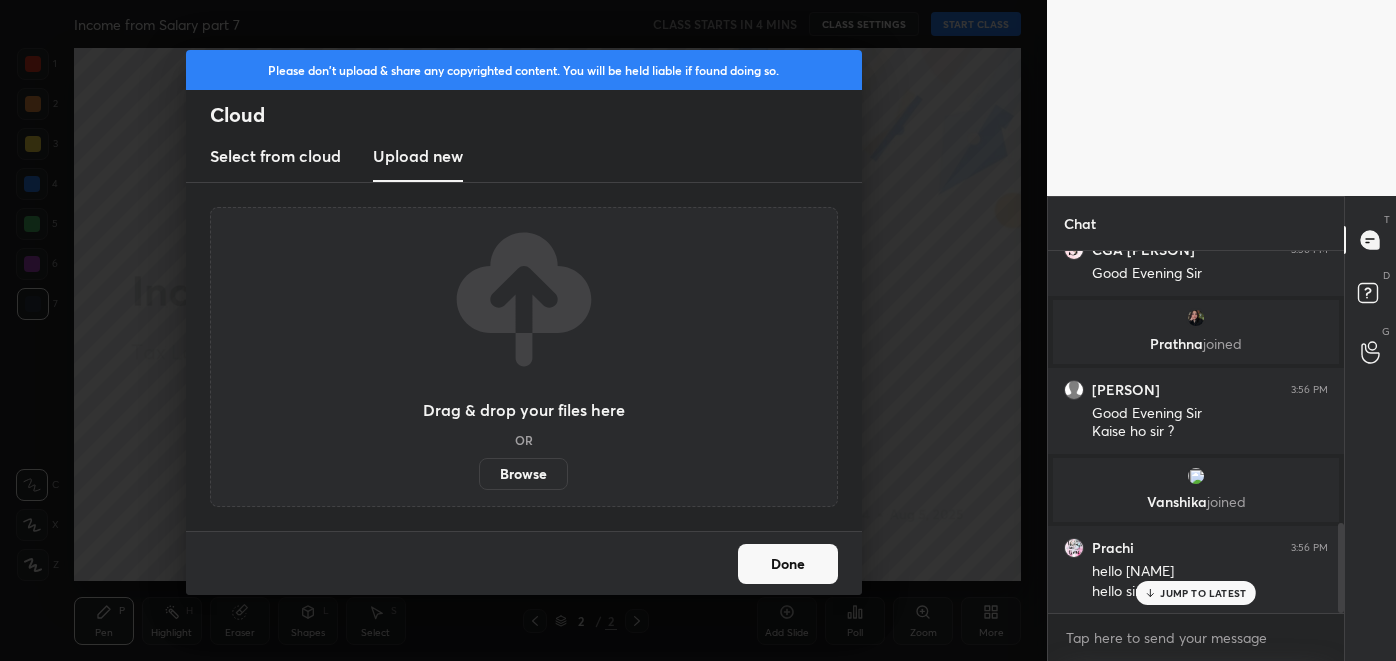 click on "Browse" at bounding box center (523, 474) 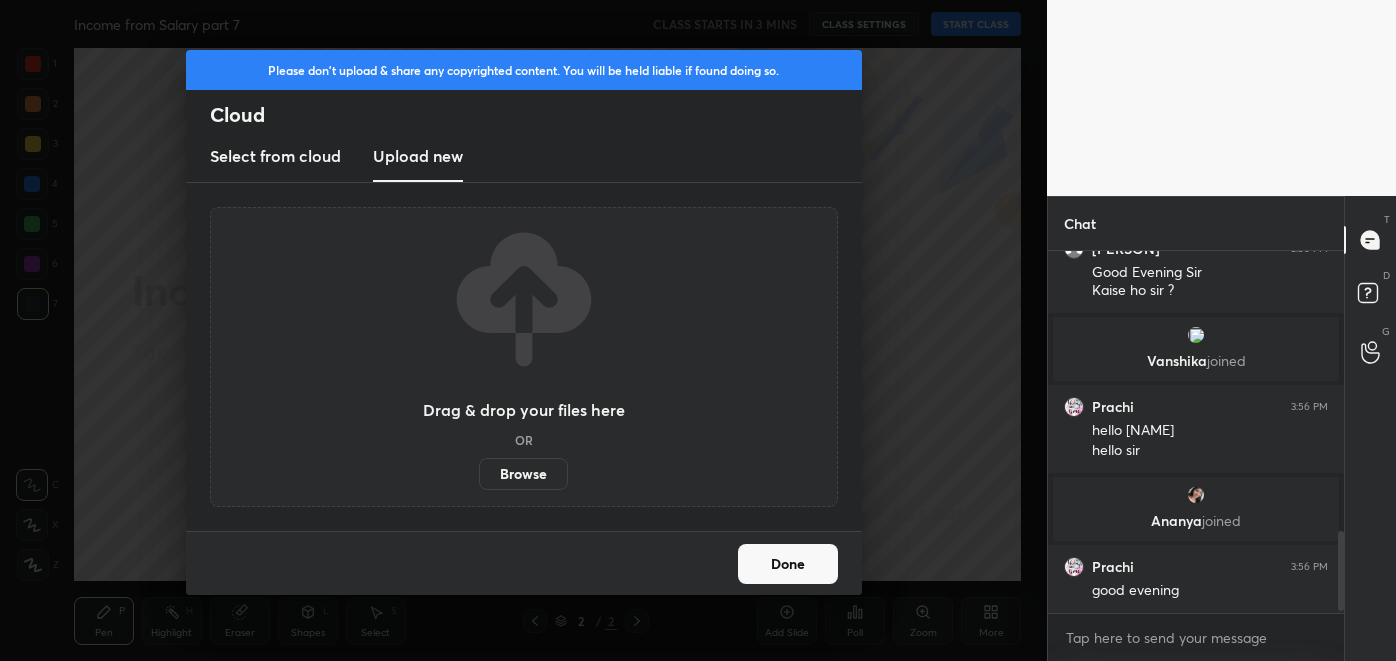 scroll, scrollTop: 1304, scrollLeft: 0, axis: vertical 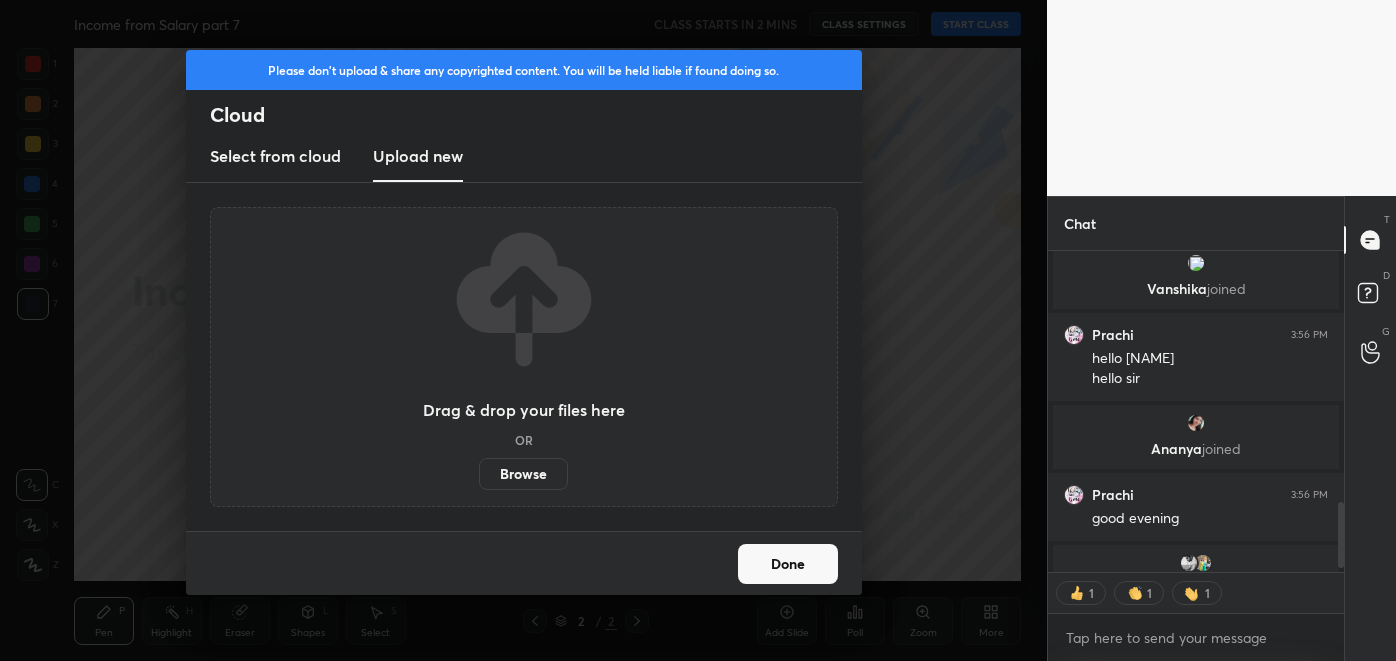 click on "Done" at bounding box center (788, 564) 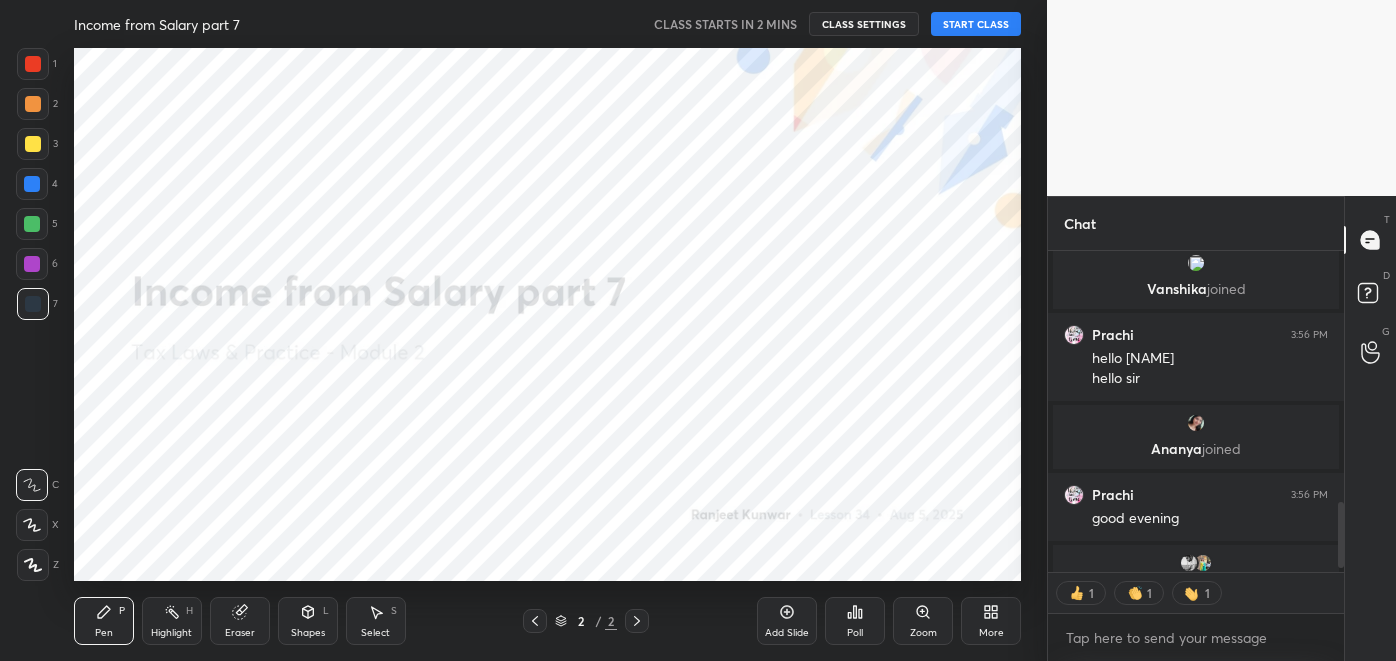 click on "START CLASS" at bounding box center (976, 24) 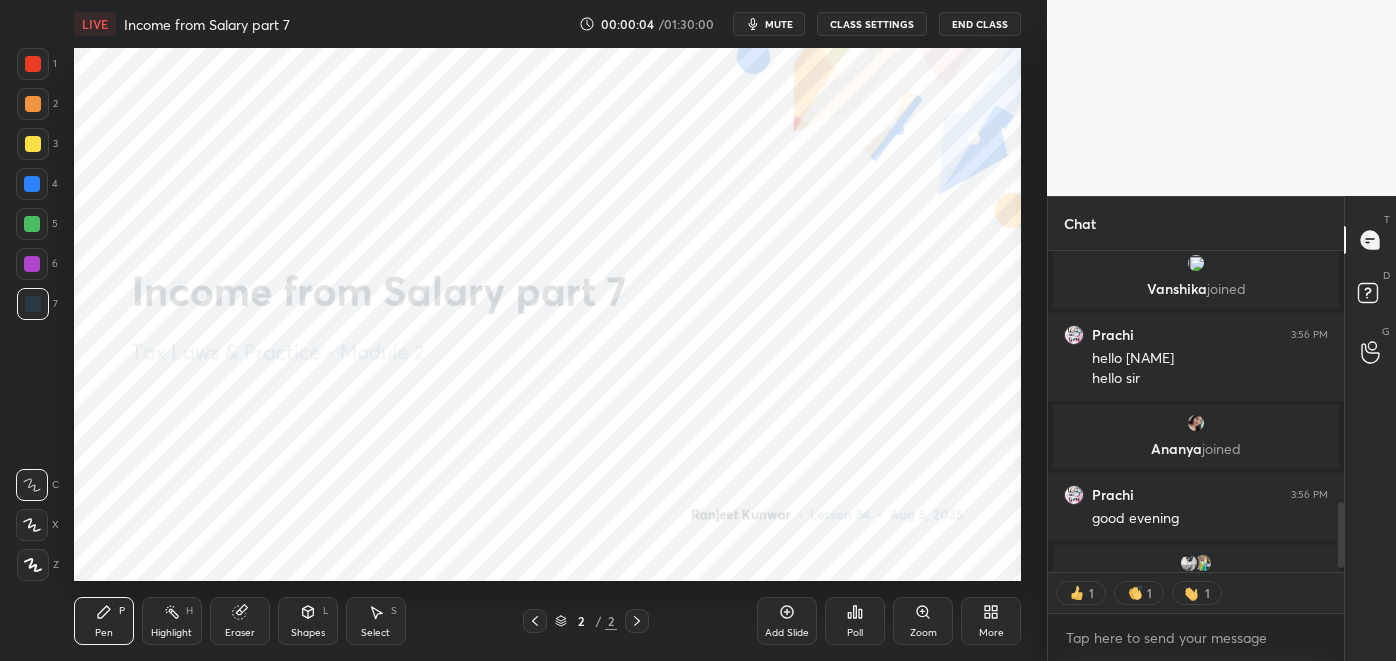 scroll, scrollTop: 1221, scrollLeft: 0, axis: vertical 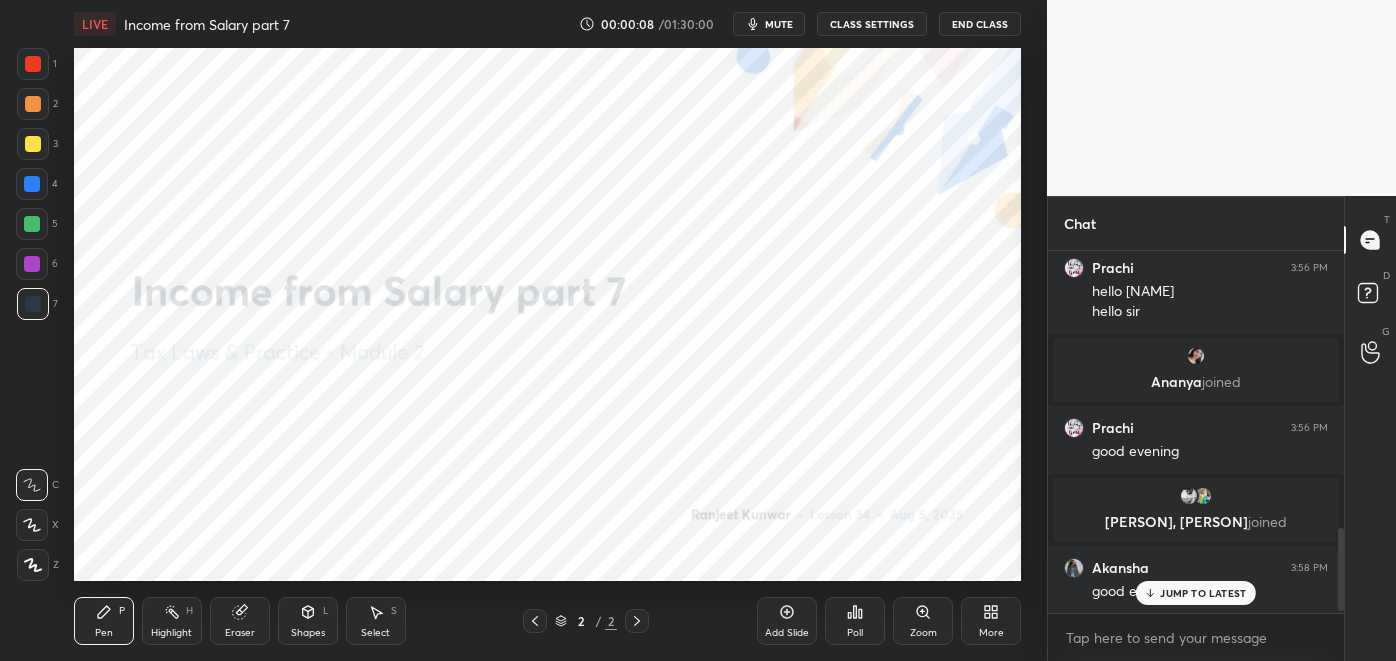 click on "More" at bounding box center (991, 621) 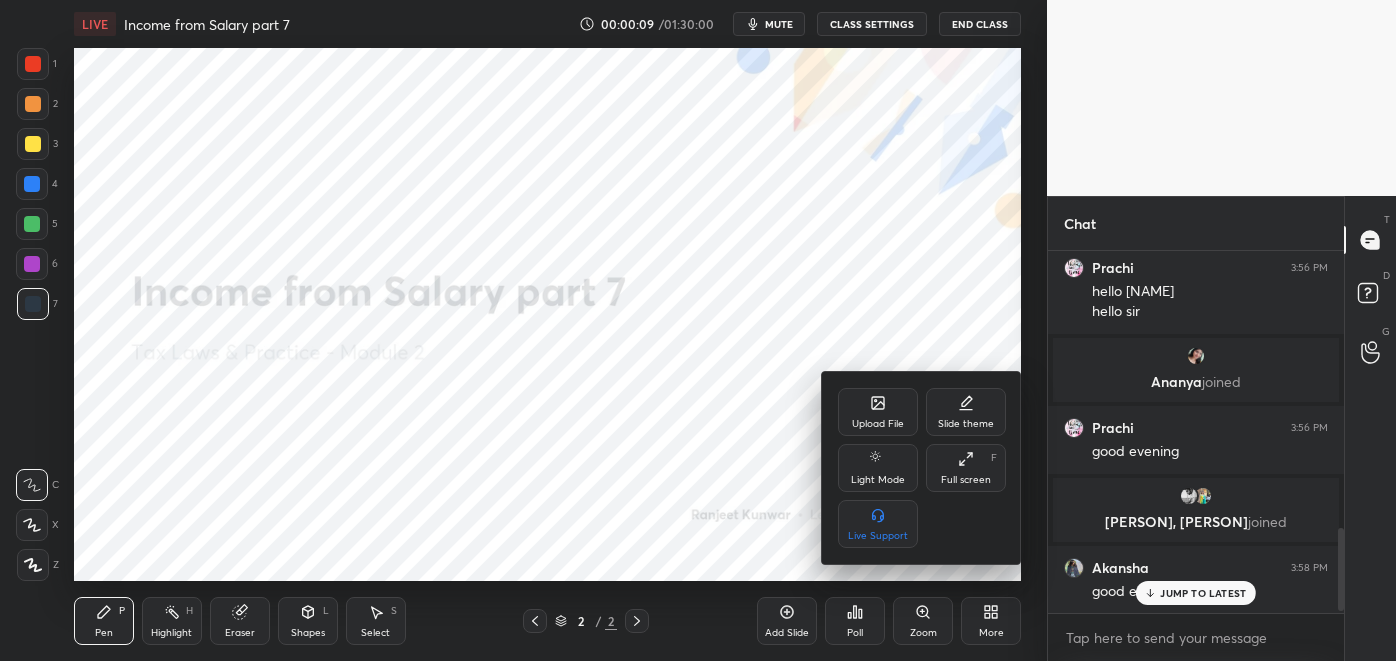 click 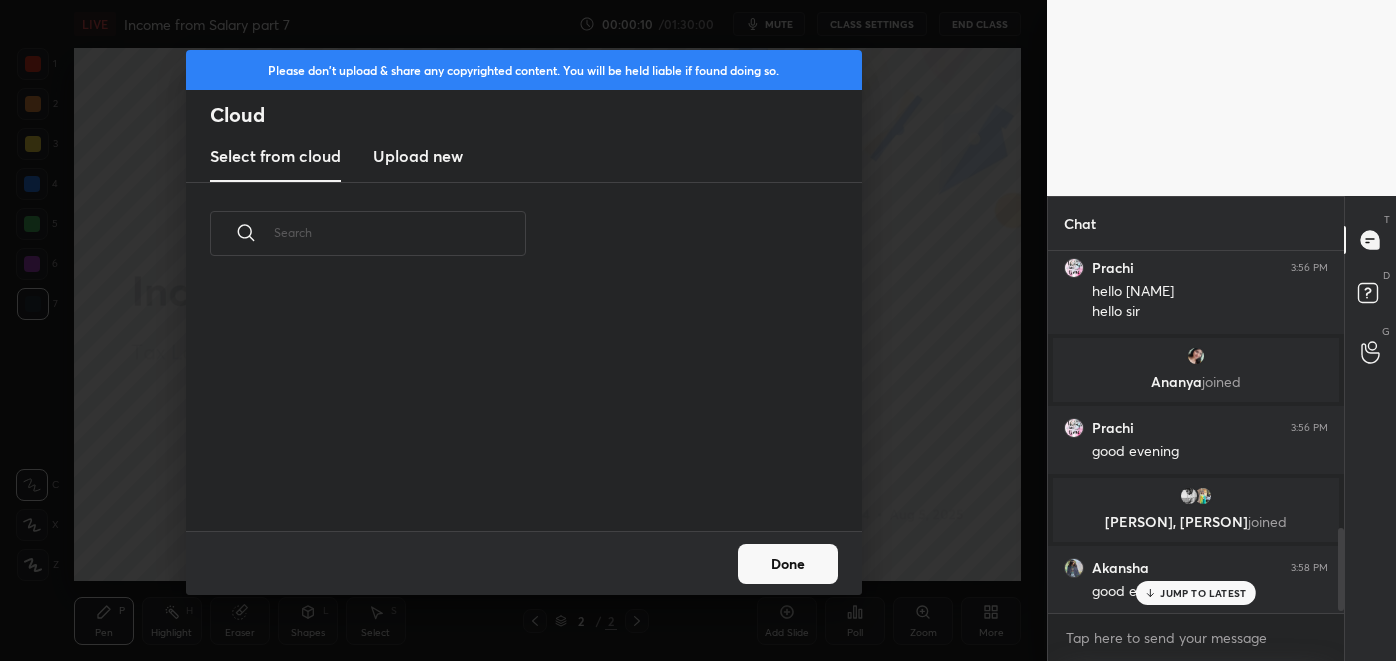 scroll, scrollTop: 7, scrollLeft: 10, axis: both 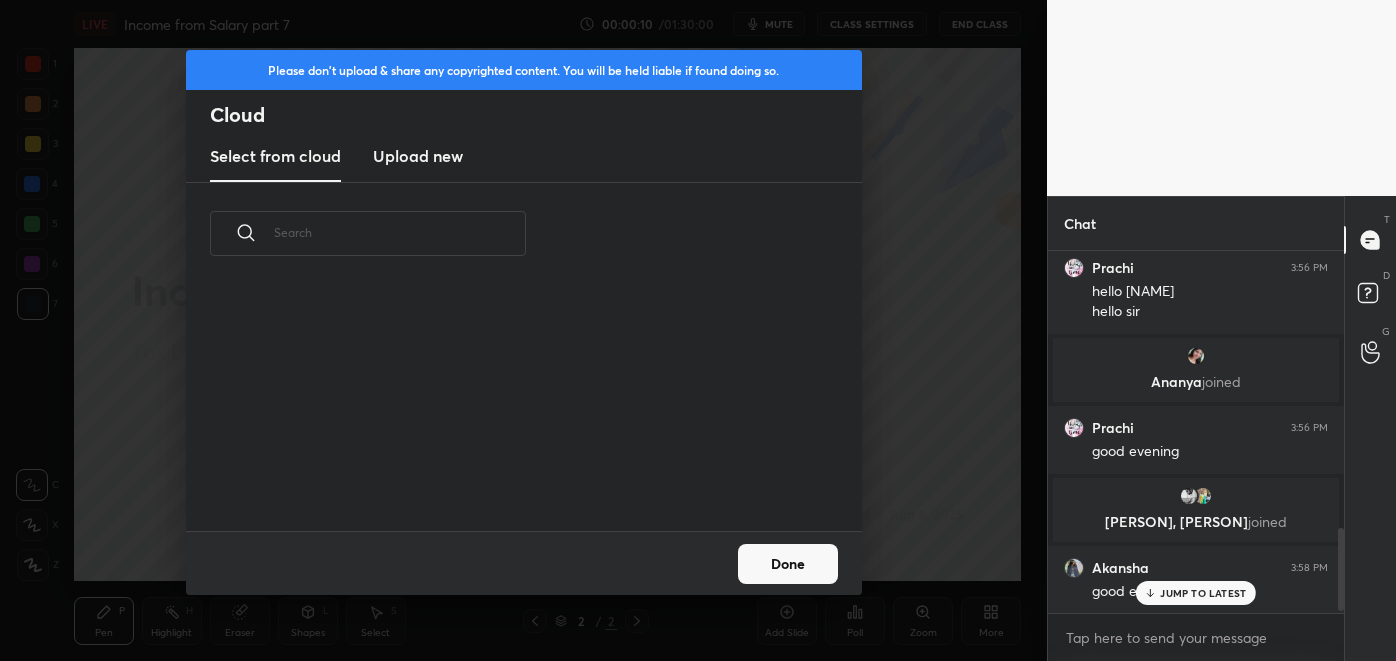 click on "Upload new" at bounding box center [418, 156] 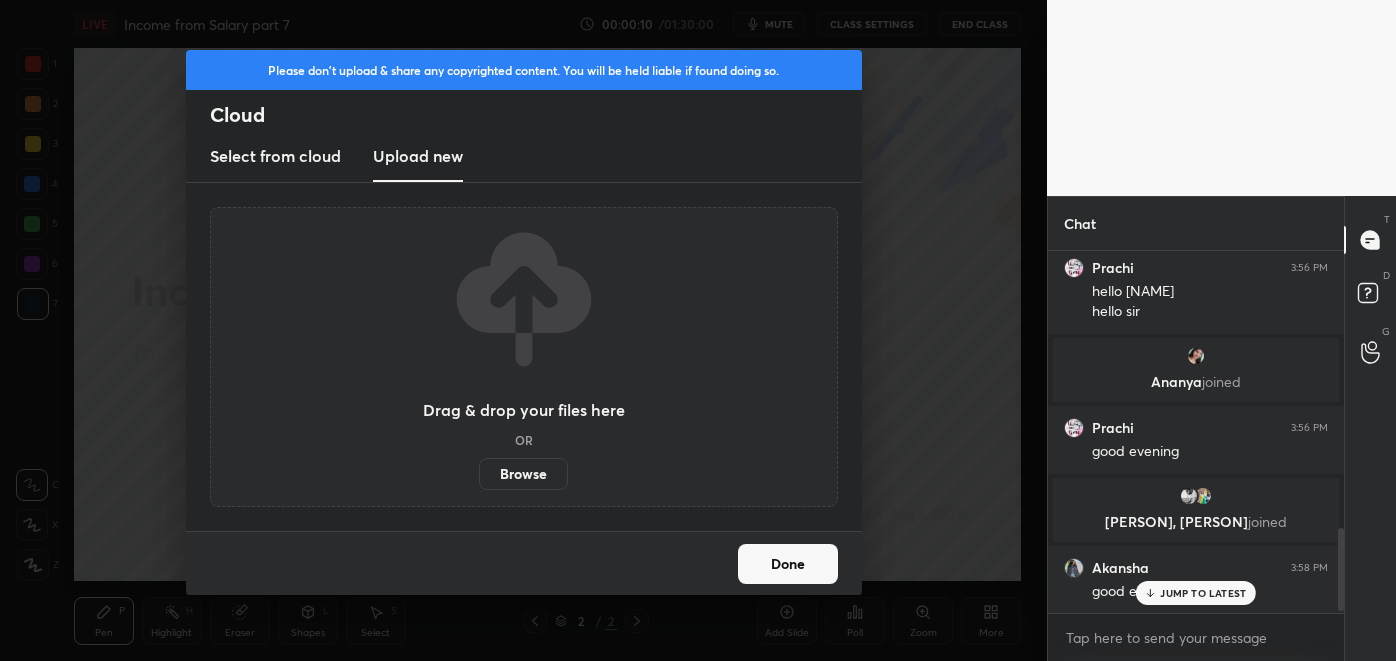 scroll, scrollTop: 1200, scrollLeft: 0, axis: vertical 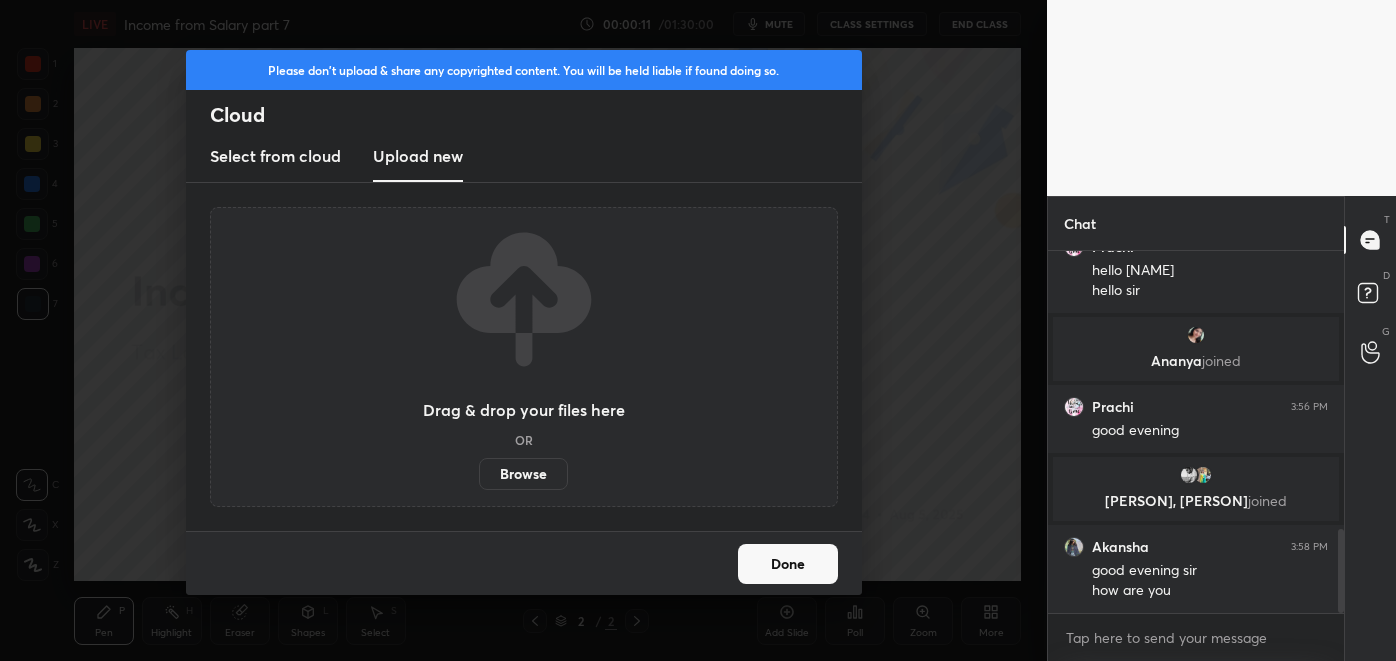 click on "Browse" at bounding box center (523, 474) 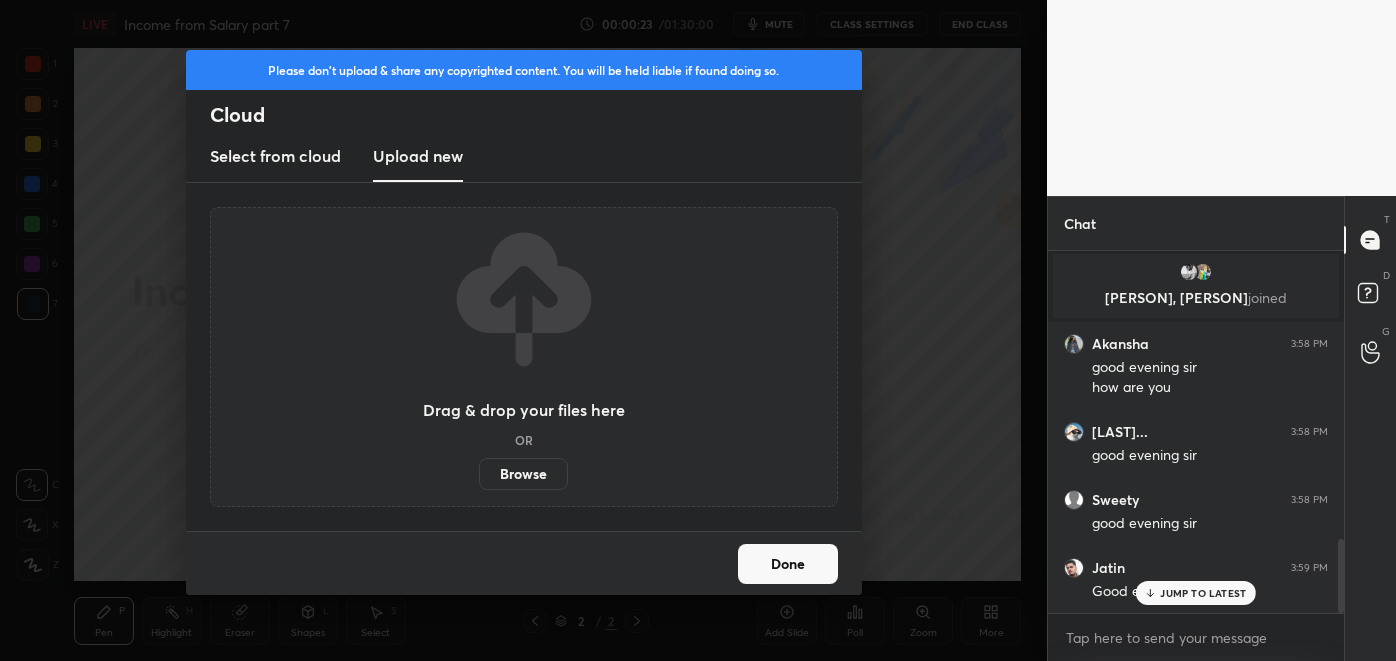 scroll, scrollTop: 1472, scrollLeft: 0, axis: vertical 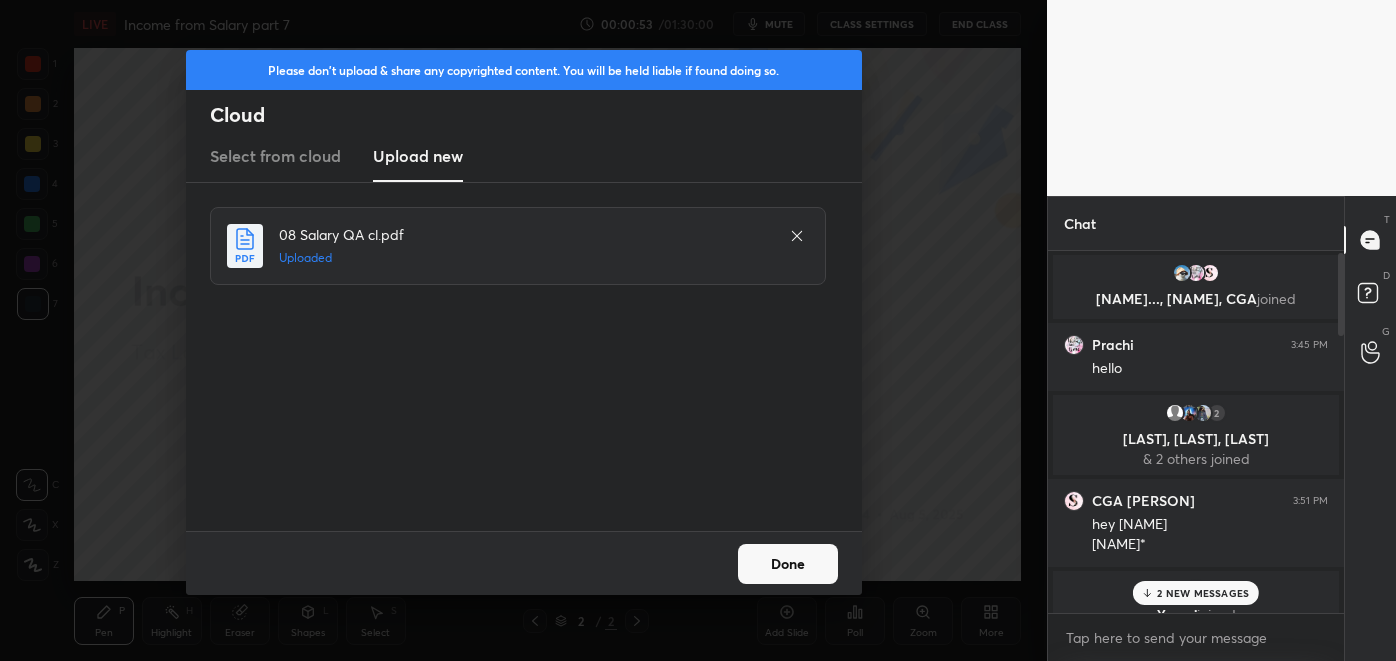 click on "2 NEW MESSAGES" at bounding box center [1196, 593] 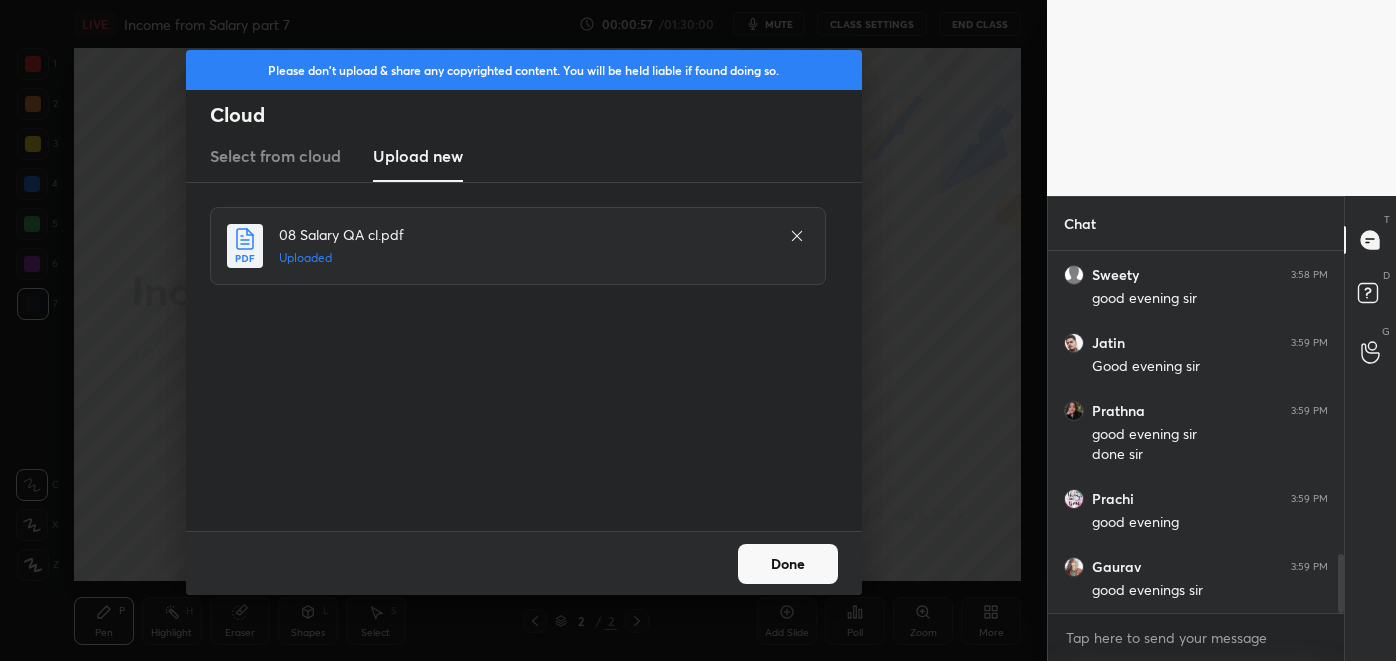 click on "Done" at bounding box center [788, 564] 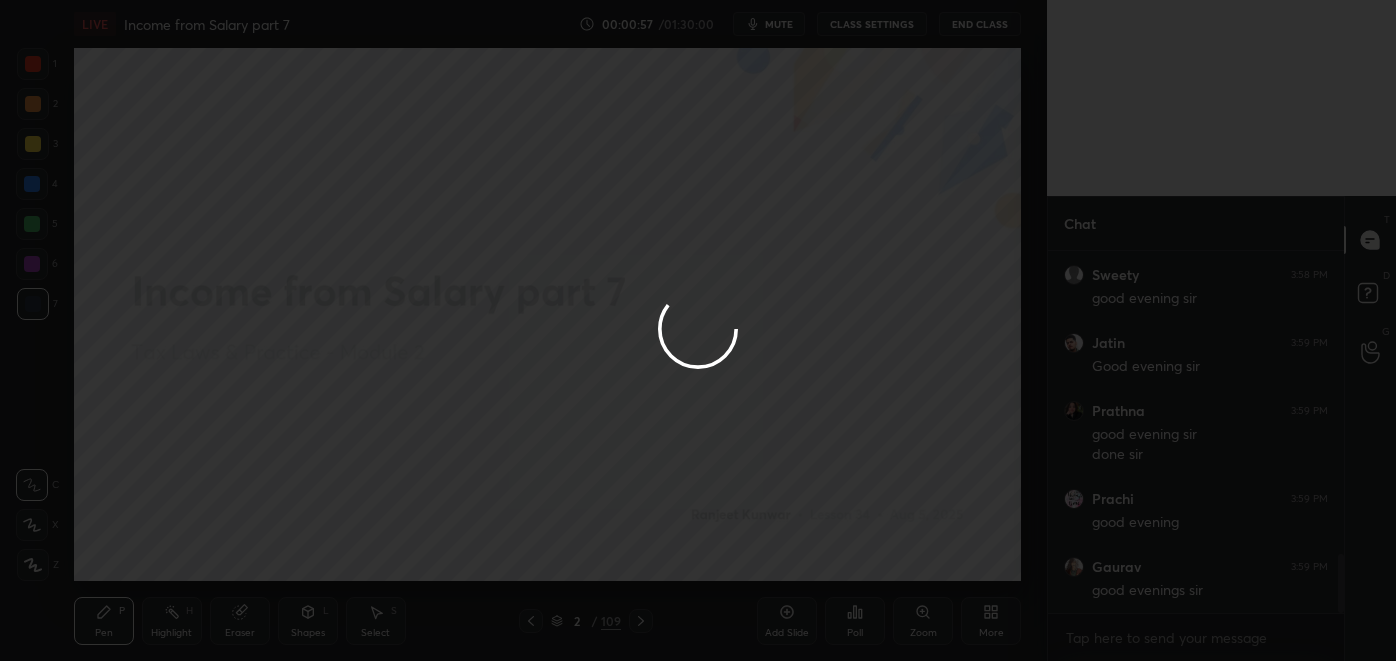 scroll, scrollTop: 1909, scrollLeft: 0, axis: vertical 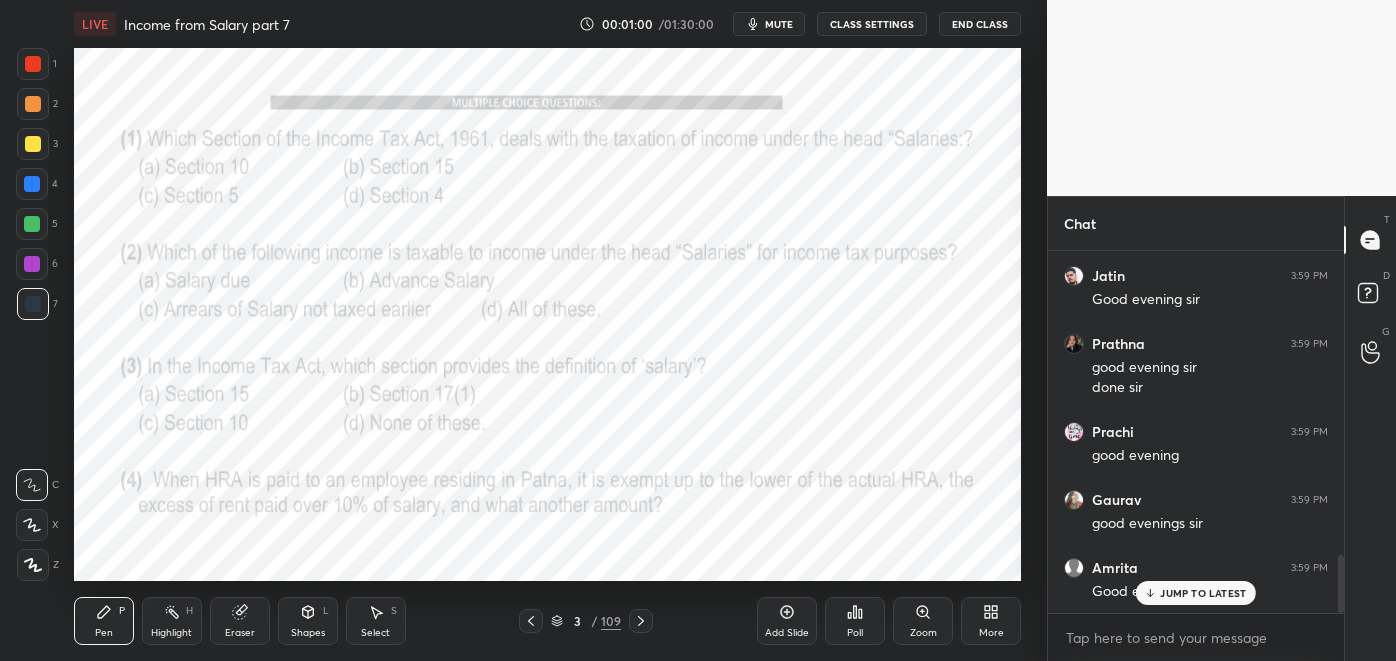 click 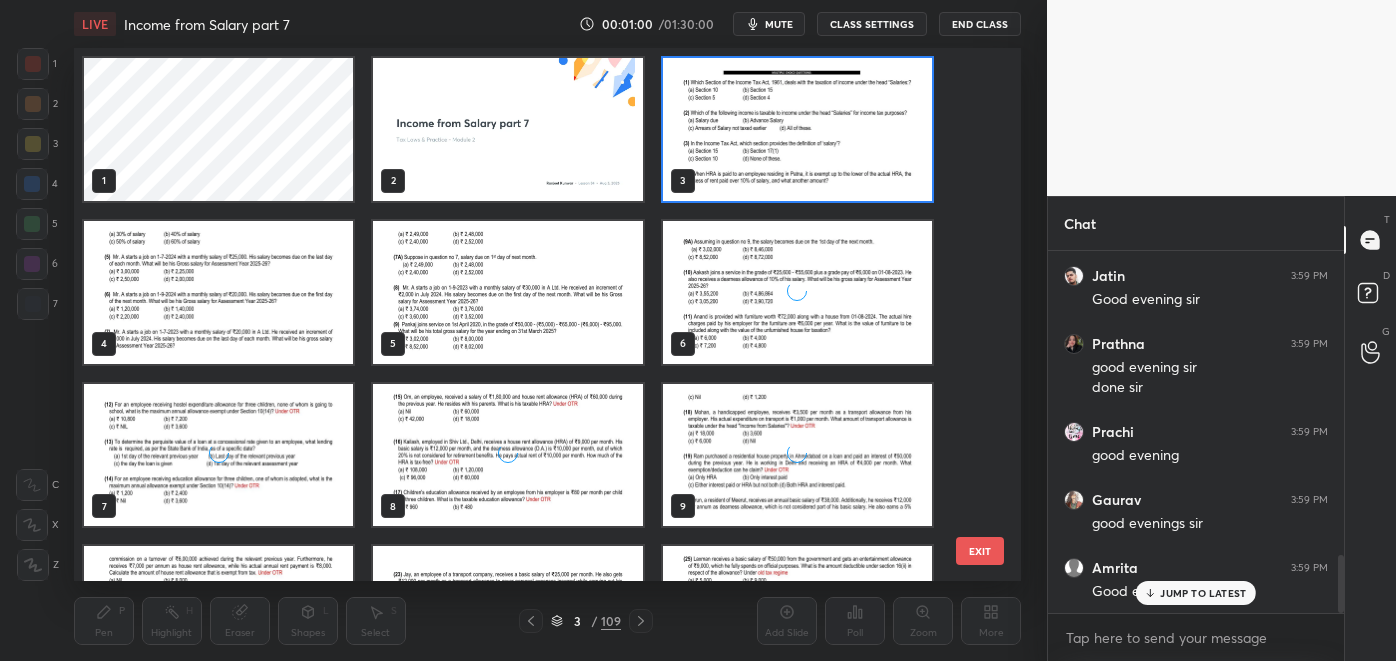 scroll, scrollTop: 6, scrollLeft: 10, axis: both 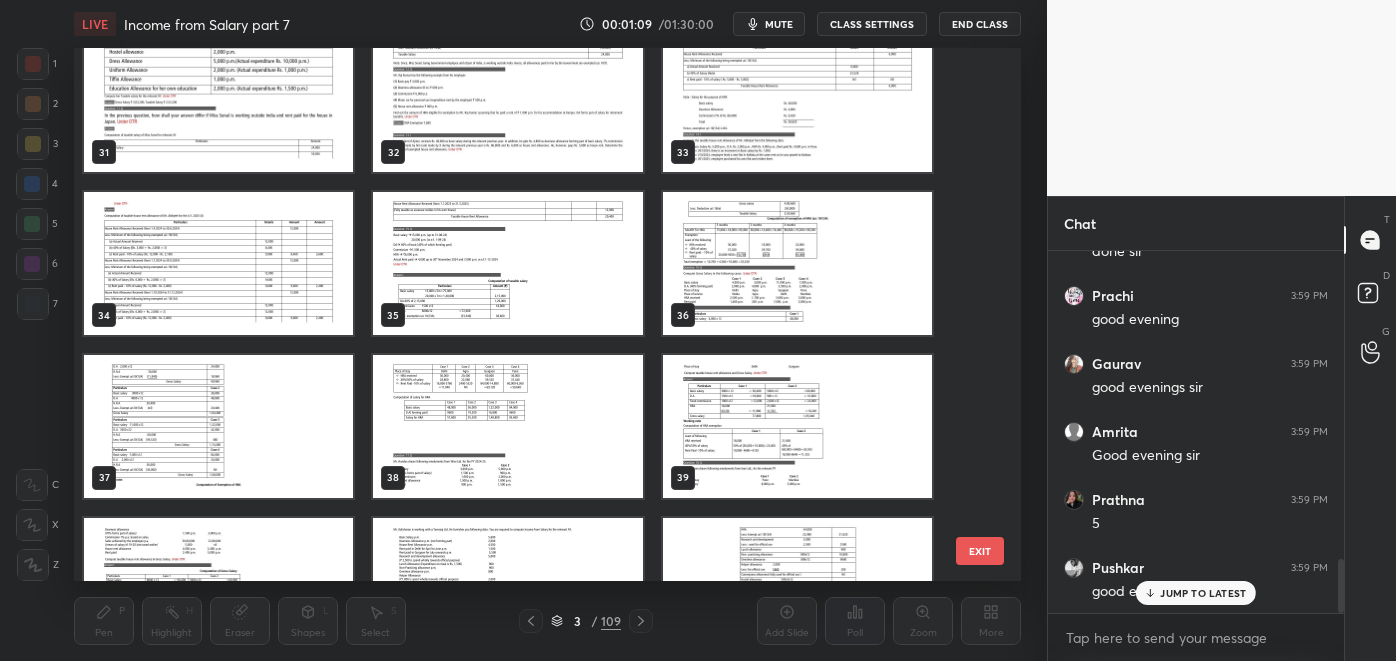 click at bounding box center [507, 426] 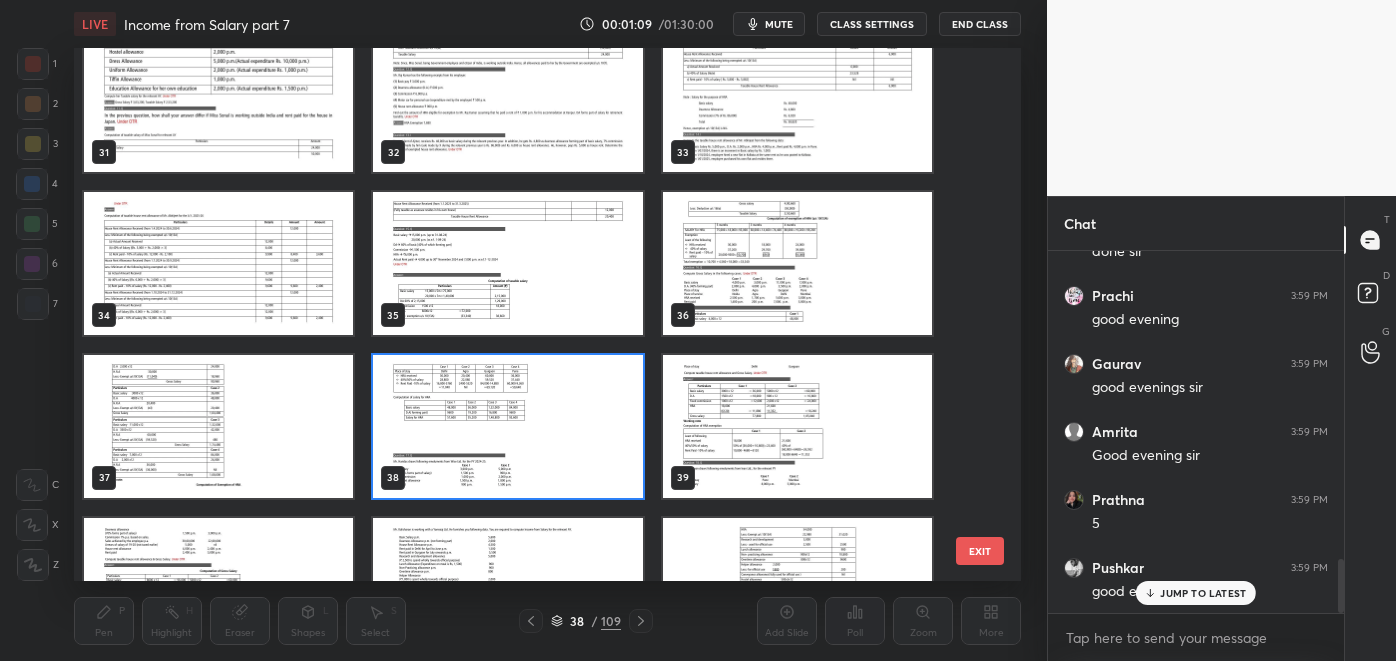 click at bounding box center (507, 426) 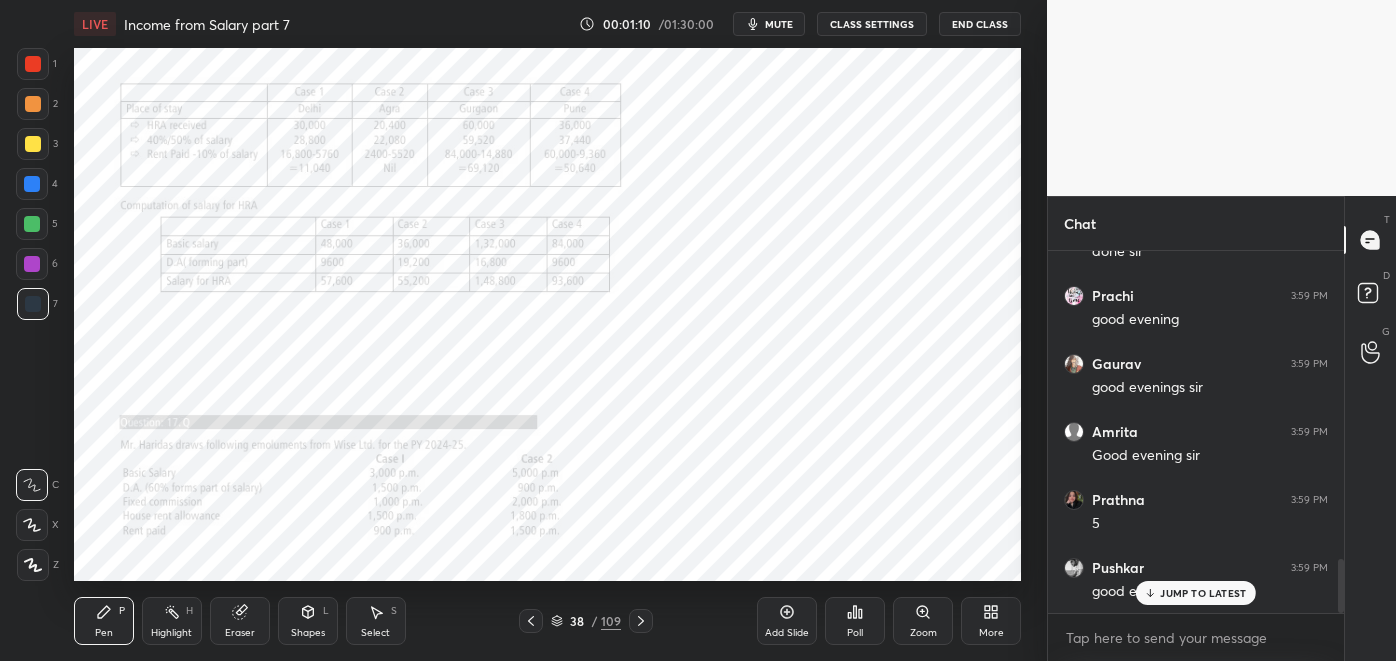 scroll, scrollTop: 0, scrollLeft: 0, axis: both 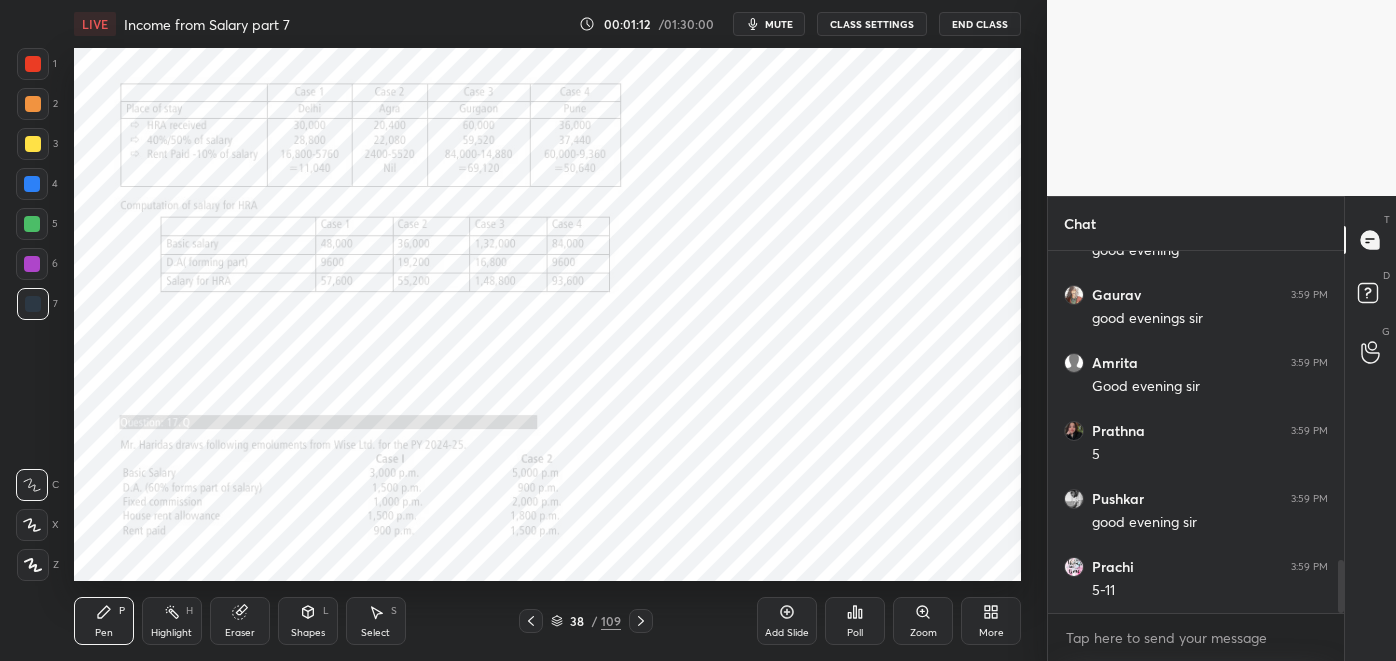 click 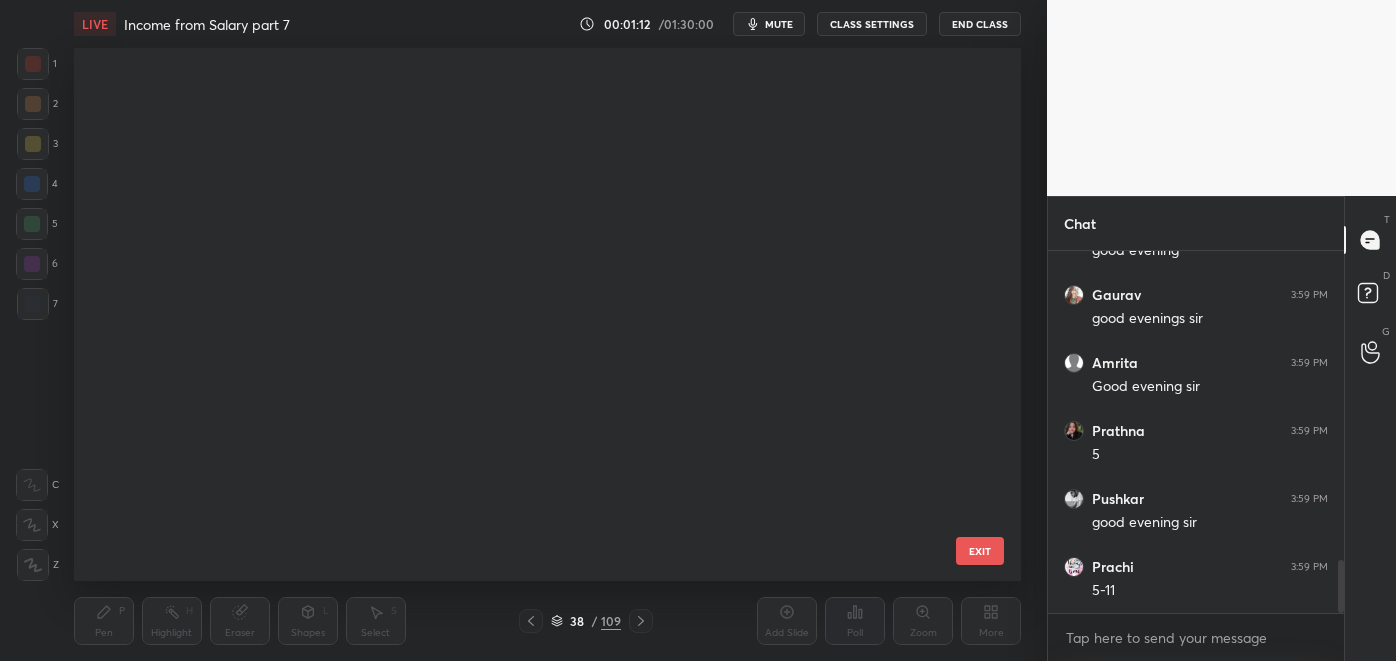 scroll, scrollTop: 1582, scrollLeft: 0, axis: vertical 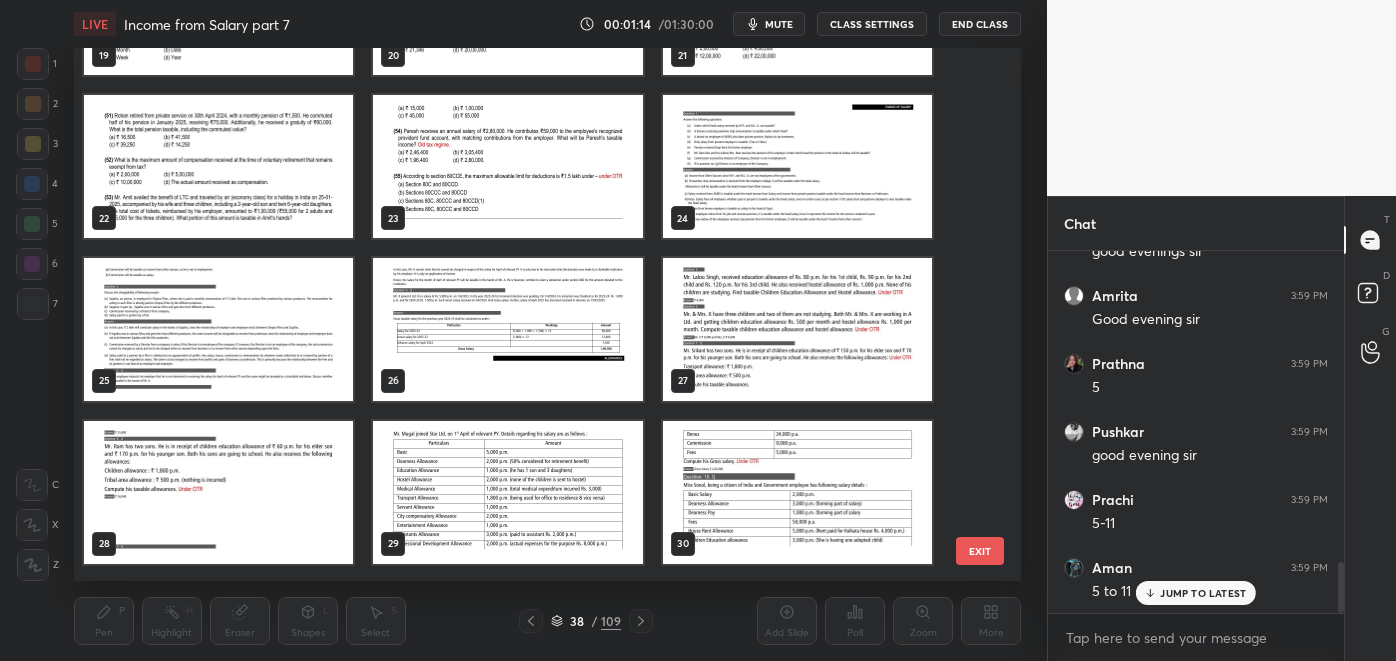 click at bounding box center (507, 492) 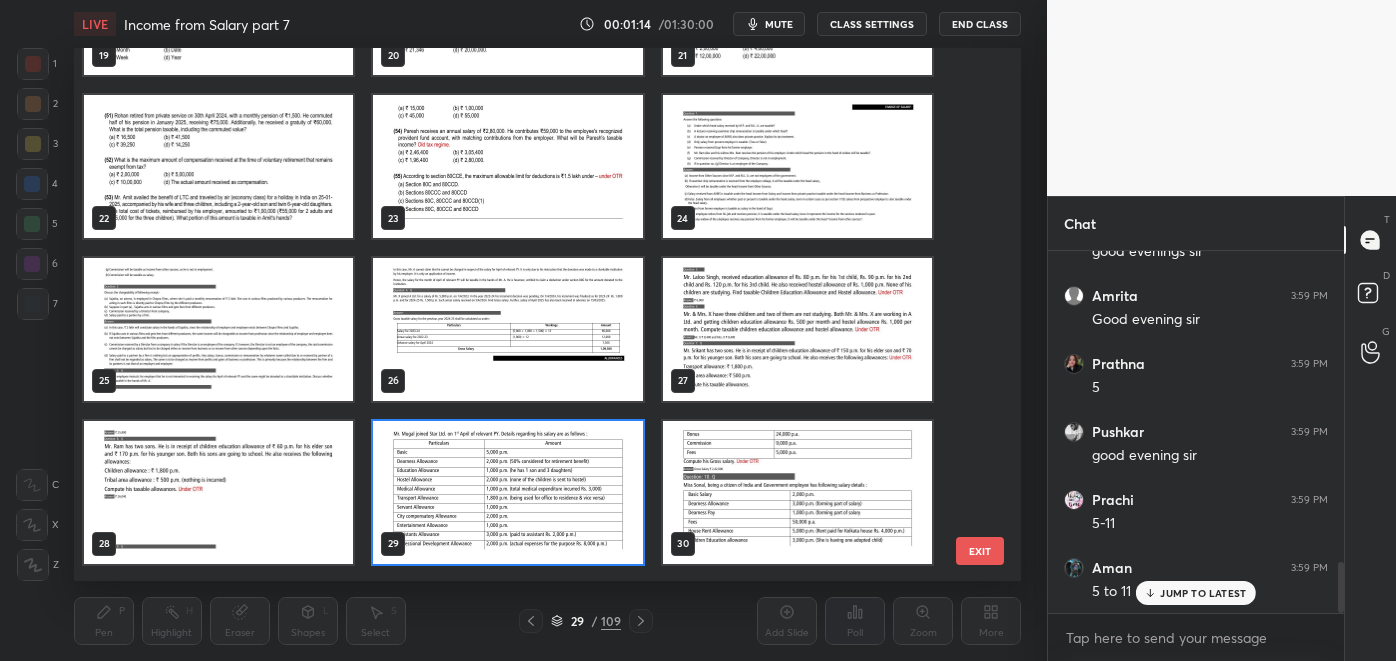 click at bounding box center (507, 492) 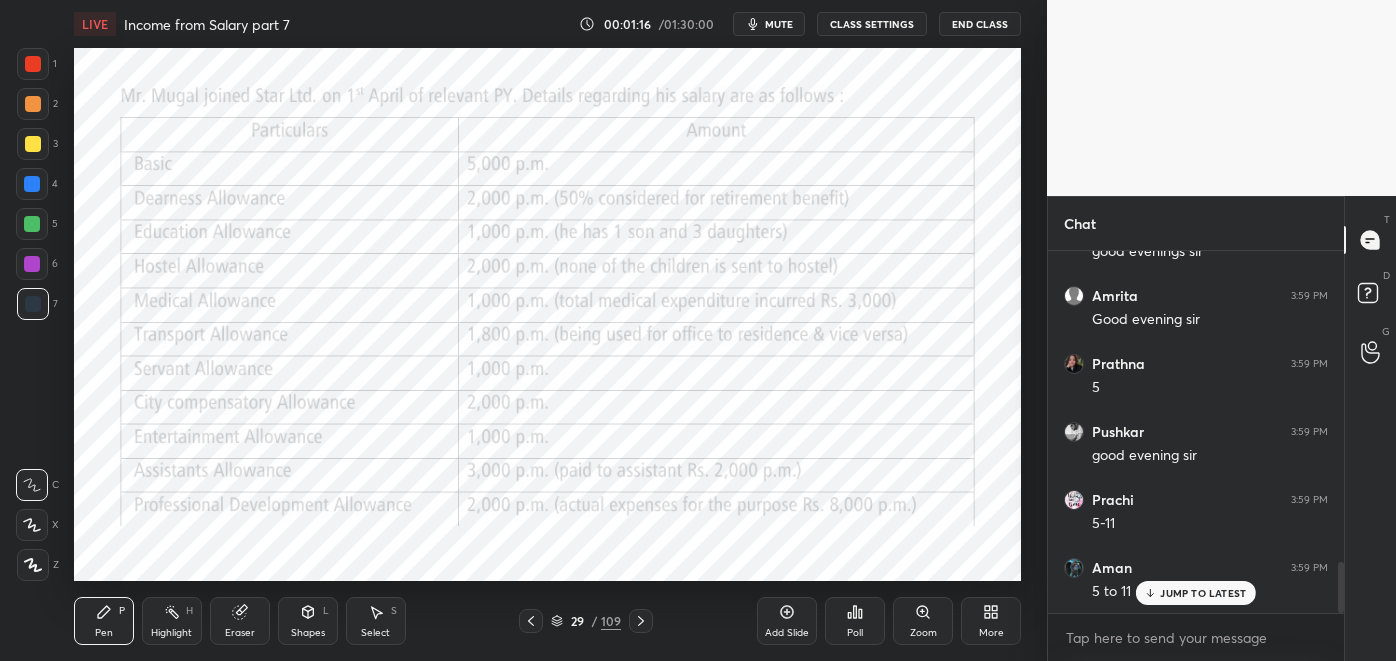 click 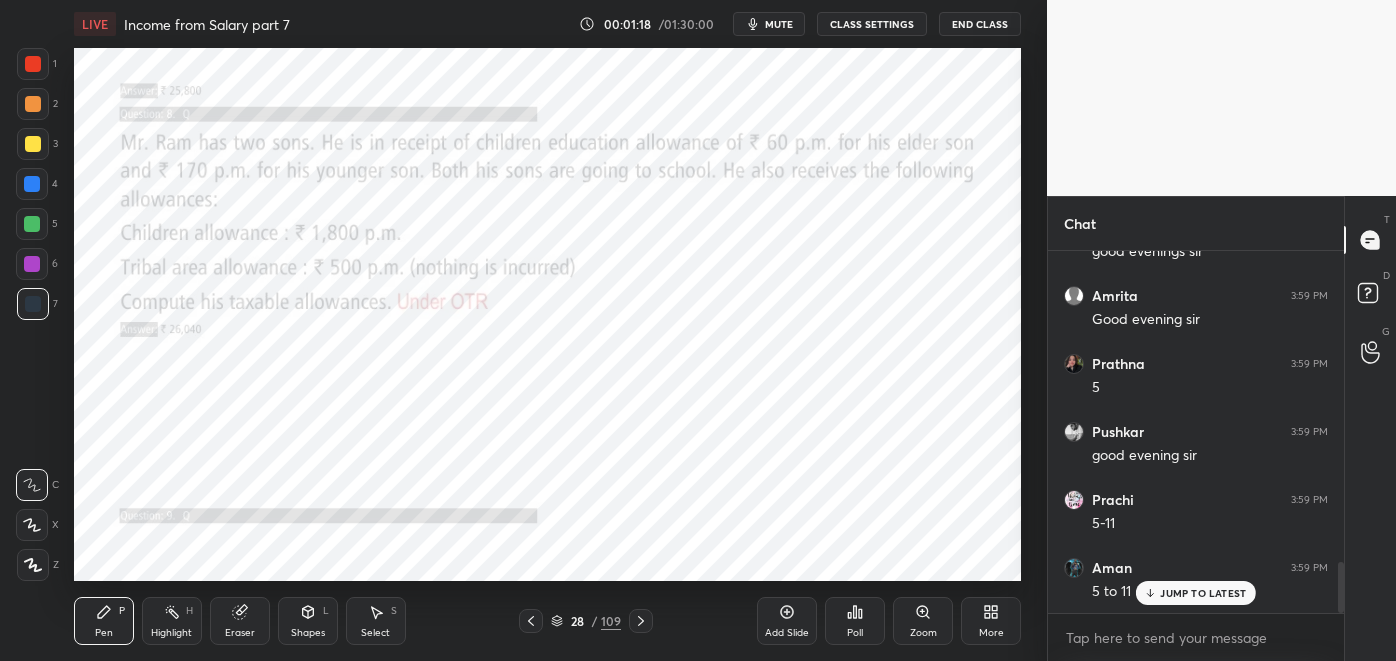 click 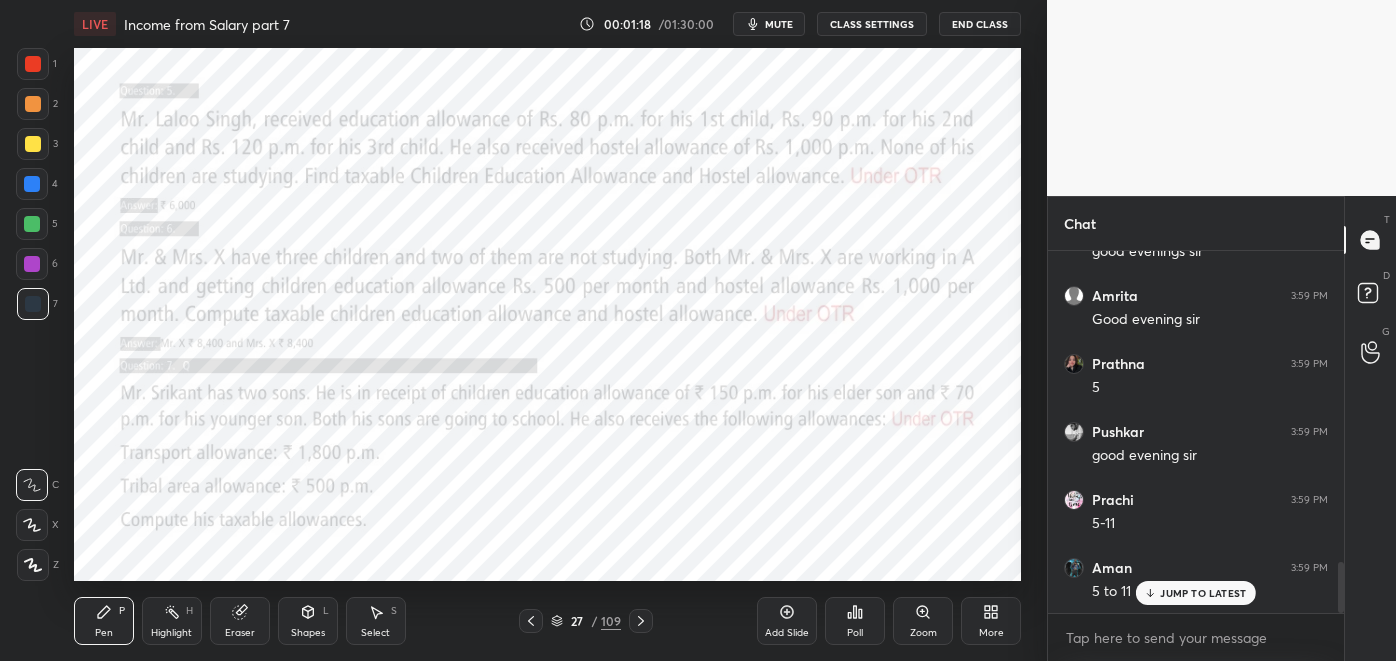 click at bounding box center [531, 621] 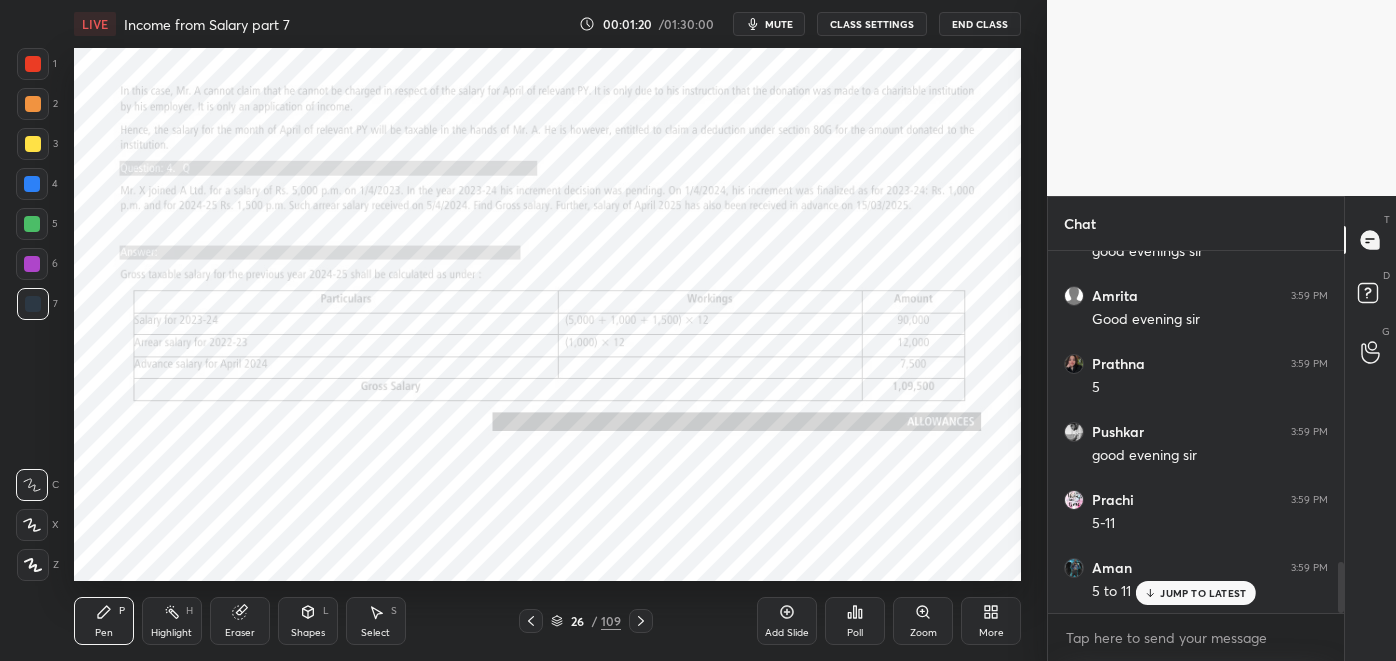 click 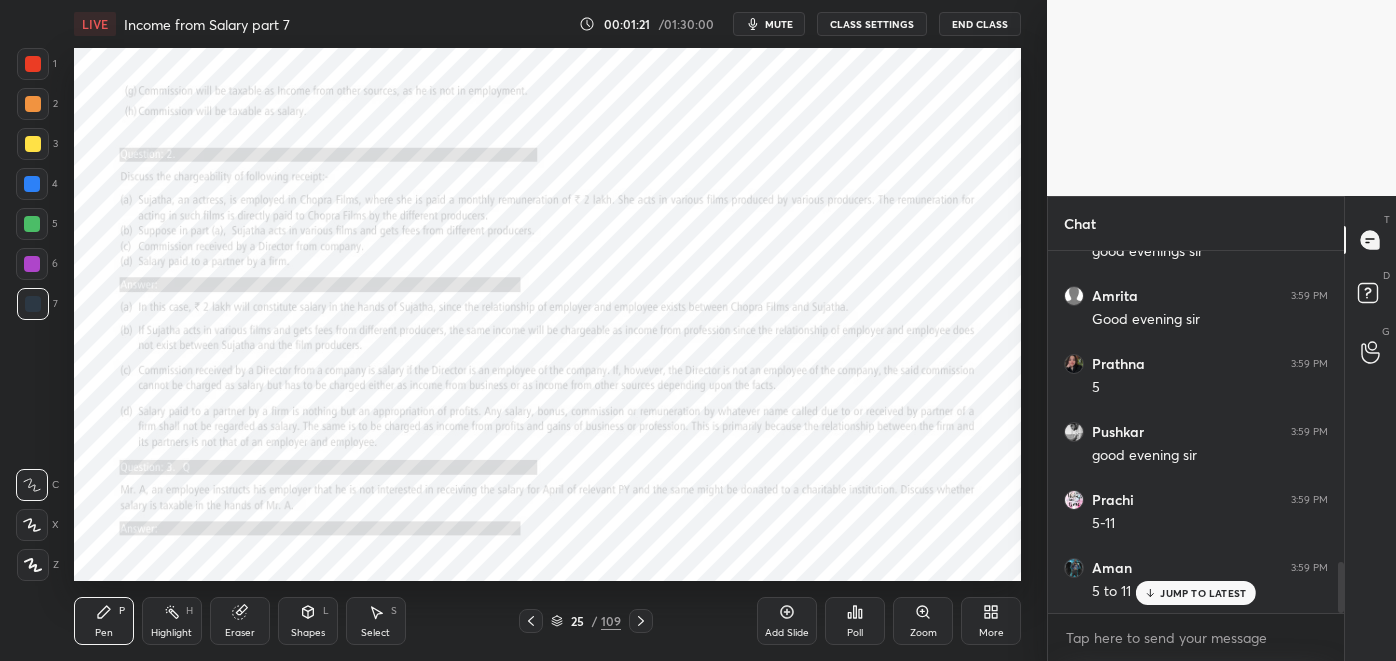 click 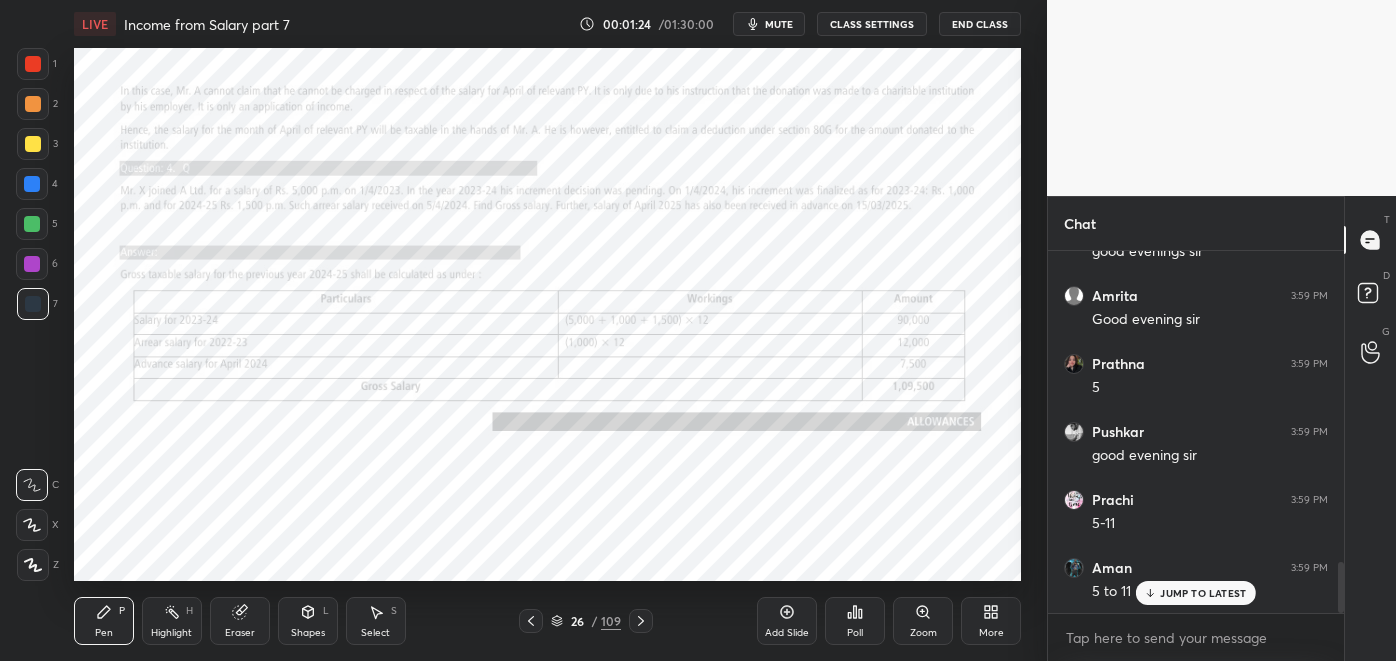 click 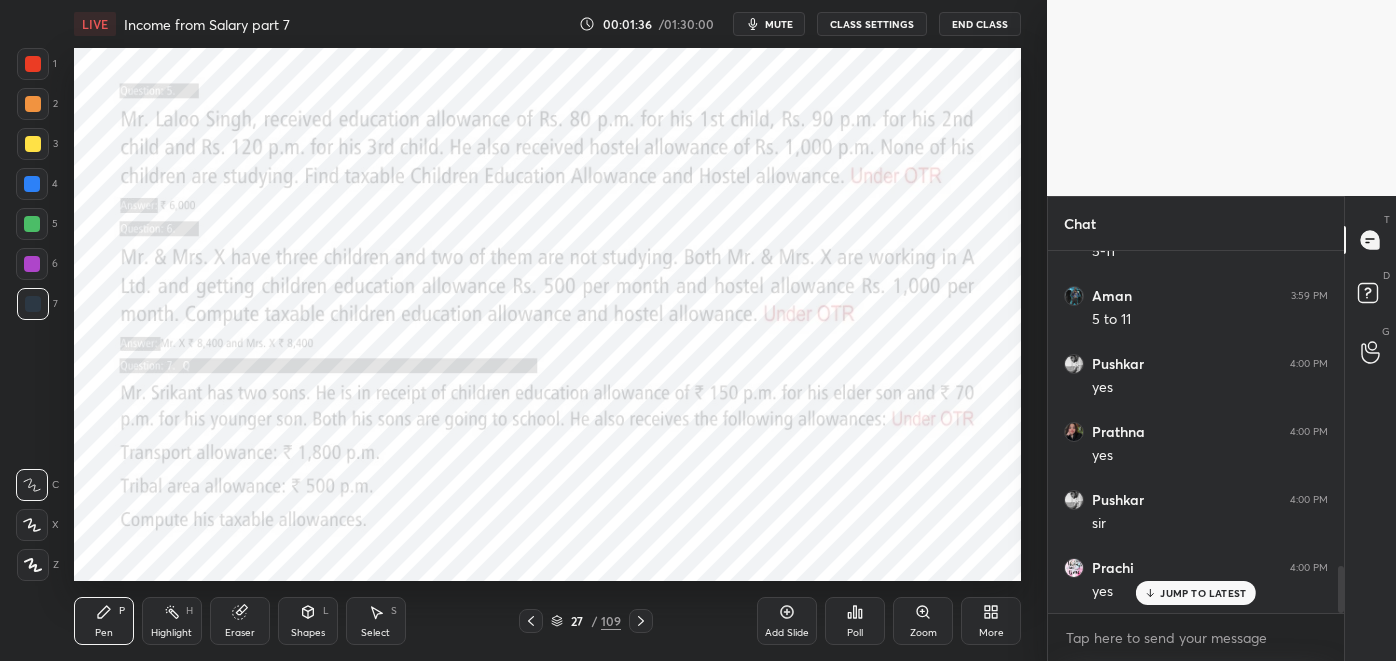 scroll, scrollTop: 2589, scrollLeft: 0, axis: vertical 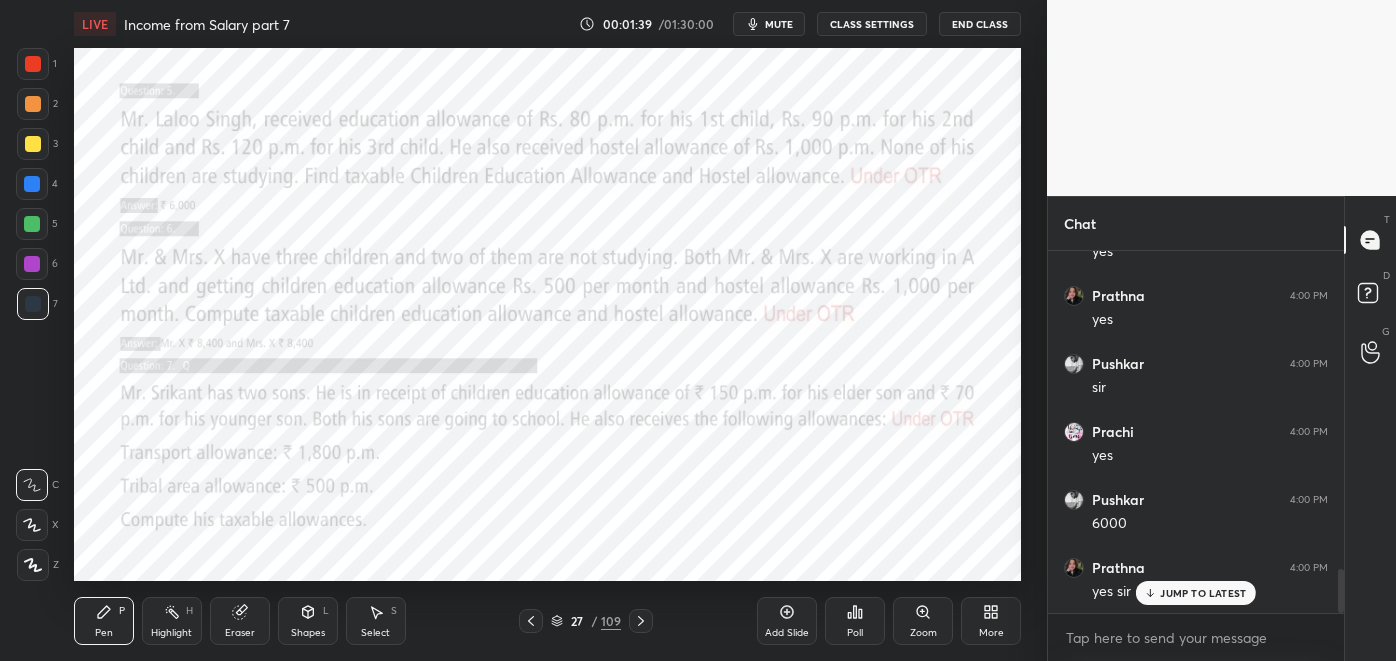 click at bounding box center [33, 64] 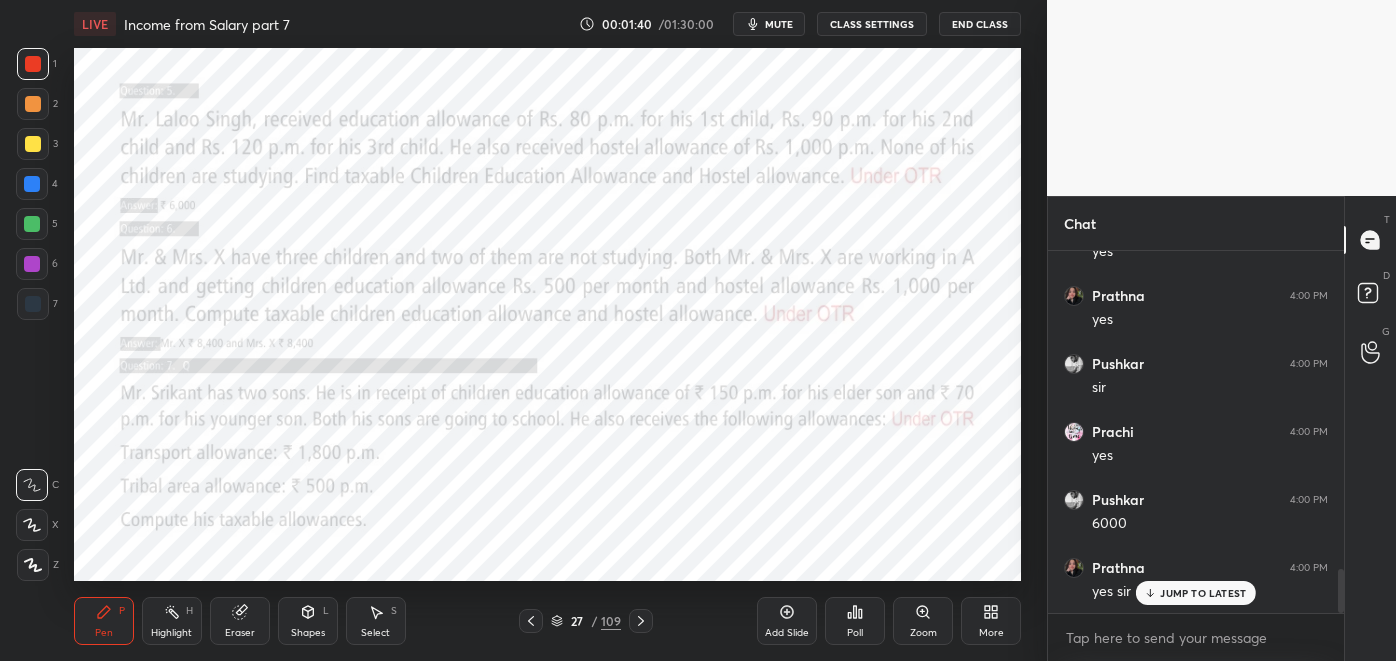 click 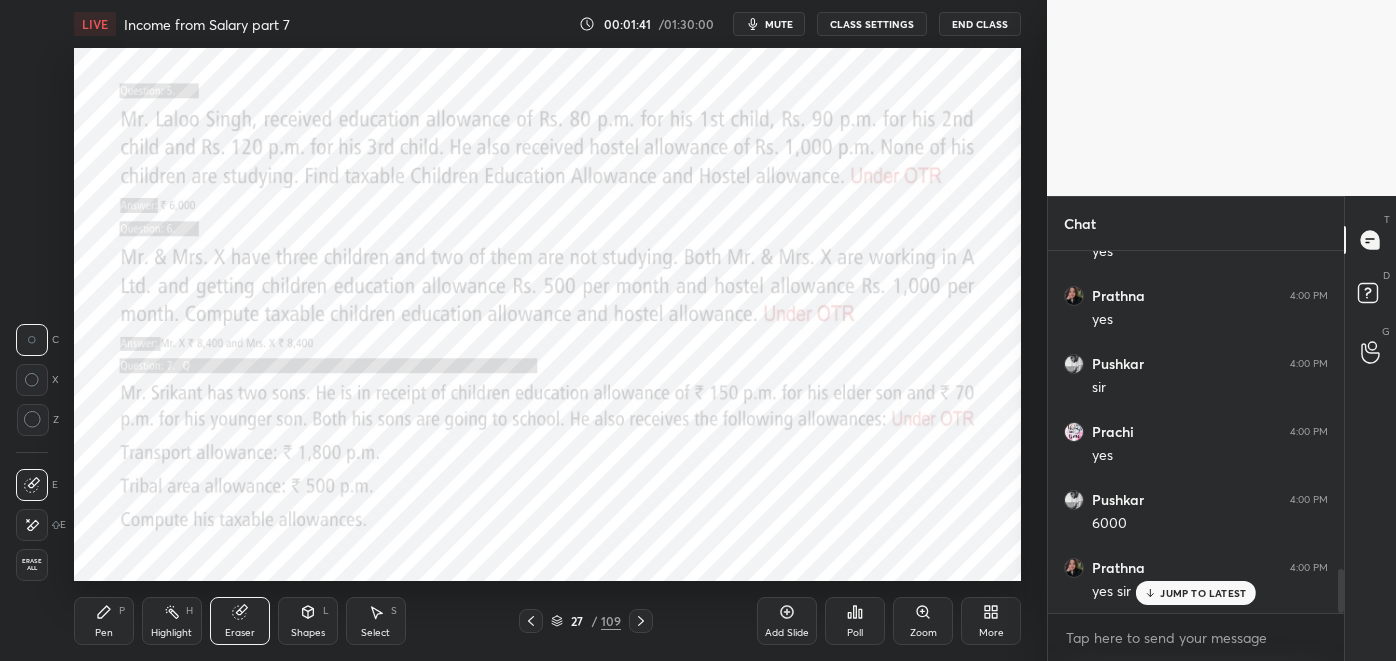 scroll, scrollTop: 2661, scrollLeft: 0, axis: vertical 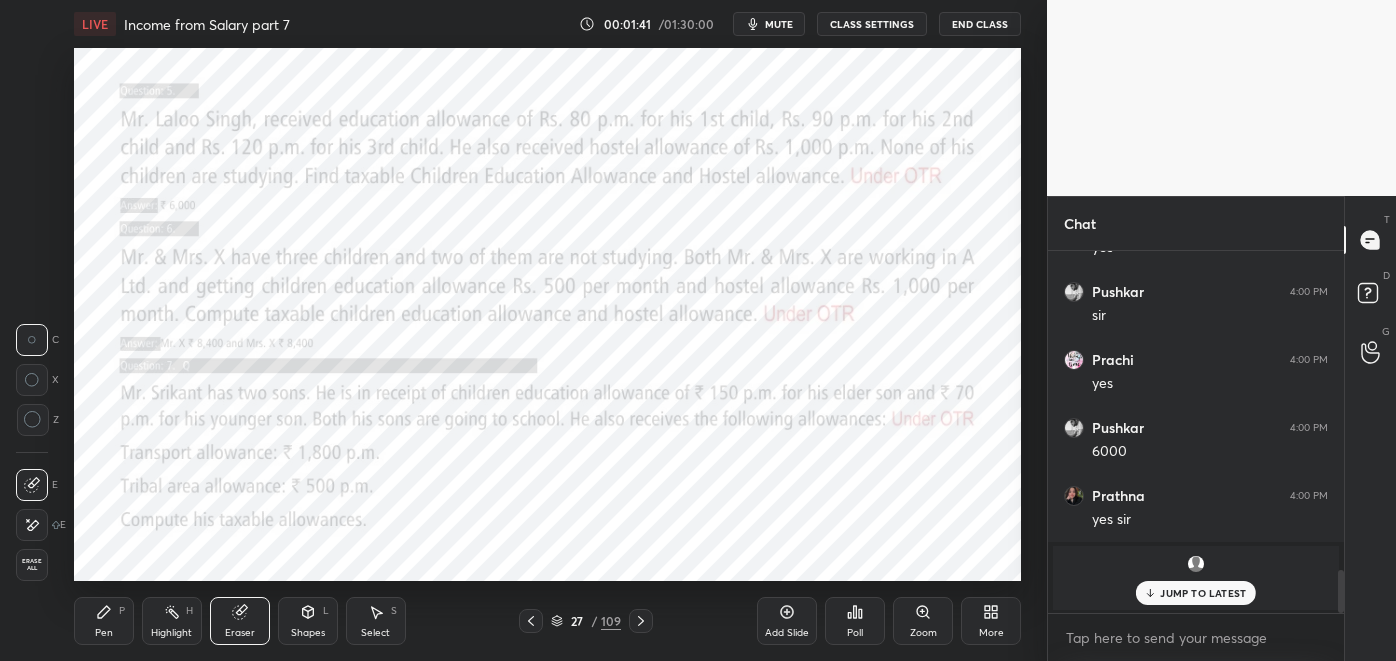 click 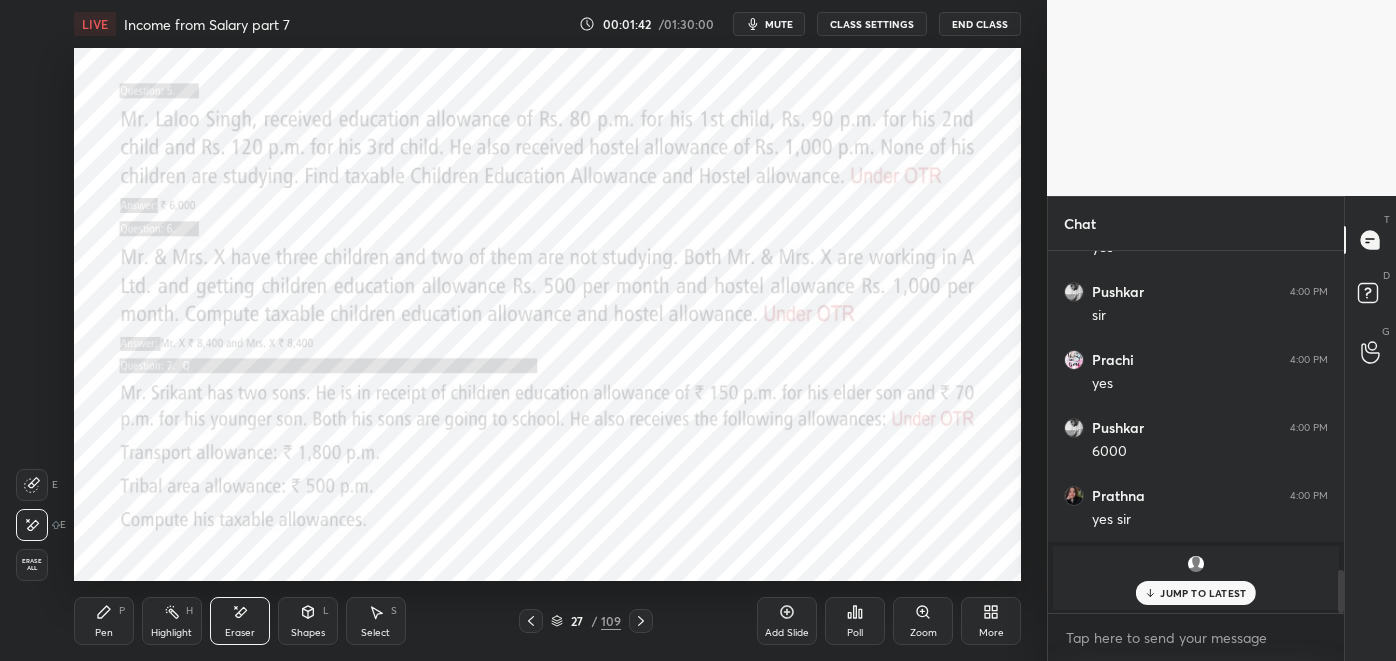 click on "Pen P" at bounding box center [104, 621] 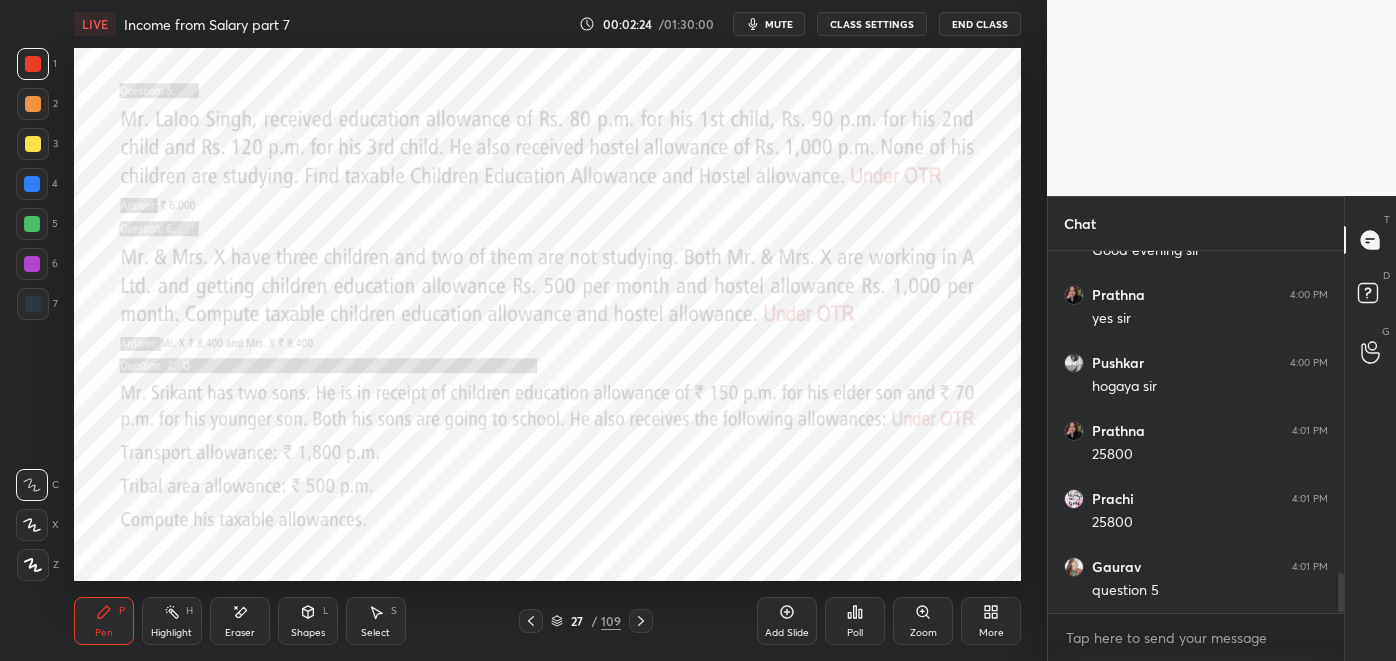 scroll, scrollTop: 2976, scrollLeft: 0, axis: vertical 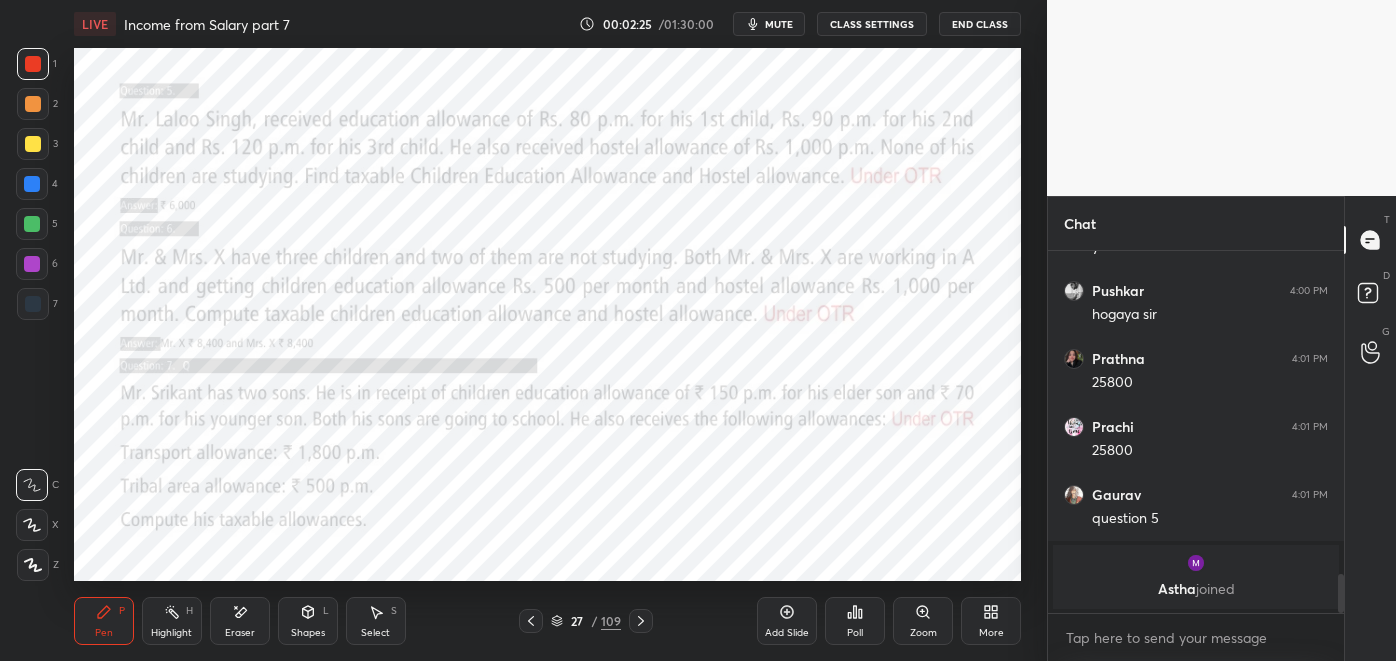 click 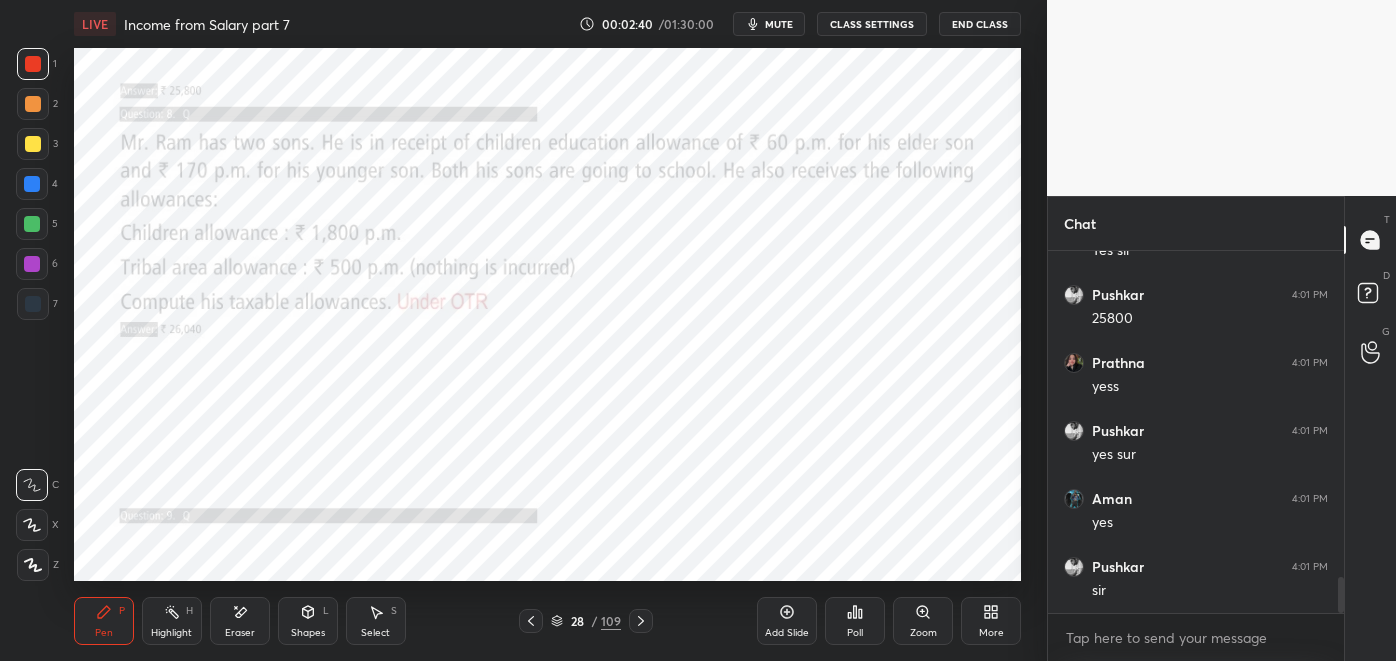 scroll, scrollTop: 3357, scrollLeft: 0, axis: vertical 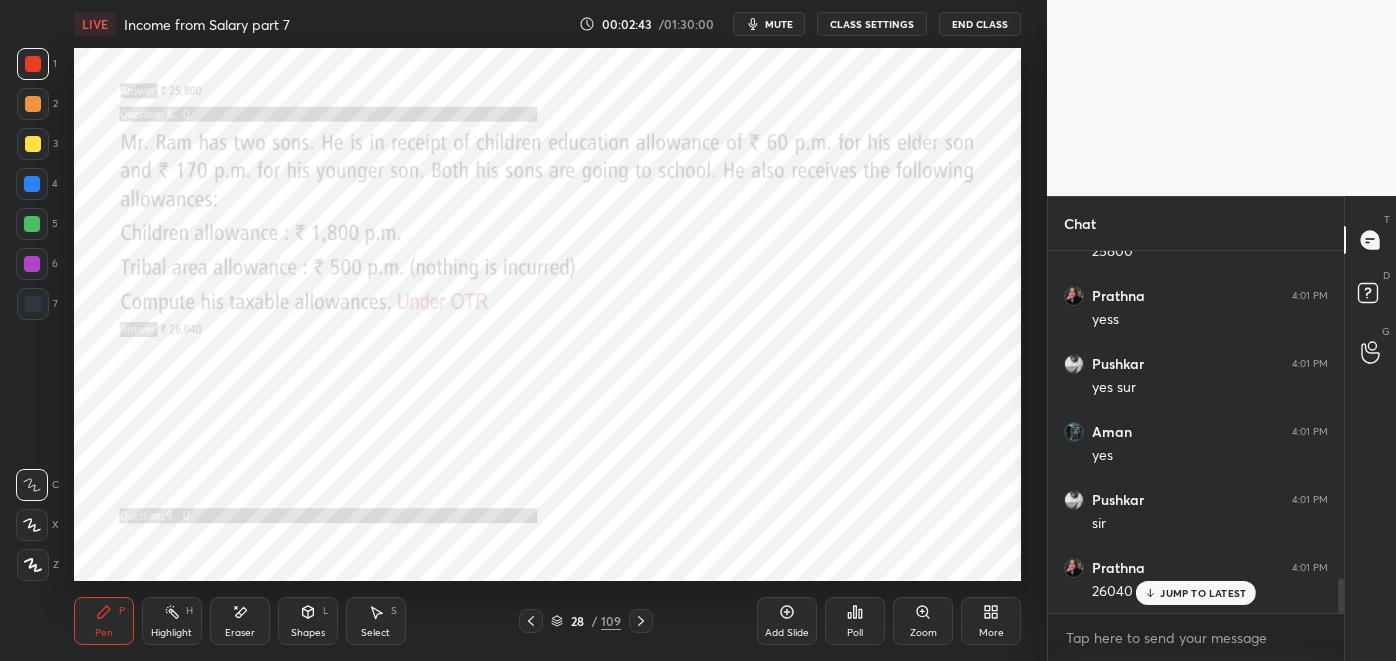 click 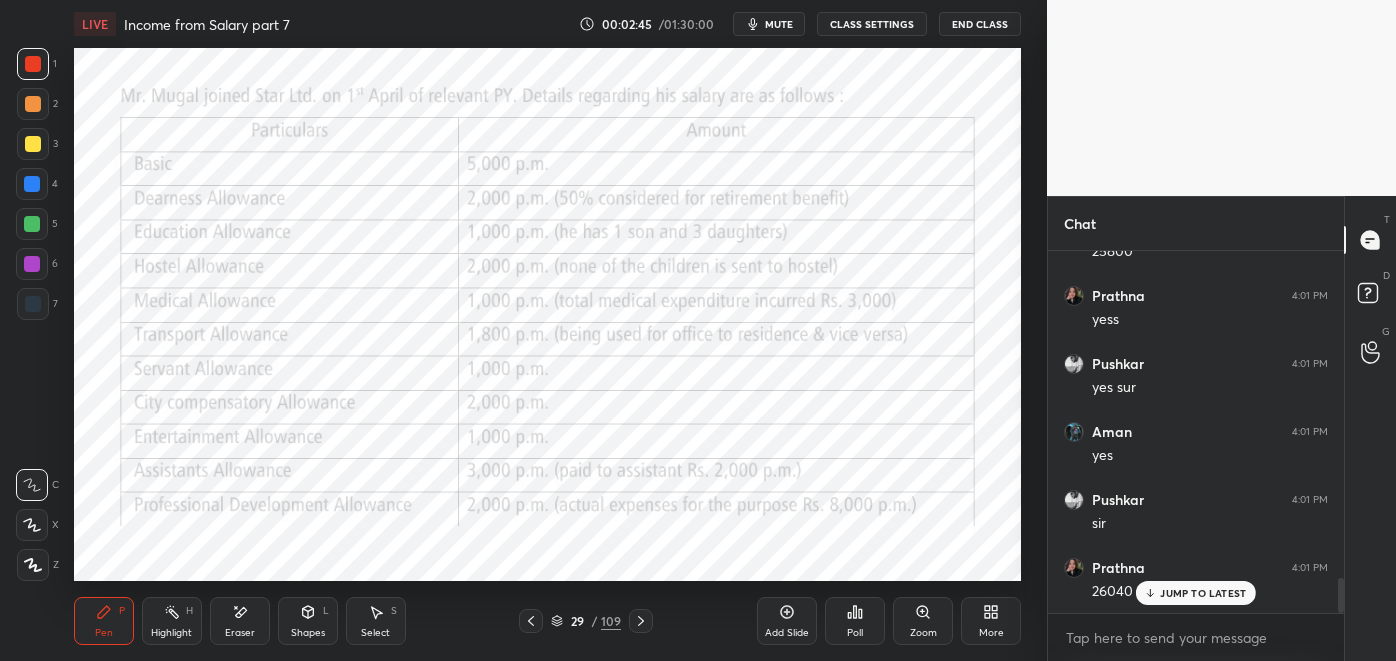 click 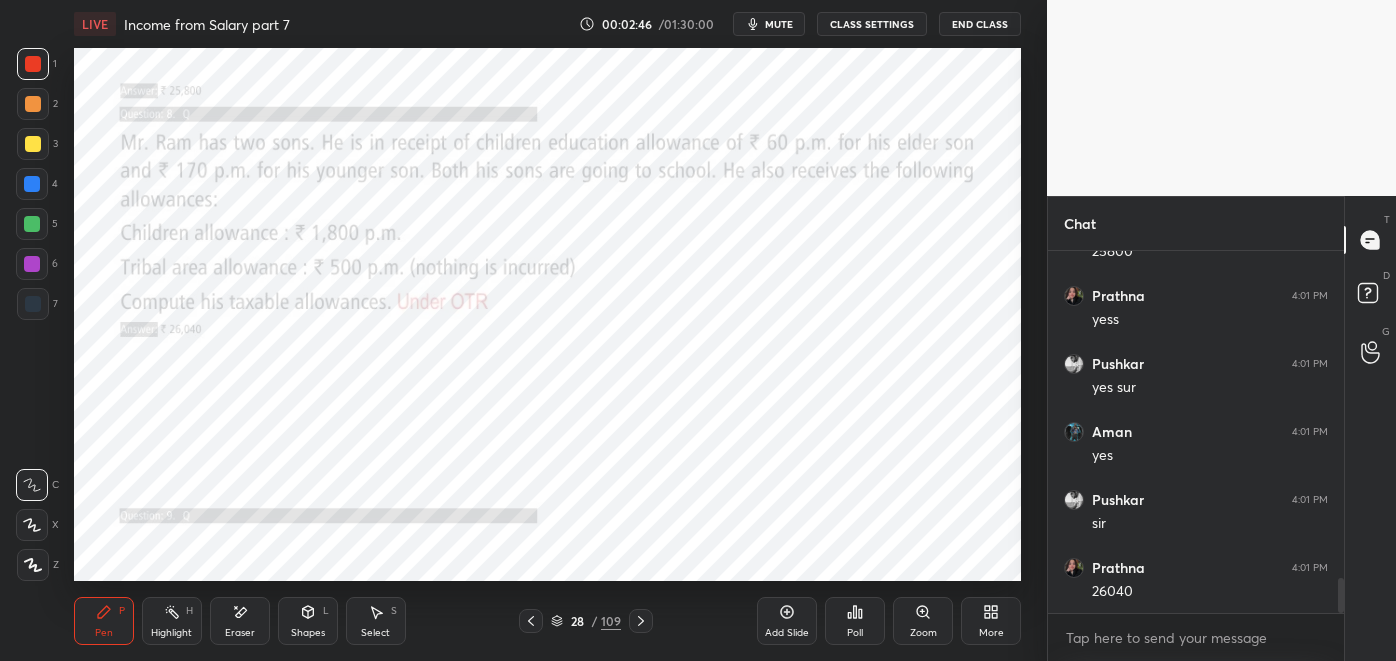 scroll, scrollTop: 3426, scrollLeft: 0, axis: vertical 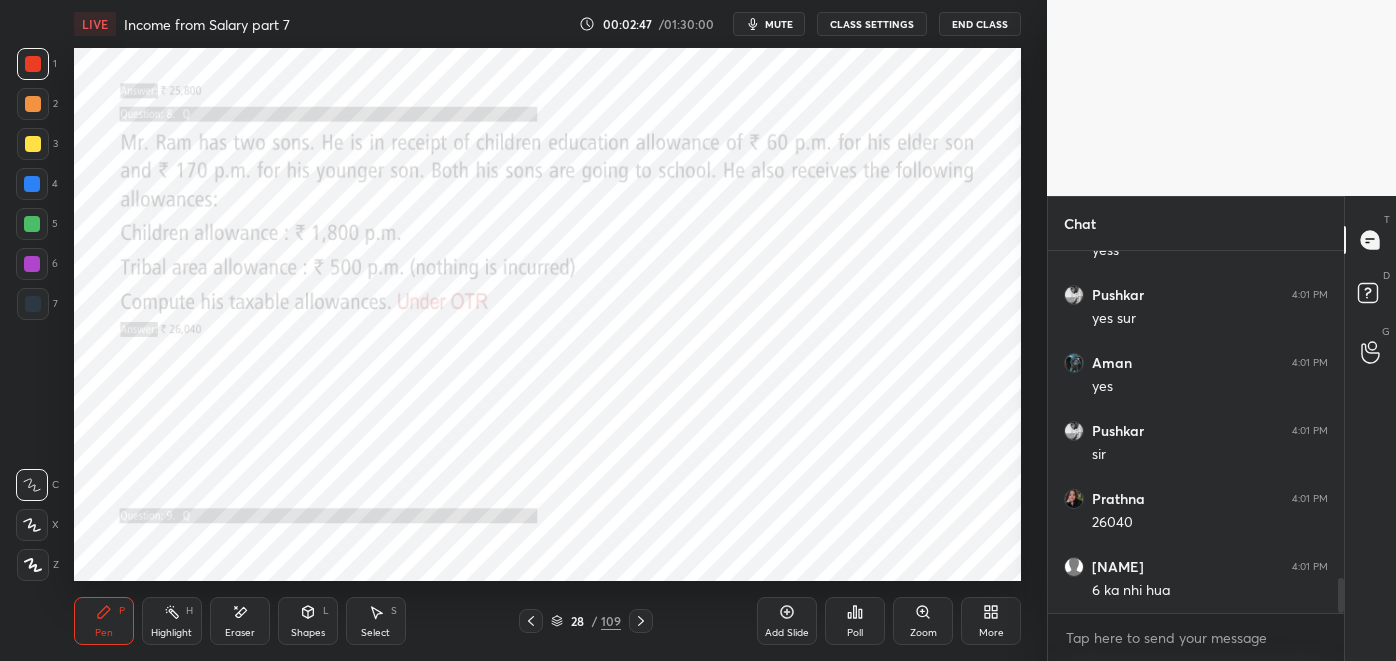 click 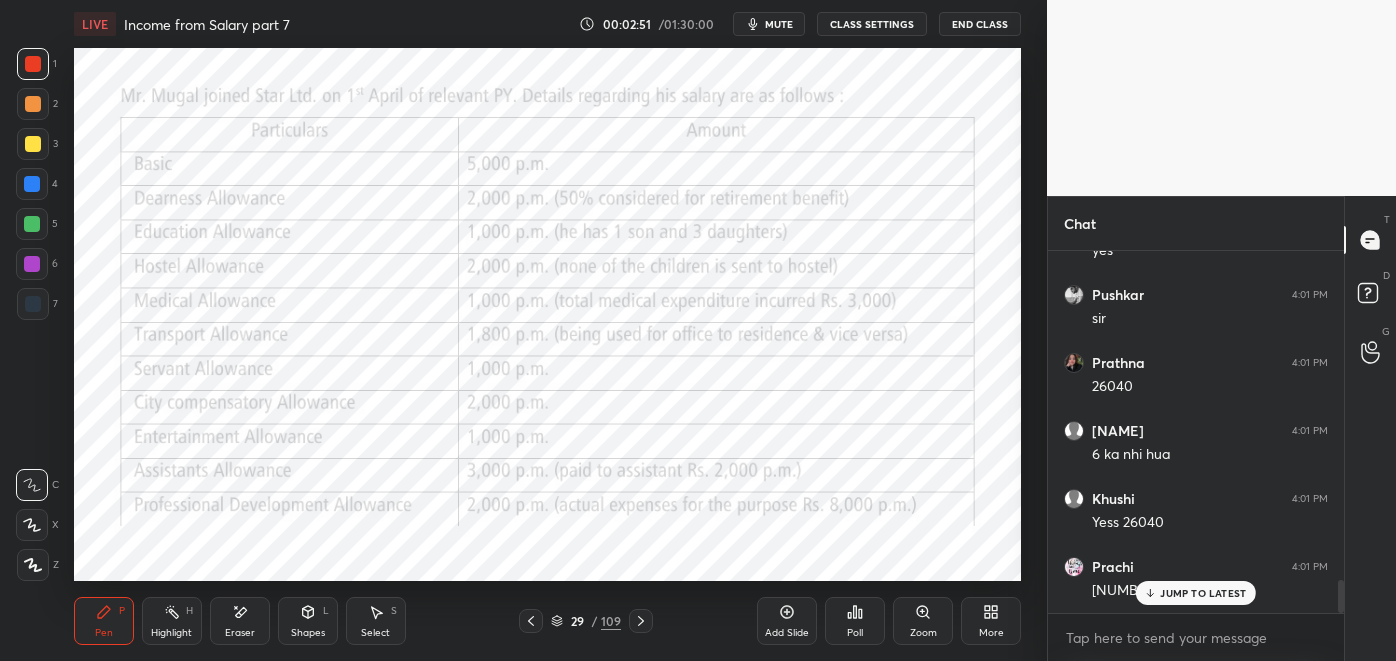 scroll, scrollTop: 3629, scrollLeft: 0, axis: vertical 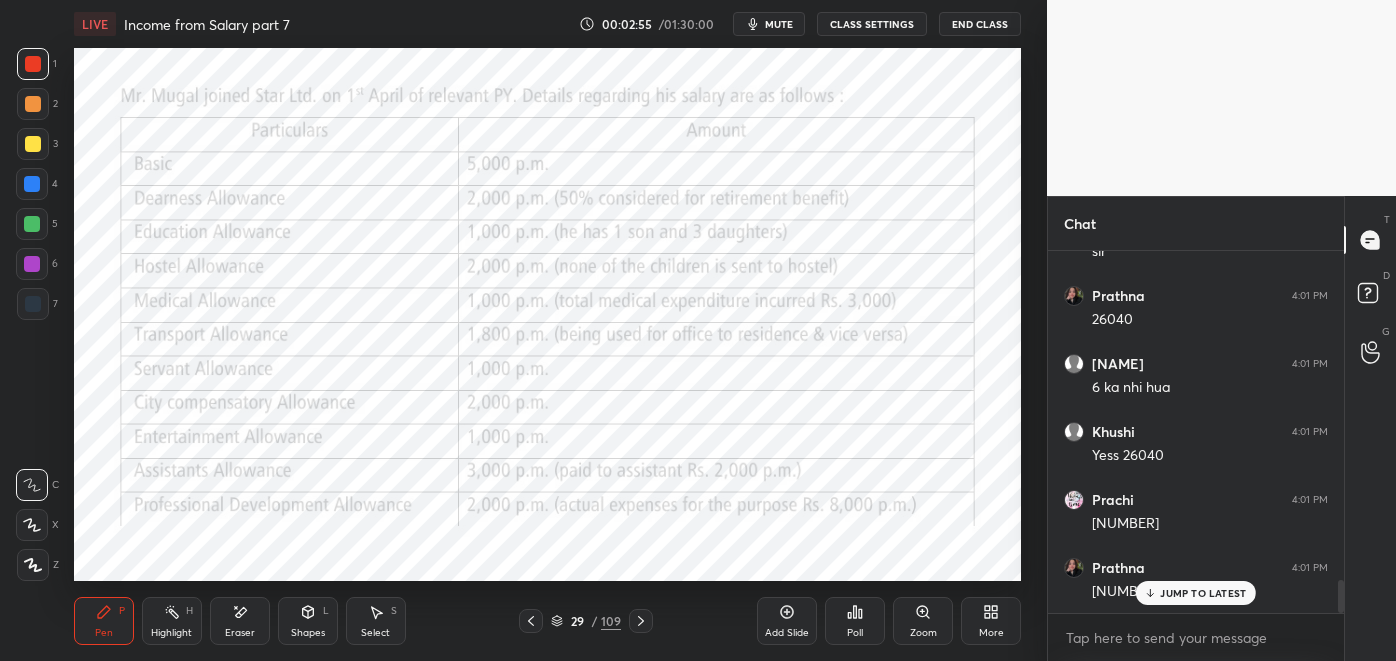 click 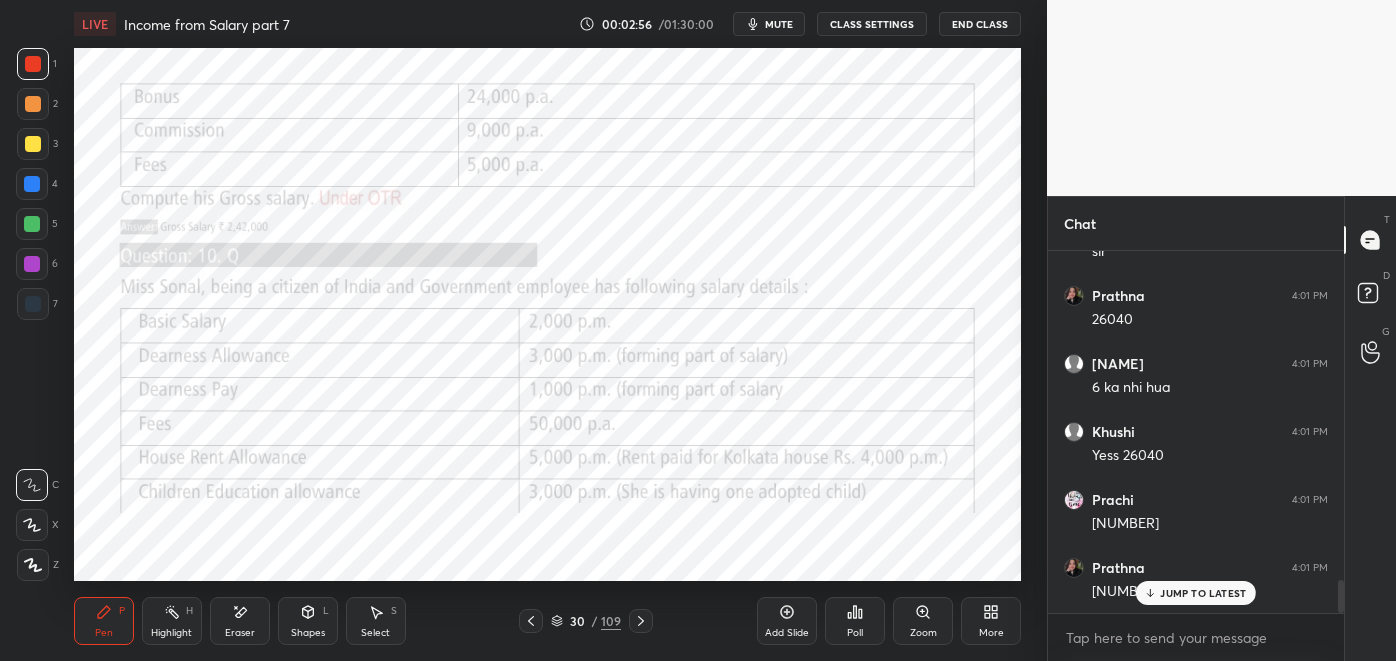 click 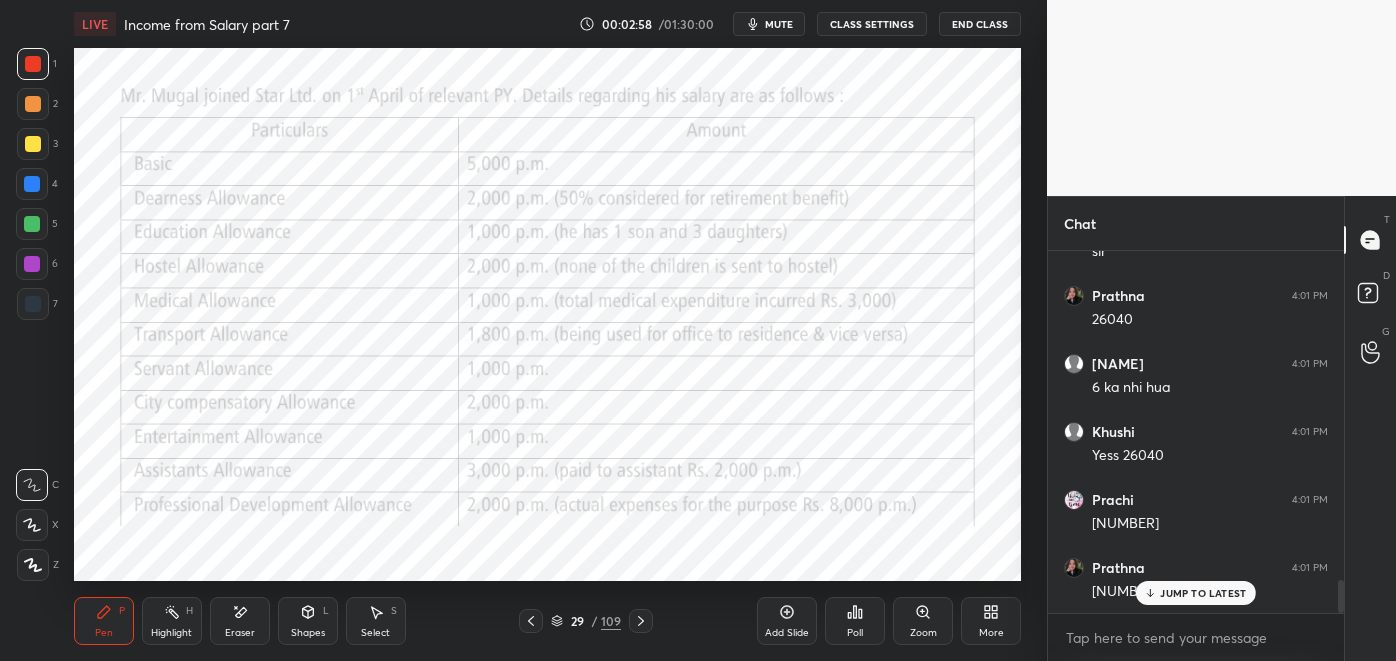 scroll, scrollTop: 3701, scrollLeft: 0, axis: vertical 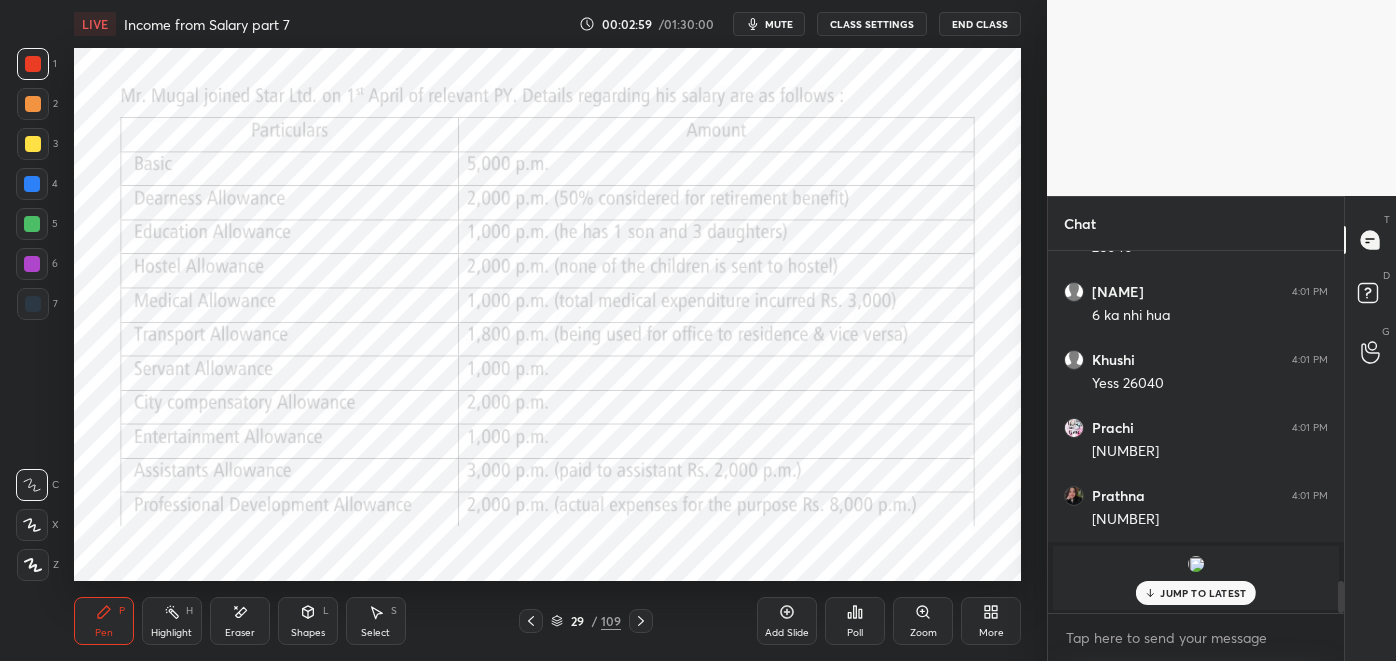click at bounding box center [641, 621] 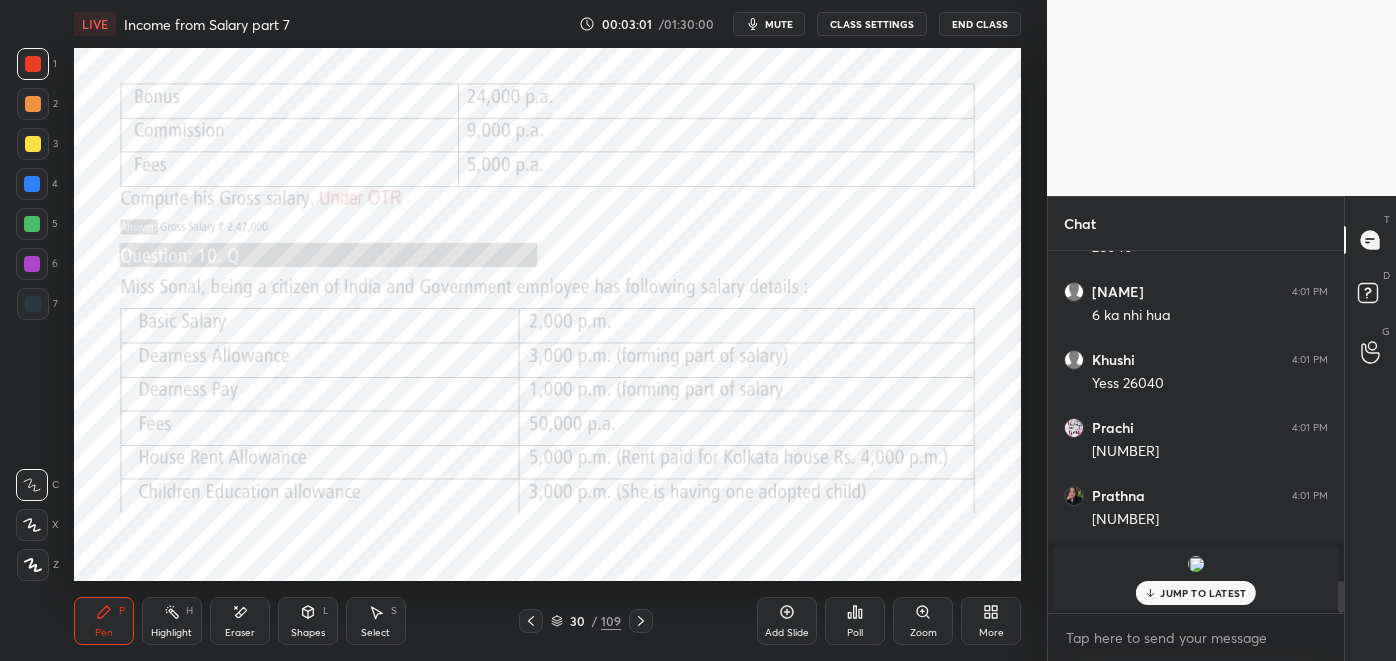 scroll, scrollTop: 3770, scrollLeft: 0, axis: vertical 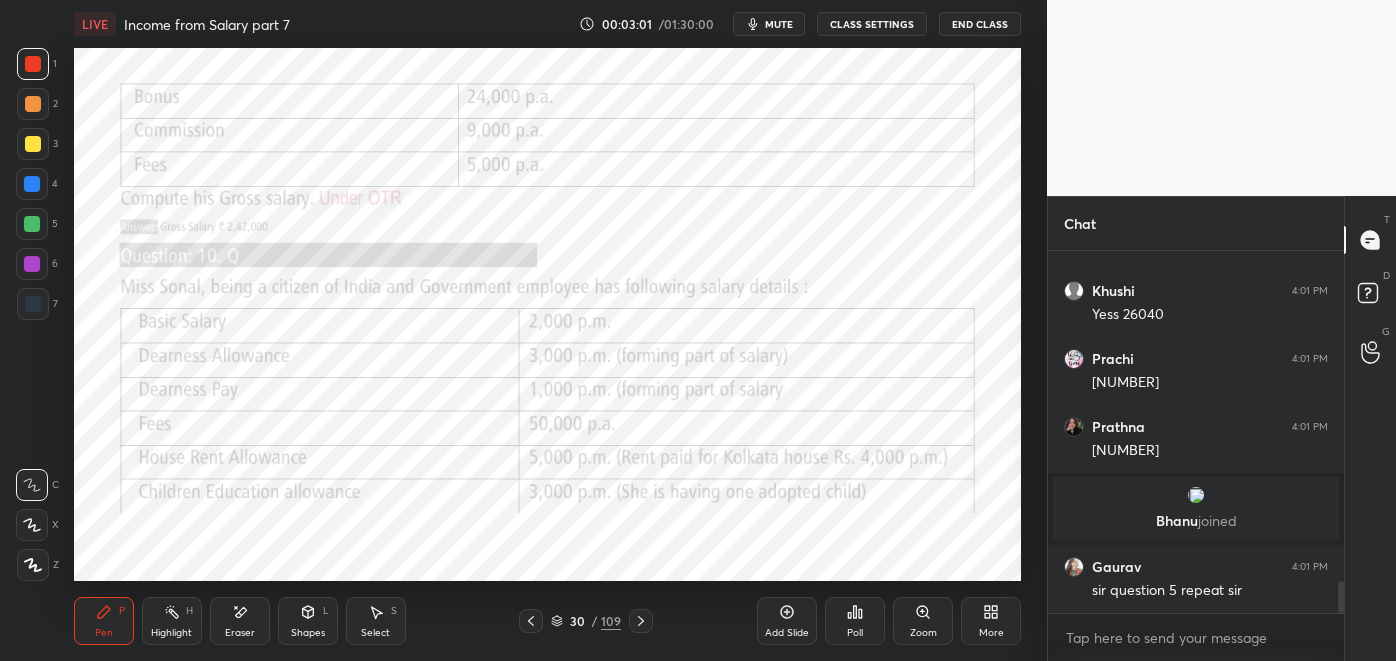 click 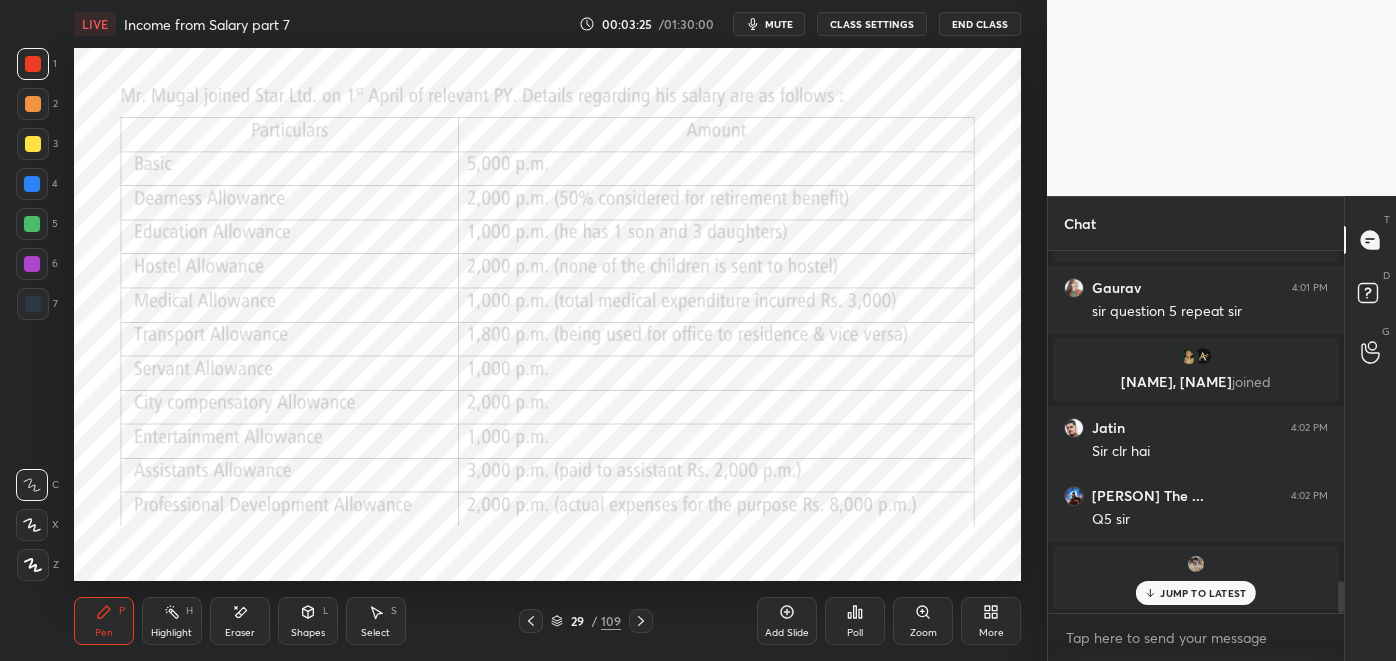 scroll, scrollTop: 3832, scrollLeft: 0, axis: vertical 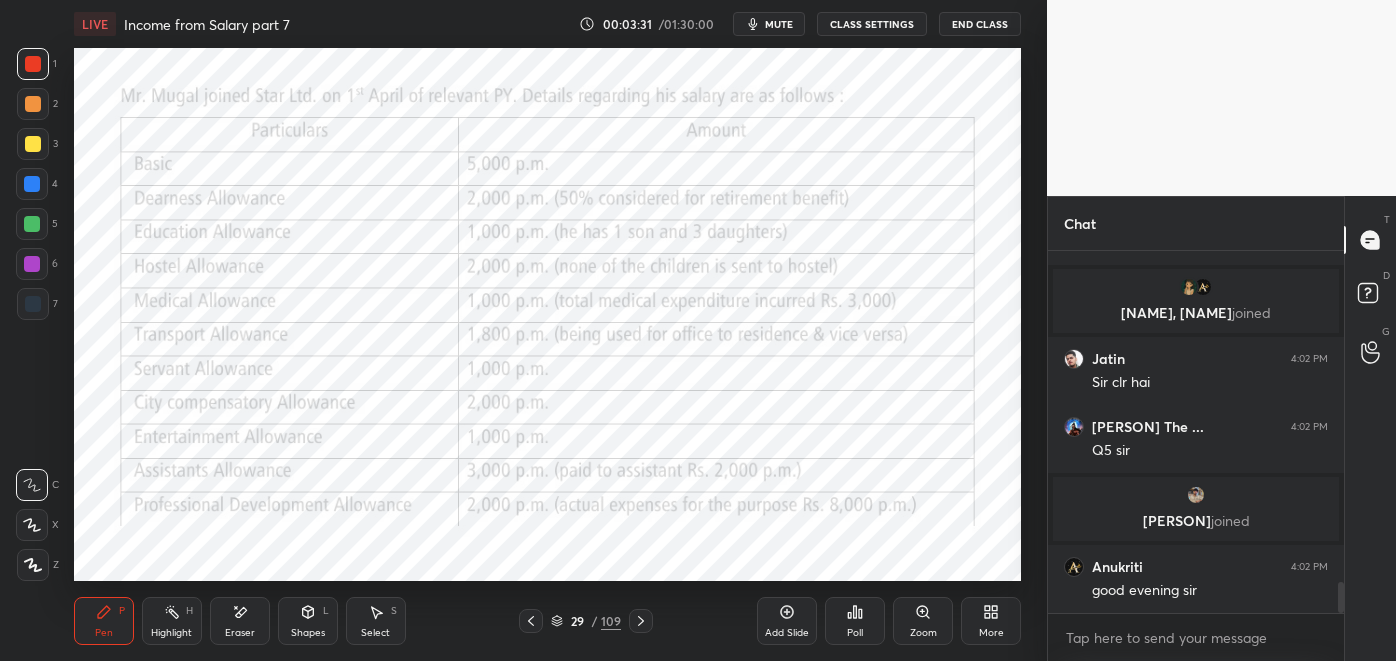 click 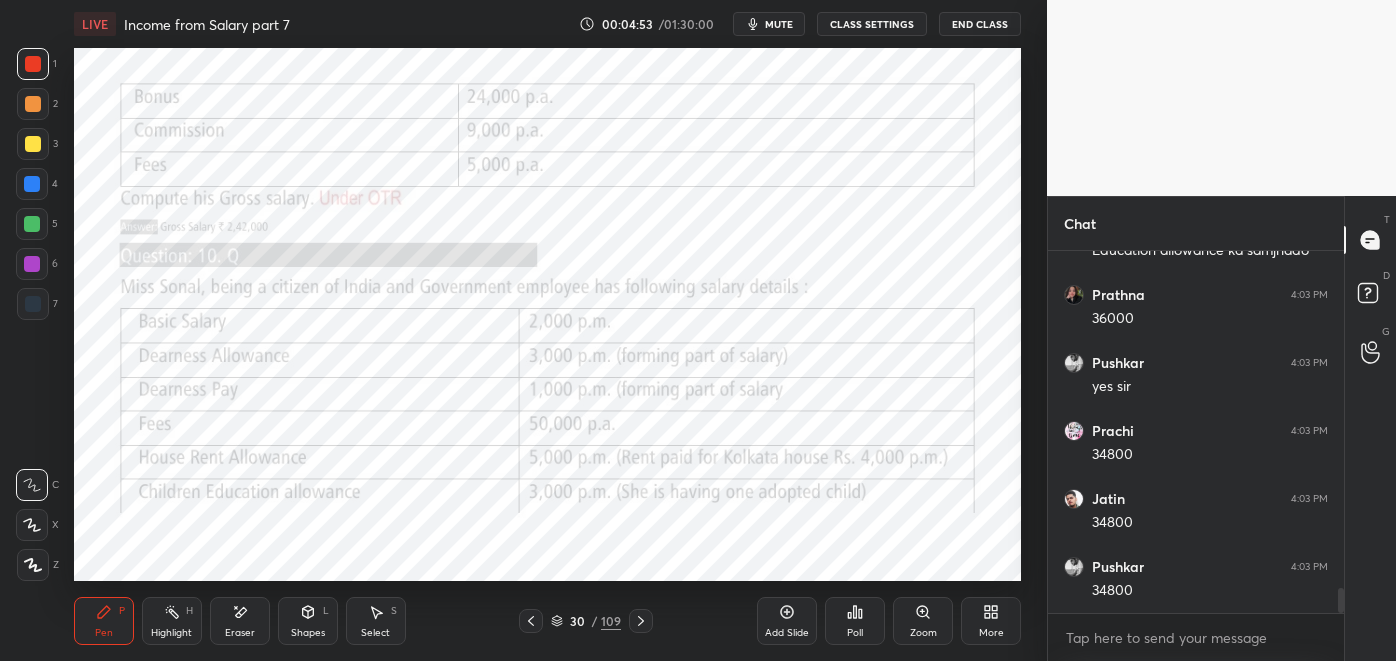 scroll, scrollTop: 4861, scrollLeft: 0, axis: vertical 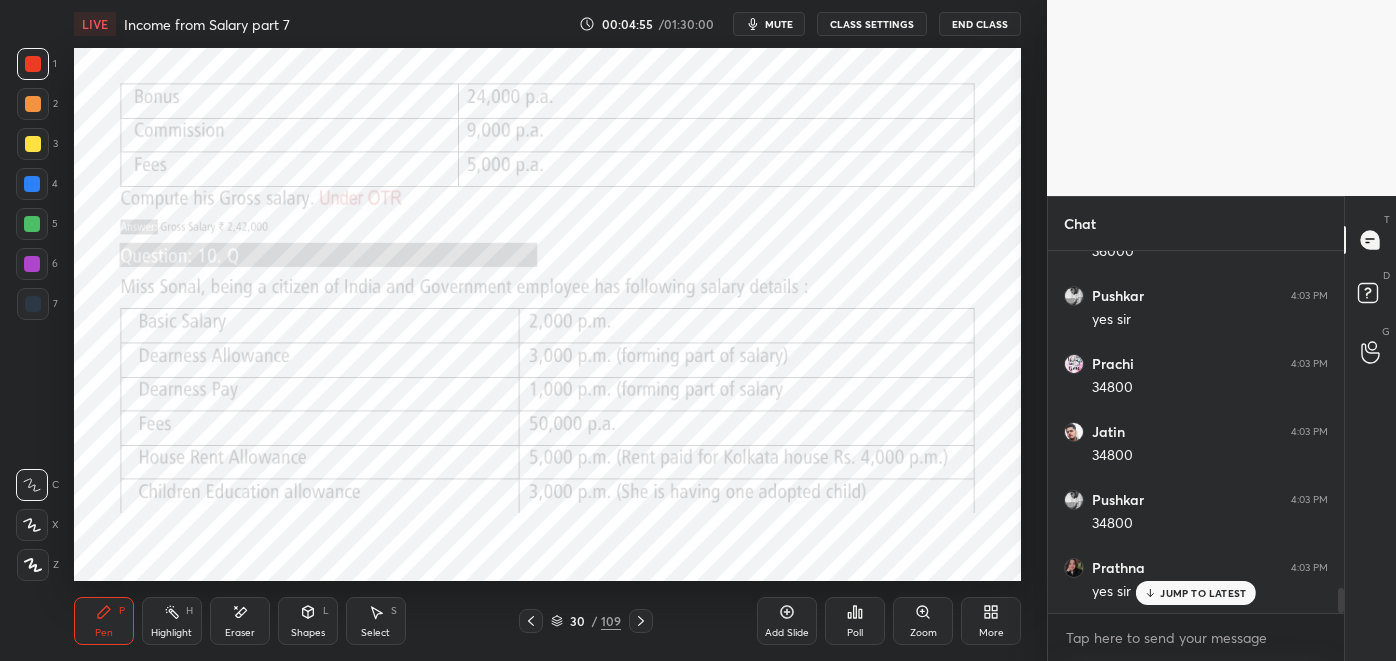 click 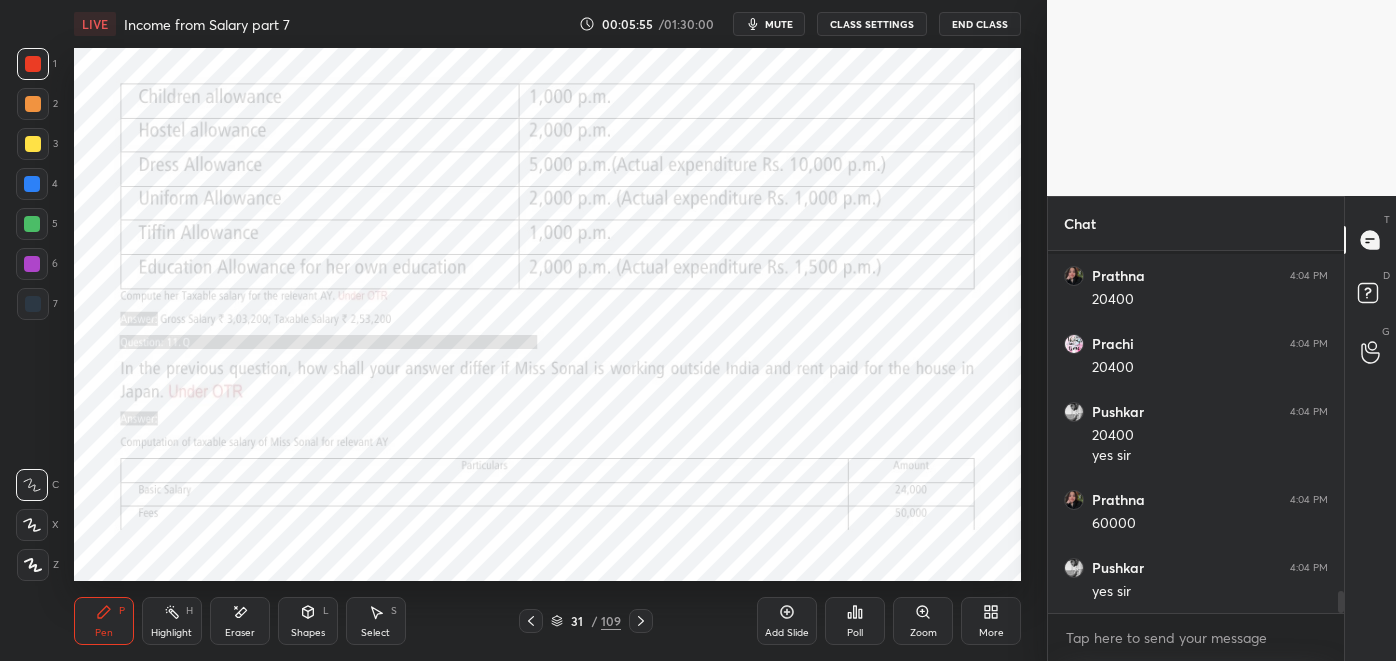 scroll, scrollTop: 5568, scrollLeft: 0, axis: vertical 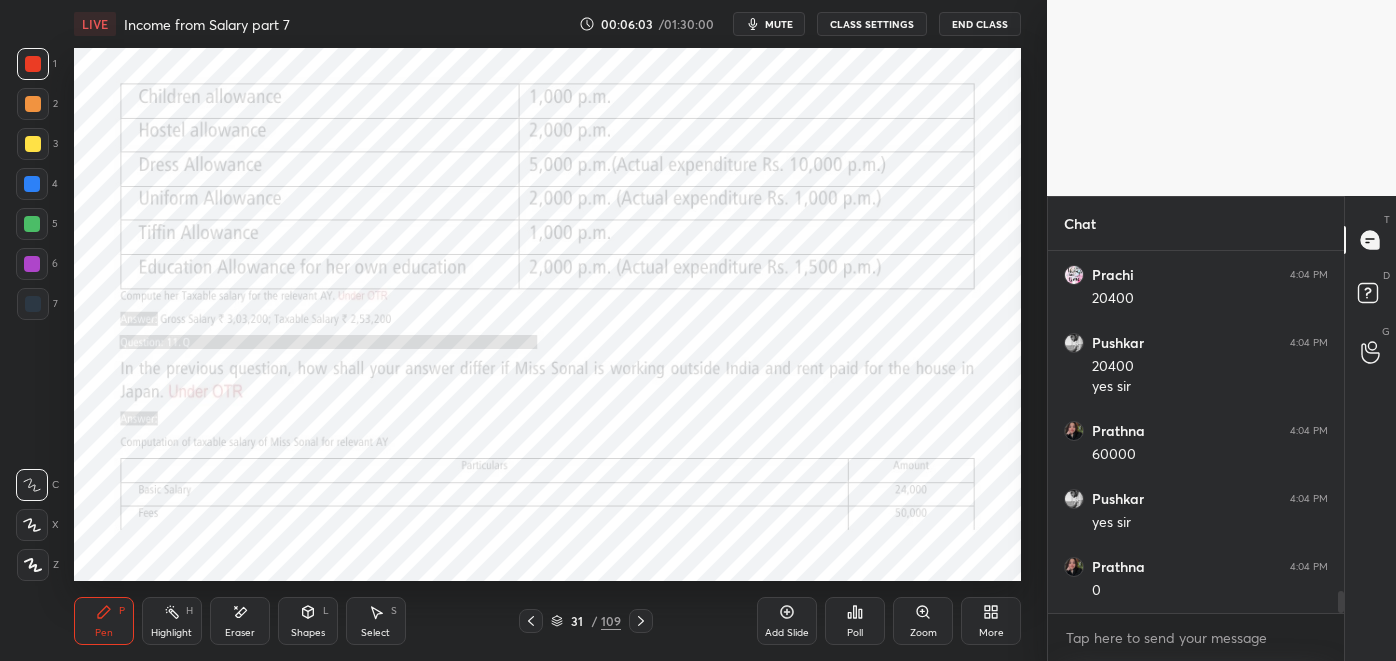 click on "Eraser" at bounding box center [240, 633] 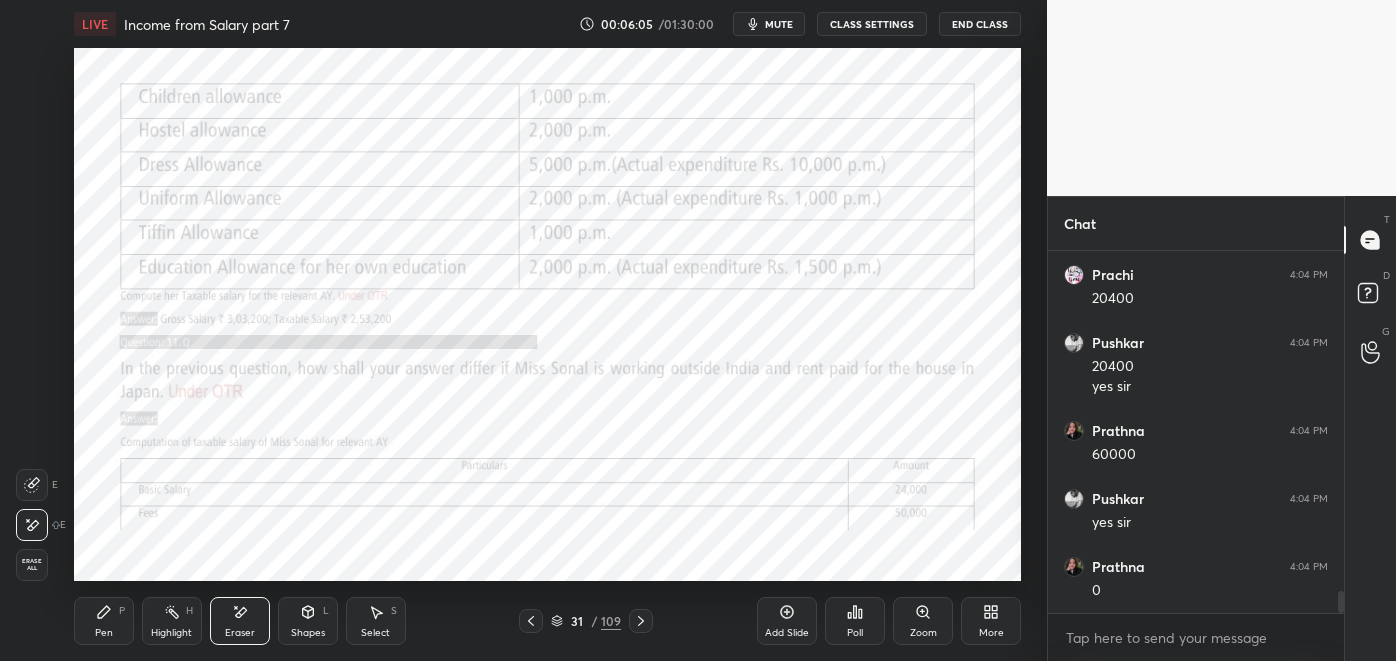 scroll, scrollTop: 5640, scrollLeft: 0, axis: vertical 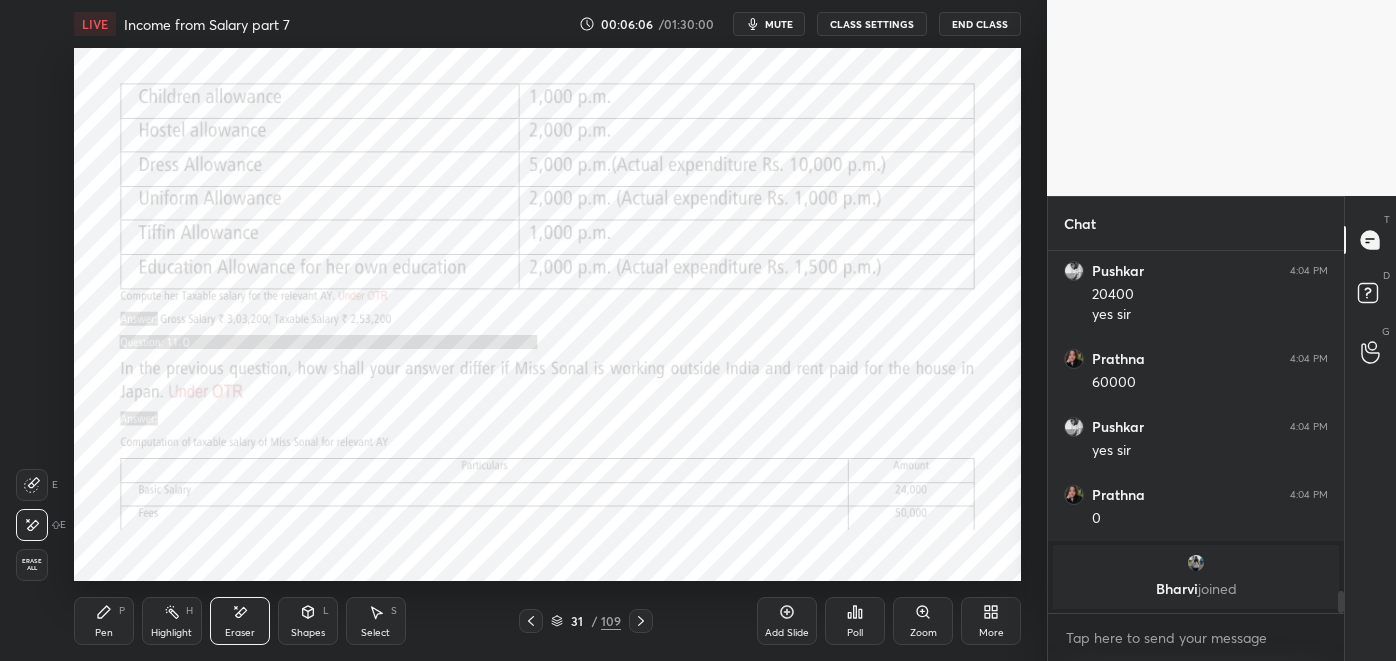 click on "Pen P" at bounding box center [104, 621] 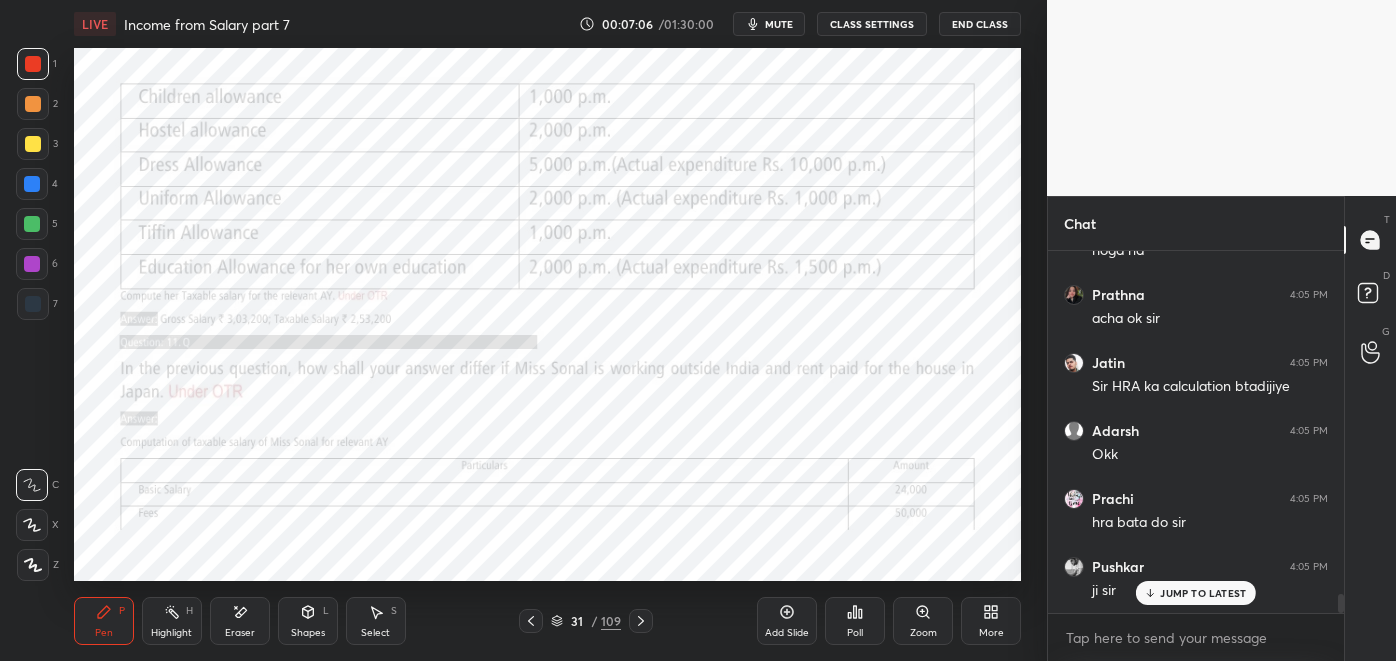 scroll, scrollTop: 6467, scrollLeft: 0, axis: vertical 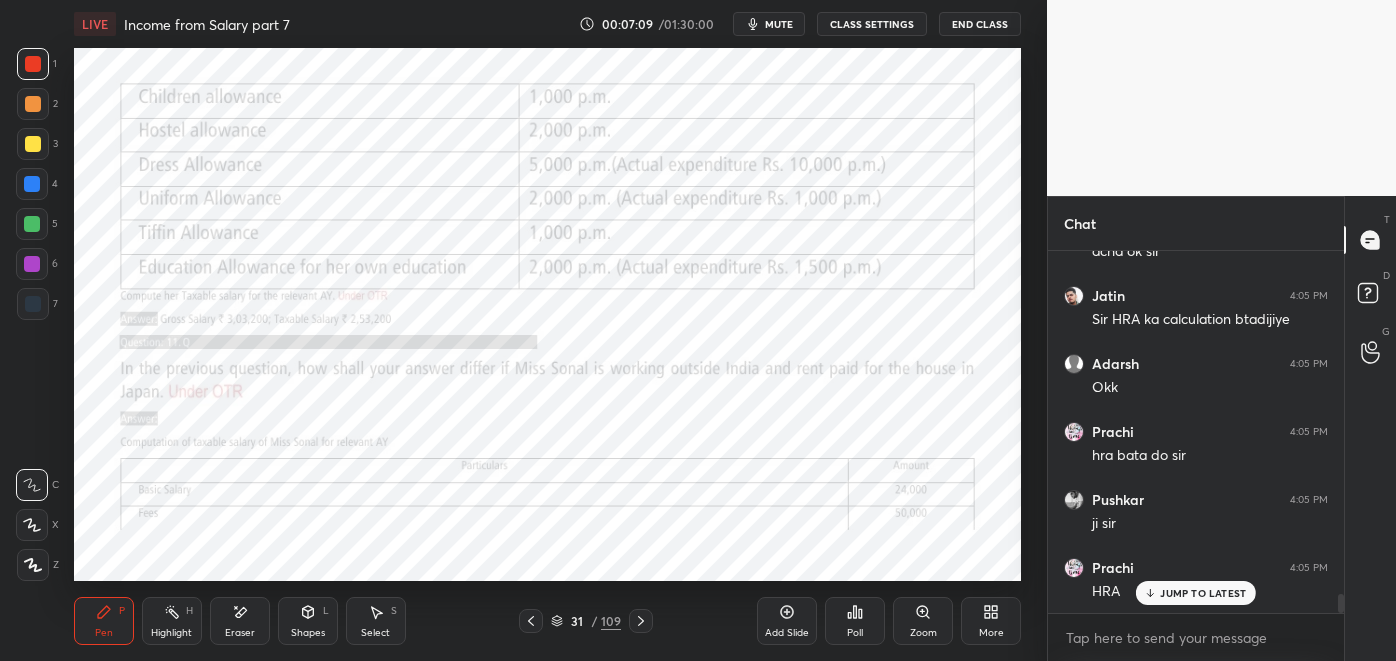 click 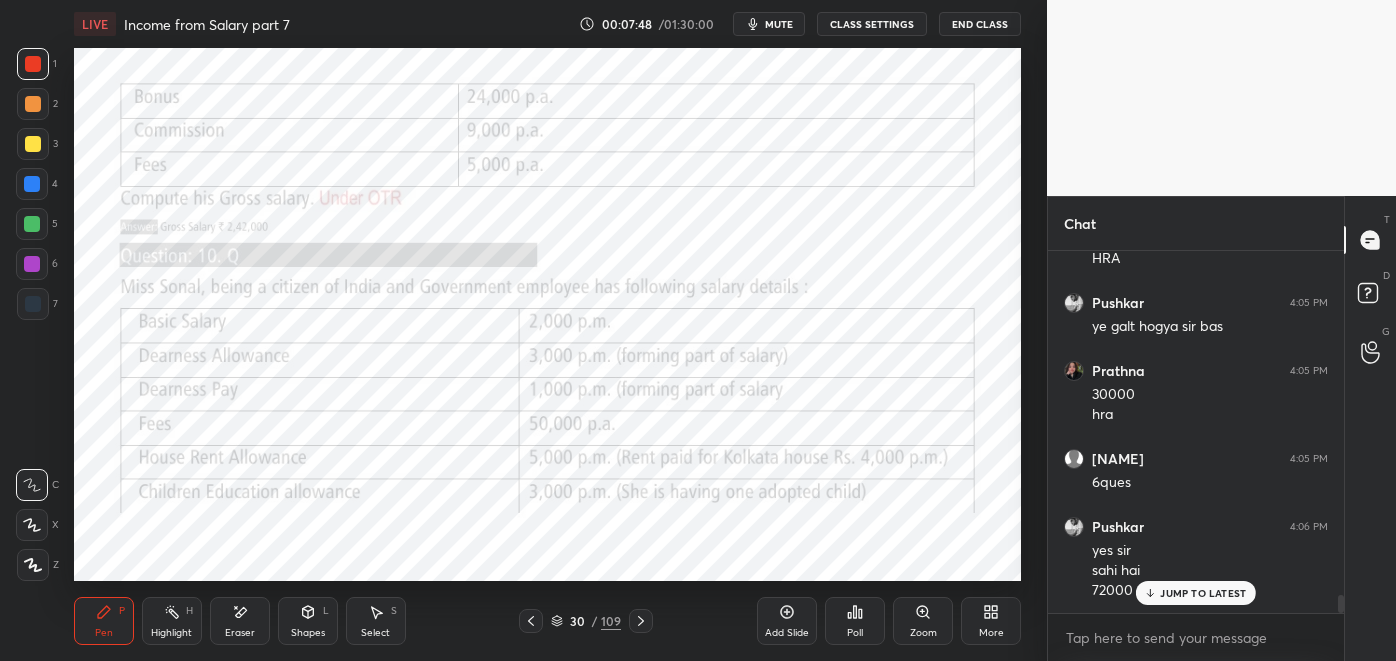 scroll, scrollTop: 6867, scrollLeft: 0, axis: vertical 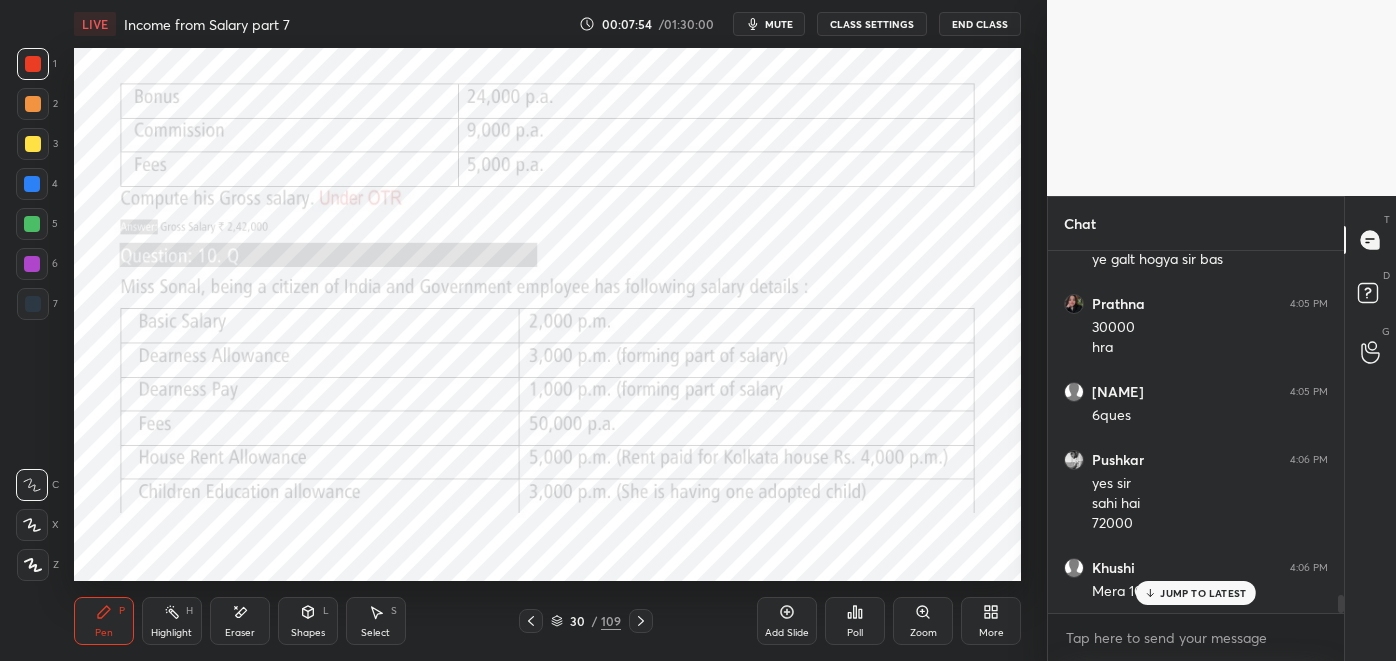 click on "JUMP TO LATEST" at bounding box center [1203, 593] 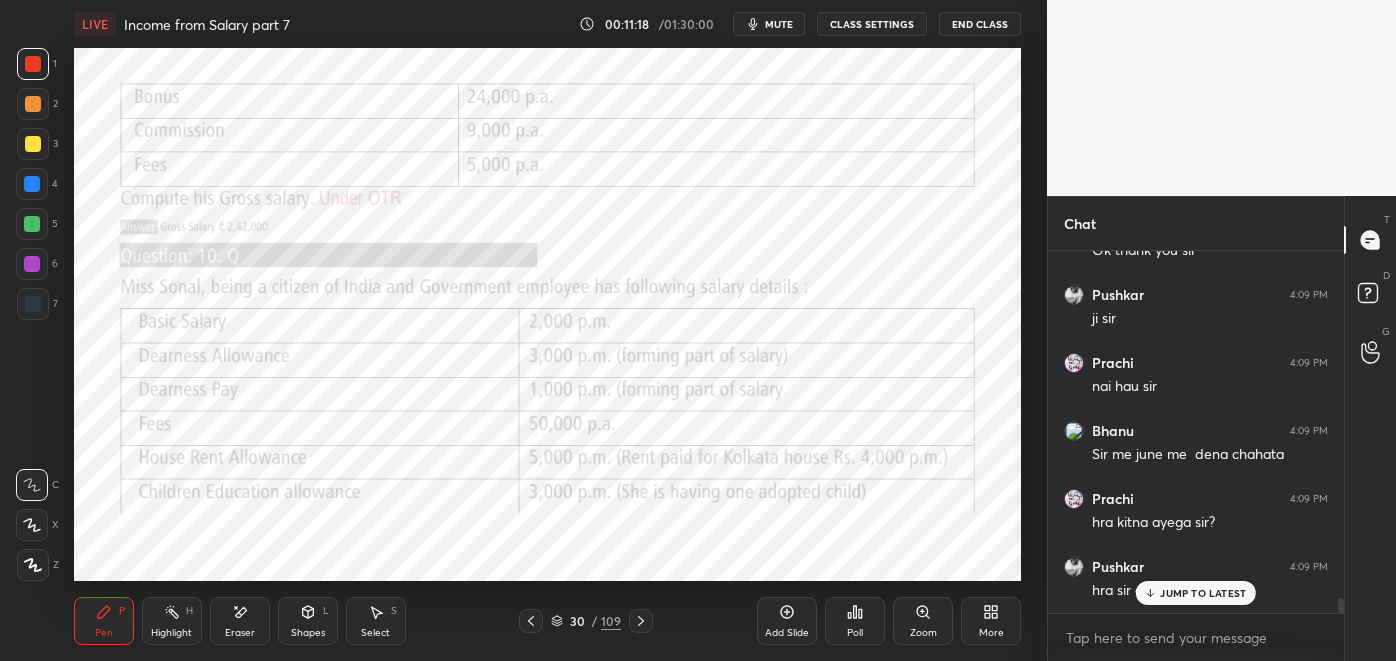 scroll, scrollTop: 8531, scrollLeft: 0, axis: vertical 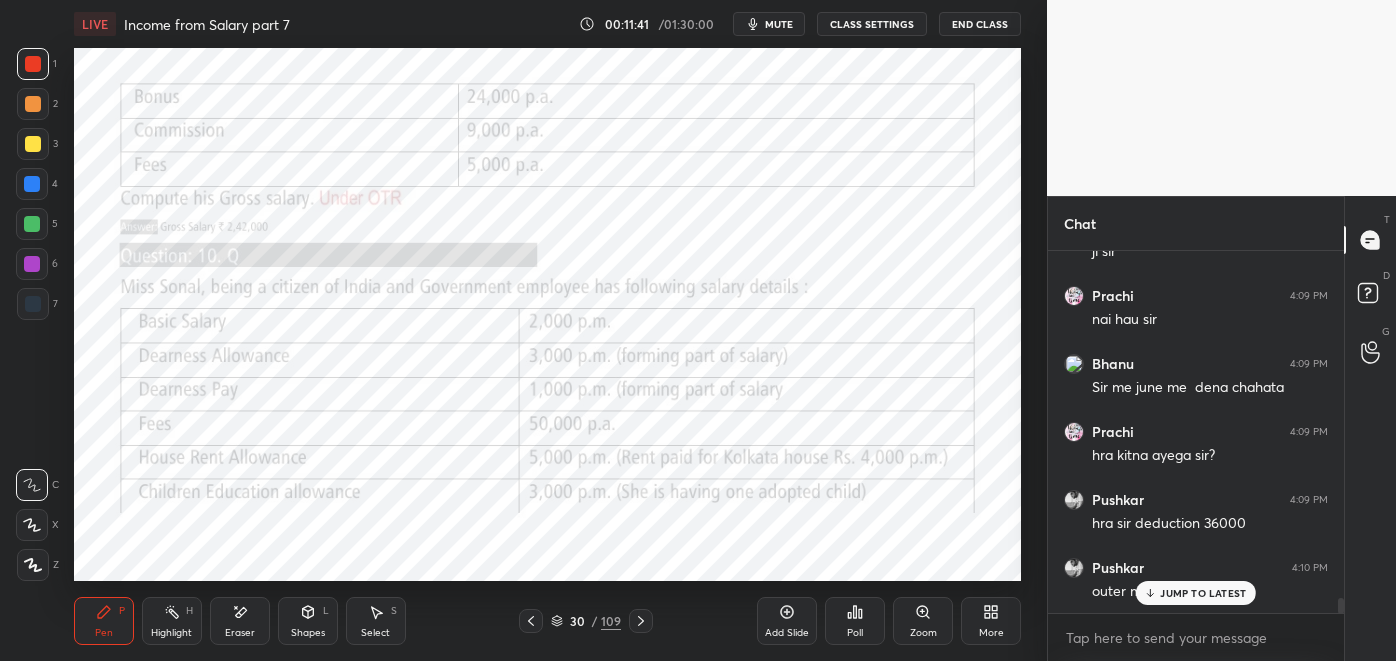 click on "JUMP TO LATEST" at bounding box center [1203, 593] 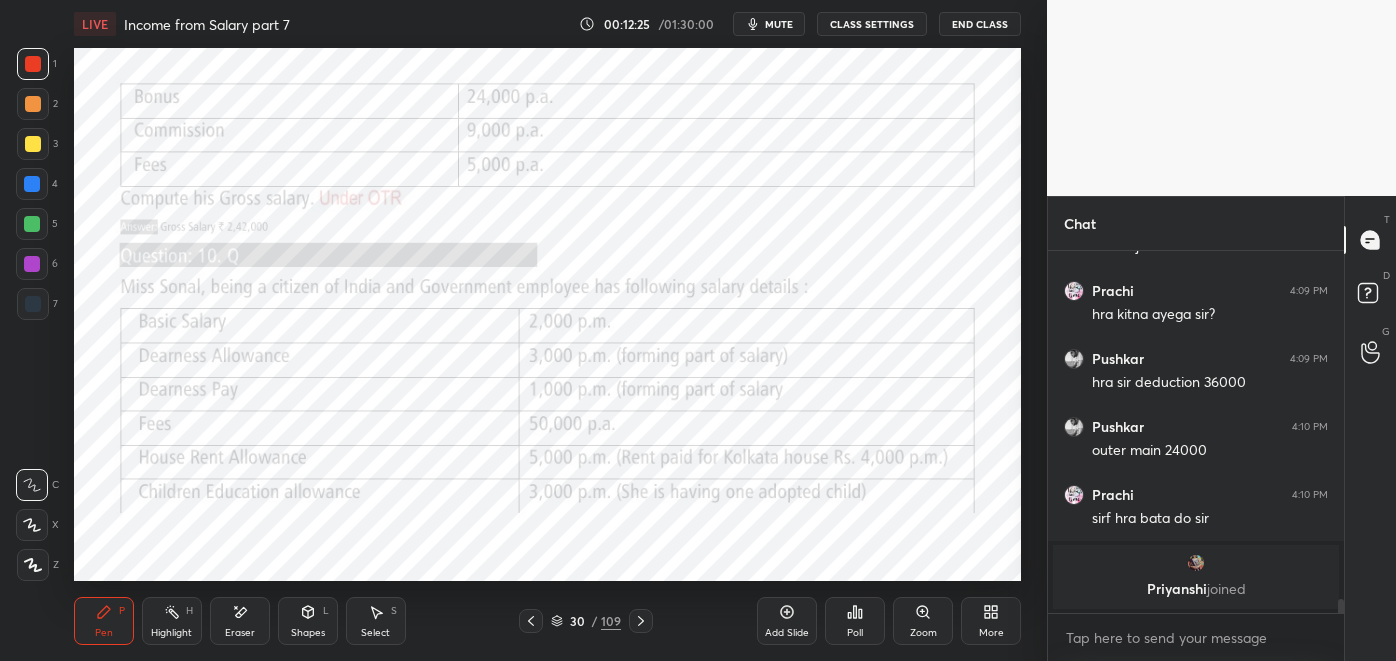 scroll, scrollTop: 7811, scrollLeft: 0, axis: vertical 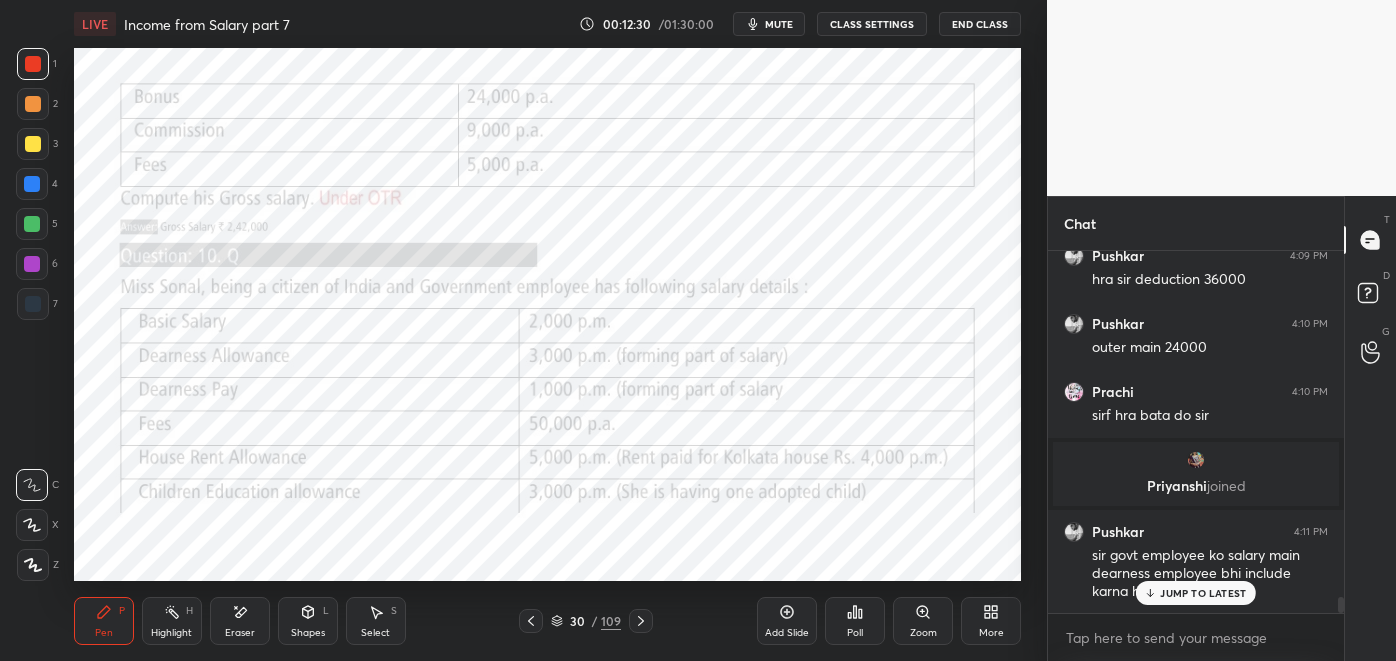 click 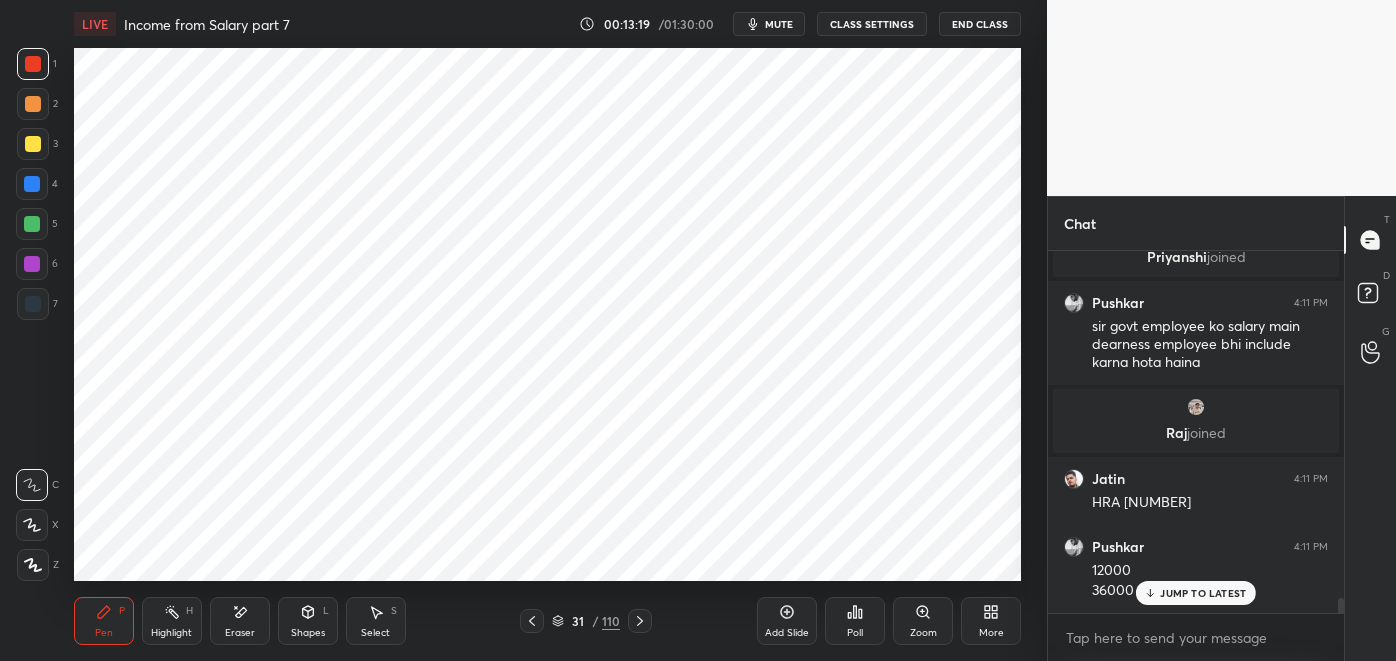 scroll, scrollTop: 8107, scrollLeft: 0, axis: vertical 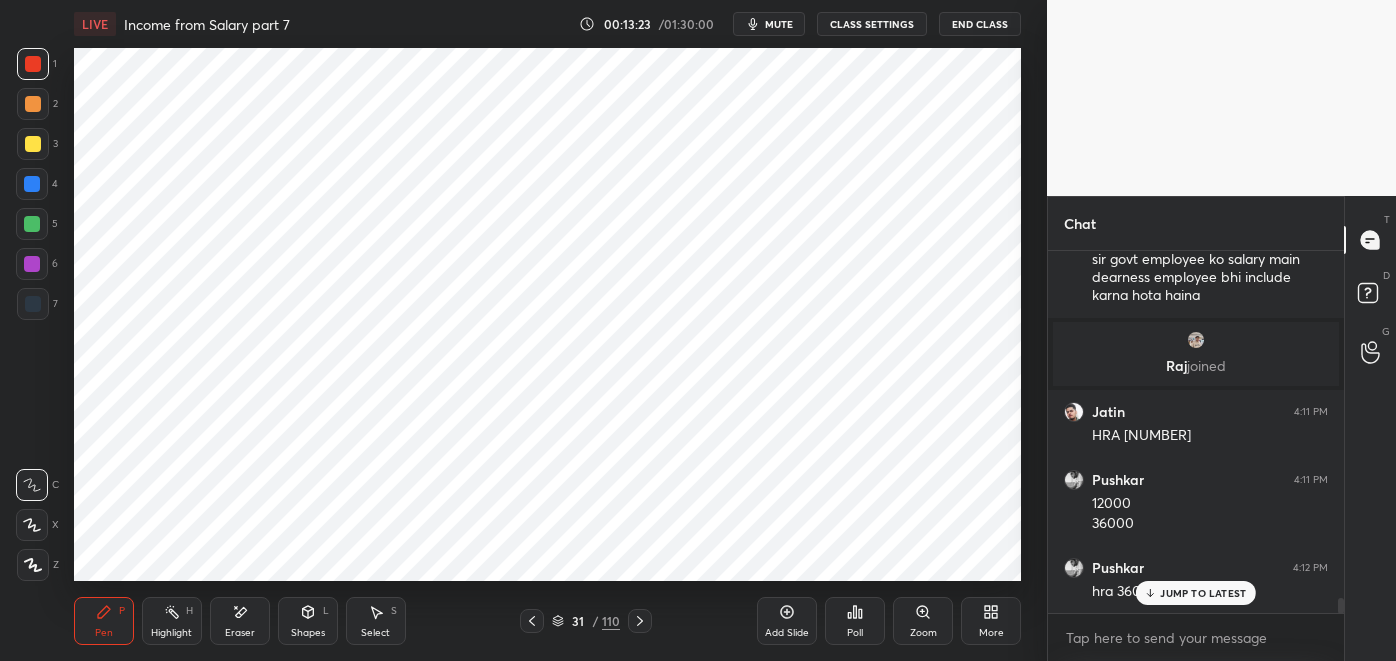 click 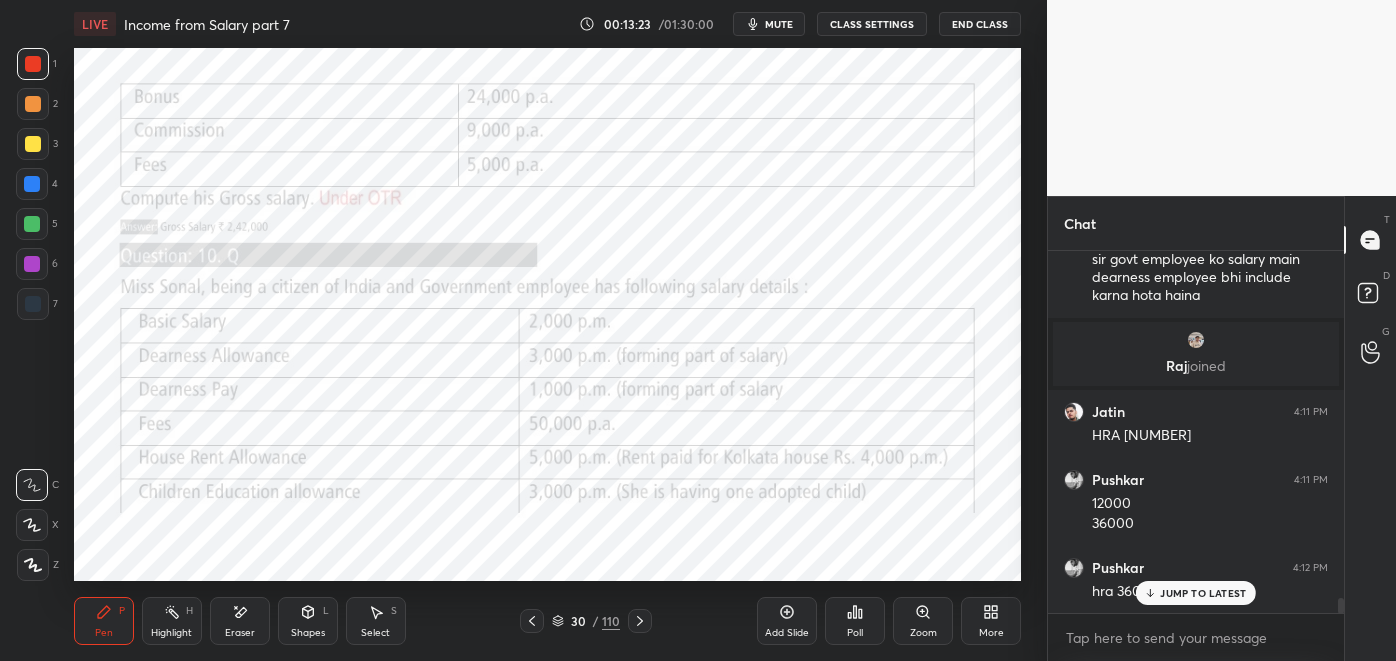 scroll, scrollTop: 8128, scrollLeft: 0, axis: vertical 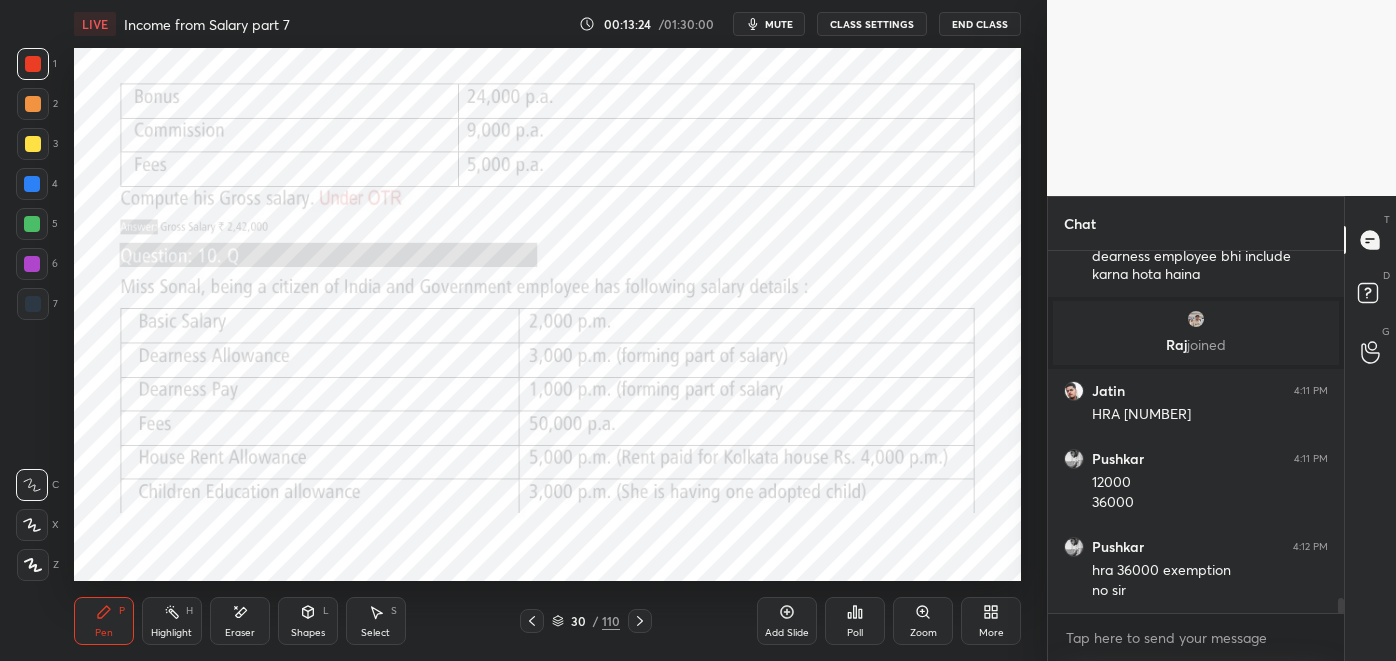 click 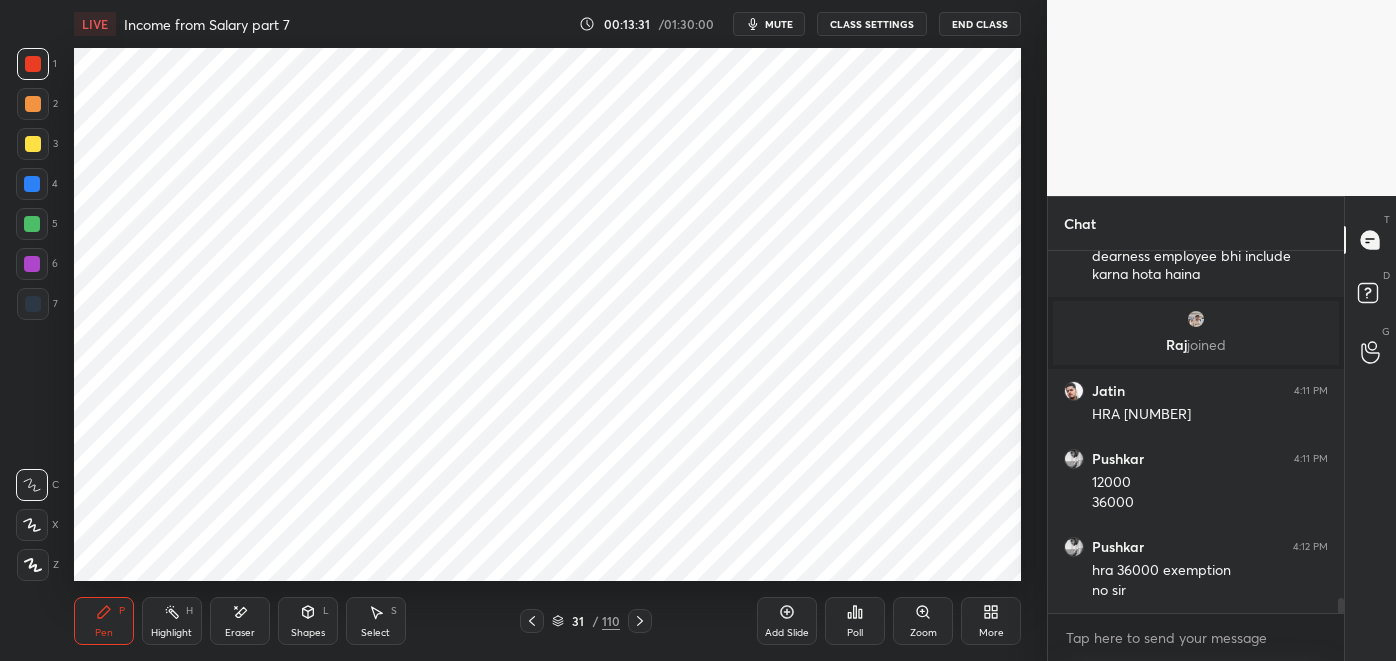 click 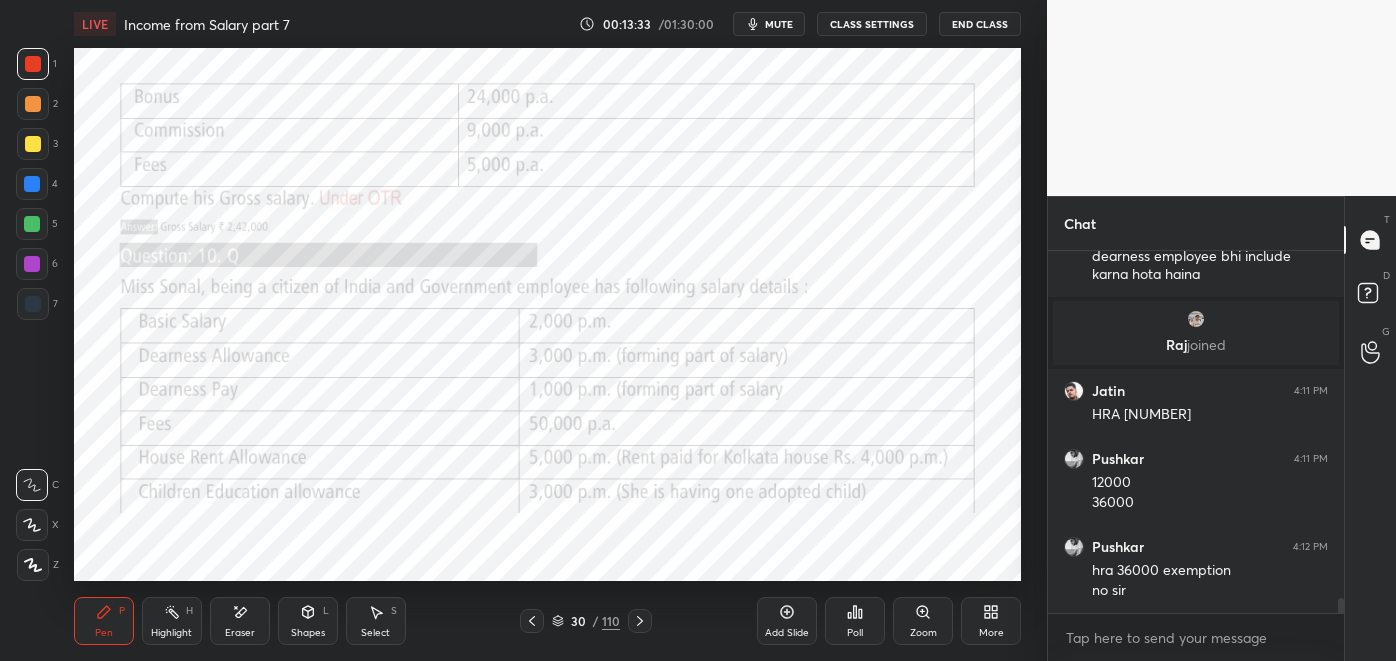 click 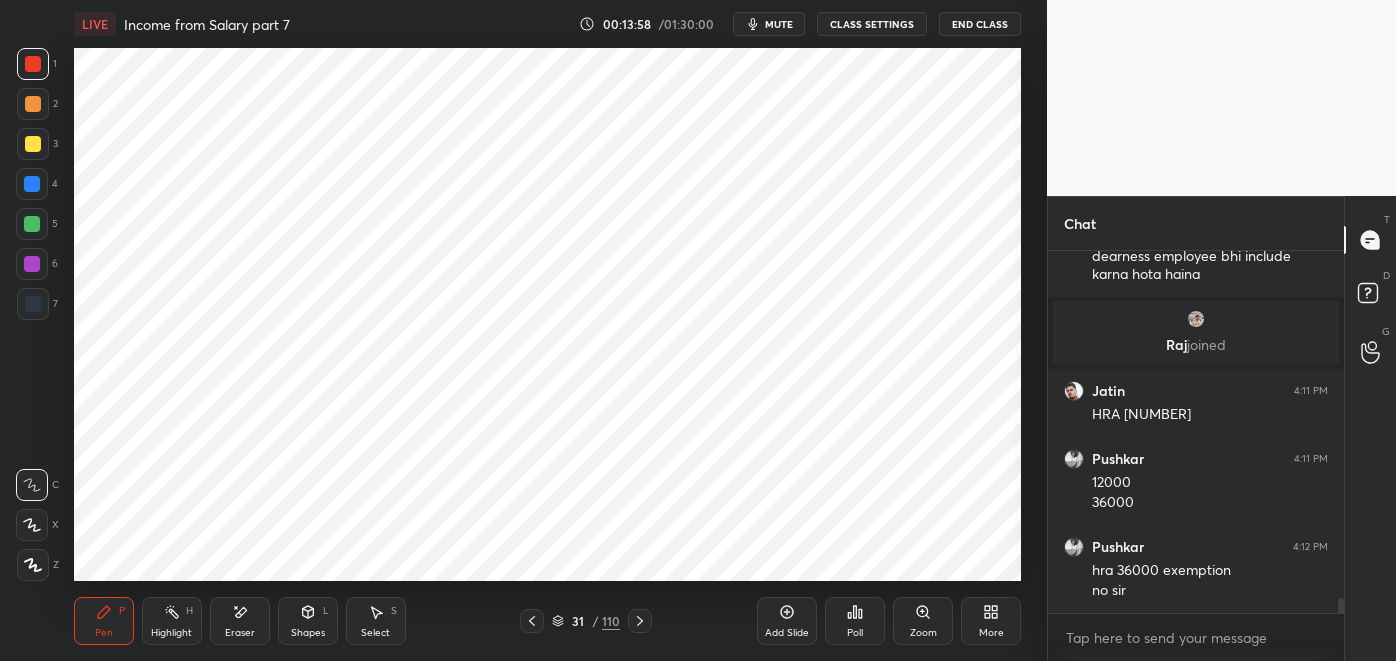 scroll, scrollTop: 8195, scrollLeft: 0, axis: vertical 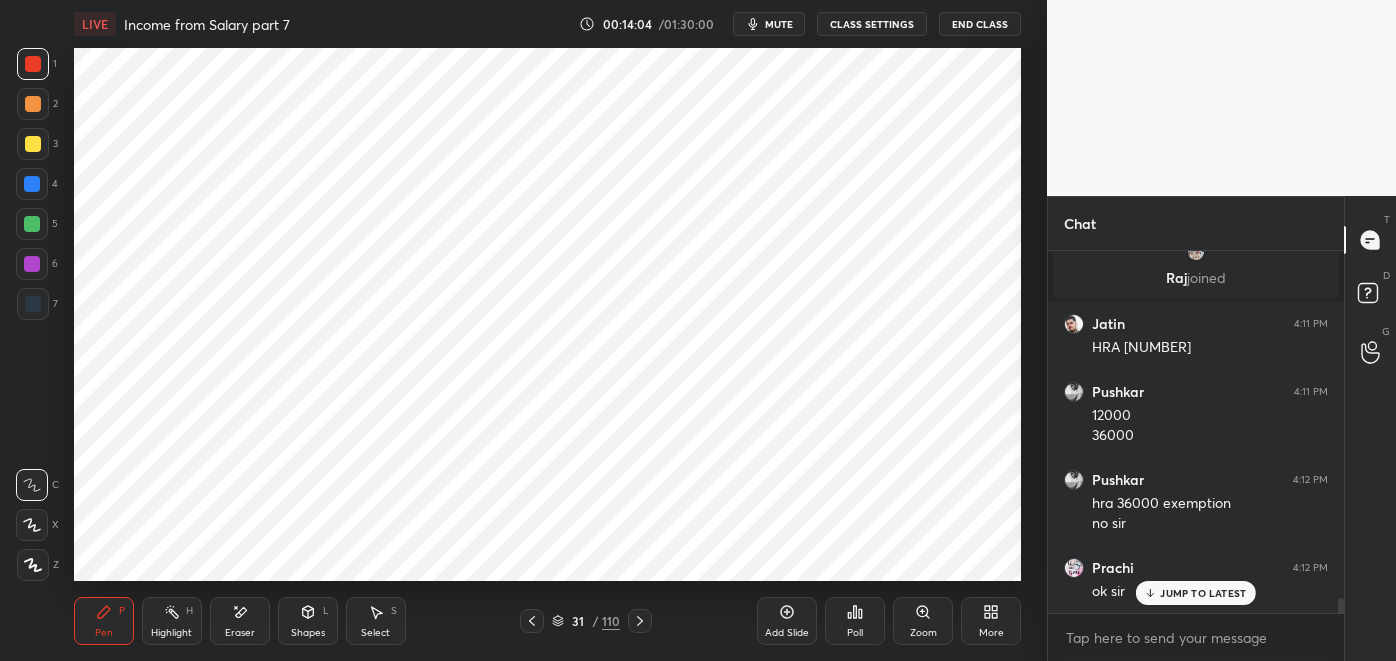 click 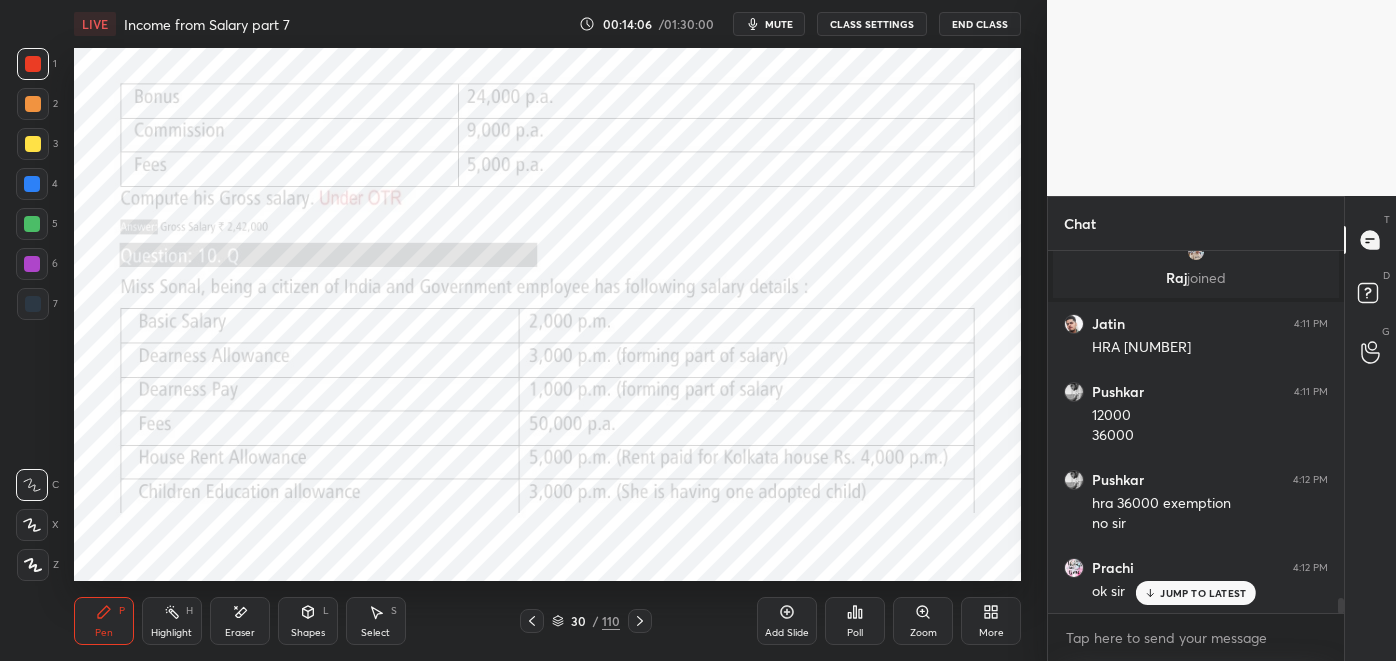 click 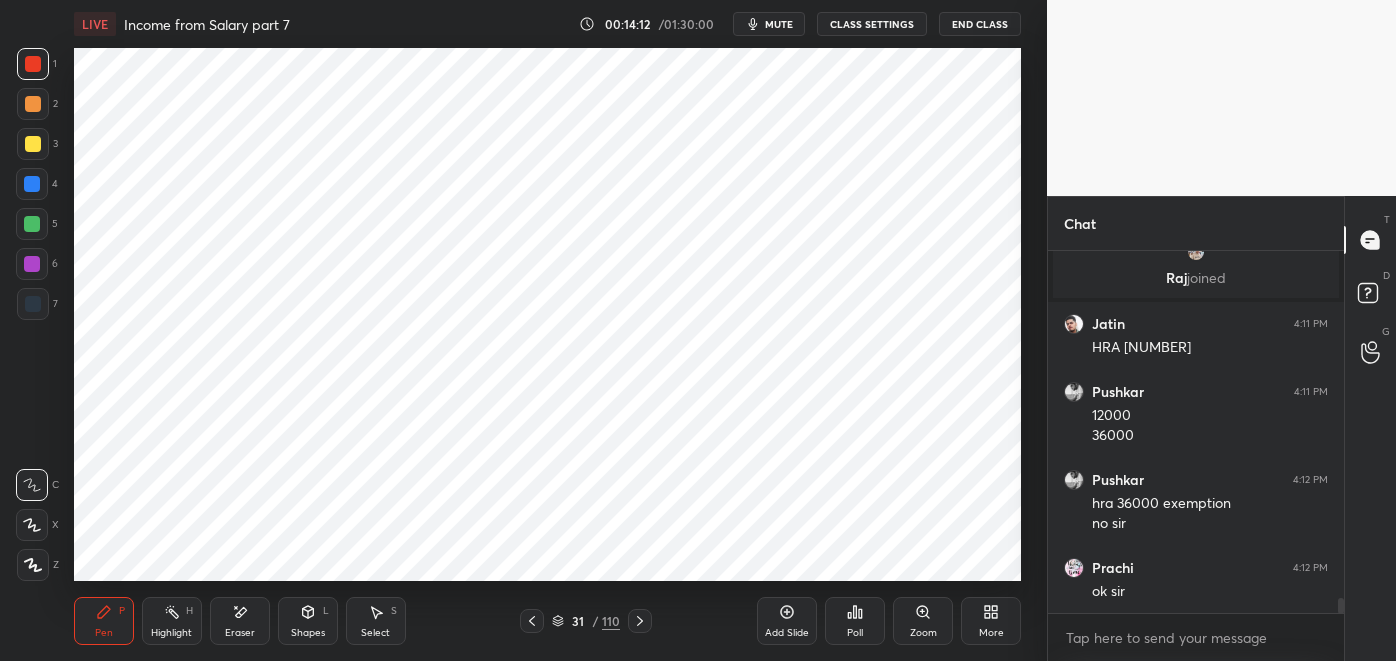 scroll, scrollTop: 8264, scrollLeft: 0, axis: vertical 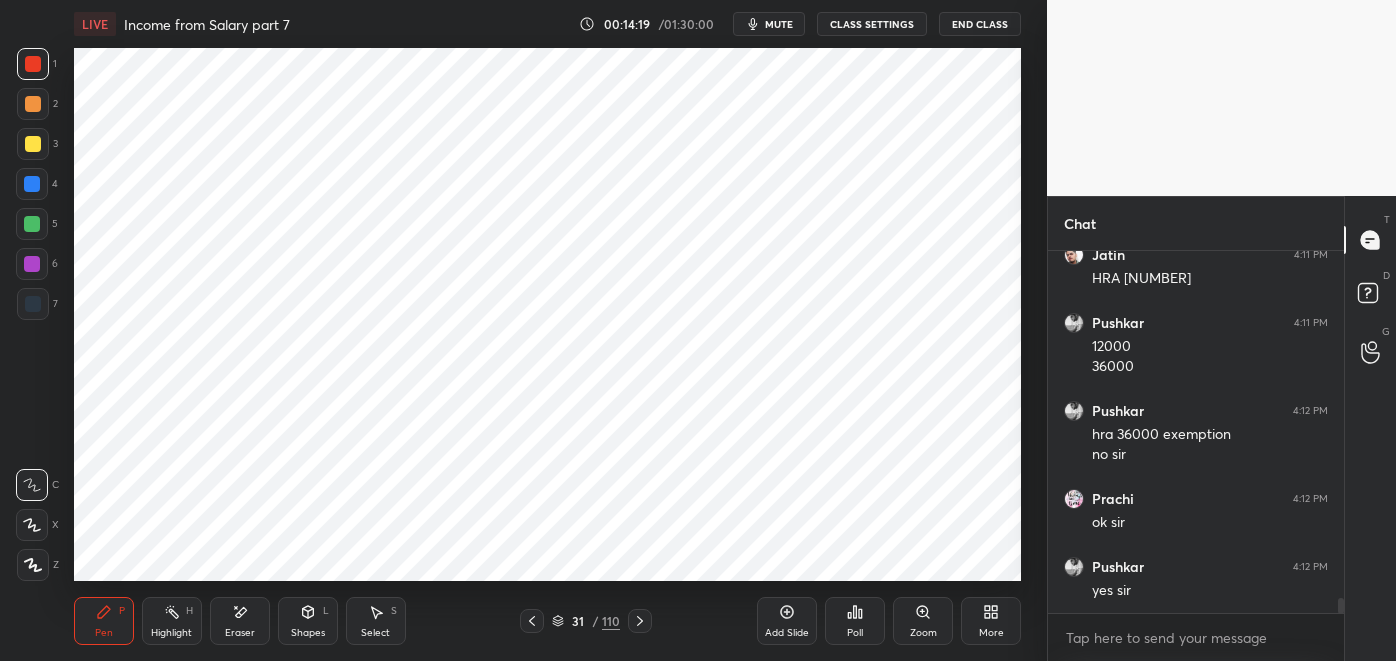 click 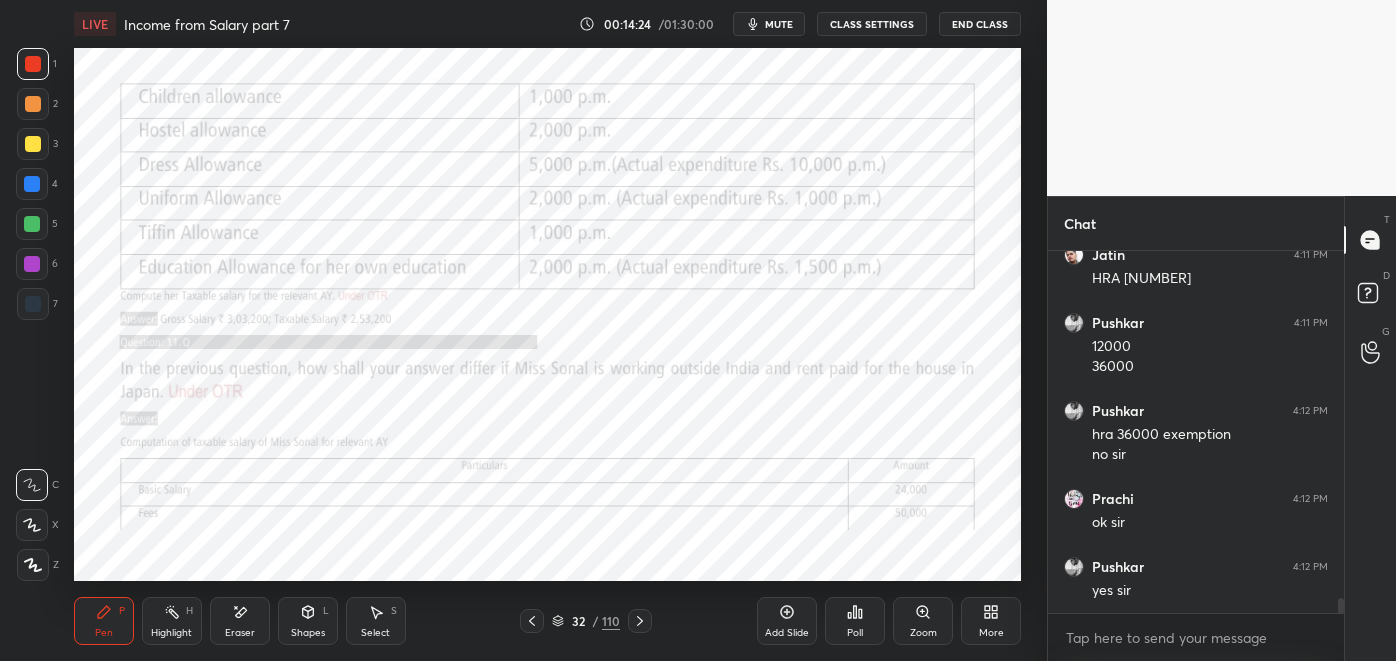 click 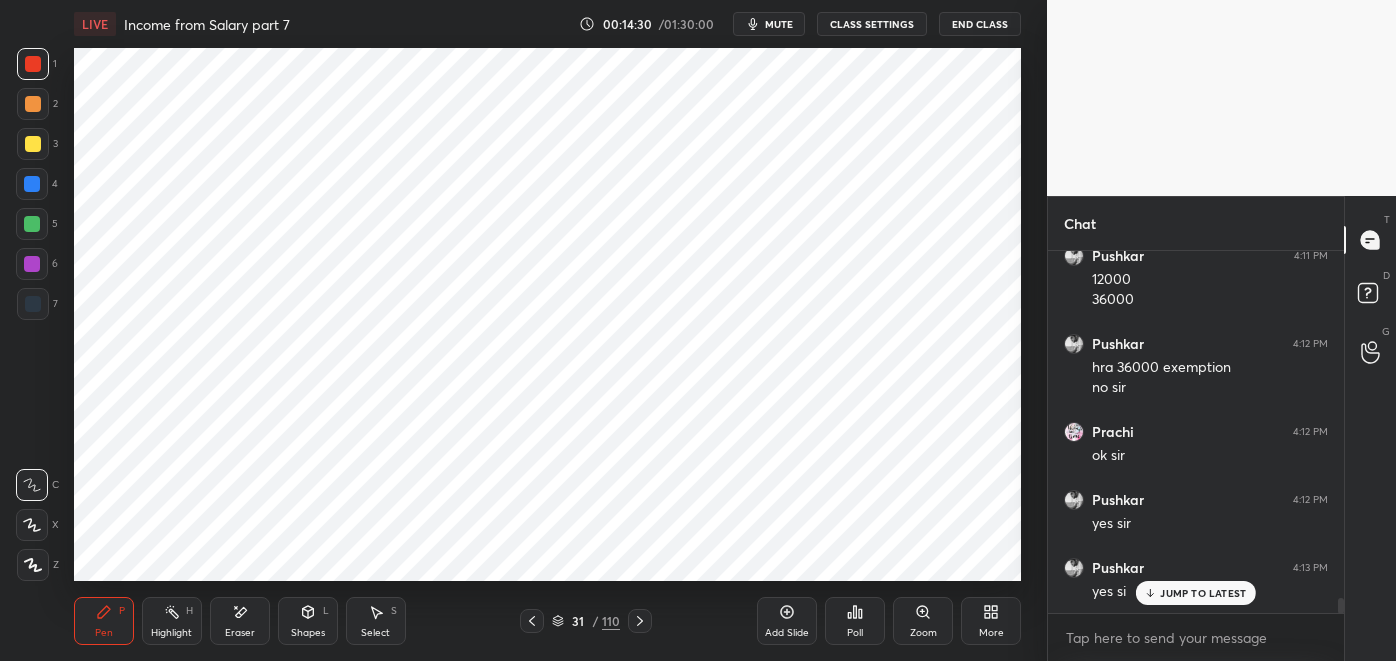 scroll, scrollTop: 8467, scrollLeft: 0, axis: vertical 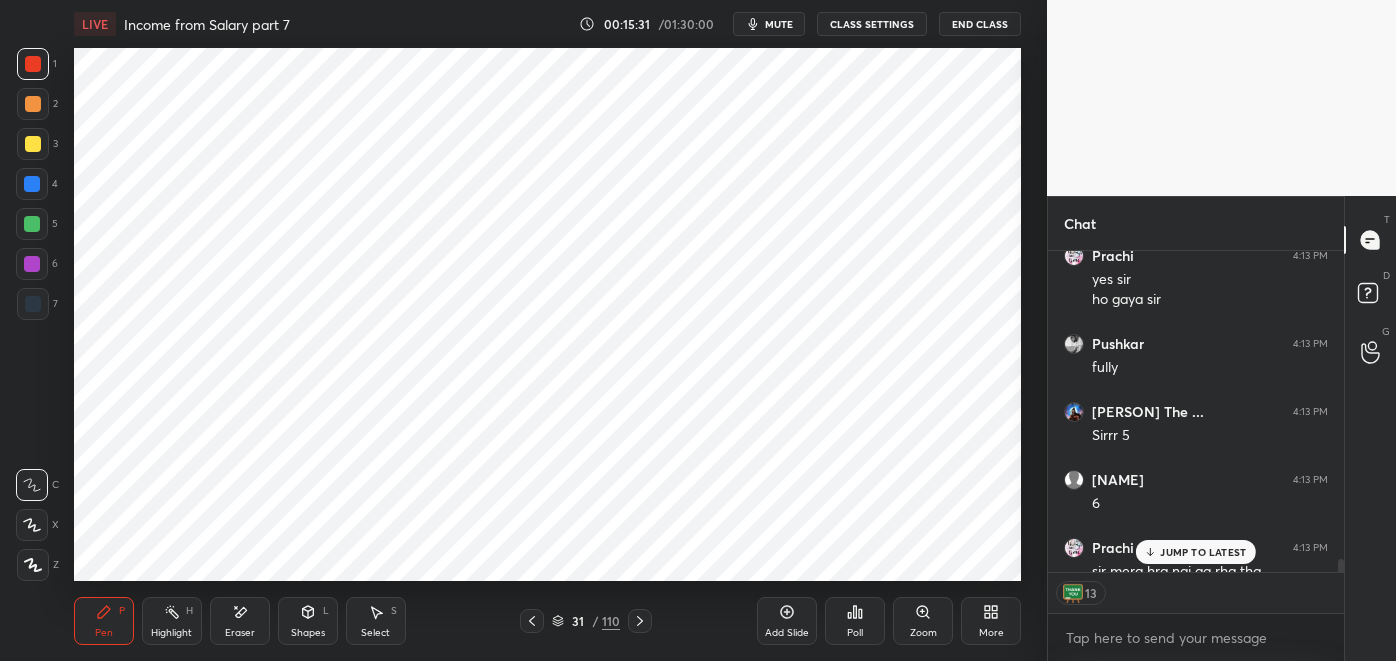 click on "JUMP TO LATEST" at bounding box center (1203, 552) 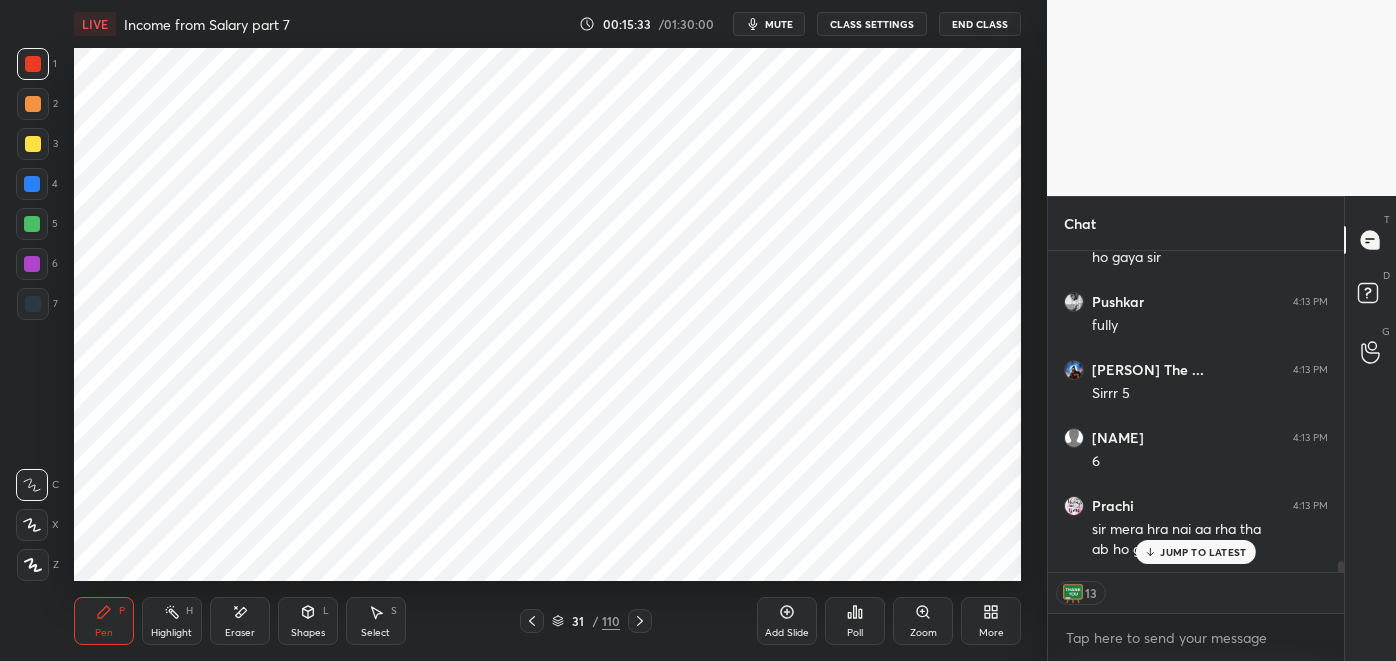 scroll, scrollTop: 8888, scrollLeft: 0, axis: vertical 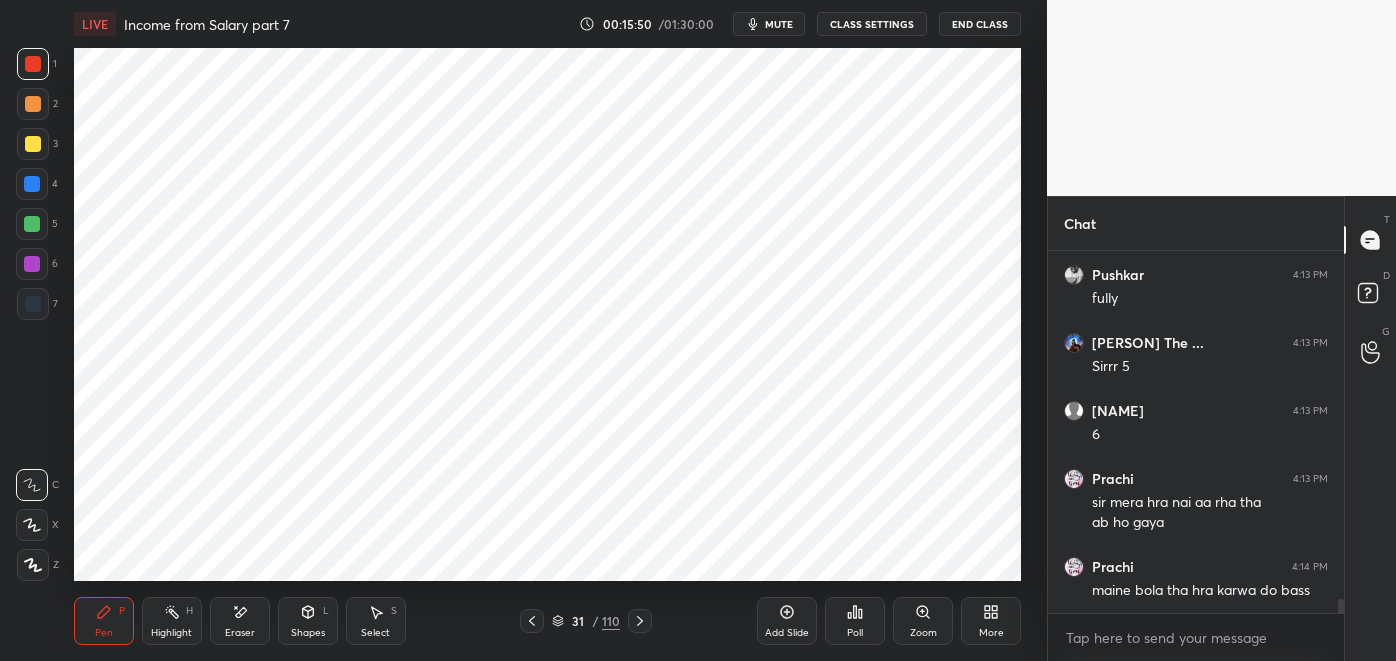 click at bounding box center [32, 264] 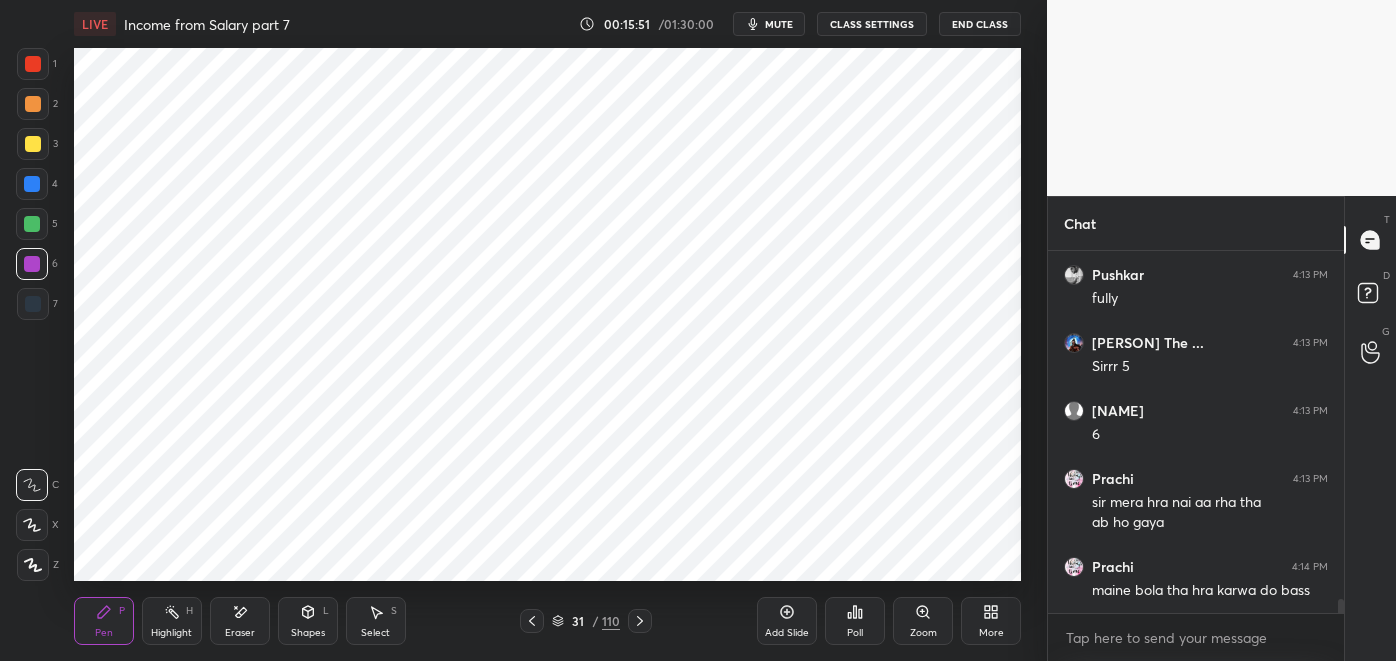 click at bounding box center [33, 304] 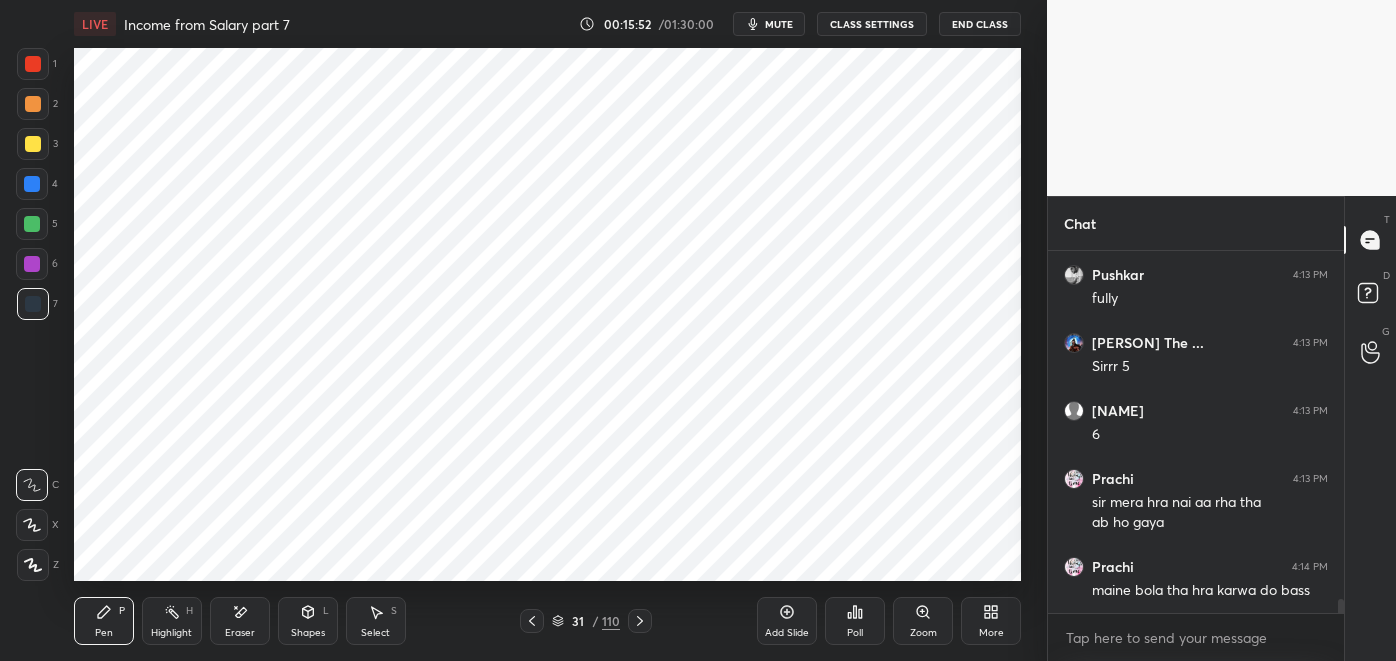 click 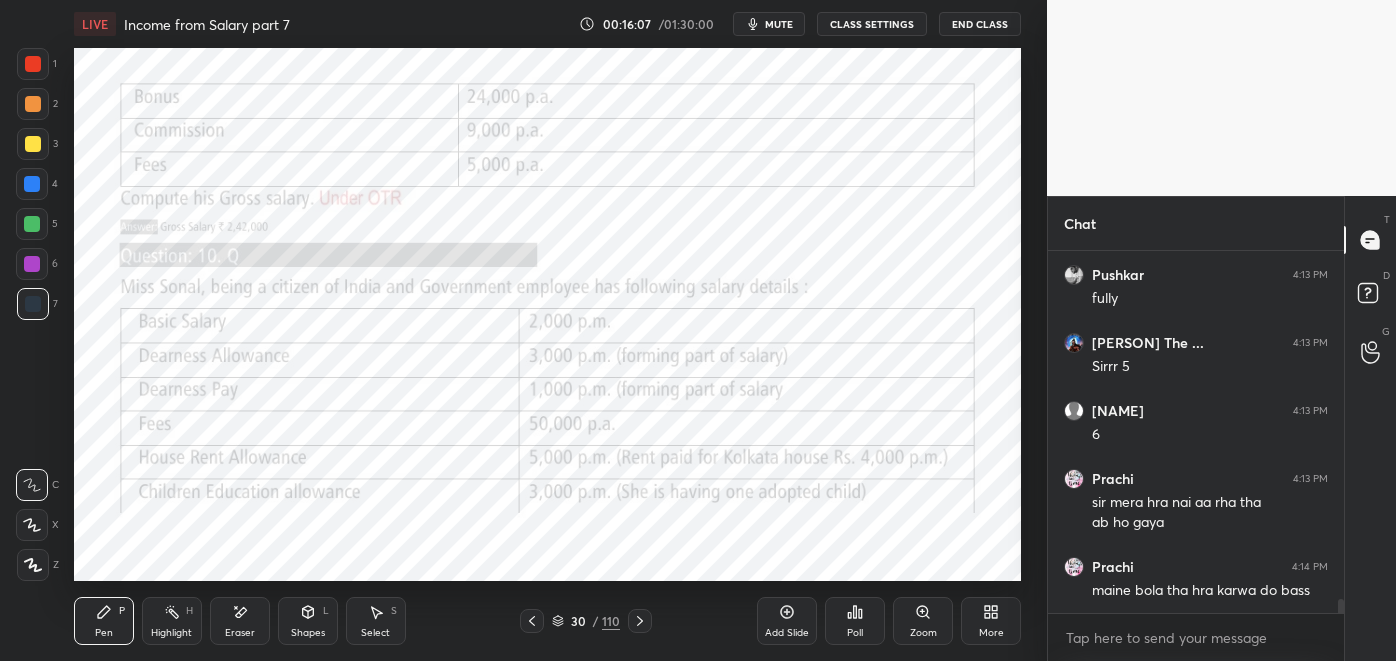 click 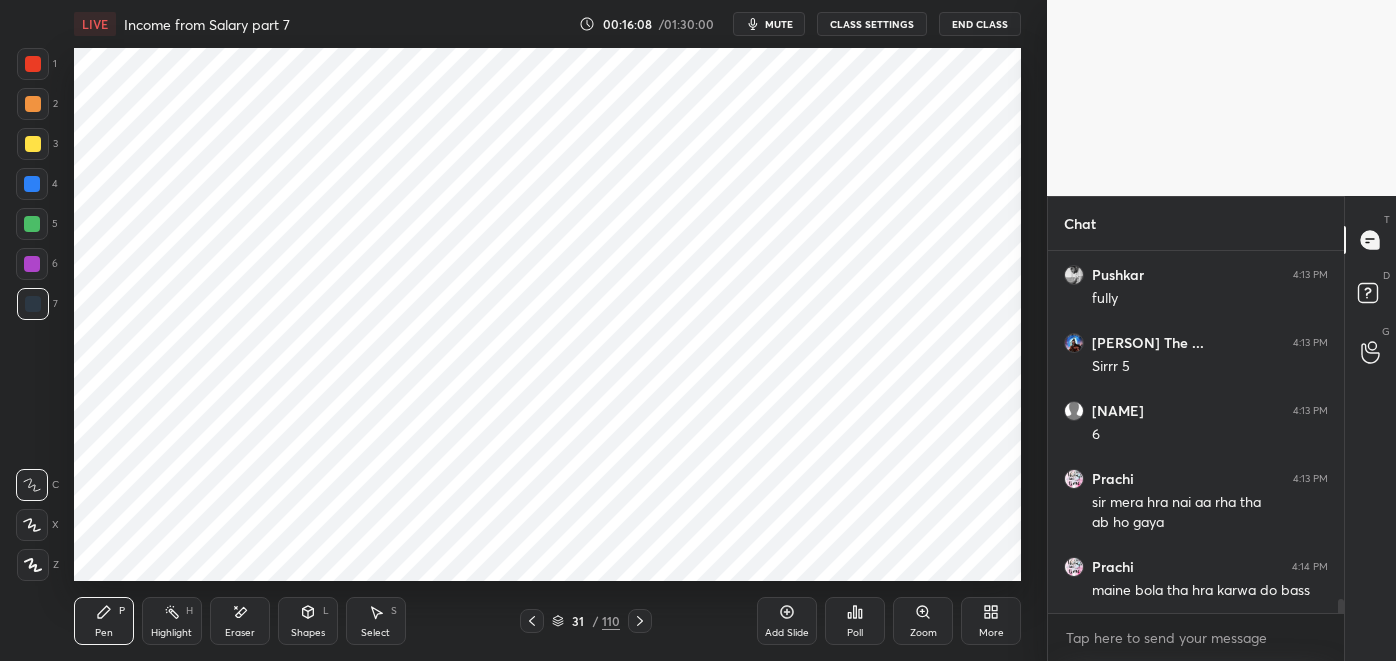 click 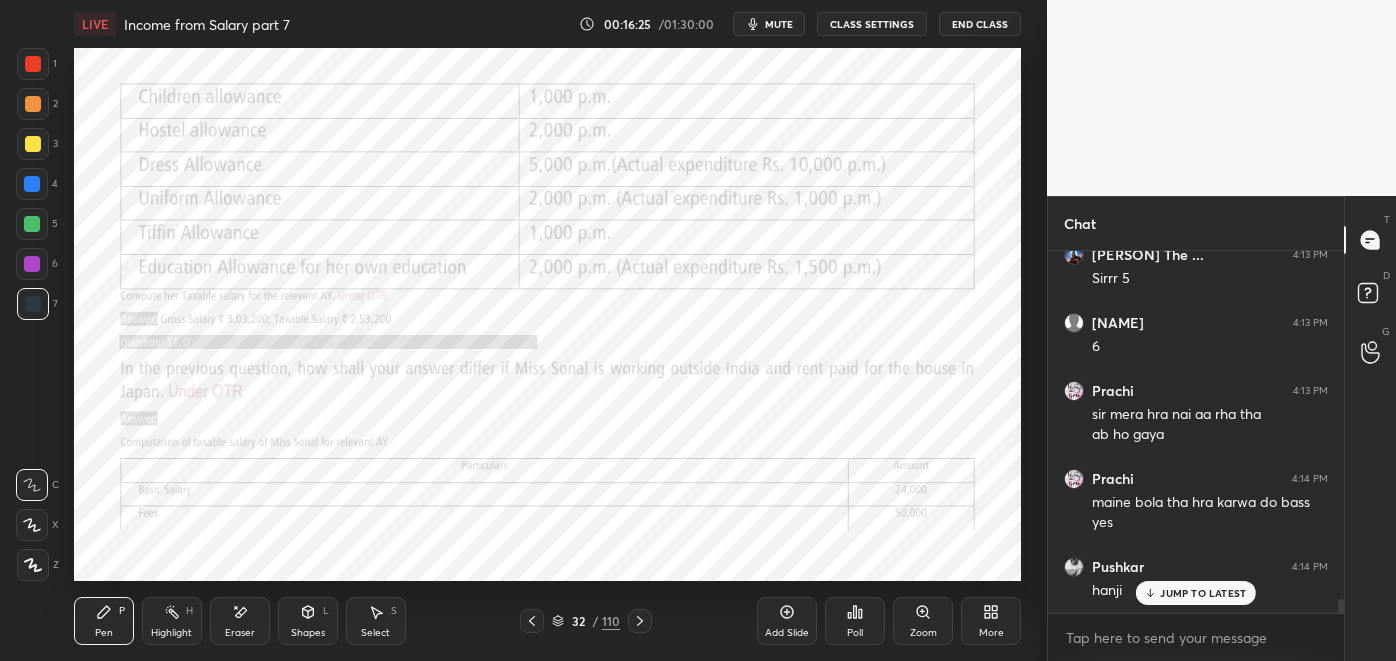 scroll, scrollTop: 9003, scrollLeft: 0, axis: vertical 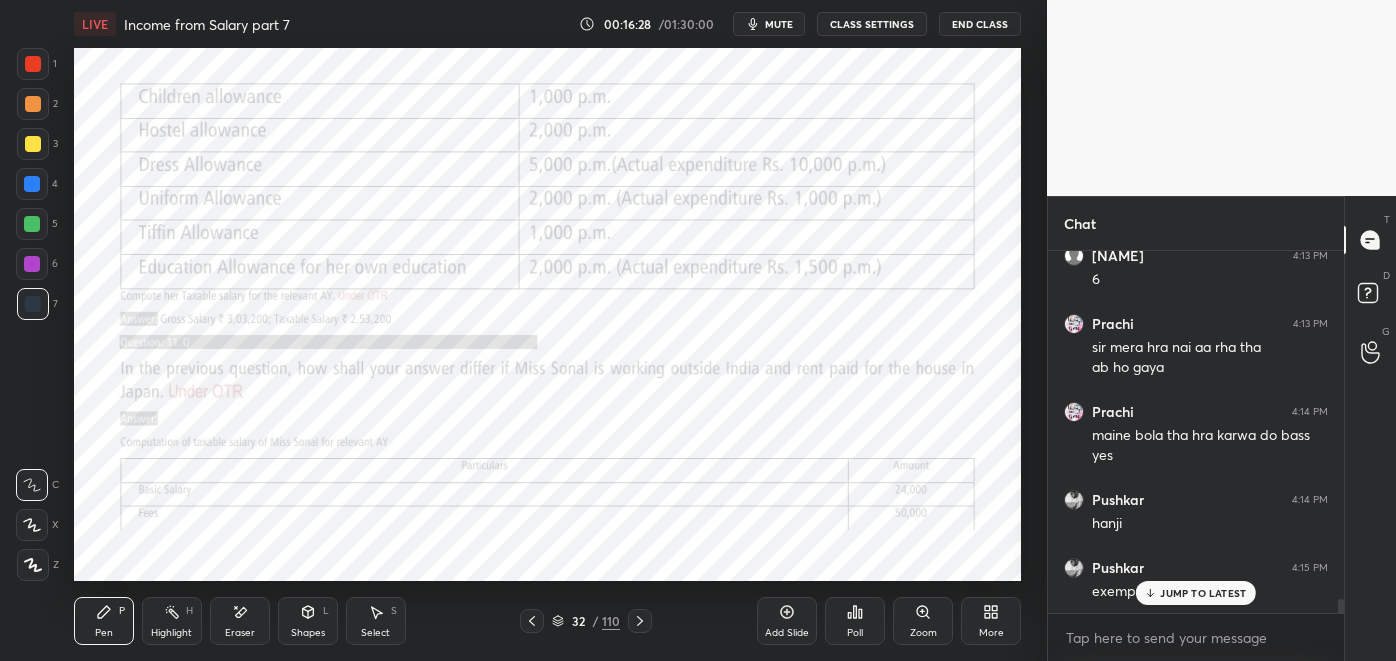 click 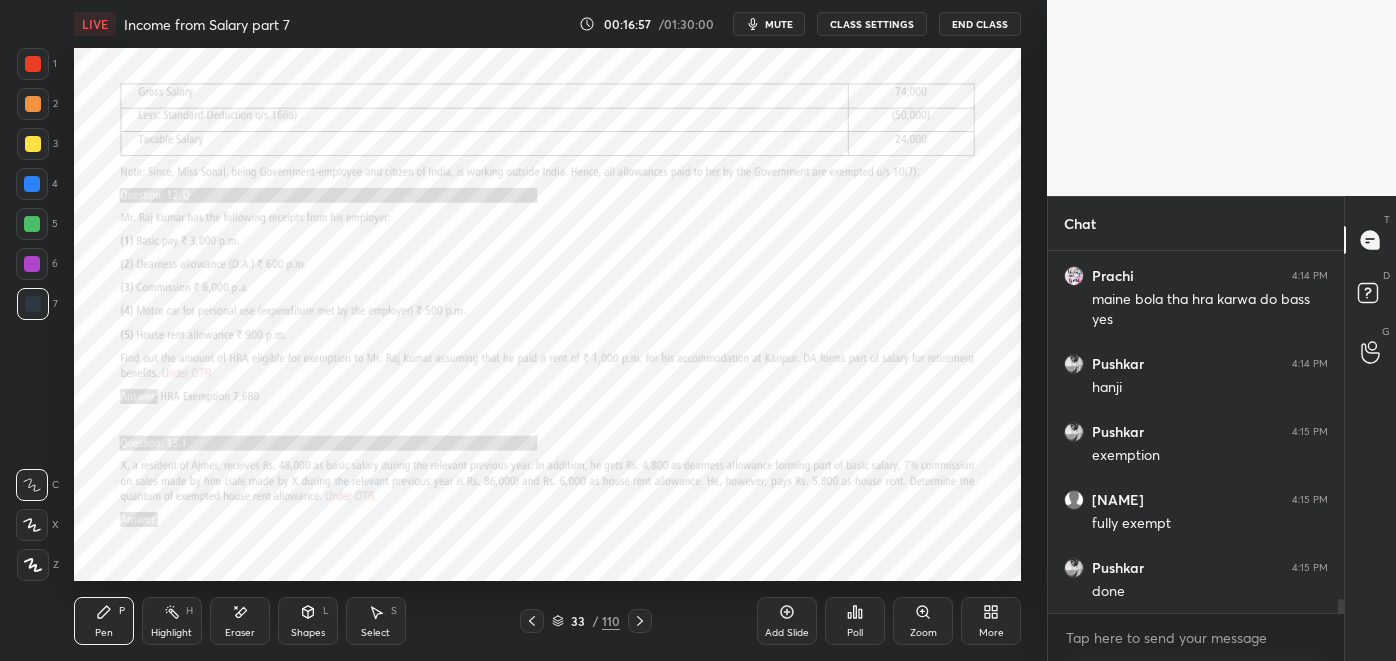 scroll, scrollTop: 9208, scrollLeft: 0, axis: vertical 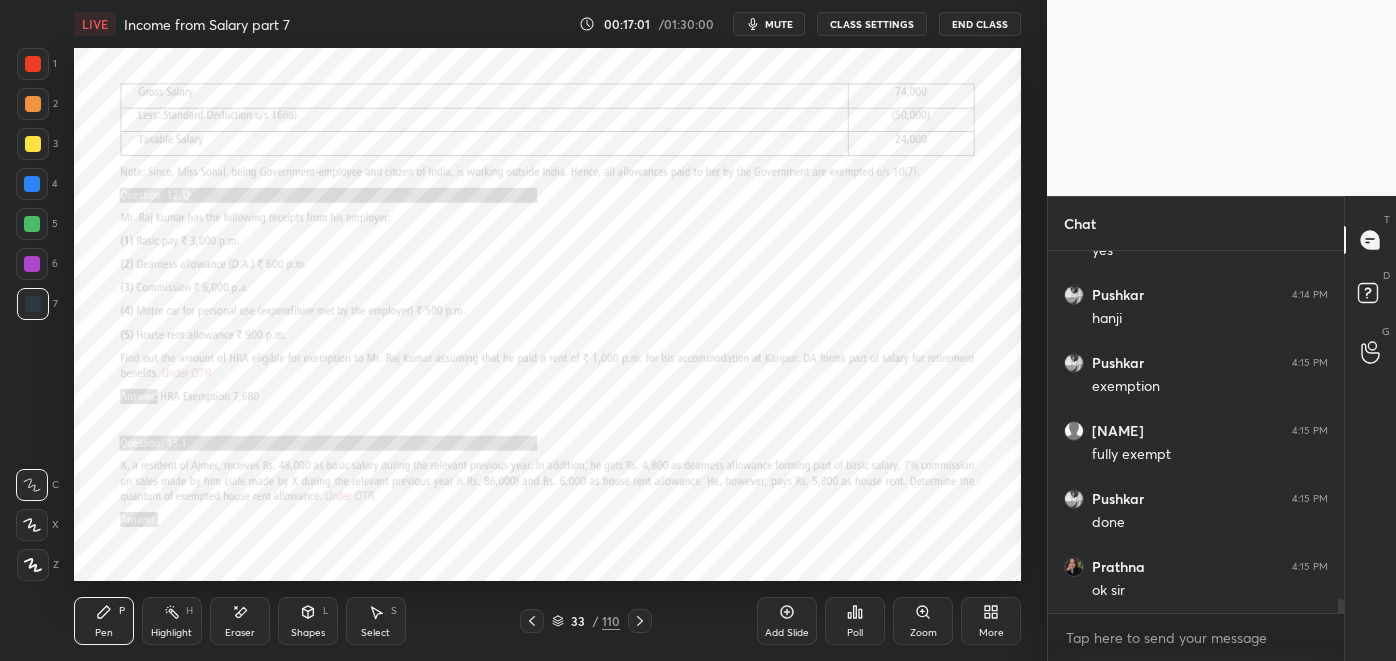 click 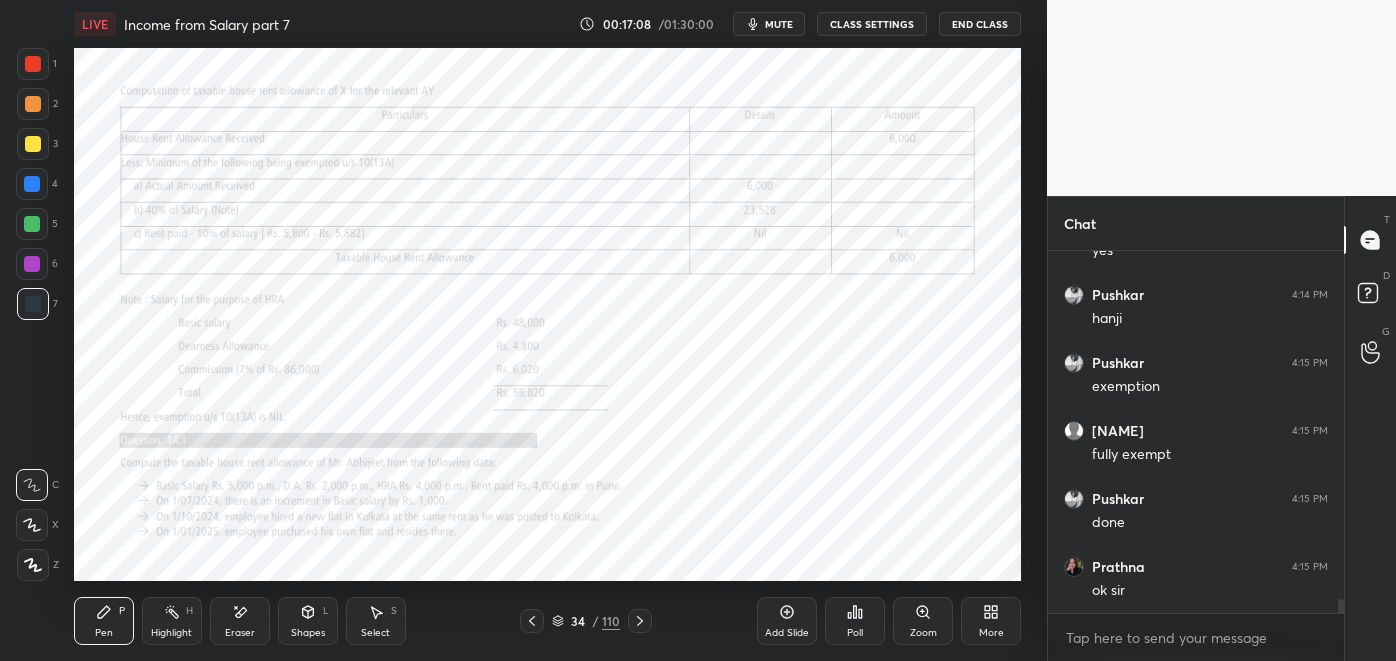 click 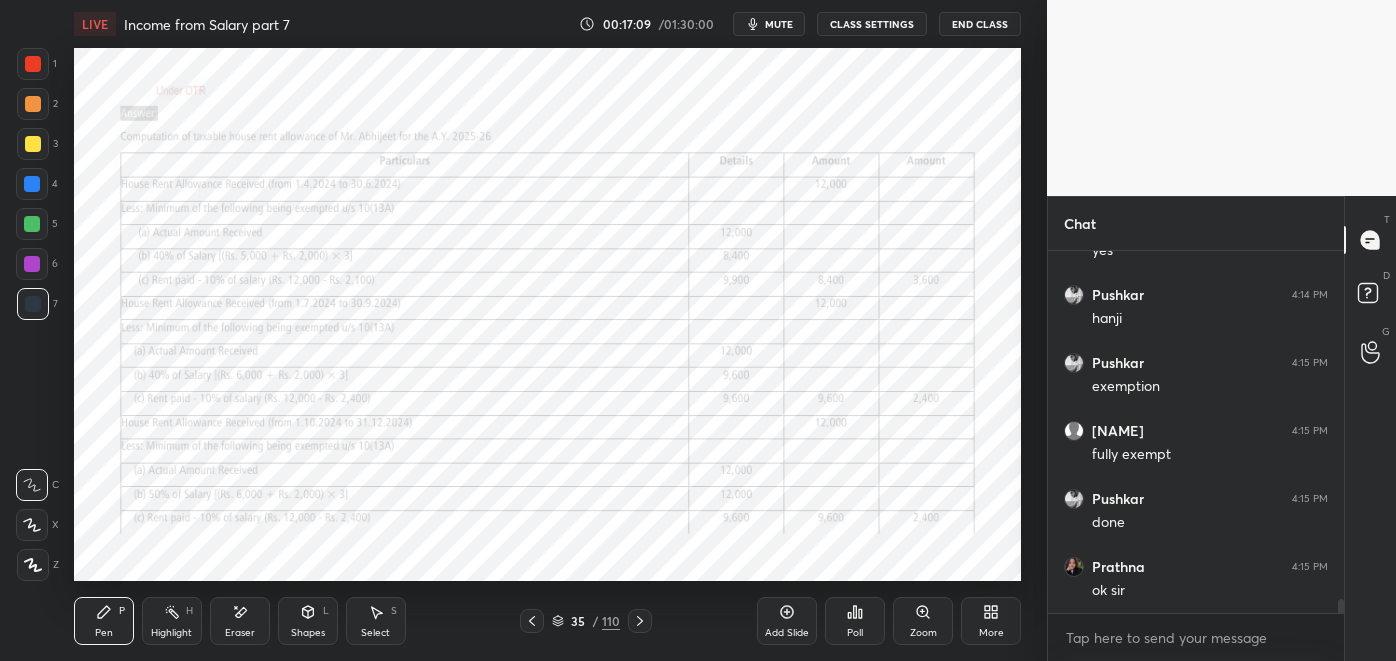 click 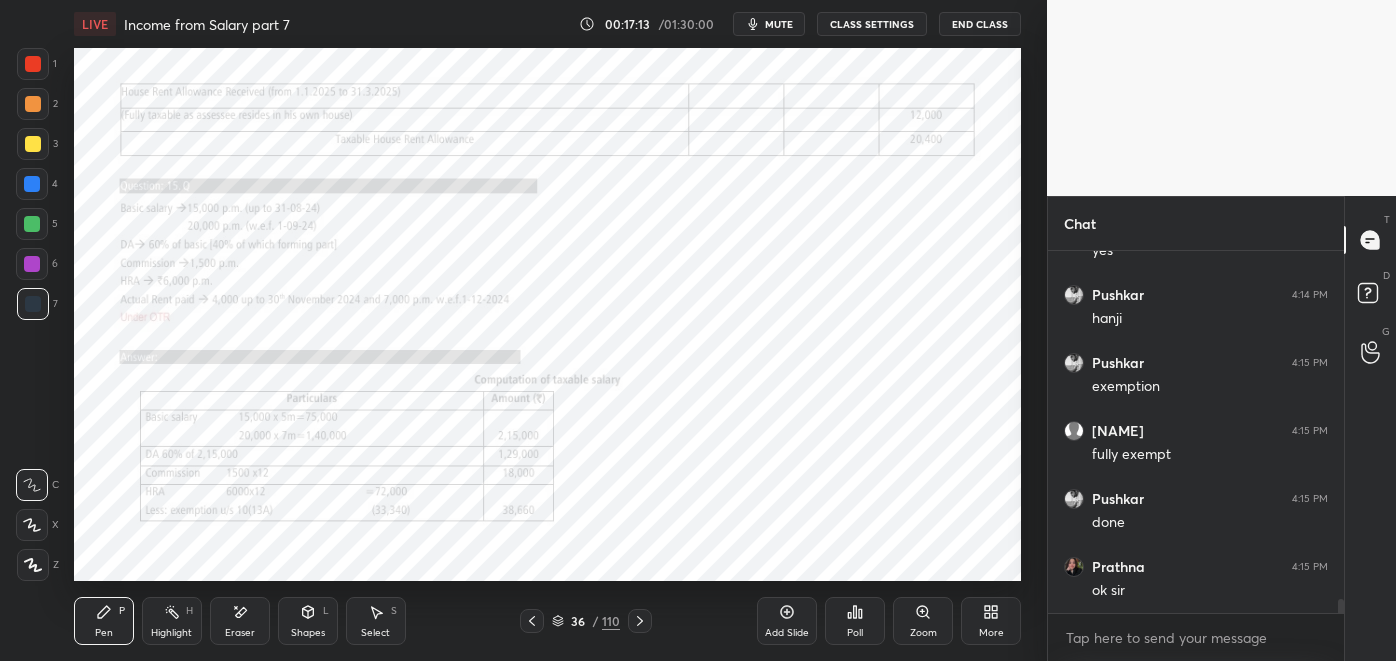 click 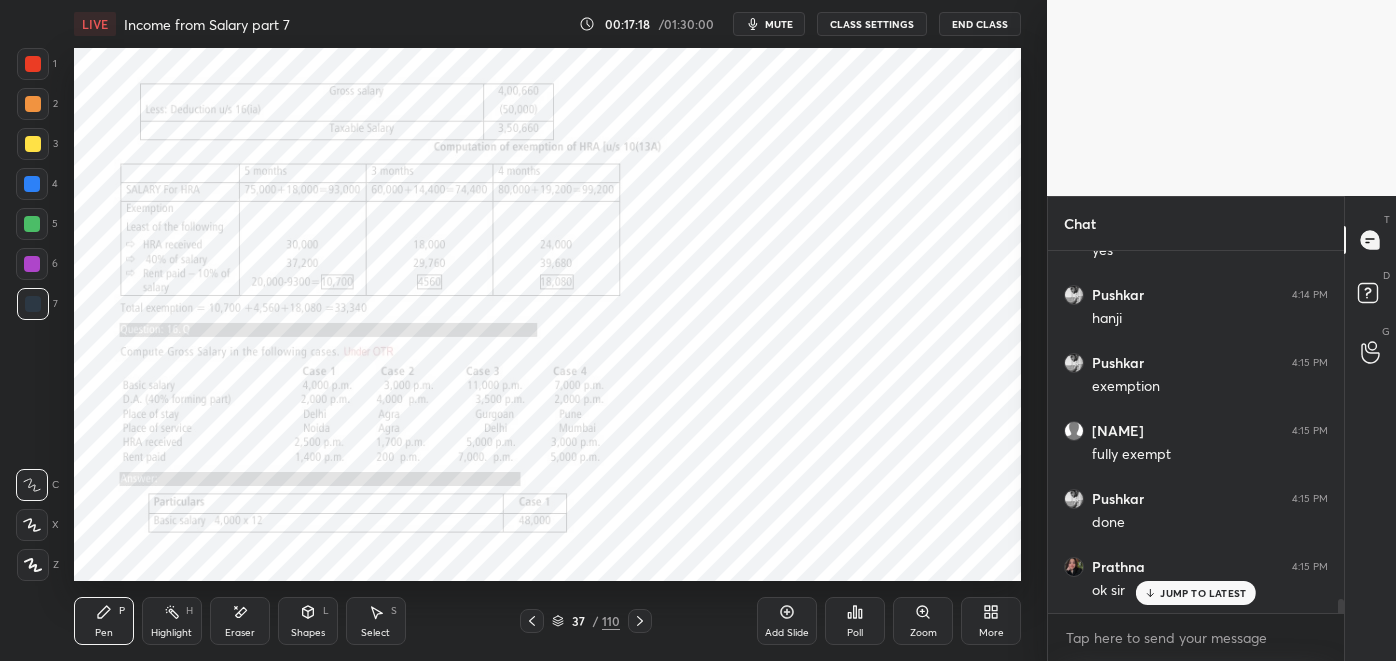 scroll, scrollTop: 9275, scrollLeft: 0, axis: vertical 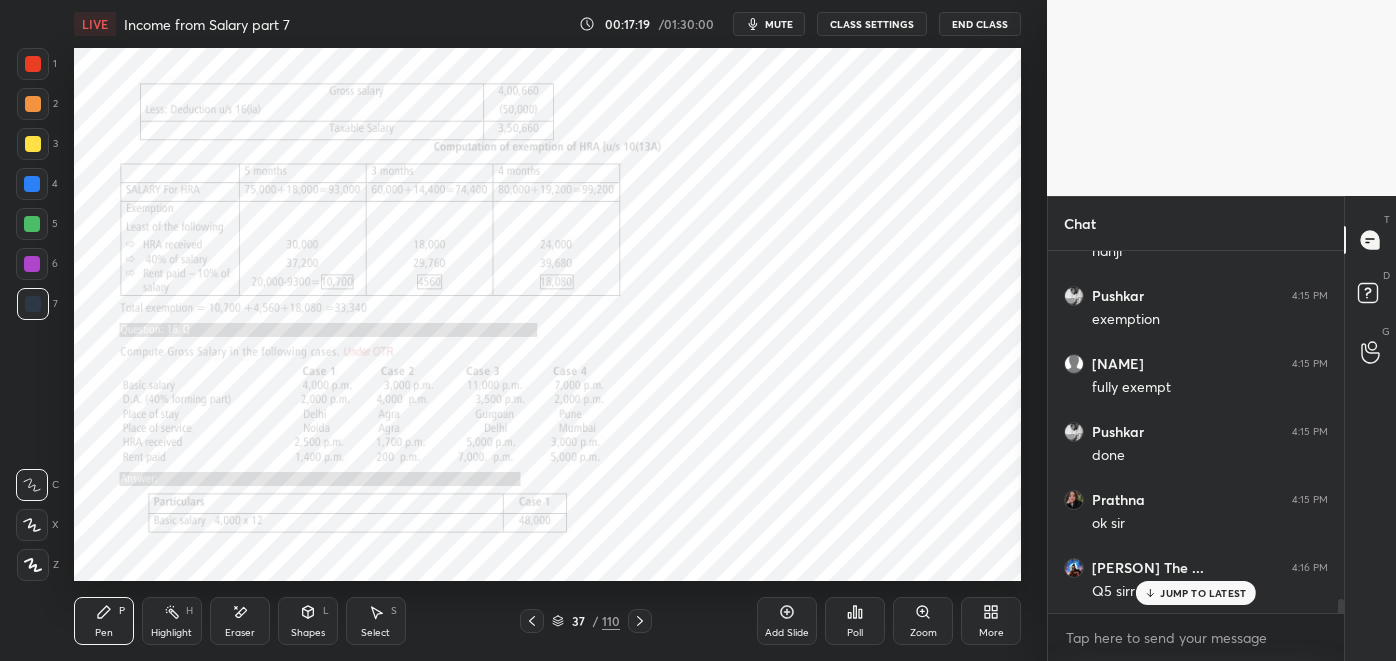click 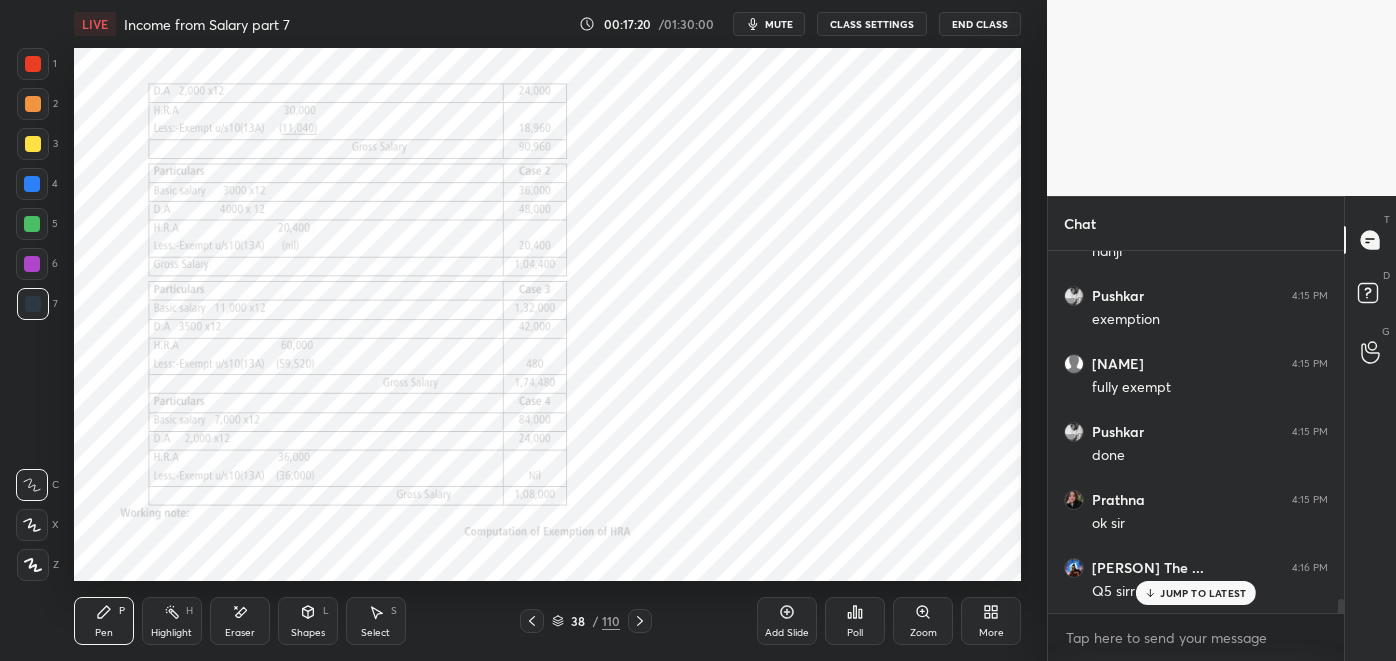 click 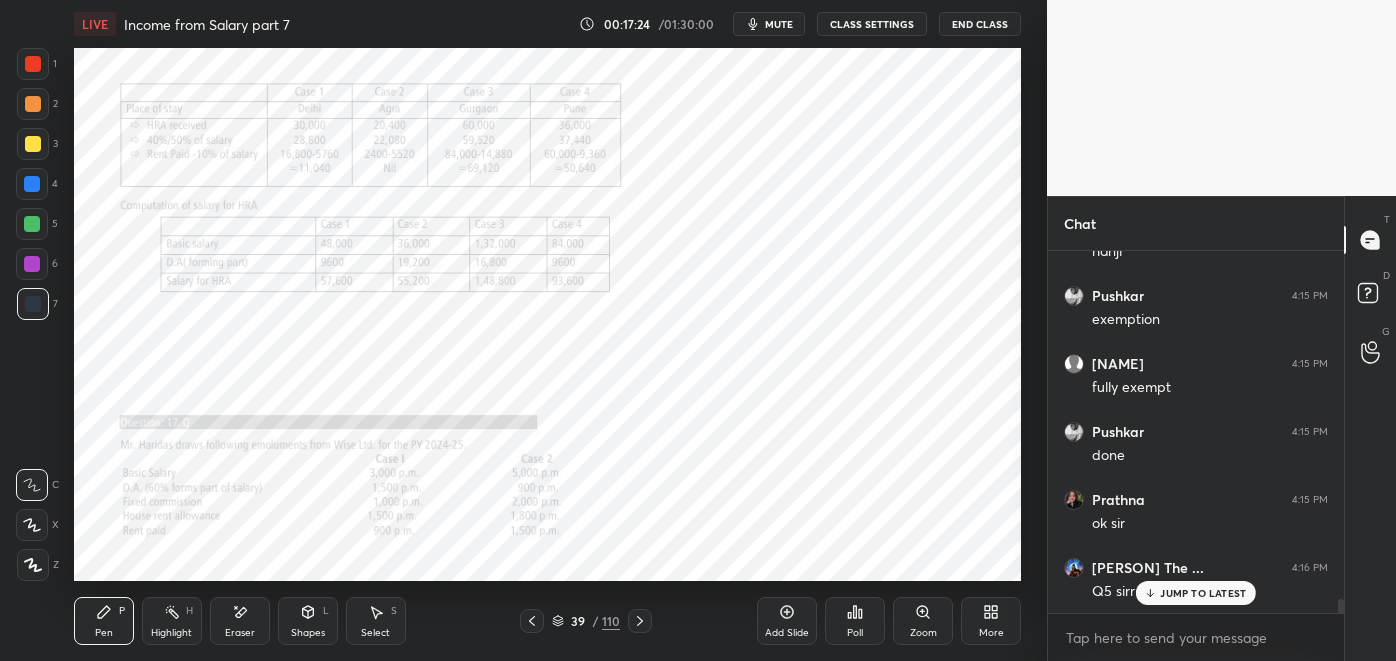click 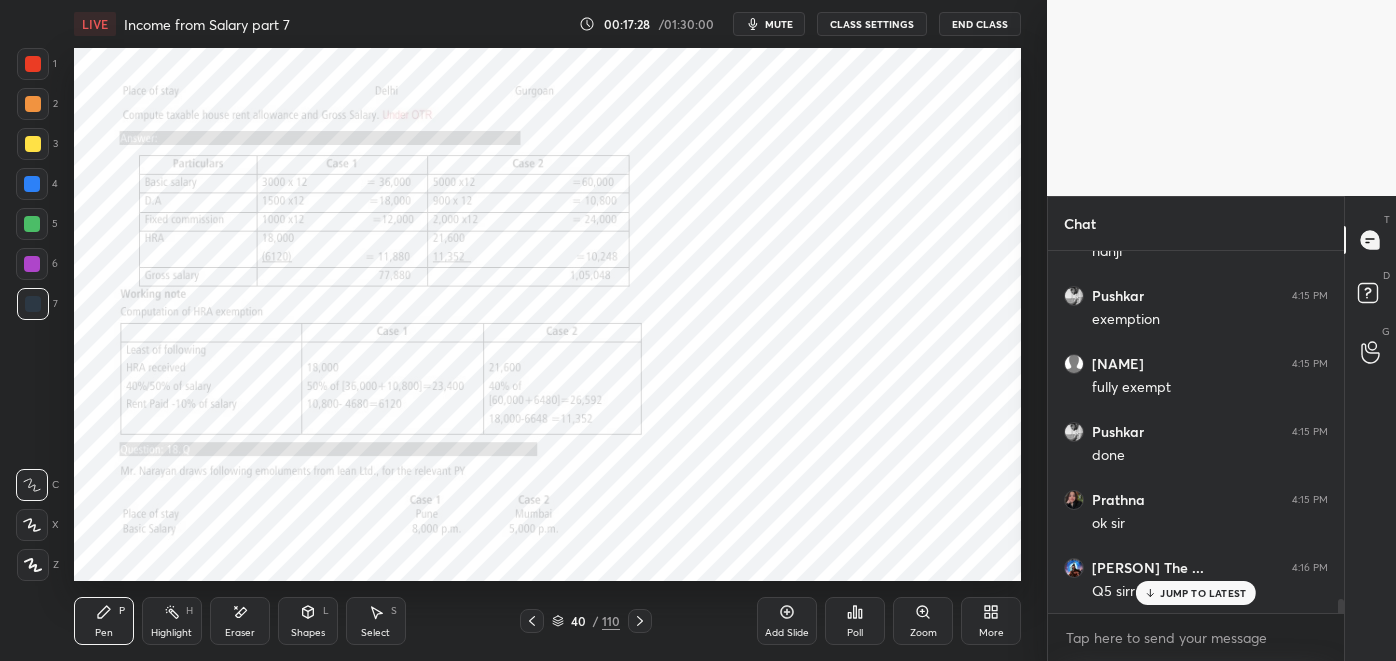 click 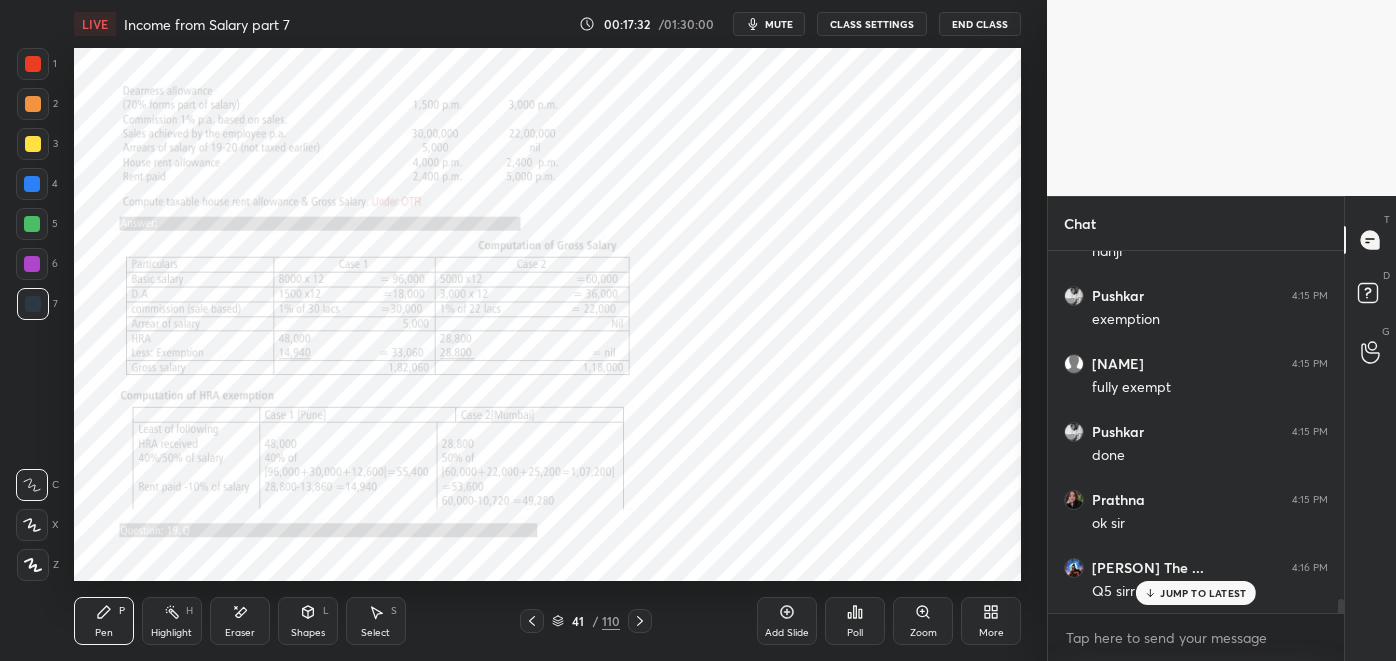 click 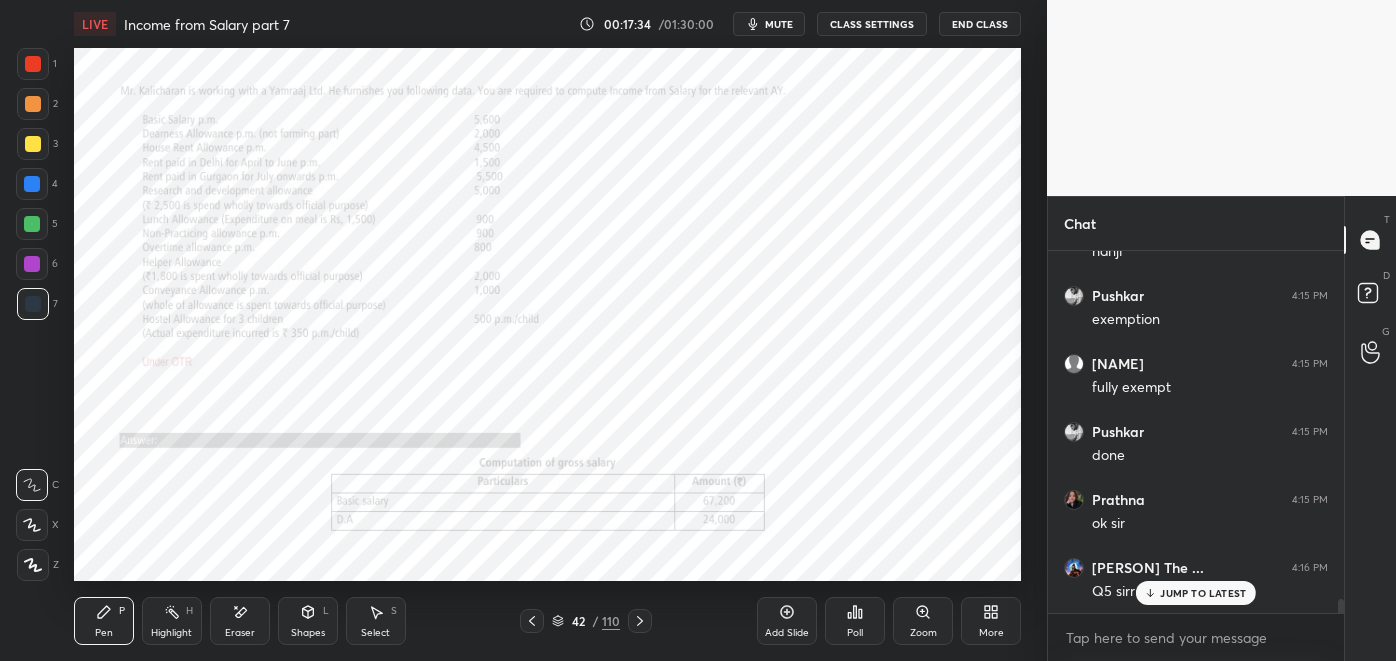 click 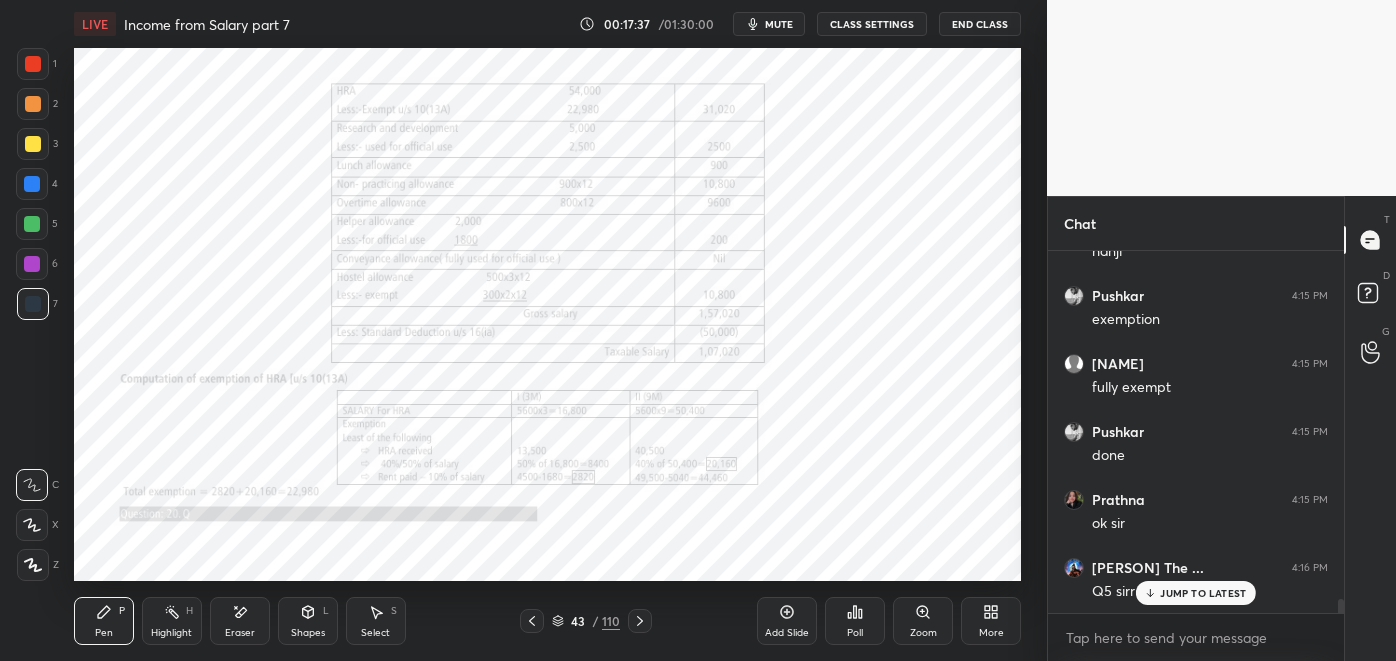 click 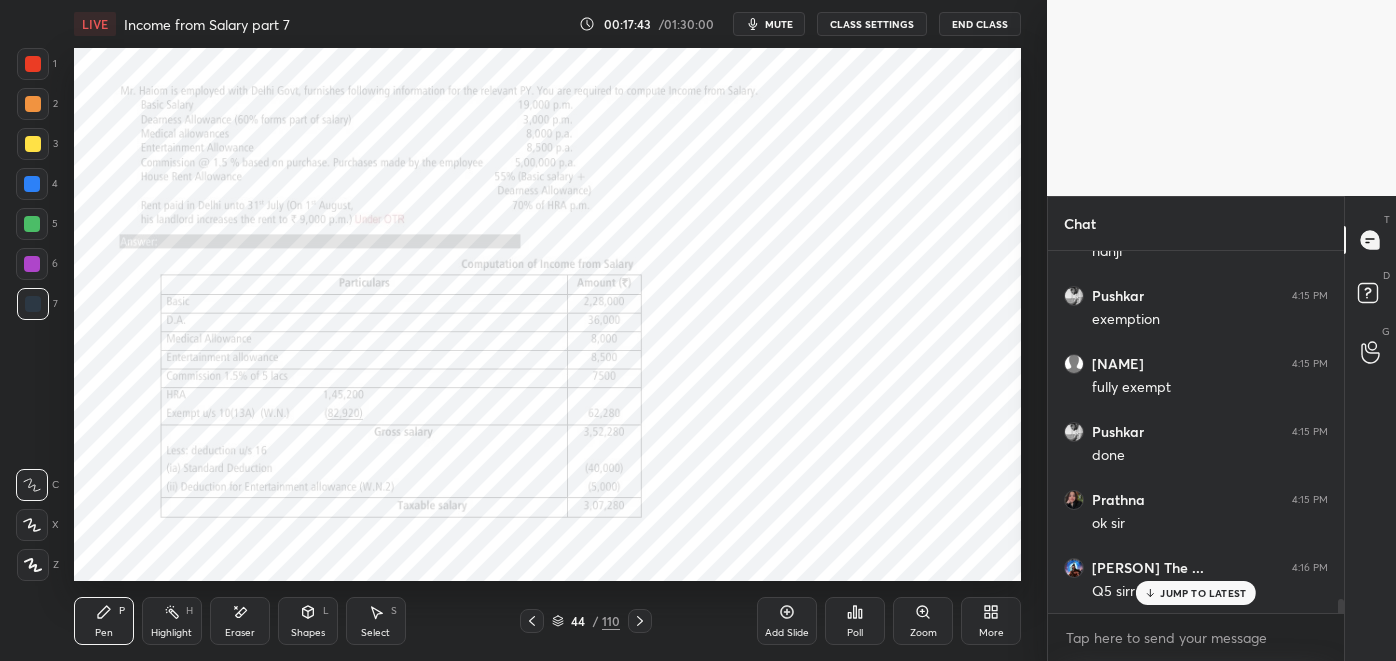 scroll, scrollTop: 315, scrollLeft: 290, axis: both 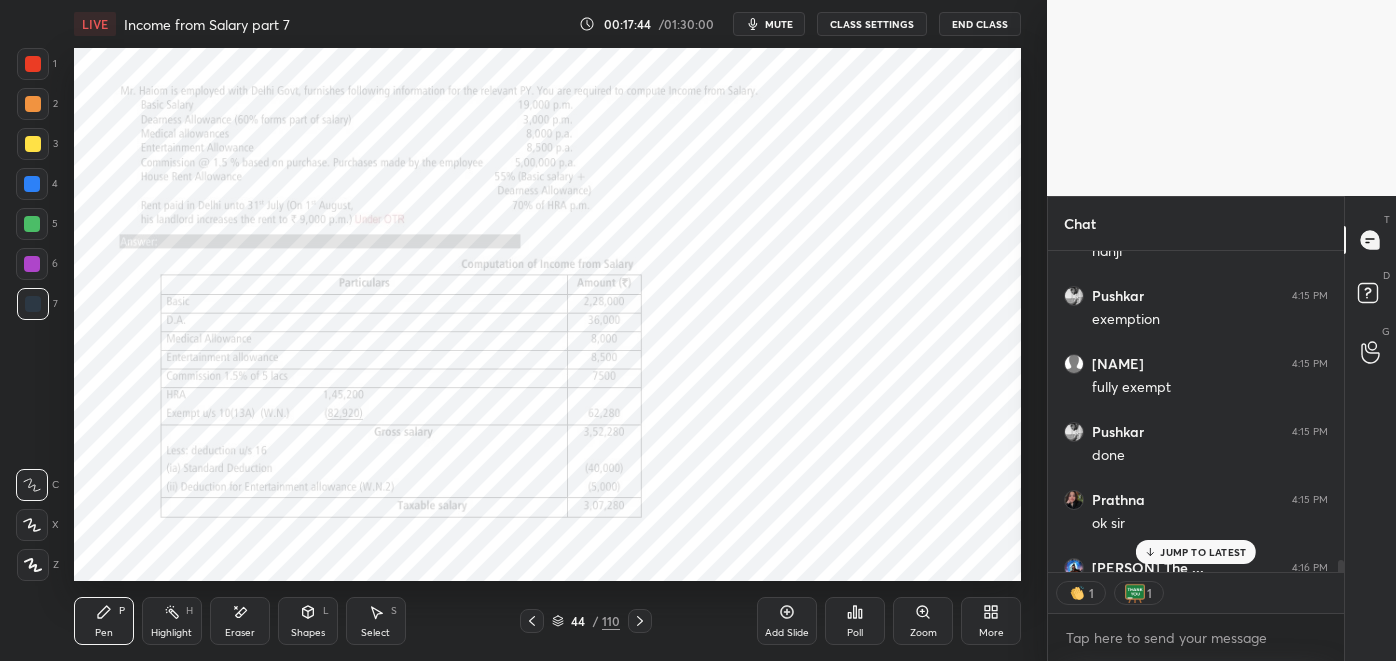 click at bounding box center (640, 621) 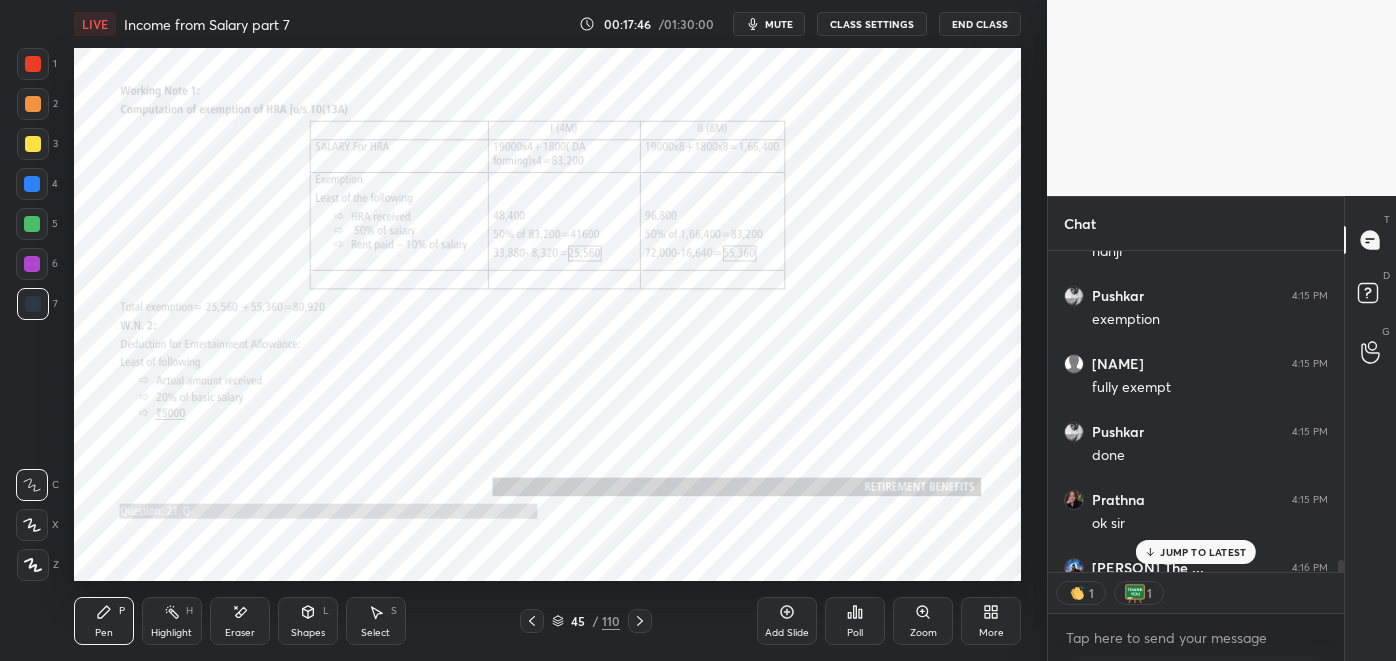 click 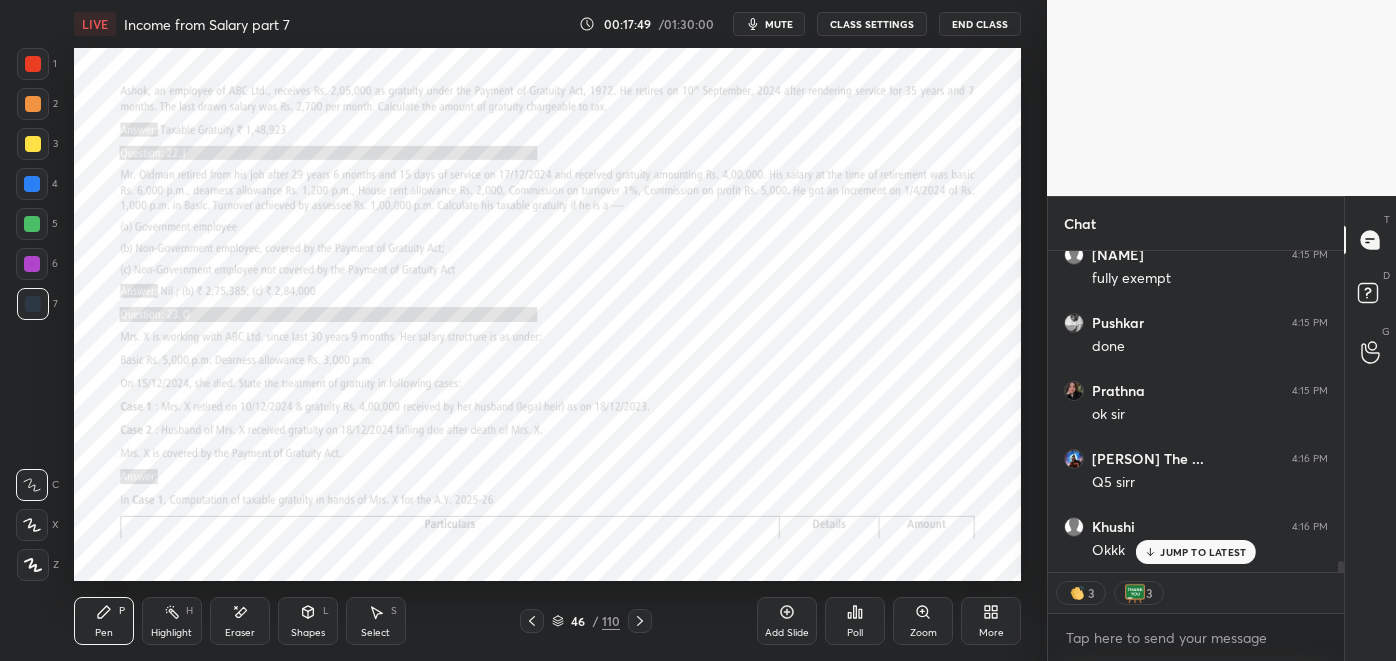 scroll, scrollTop: 9453, scrollLeft: 0, axis: vertical 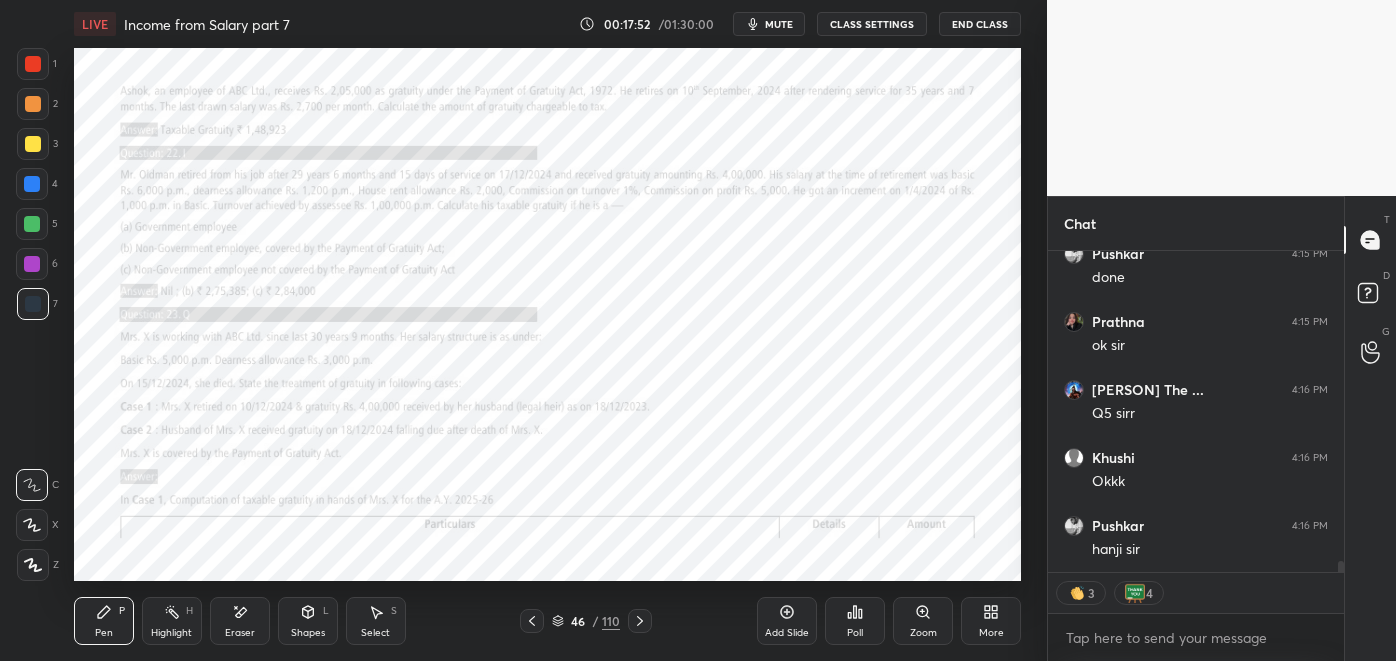 click 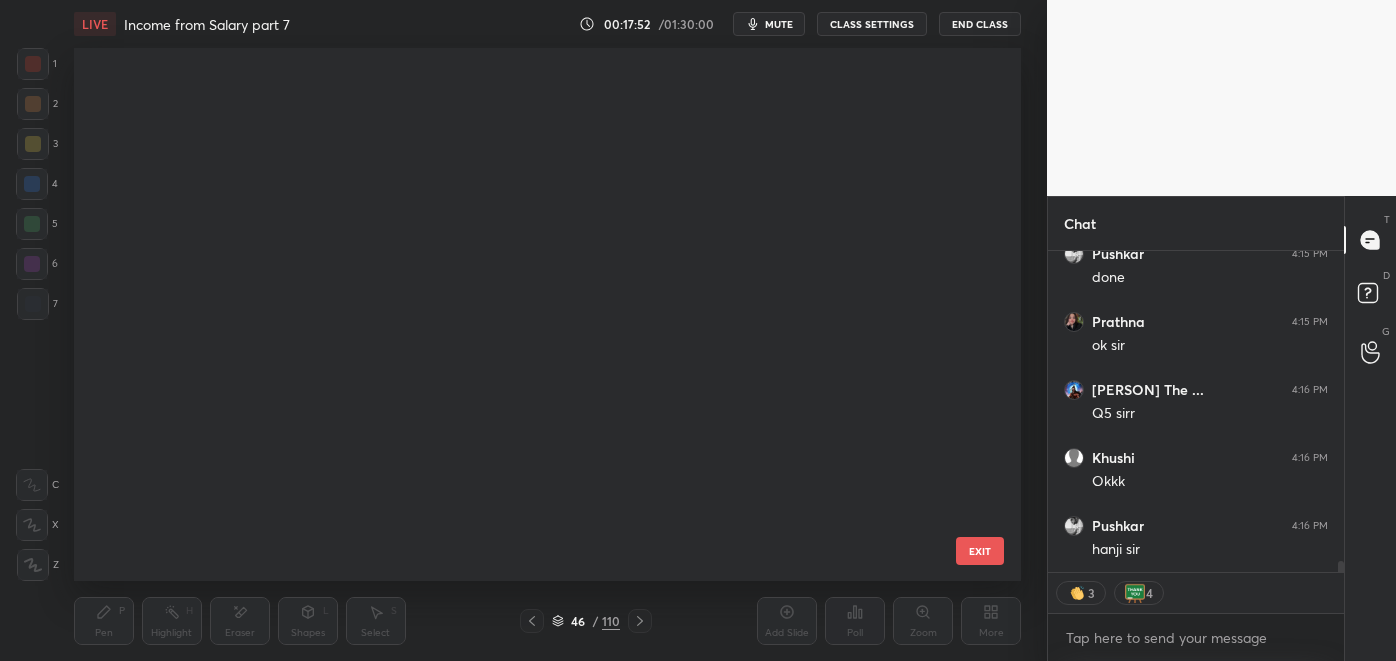 scroll, scrollTop: 2071, scrollLeft: 0, axis: vertical 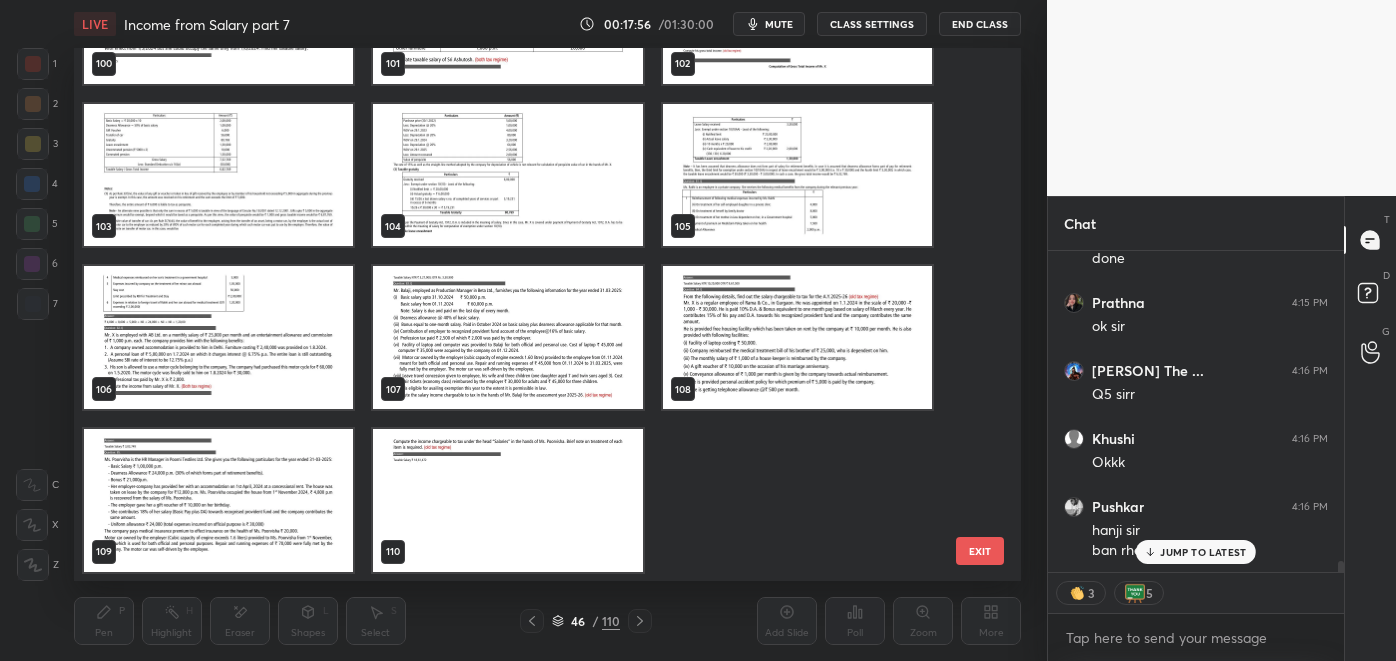 click at bounding box center [507, 500] 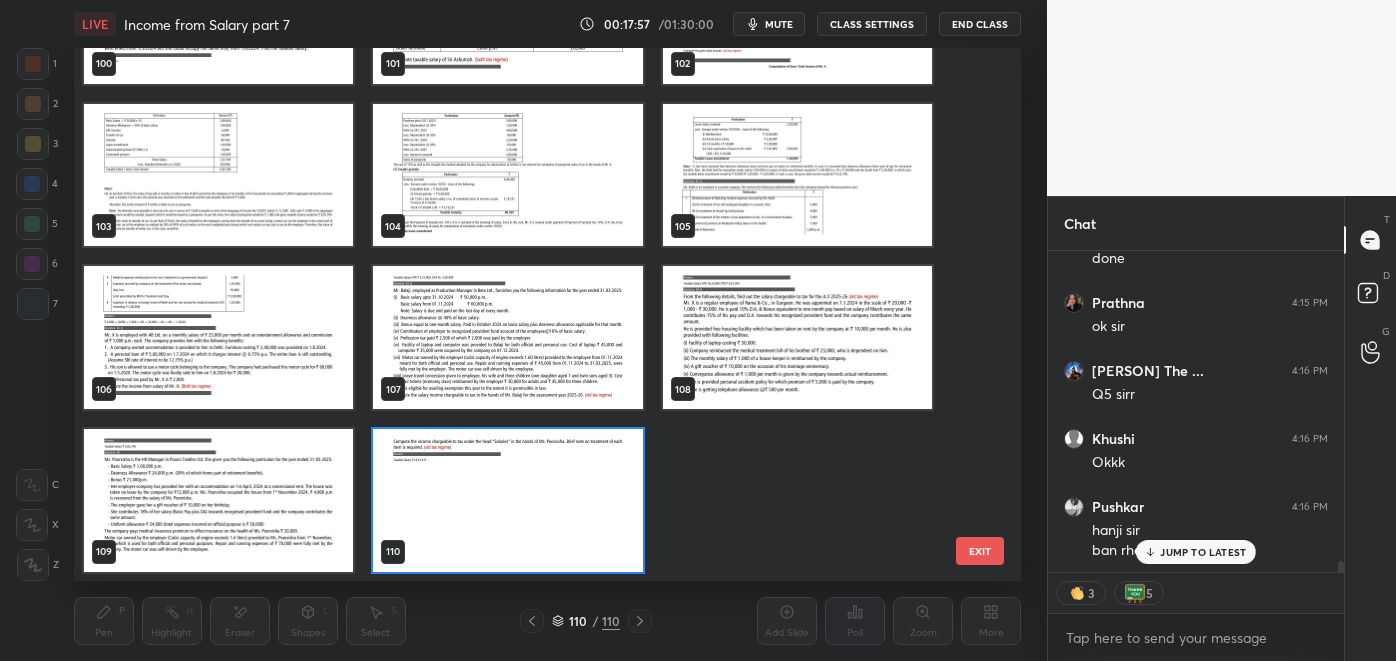 click at bounding box center [507, 500] 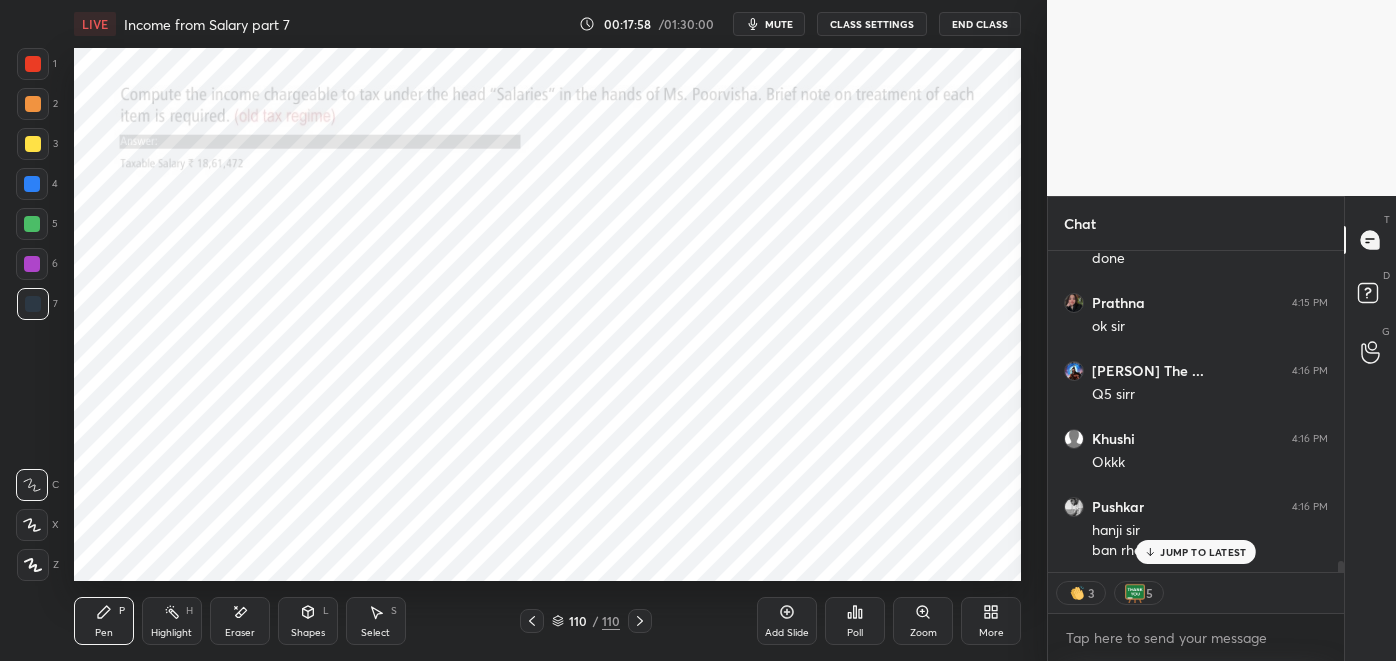 click 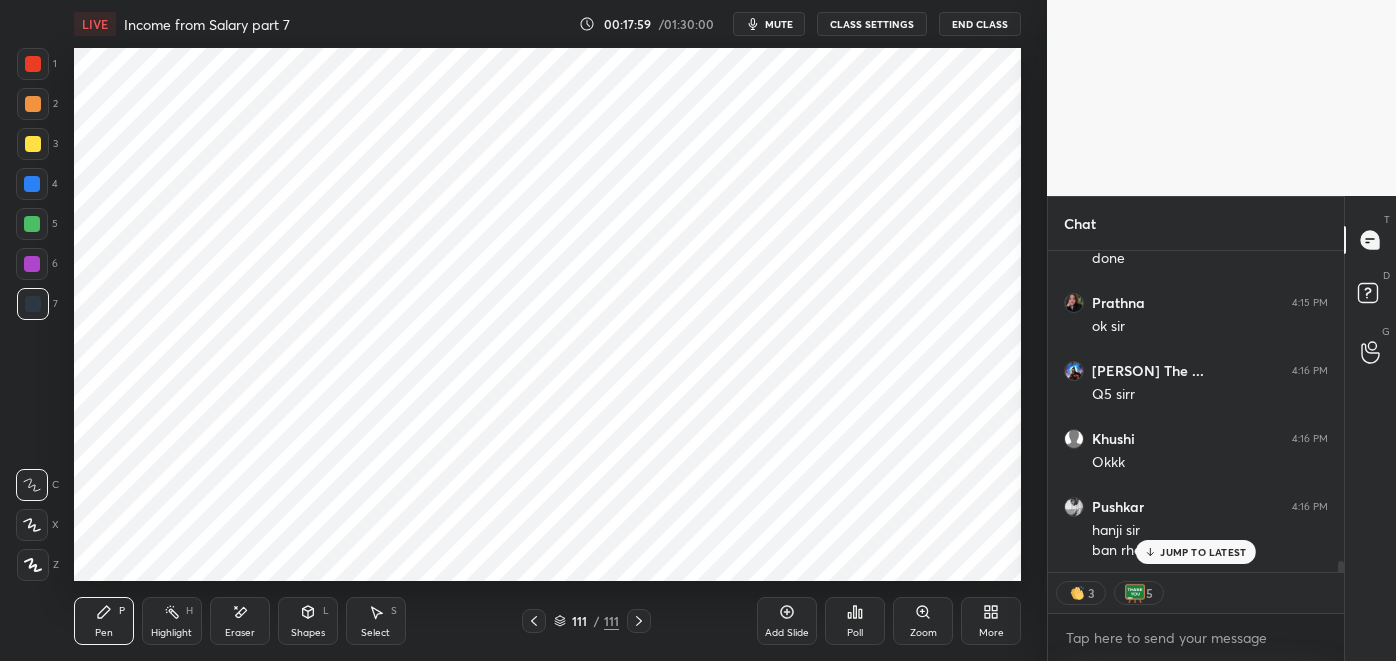 scroll, scrollTop: 9594, scrollLeft: 0, axis: vertical 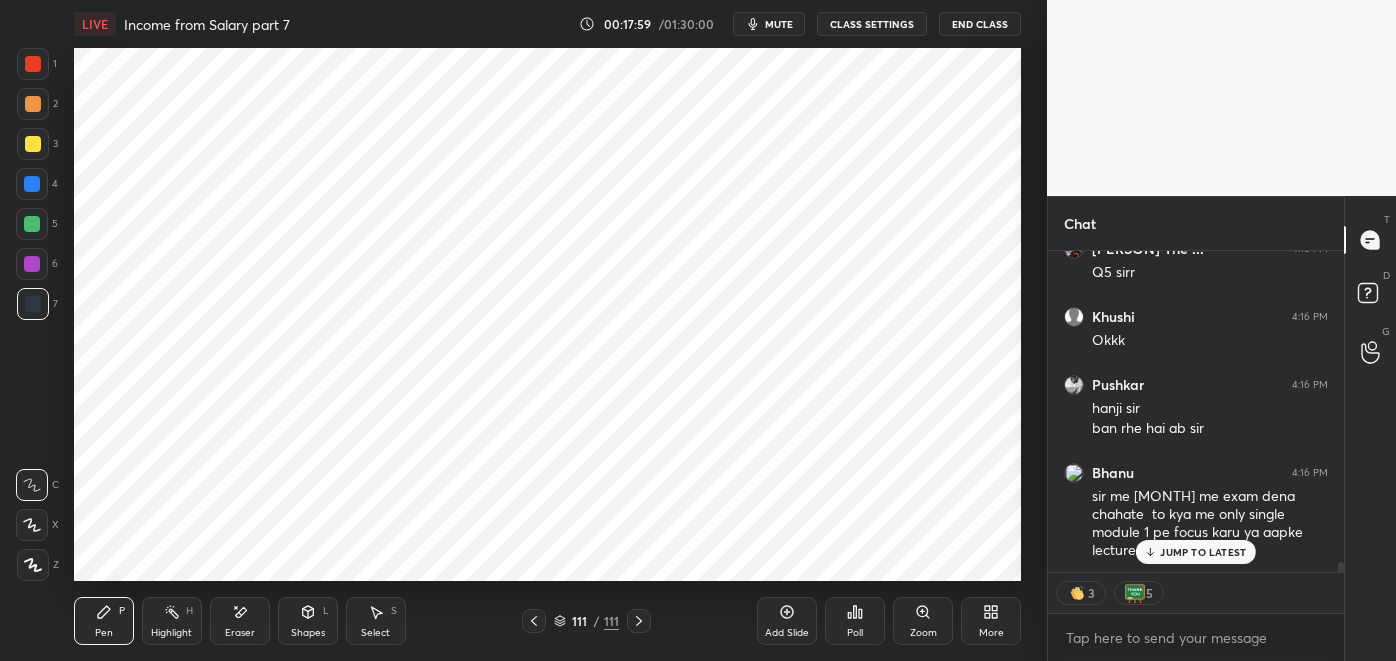 click on "More" at bounding box center [991, 621] 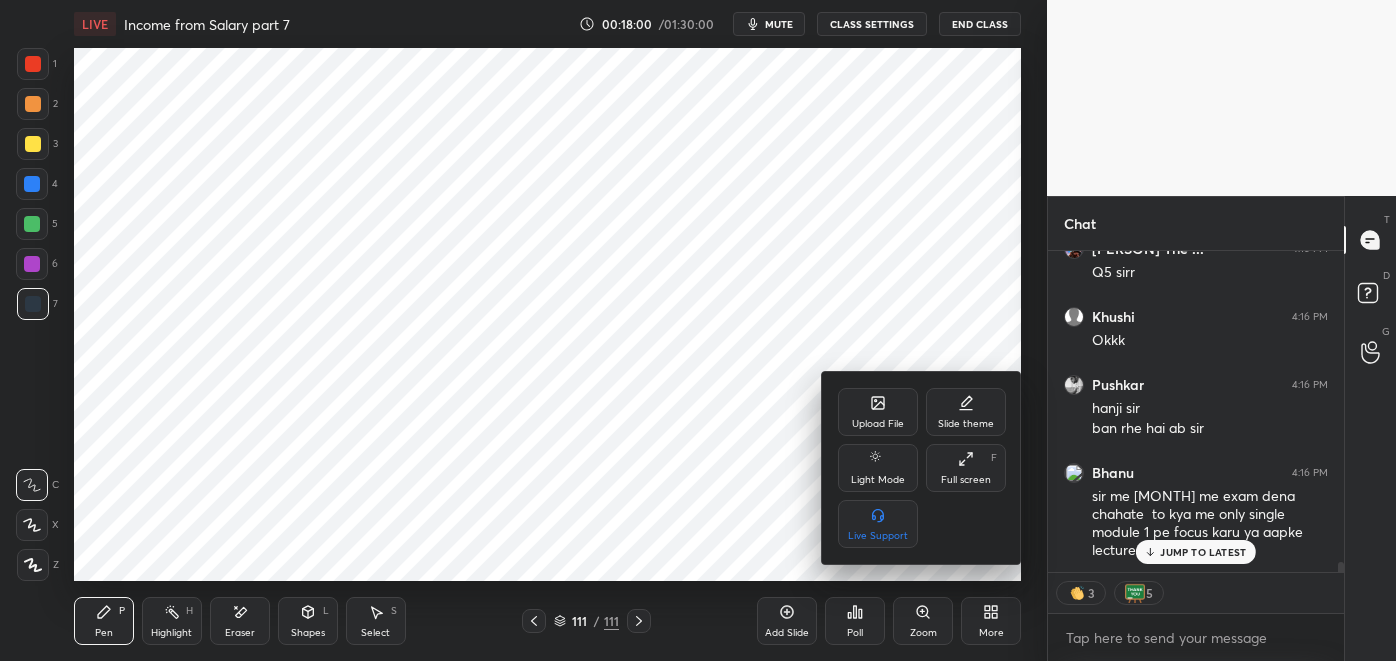 click on "Upload File" at bounding box center (878, 424) 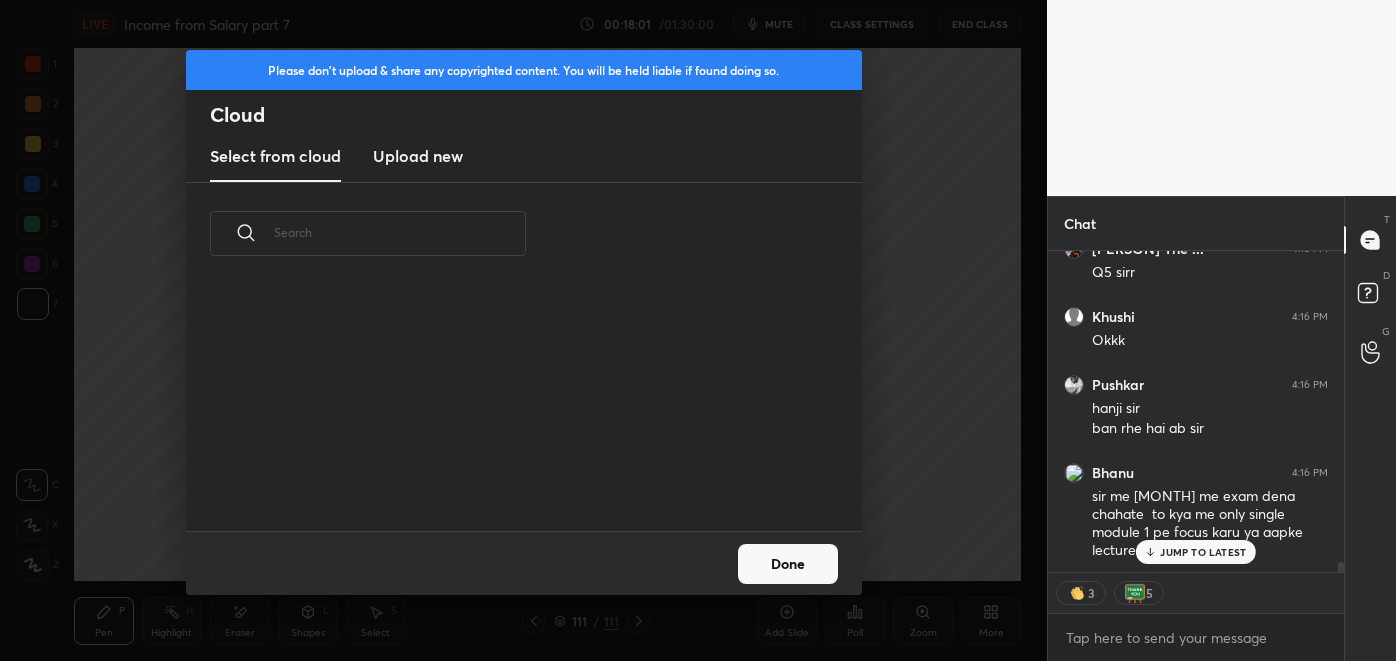 scroll, scrollTop: 7, scrollLeft: 10, axis: both 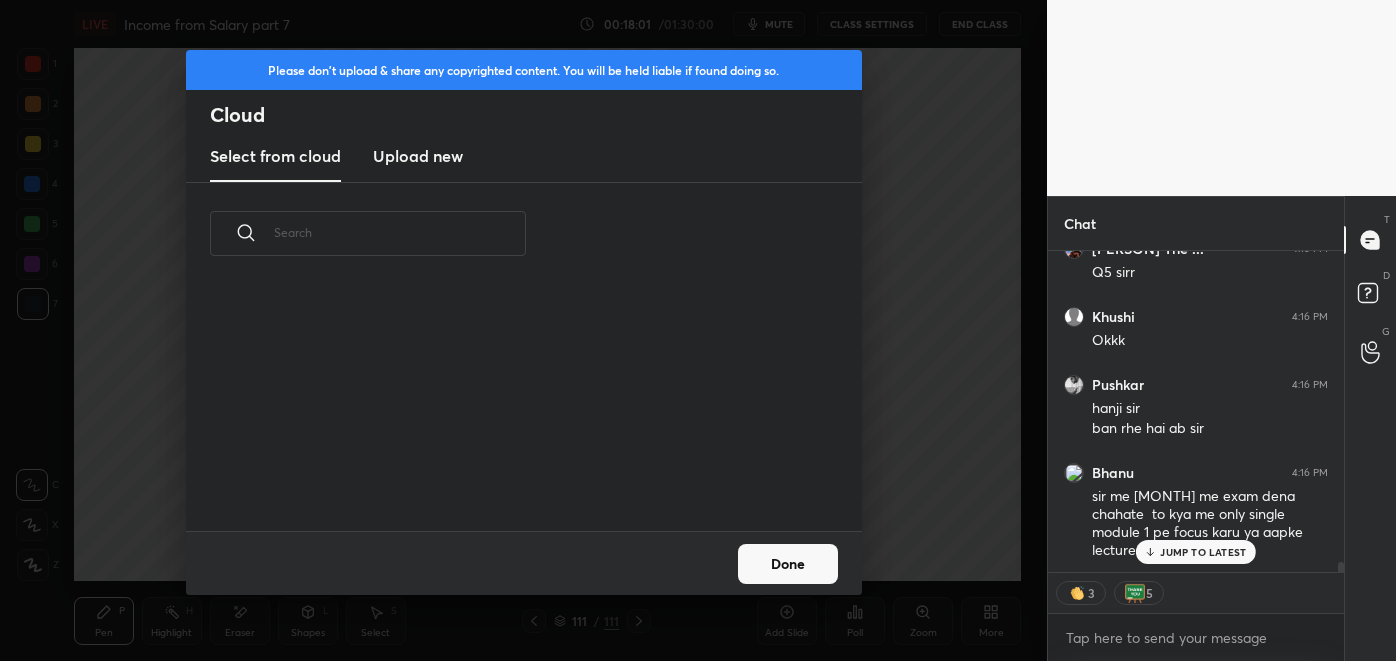click on "Upload new" at bounding box center [418, 156] 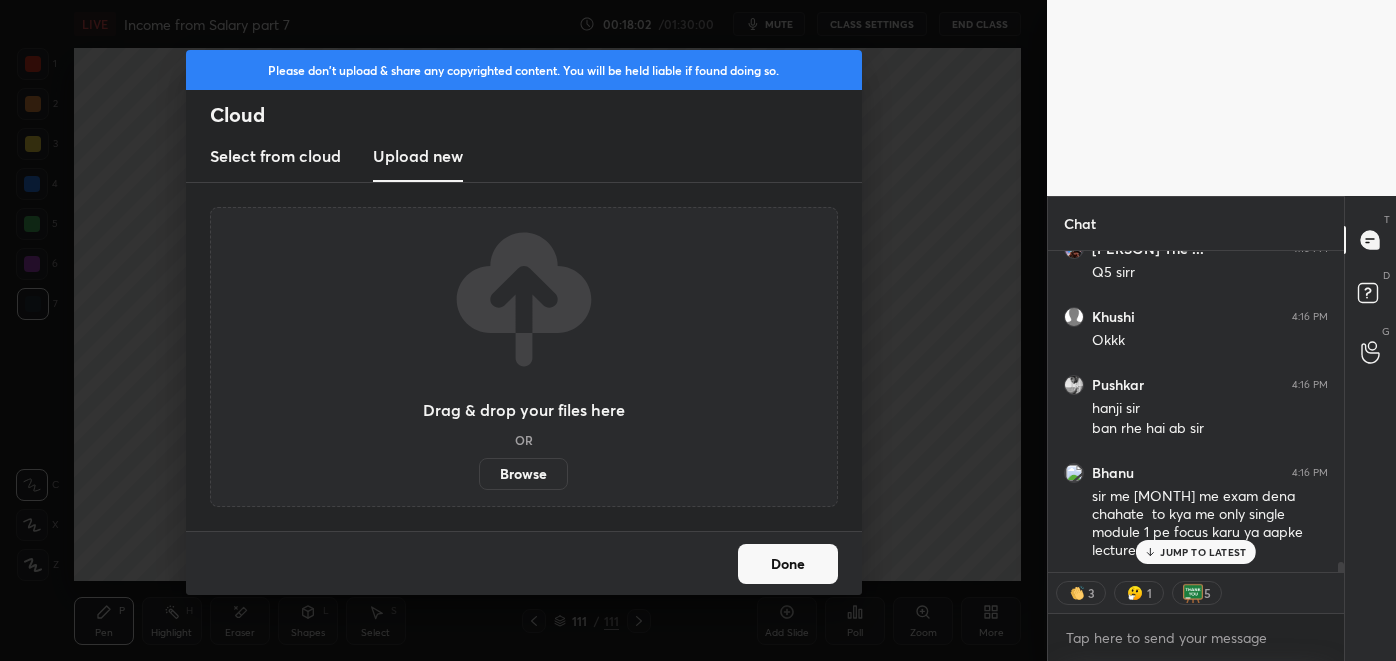 click on "Browse" at bounding box center (523, 474) 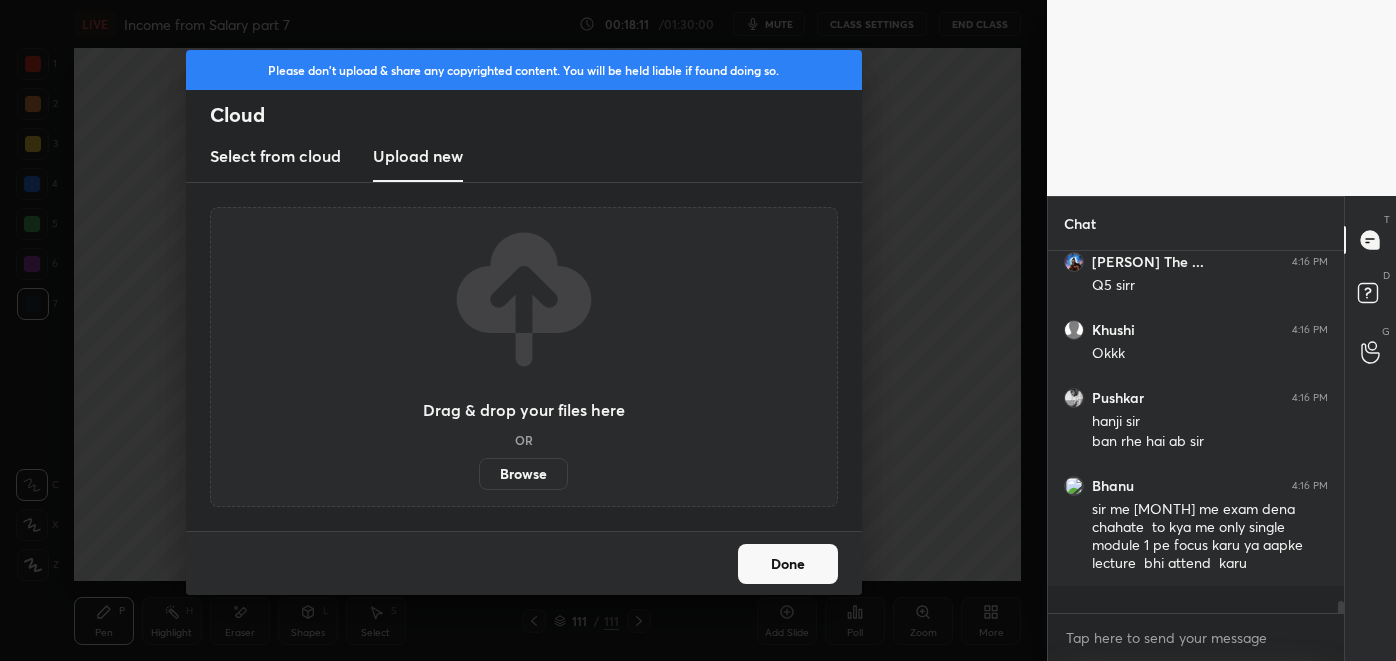 scroll, scrollTop: 6, scrollLeft: 5, axis: both 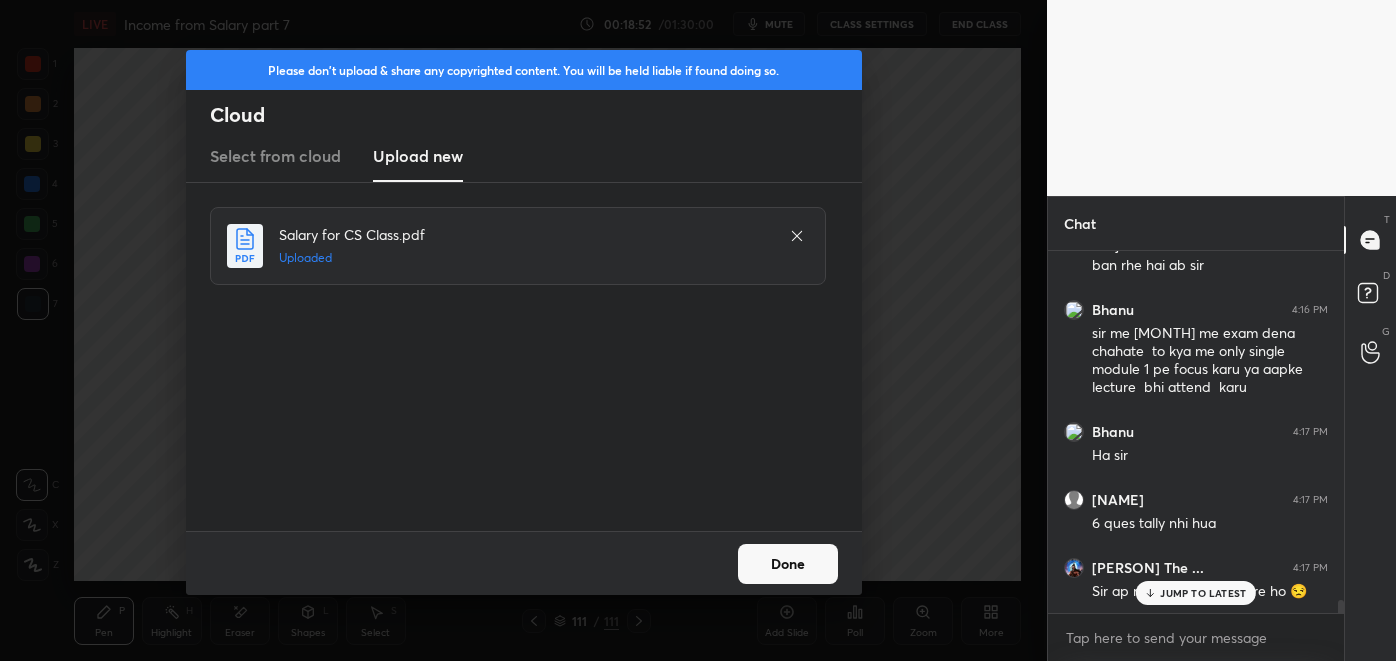 click on "Done" at bounding box center [788, 564] 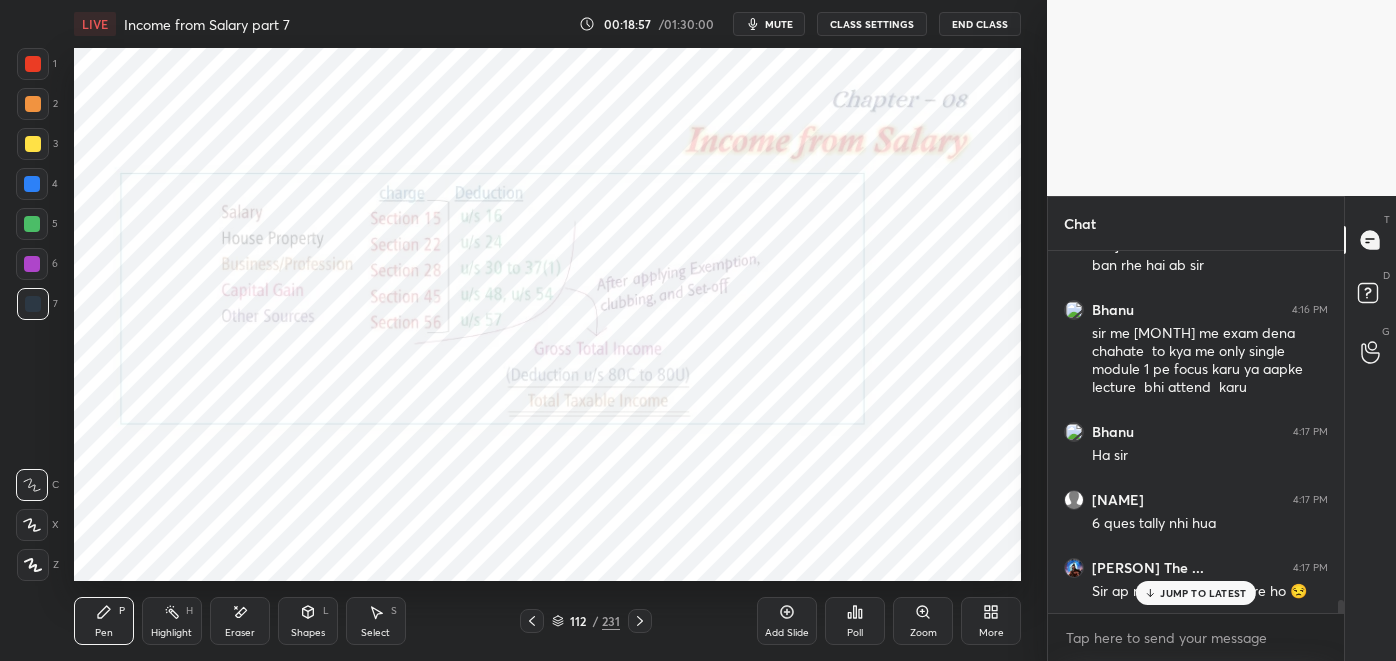 click on "JUMP TO LATEST" at bounding box center (1203, 593) 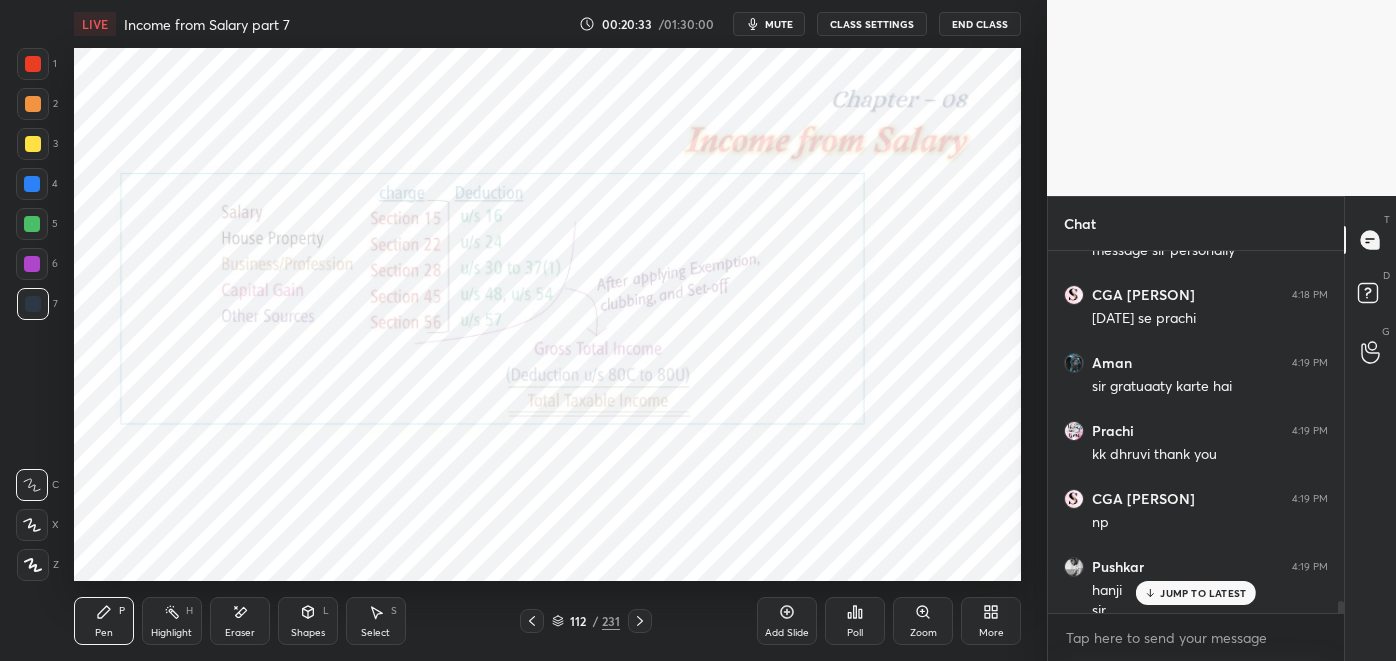 scroll, scrollTop: 10597, scrollLeft: 0, axis: vertical 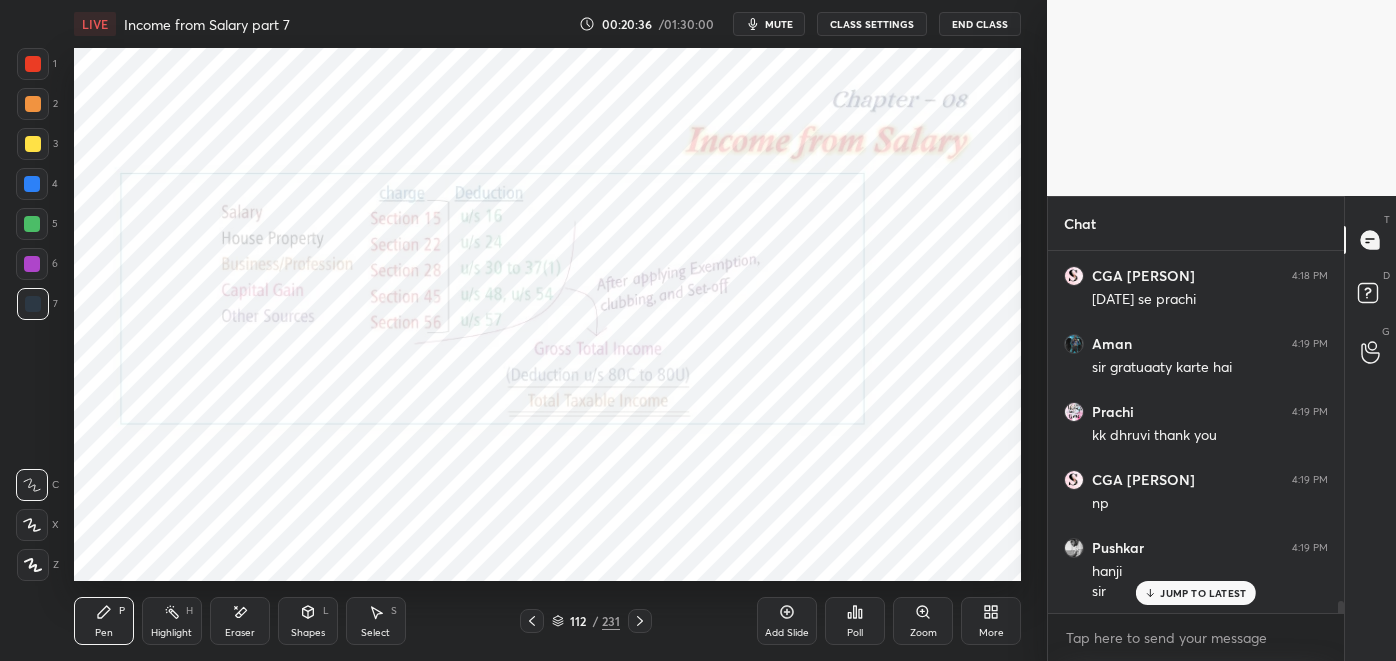 click 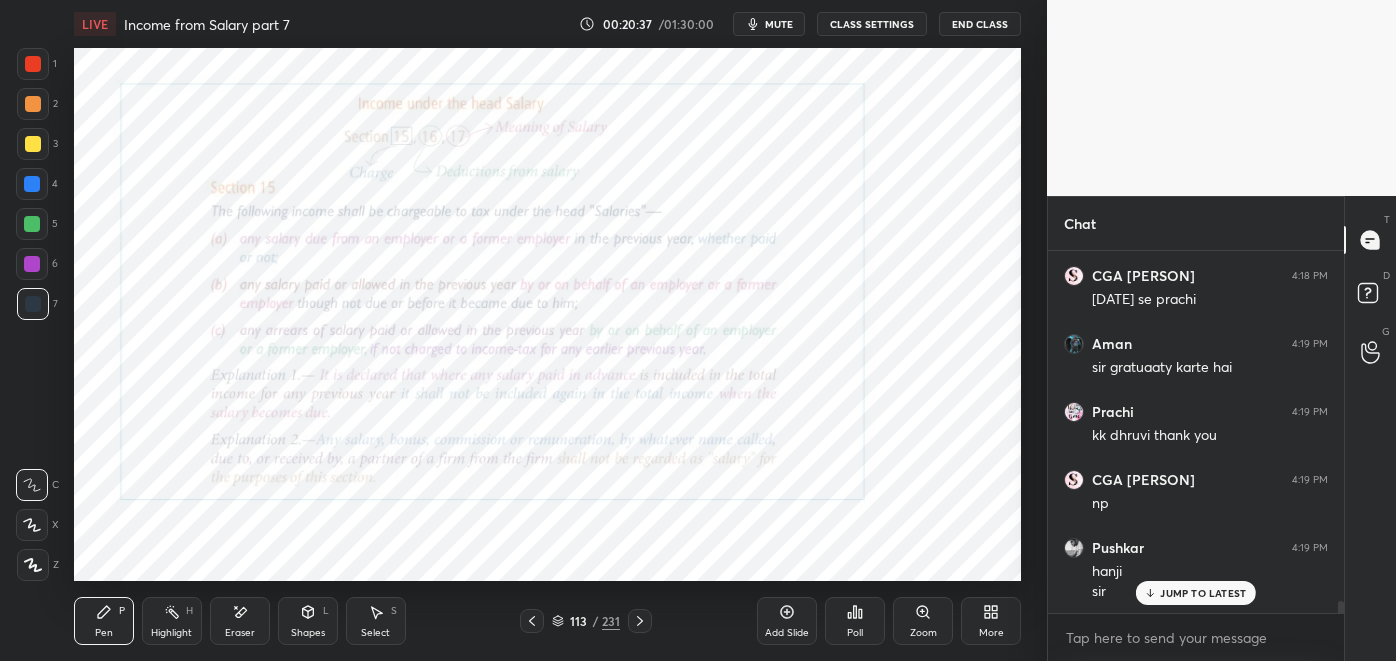 click 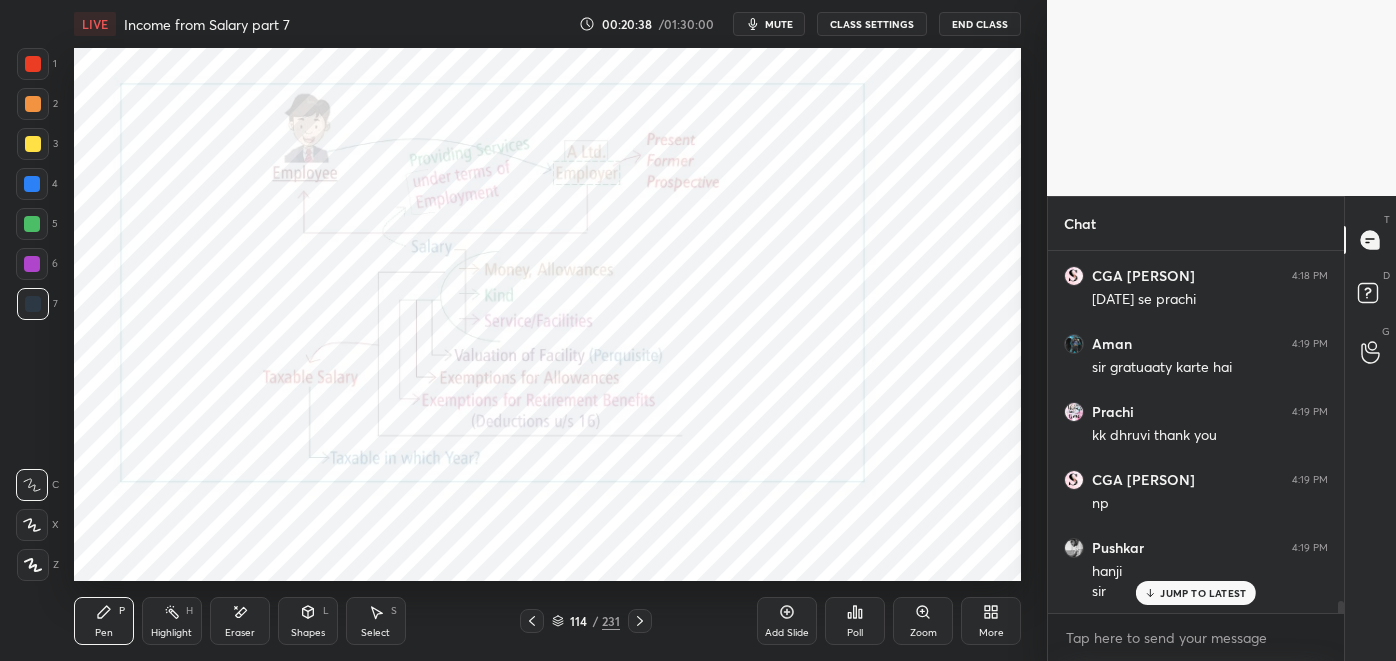 click at bounding box center (640, 621) 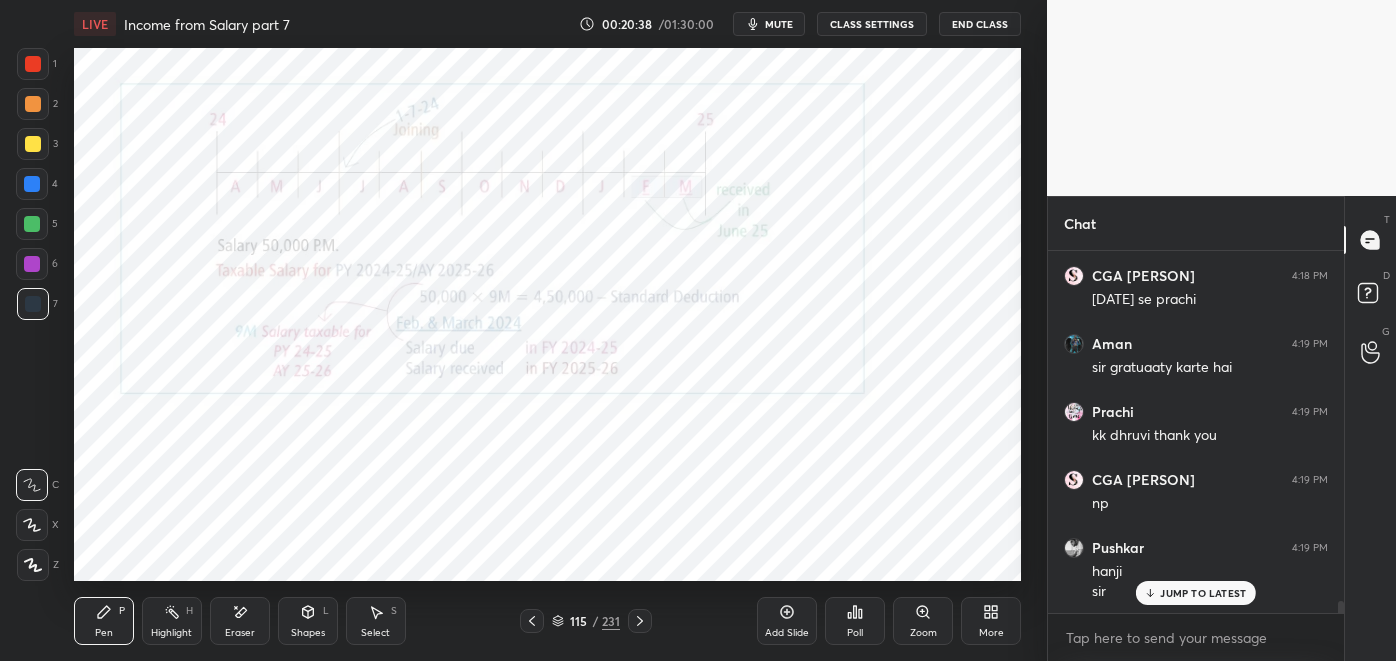 click 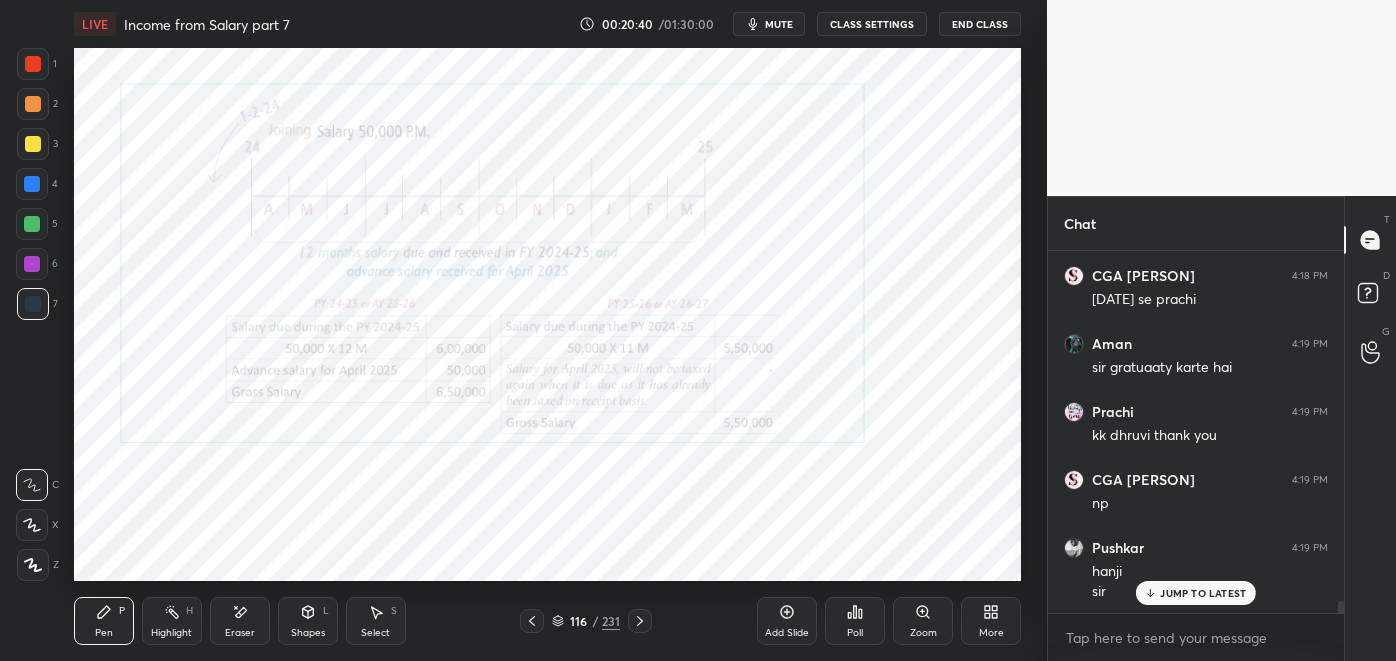 click 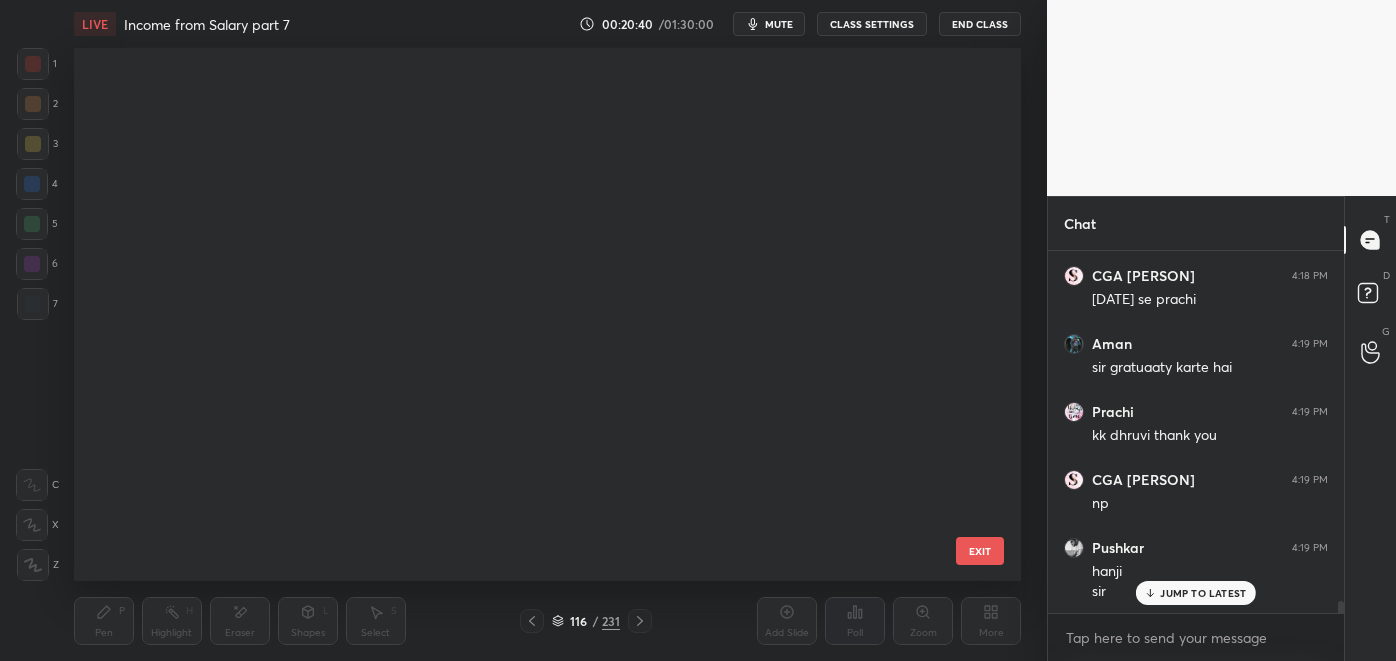 scroll, scrollTop: 5814, scrollLeft: 0, axis: vertical 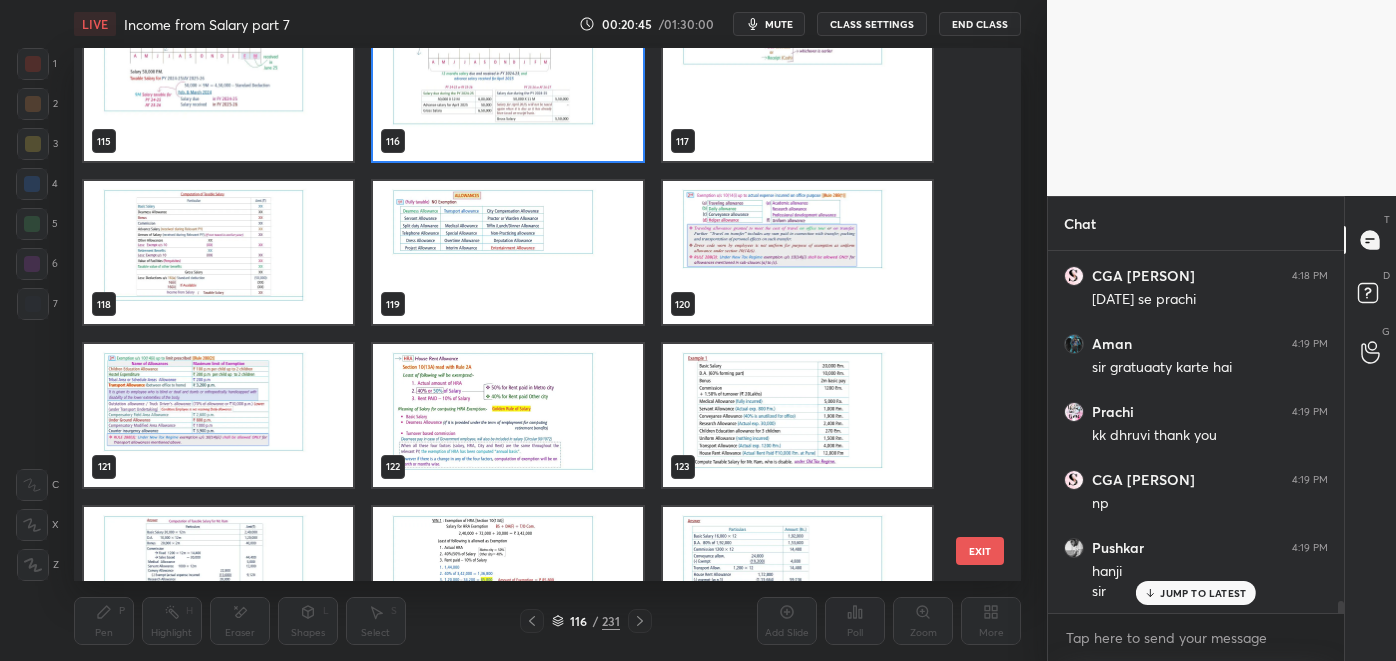 click at bounding box center [507, 415] 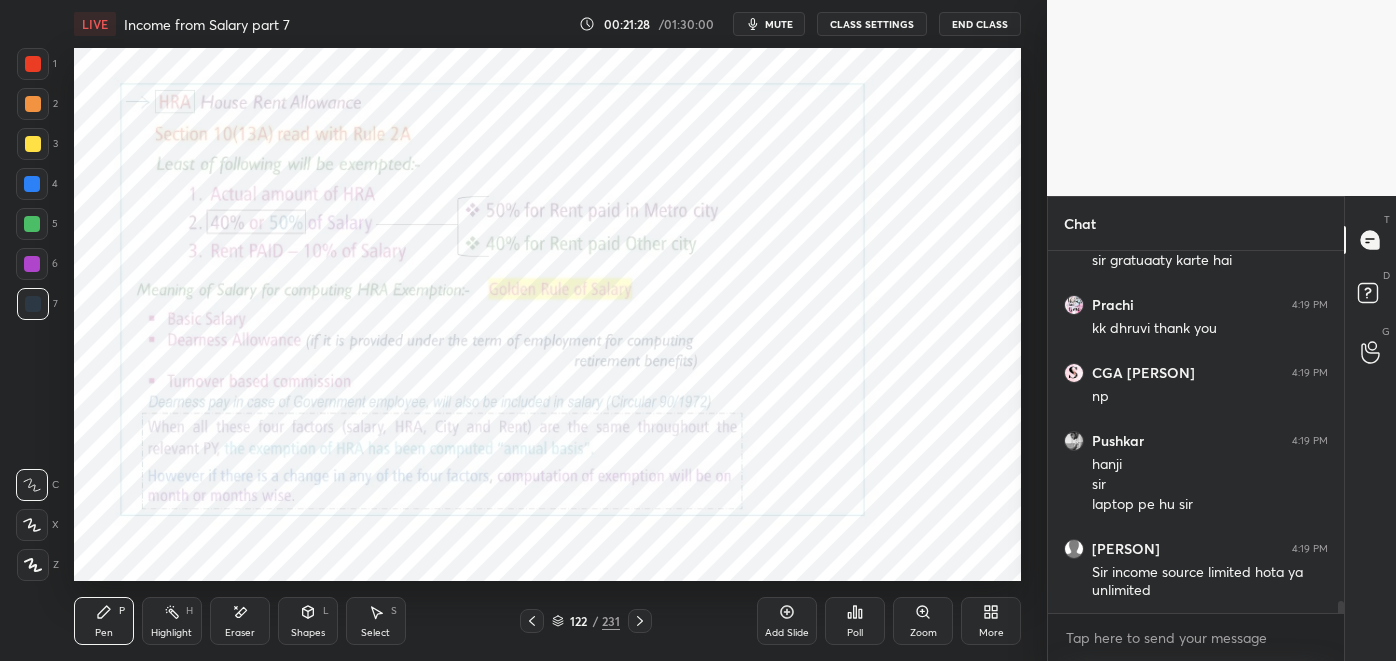 scroll, scrollTop: 10789, scrollLeft: 0, axis: vertical 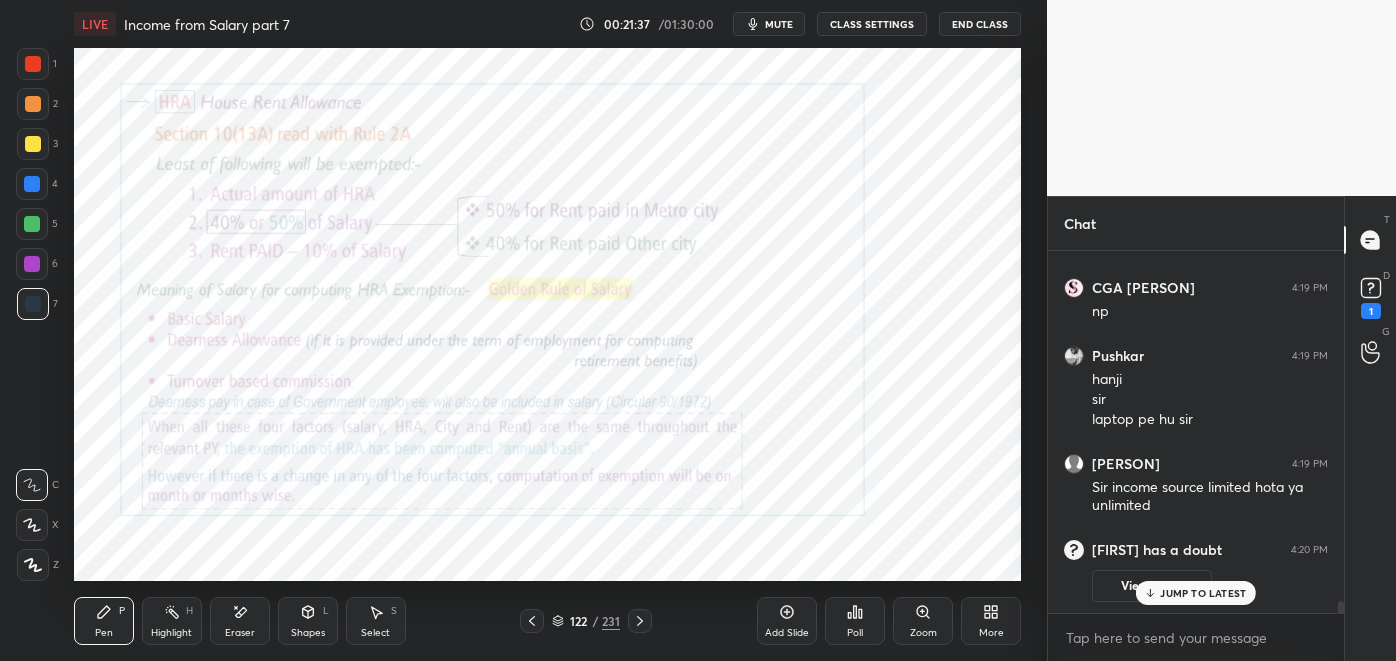 click on "View doubt" at bounding box center [1152, 586] 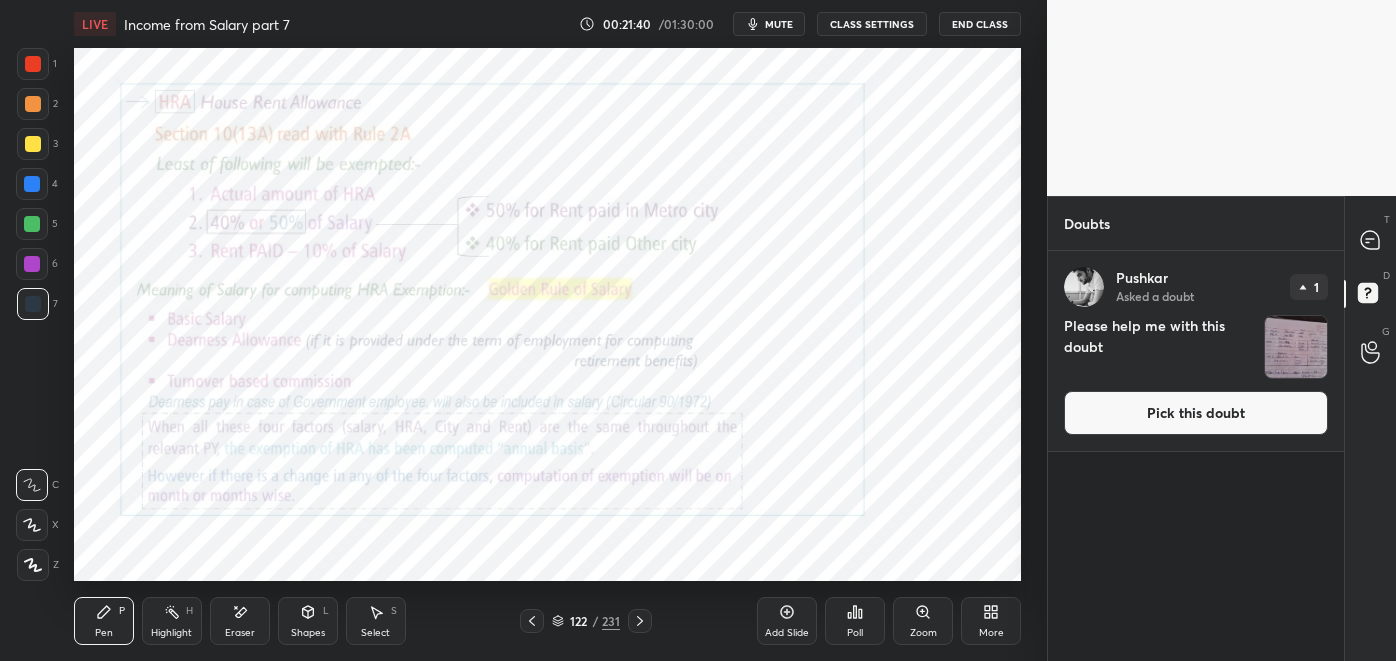 click at bounding box center [1296, 347] 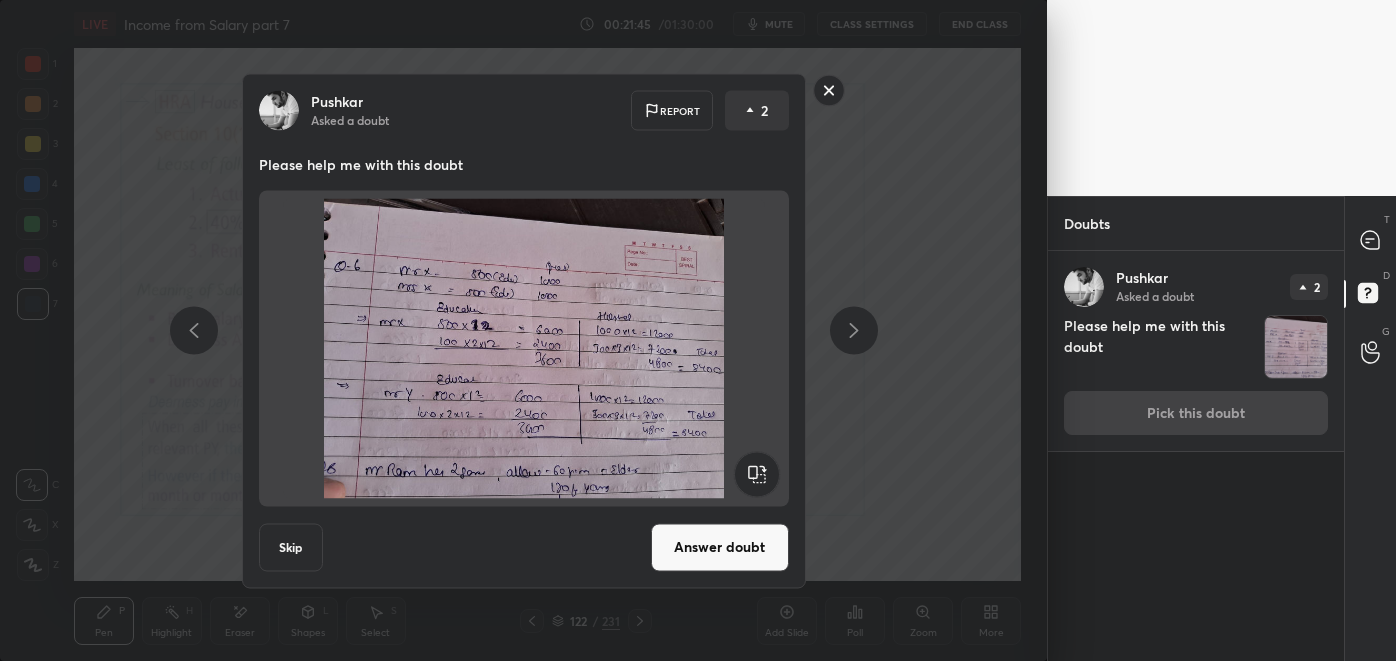 click 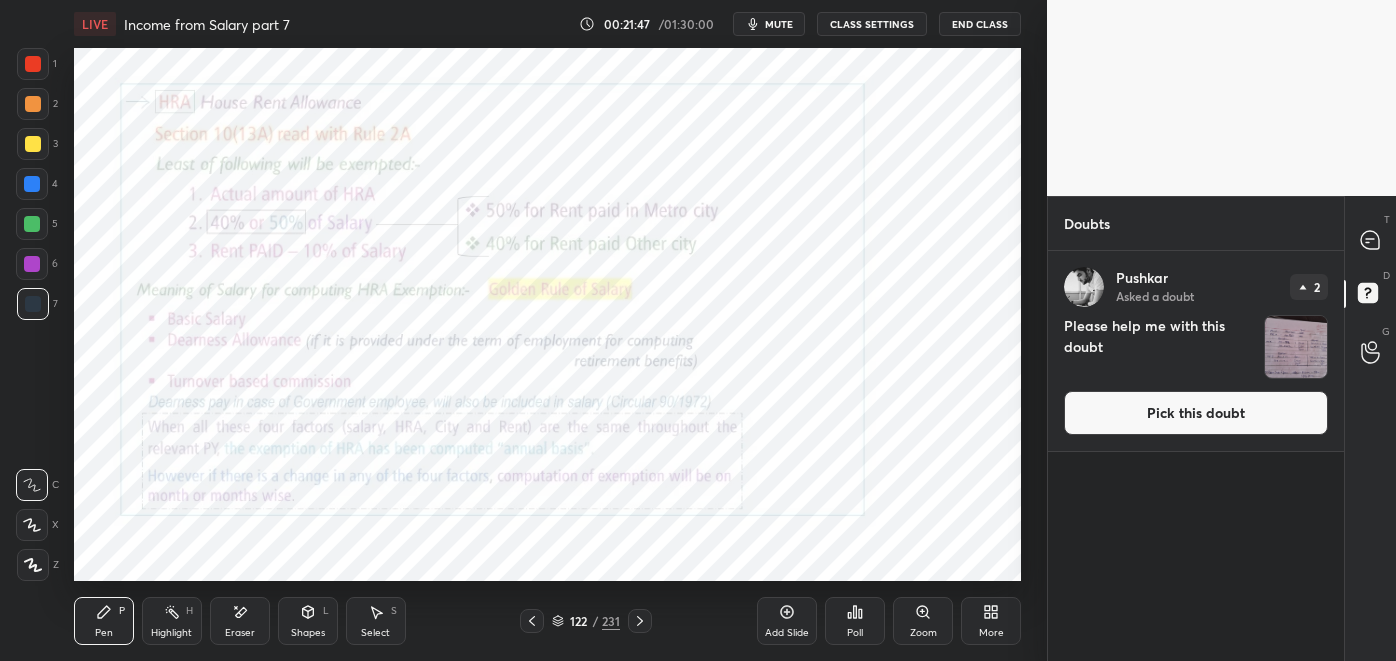 click at bounding box center (1371, 240) 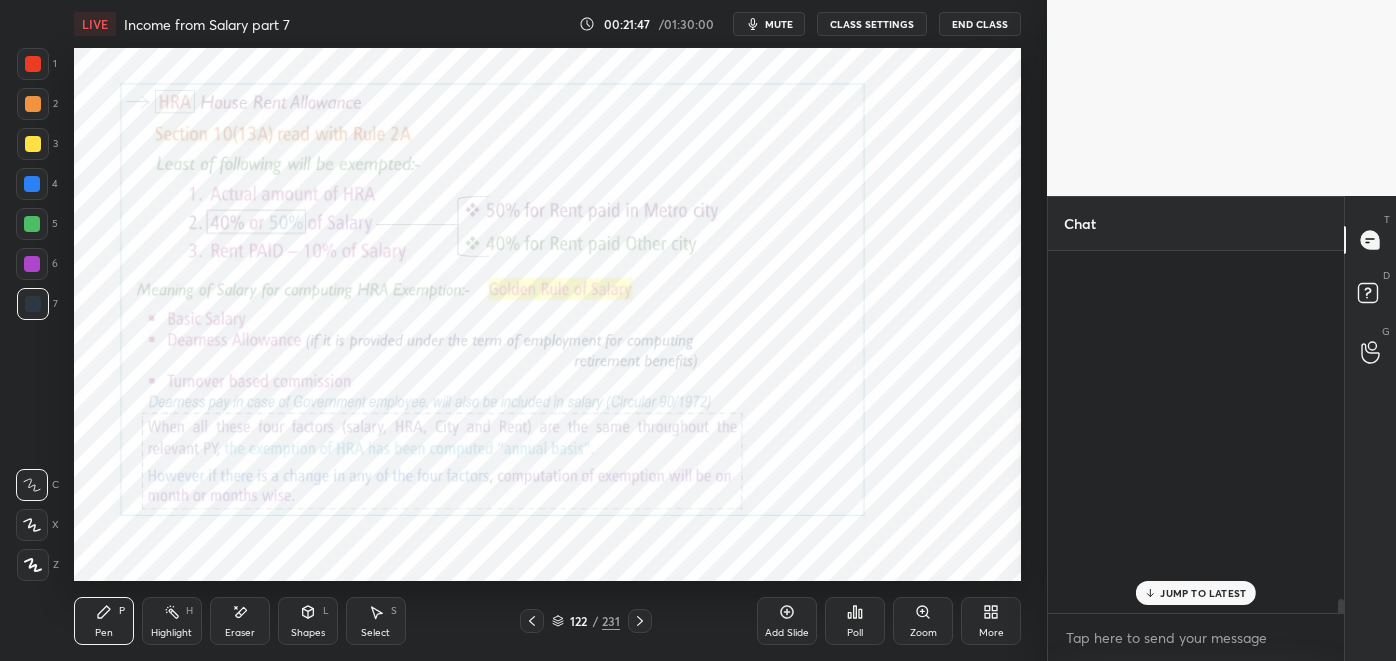 scroll, scrollTop: 10221, scrollLeft: 0, axis: vertical 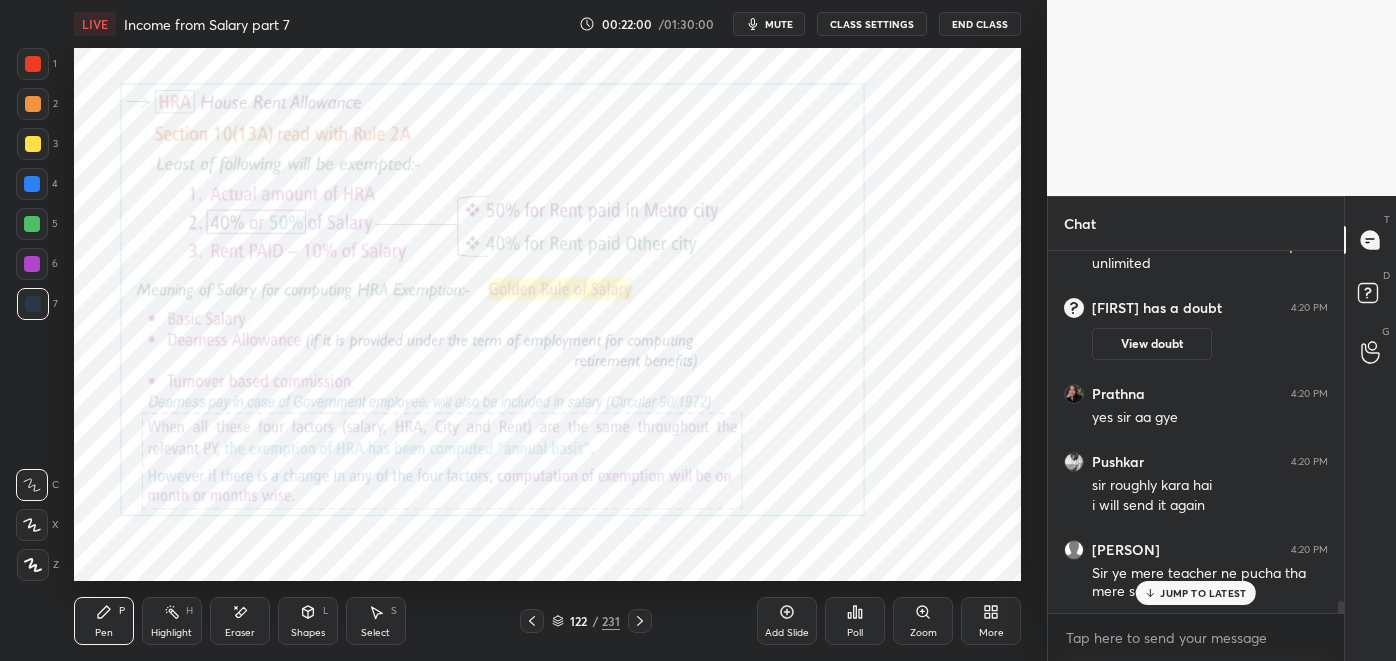 click on "JUMP TO LATEST" at bounding box center [1203, 593] 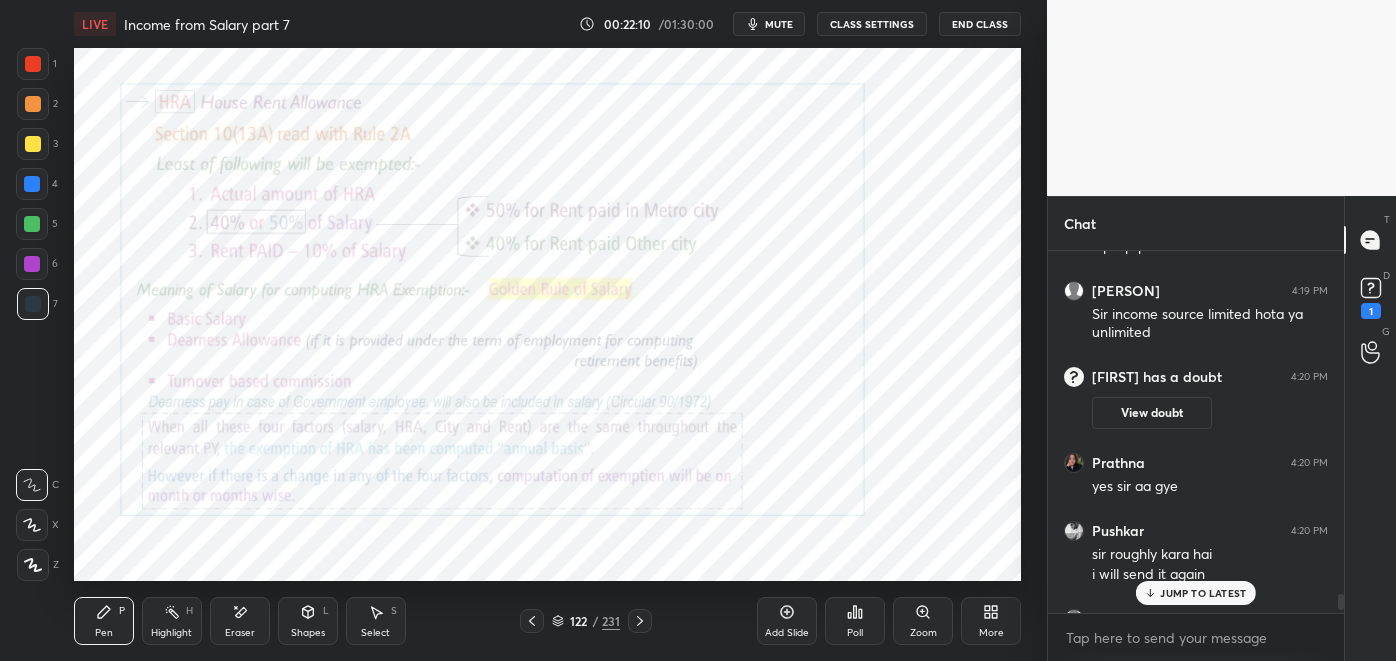 scroll, scrollTop: 10293, scrollLeft: 0, axis: vertical 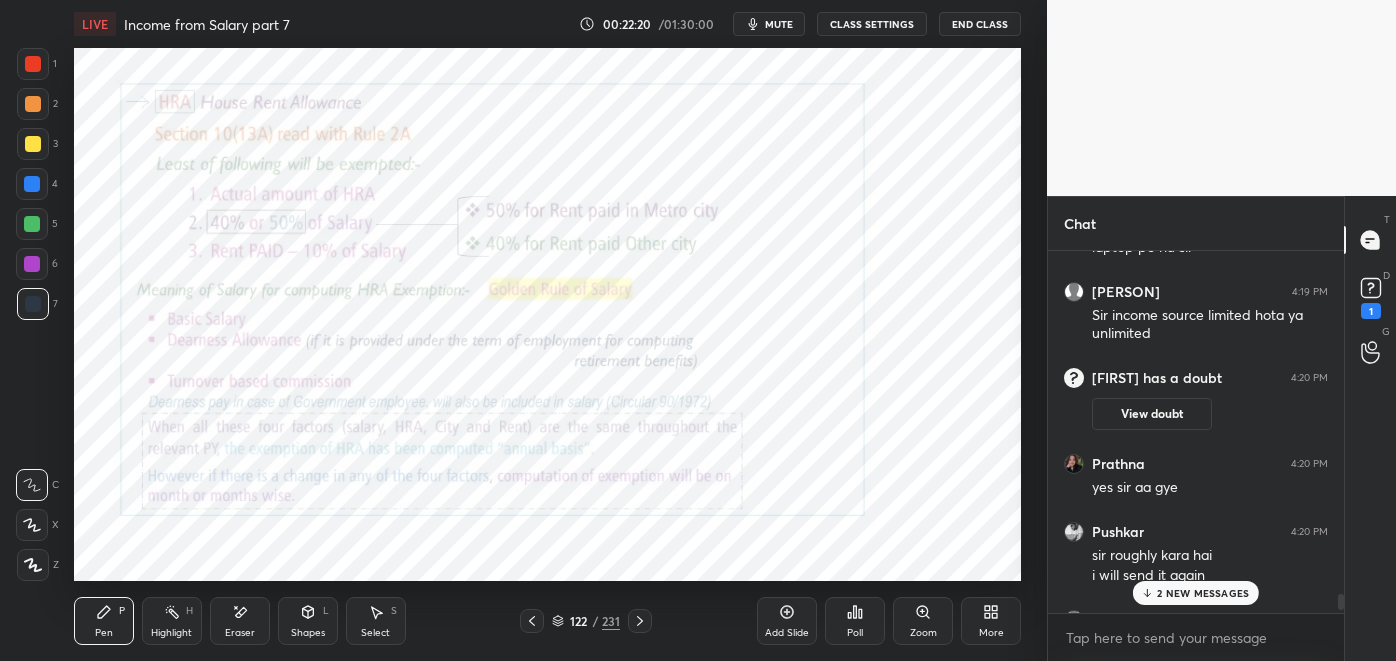 click 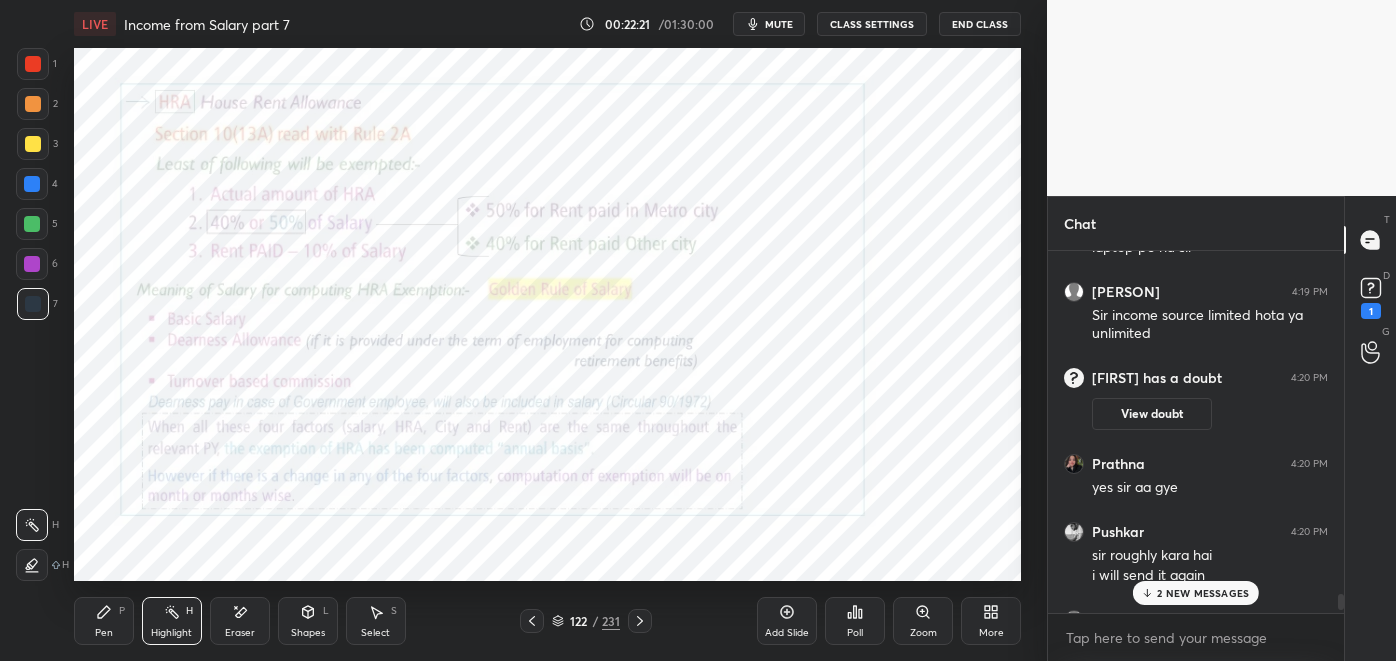 click at bounding box center (32, 264) 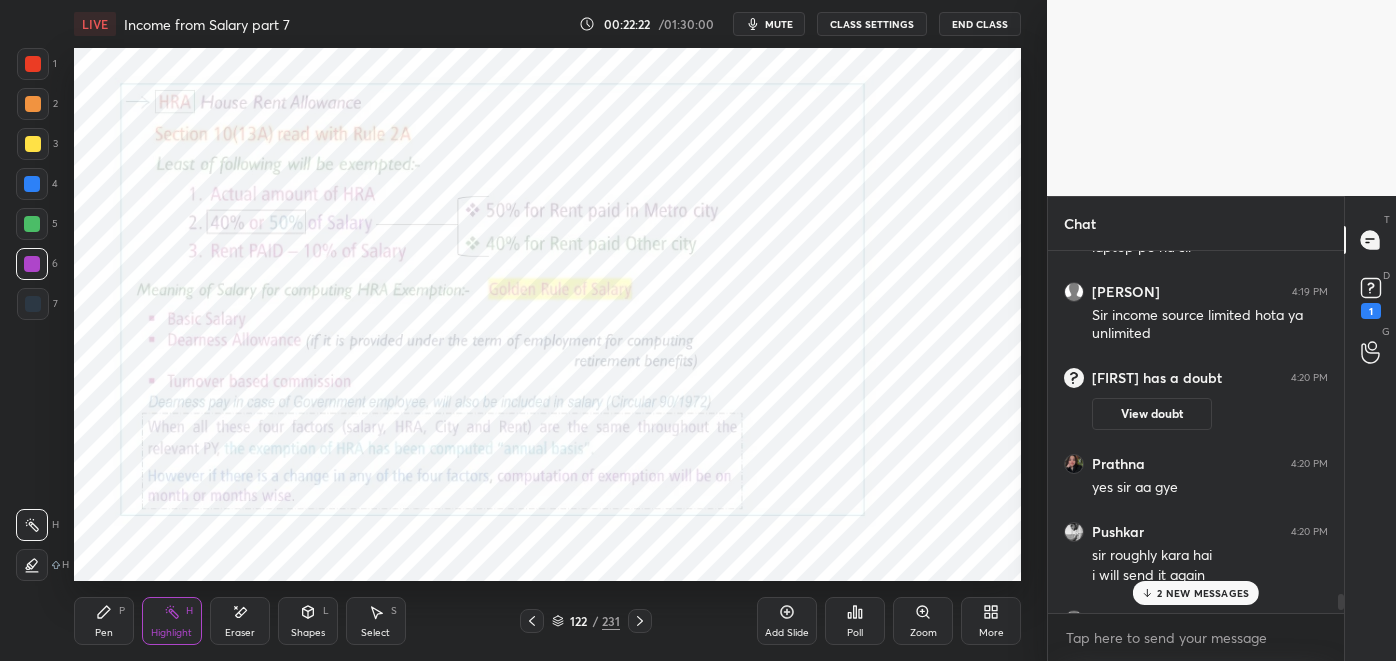 click at bounding box center [32, 224] 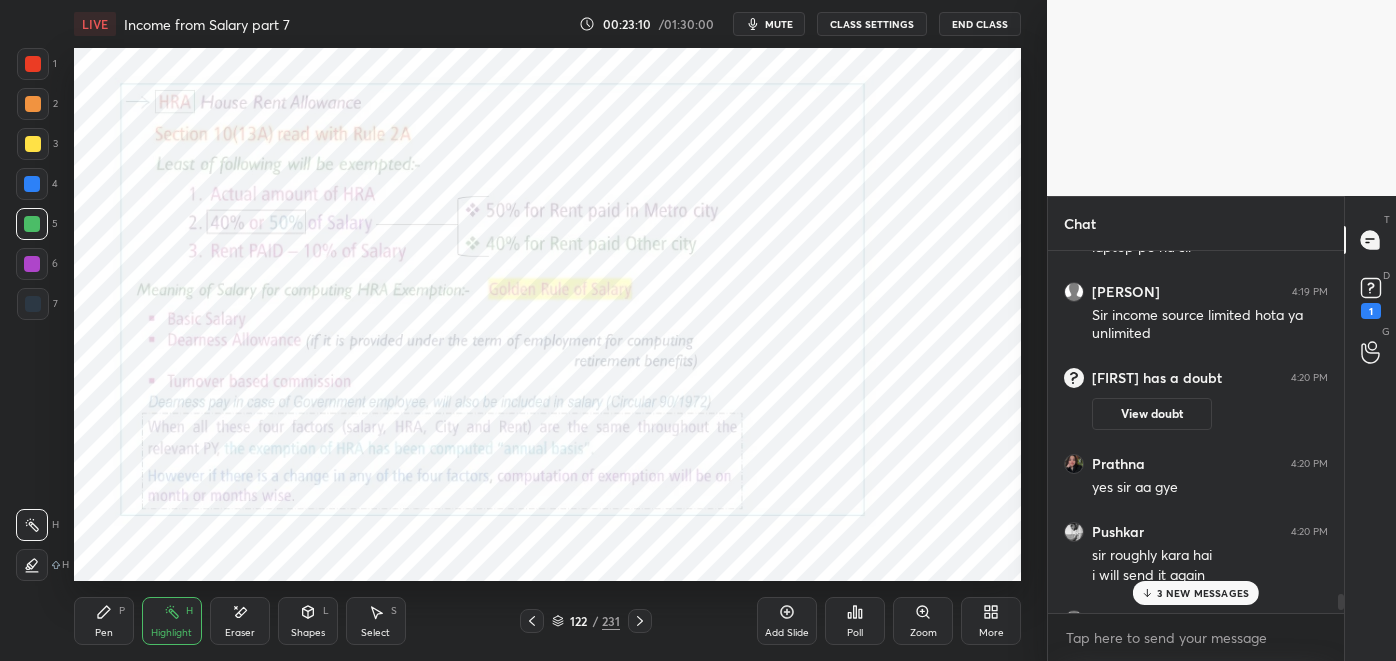 click on "Pen P" at bounding box center (104, 621) 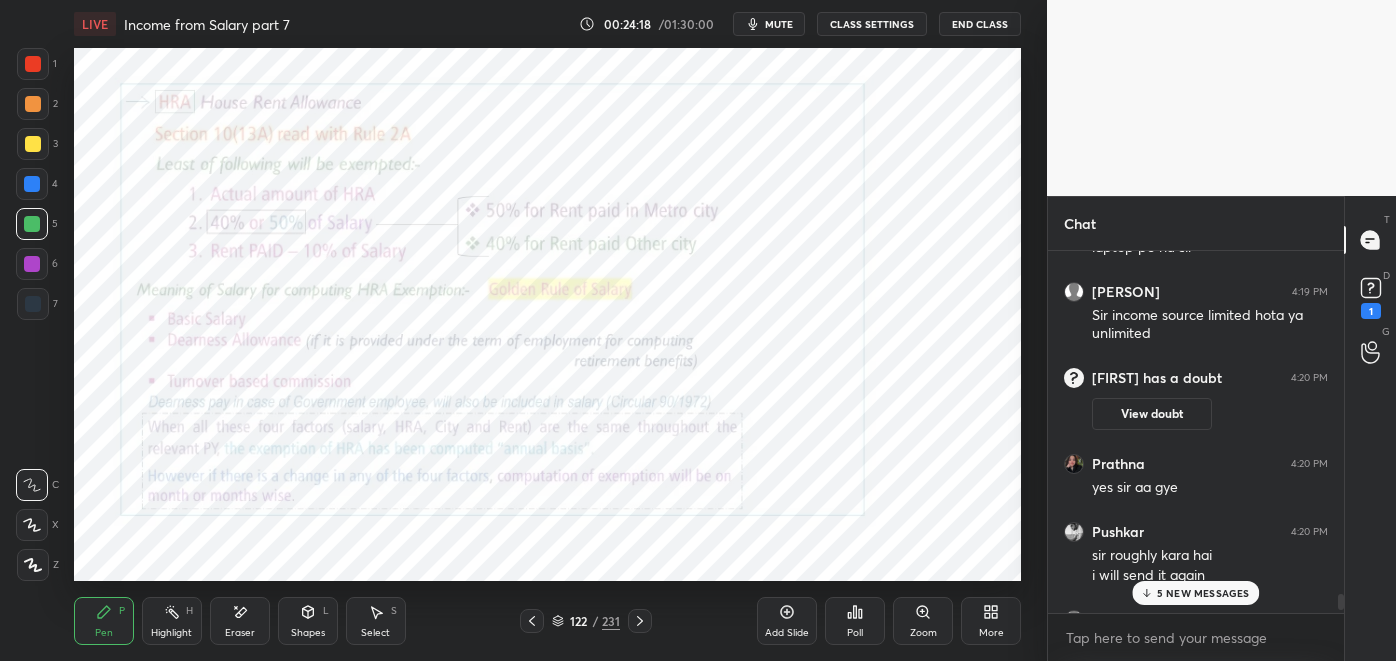 click at bounding box center (33, 304) 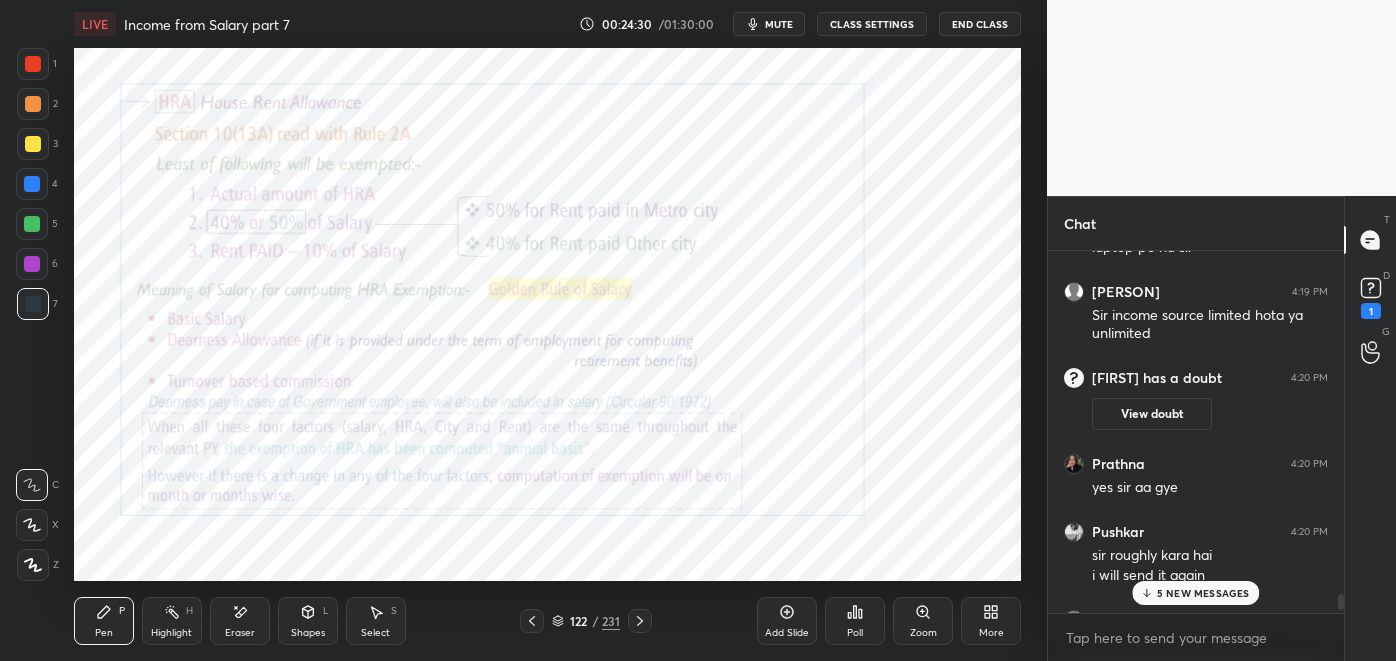 scroll, scrollTop: 315, scrollLeft: 290, axis: both 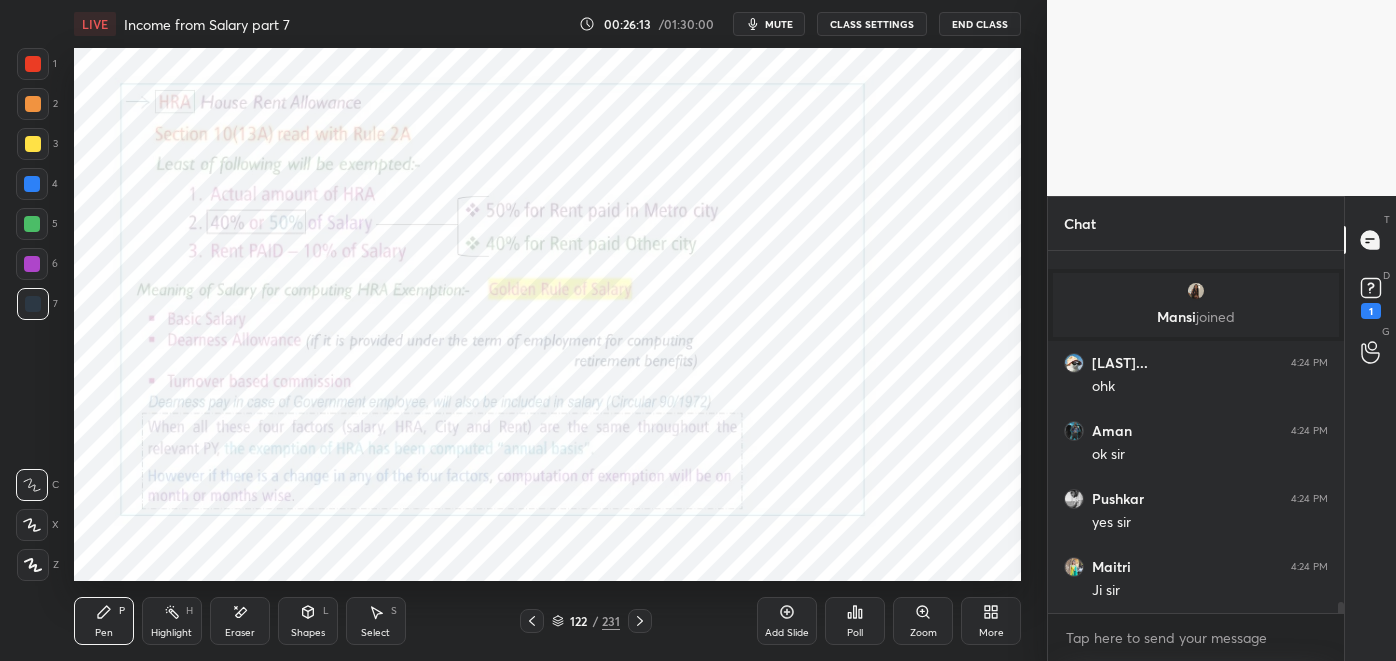 click 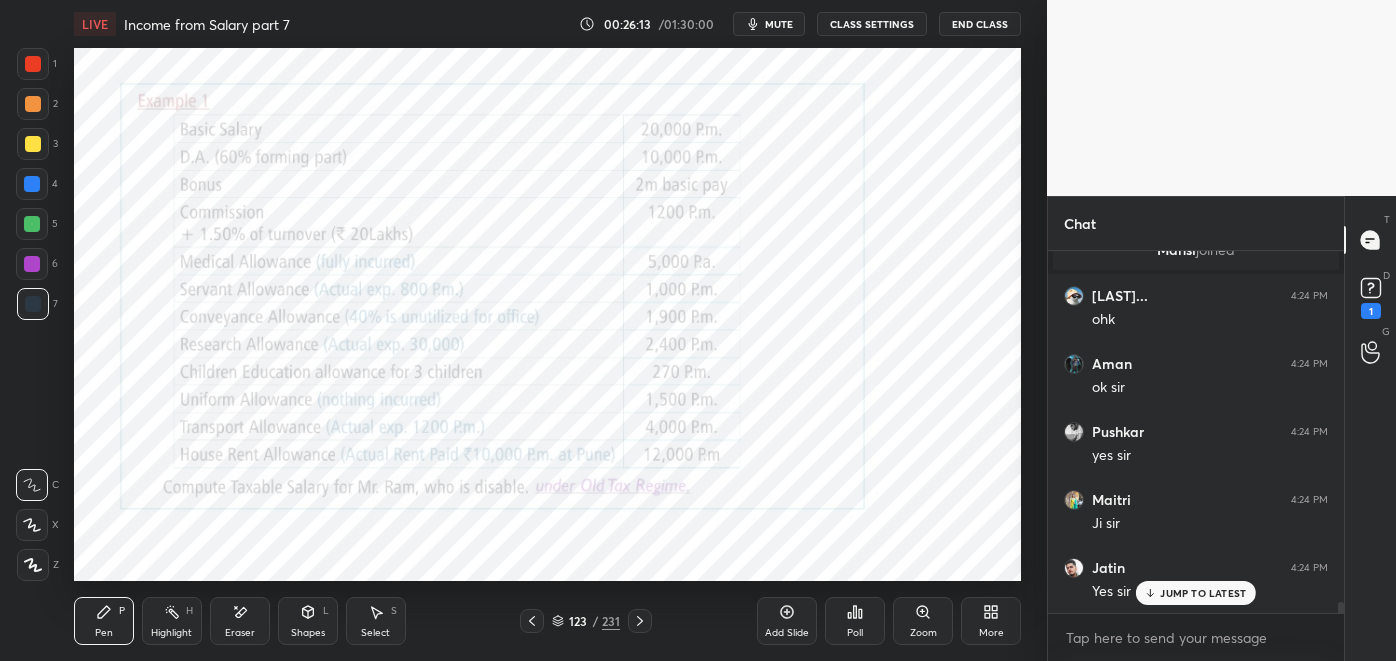 click 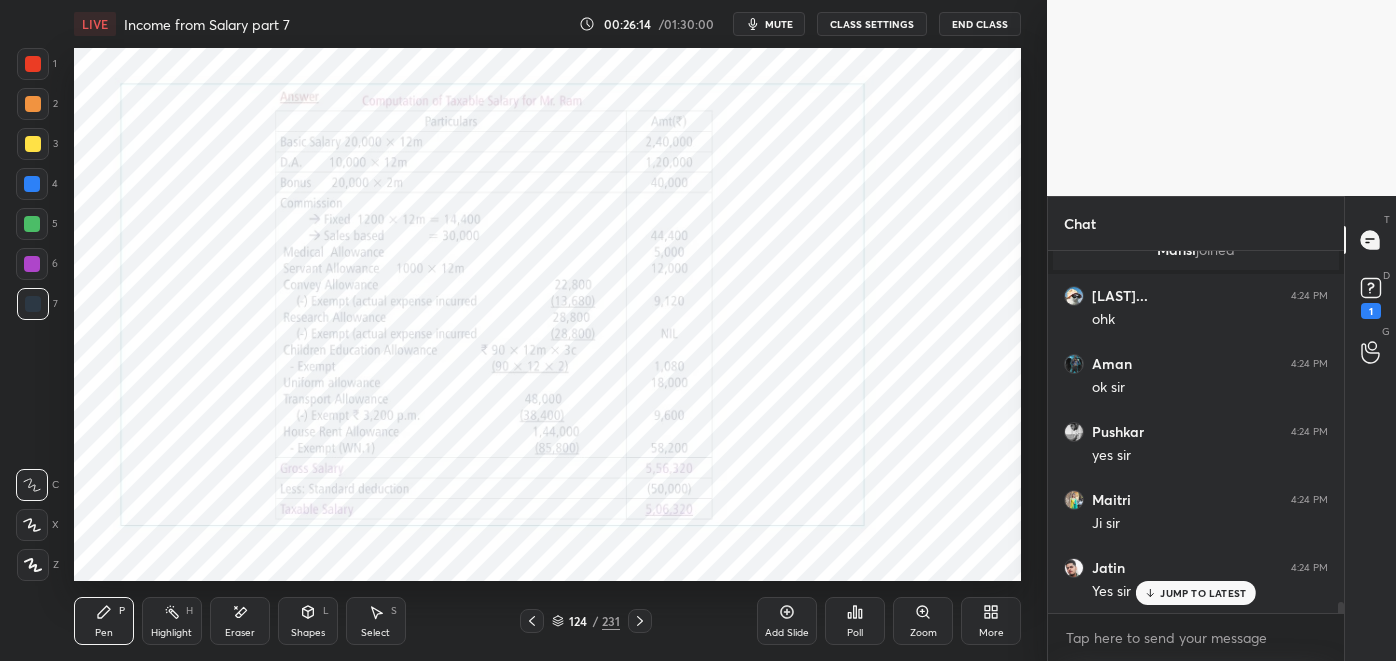 click 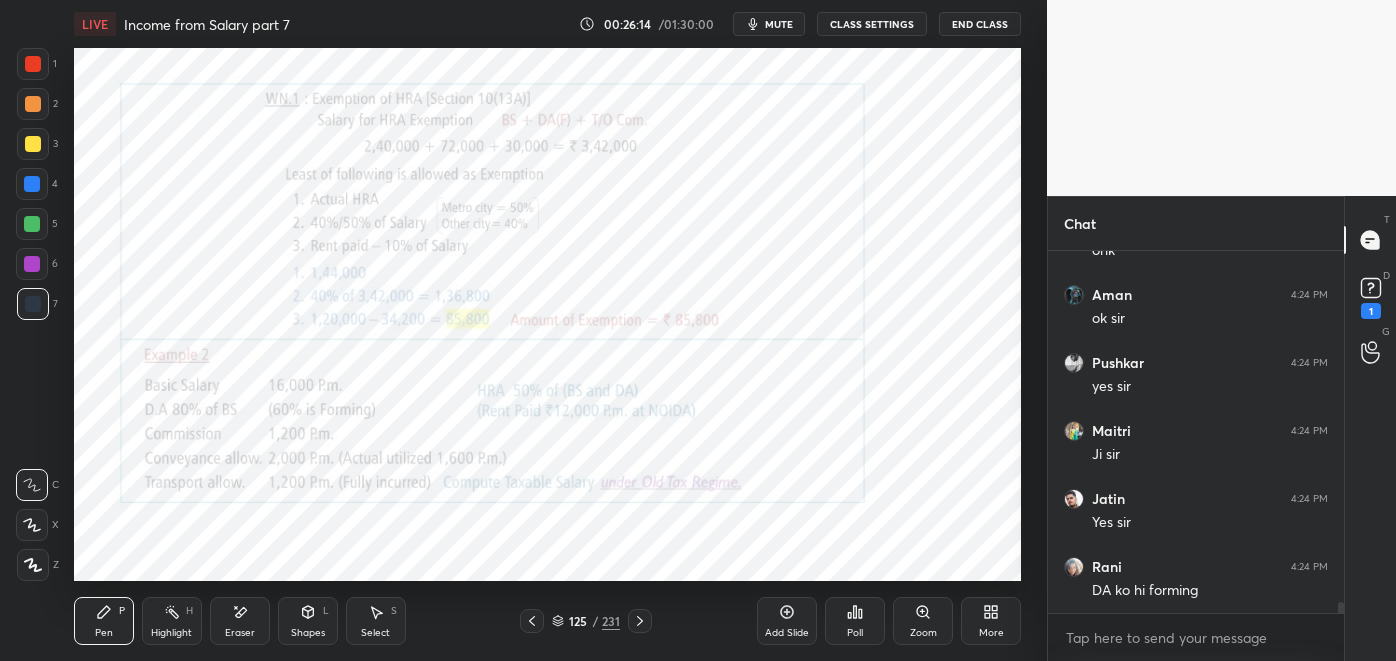 click 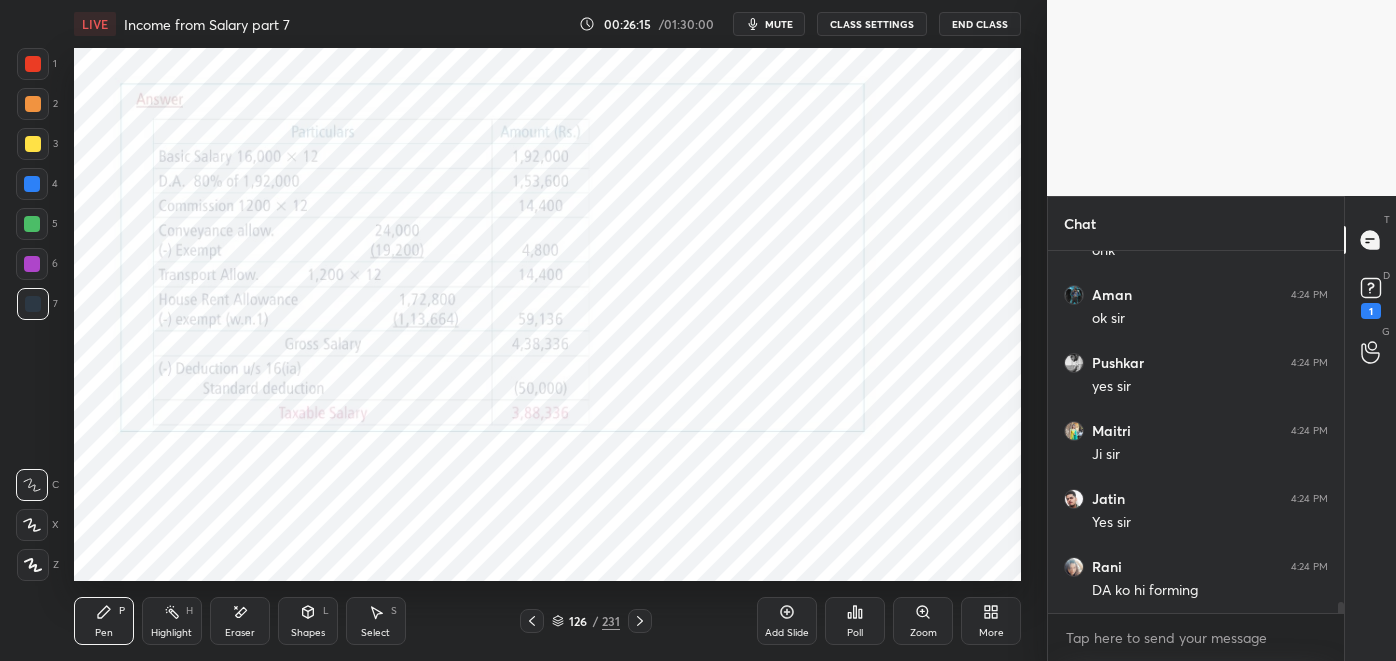 click 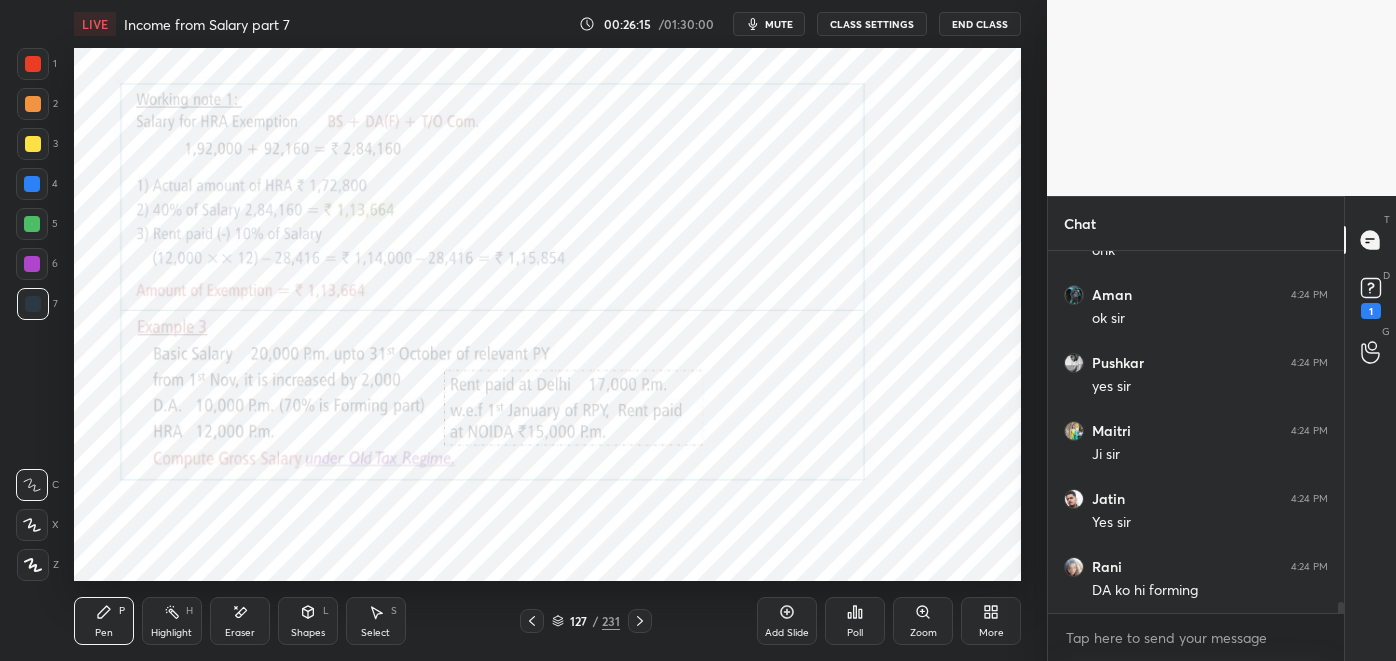click 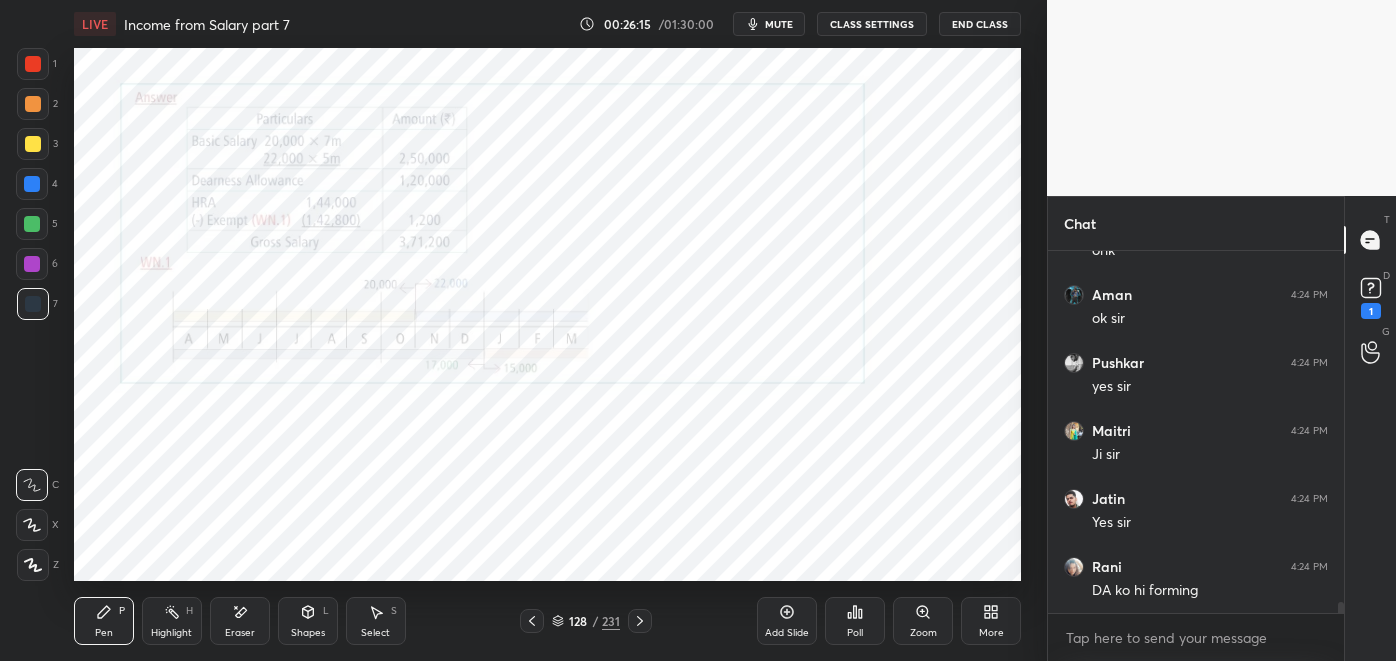 click 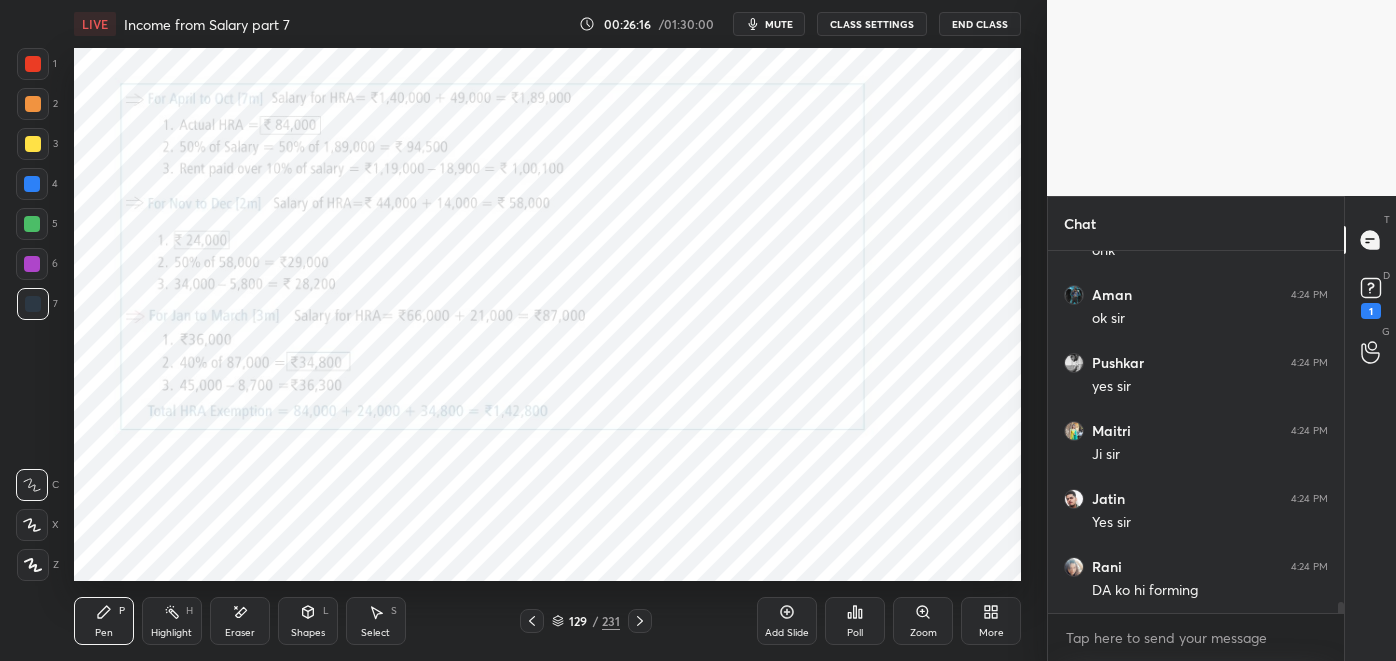 click 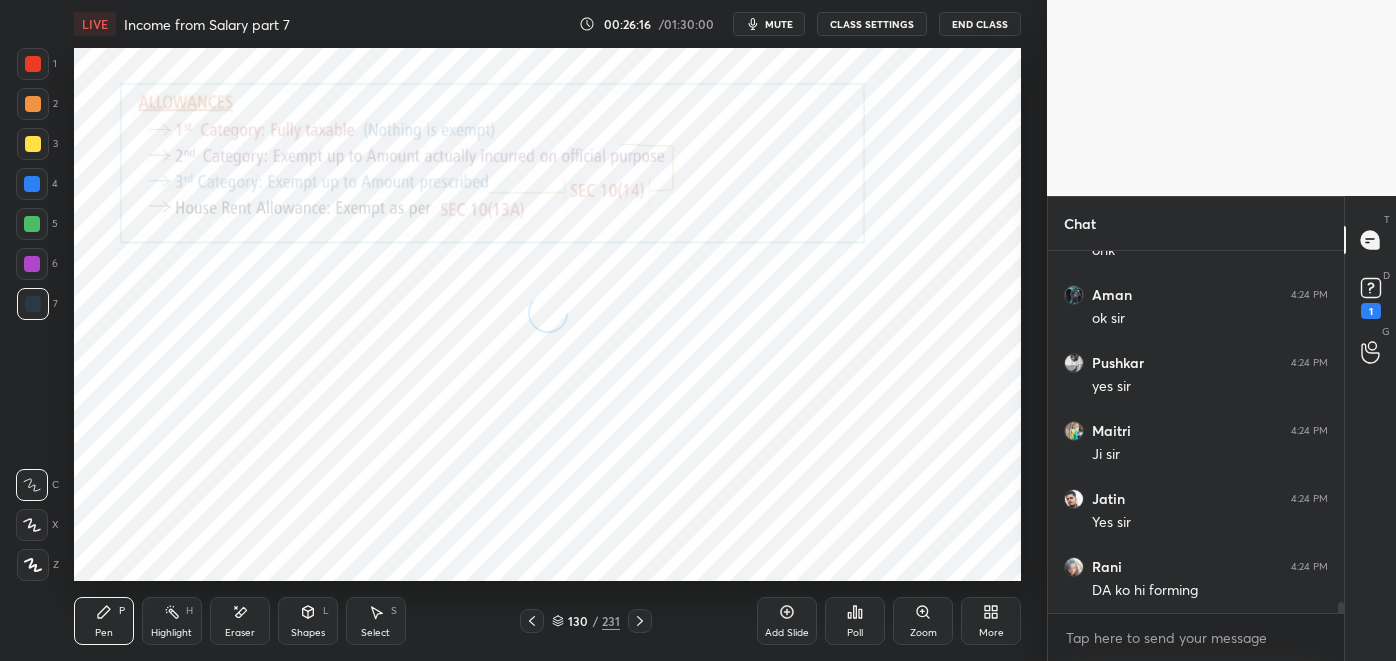 click 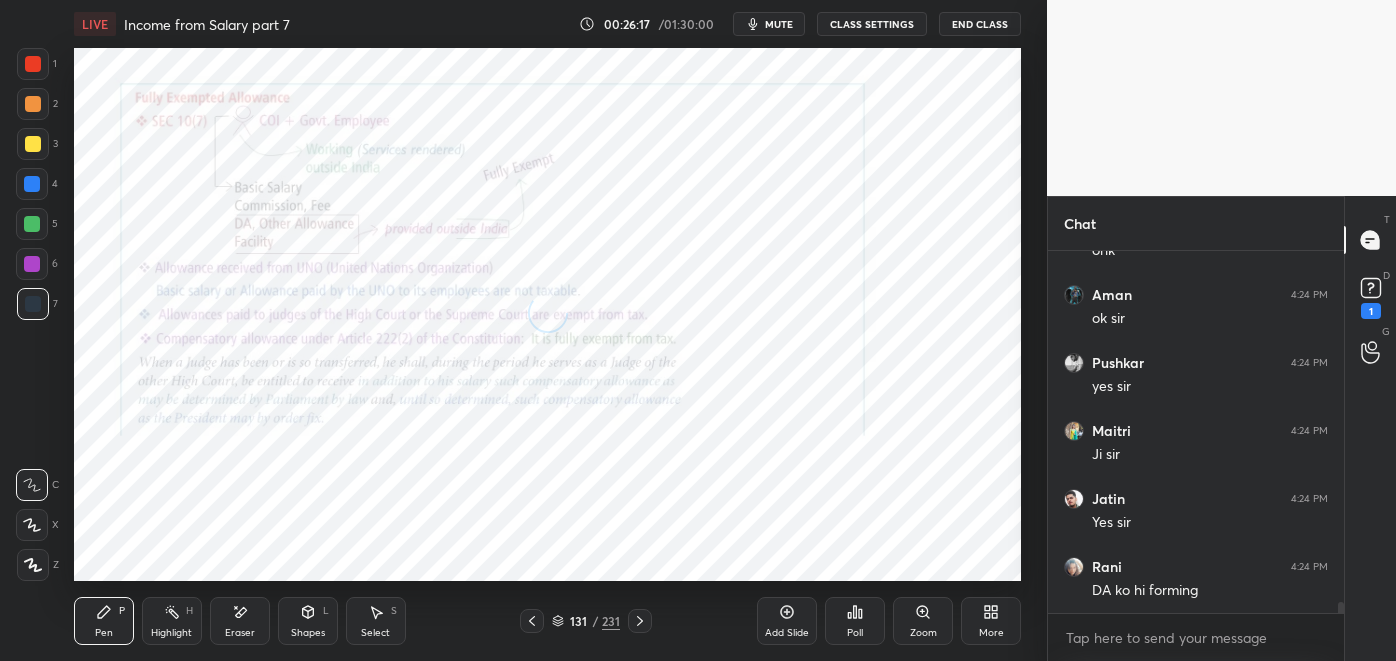 click 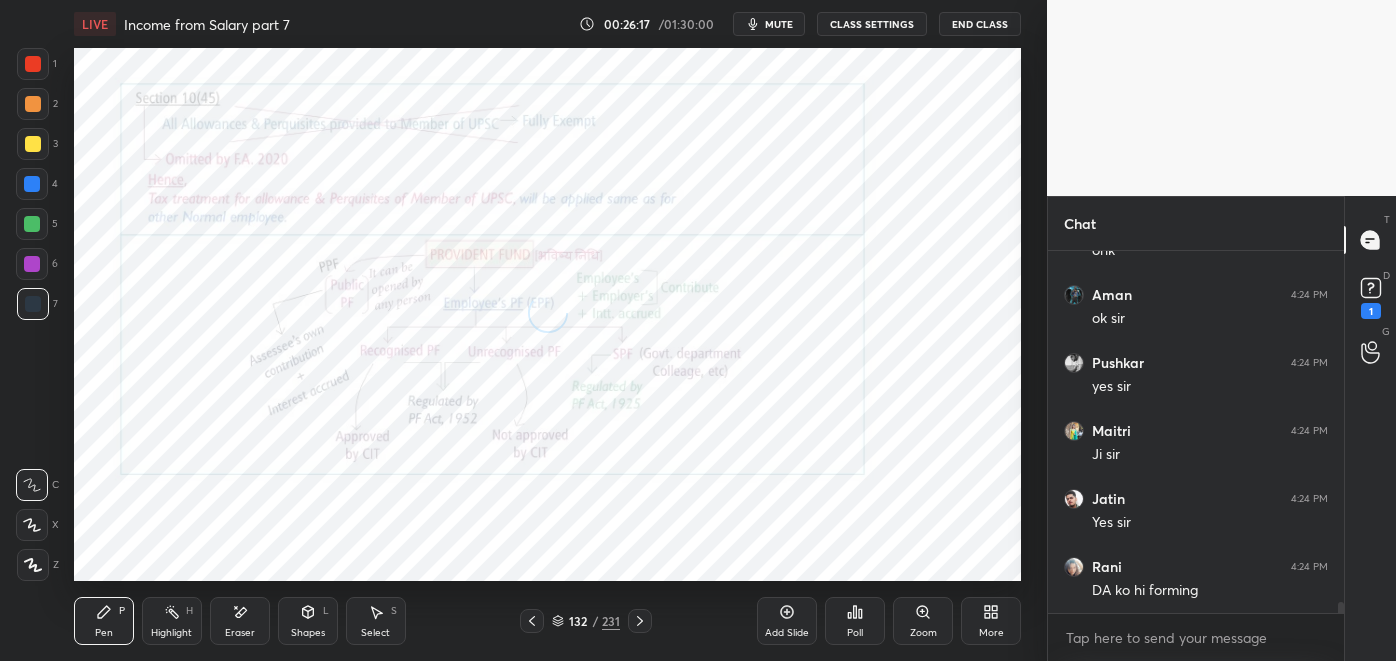click 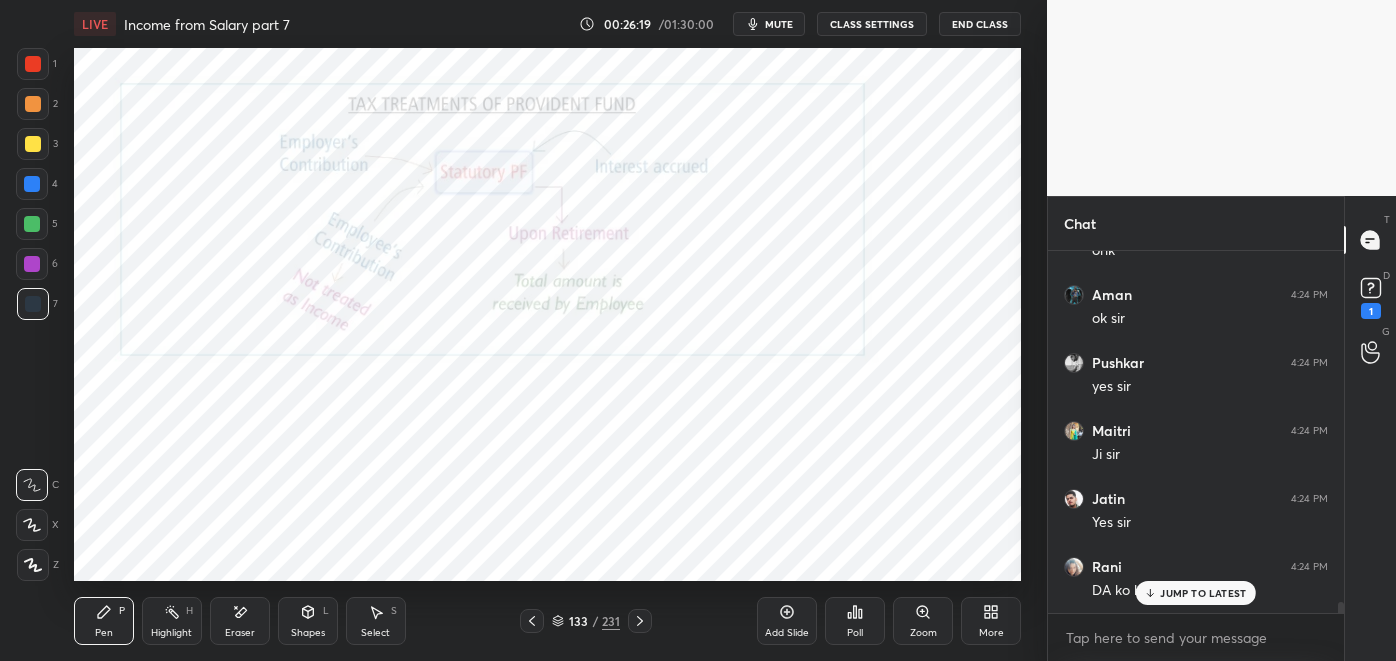 scroll, scrollTop: 11341, scrollLeft: 0, axis: vertical 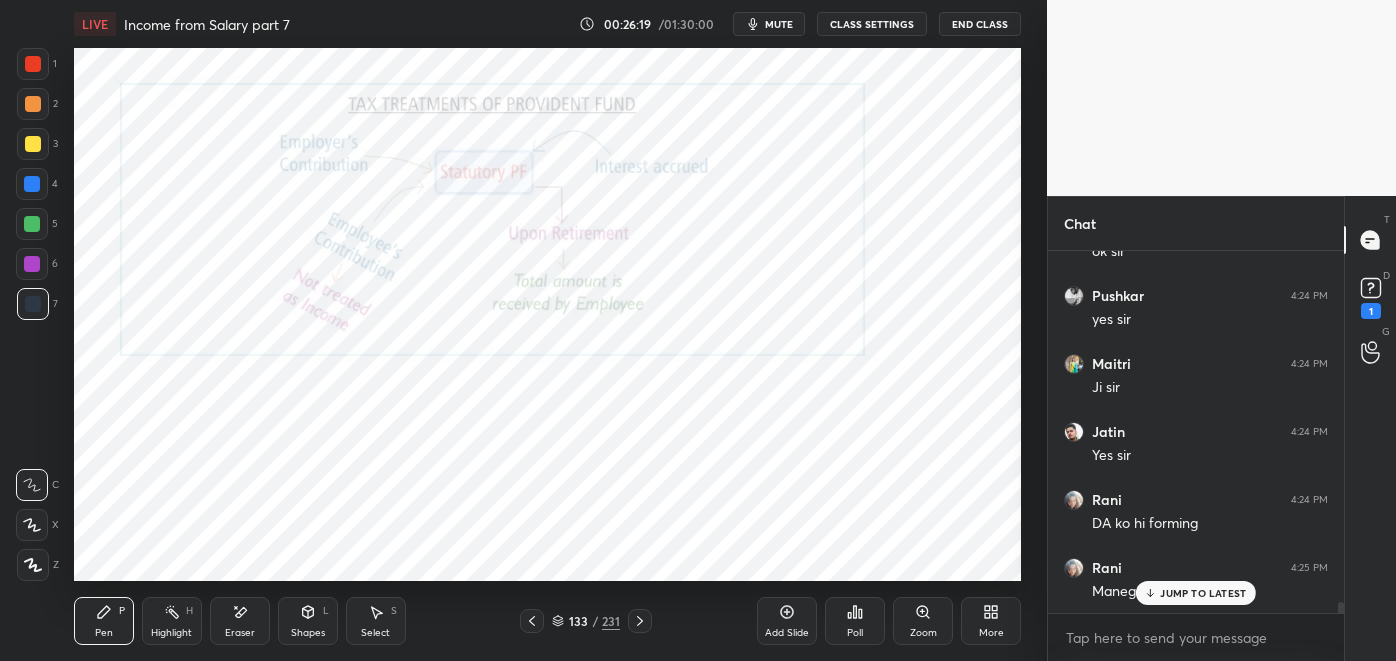 click 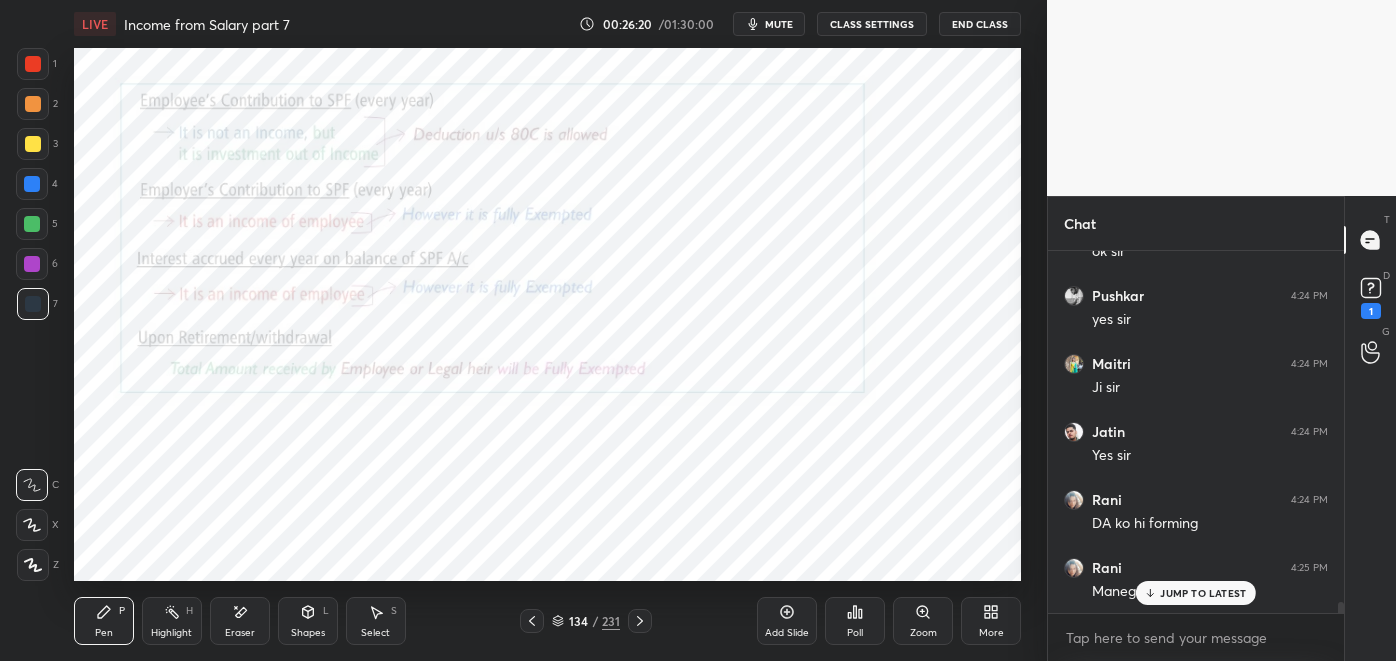 click 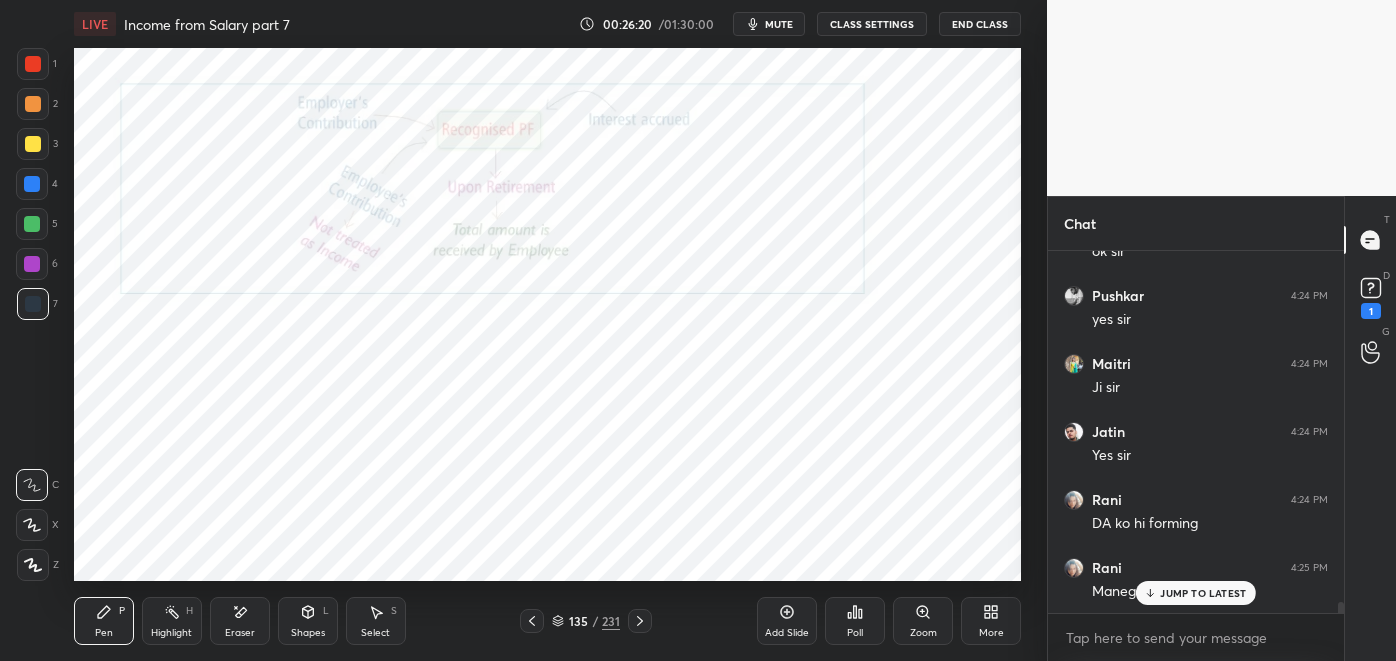 click 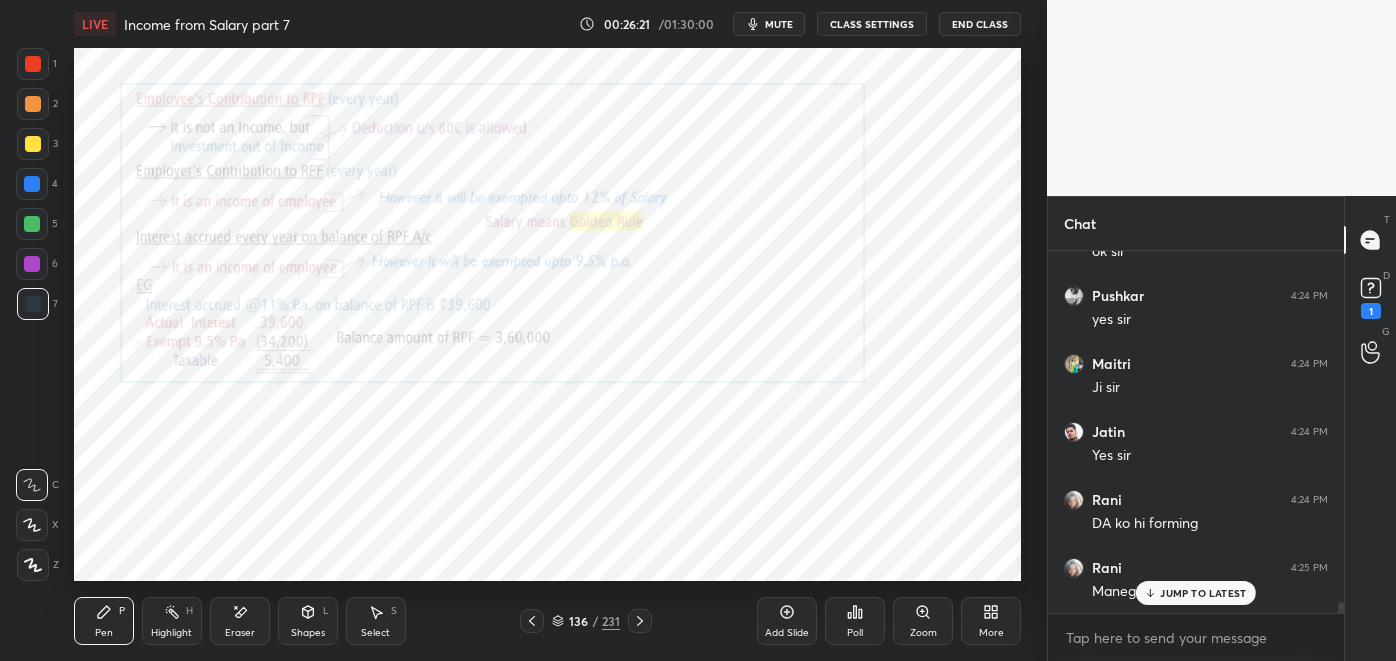 click 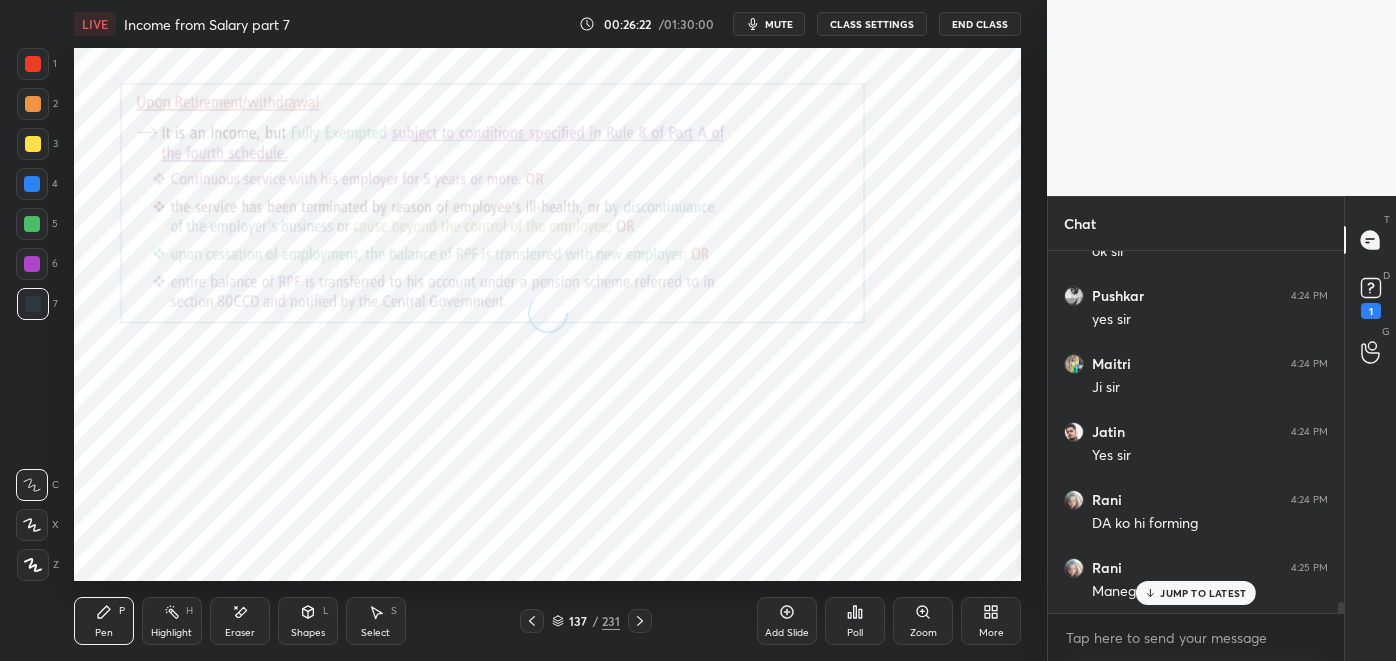 click 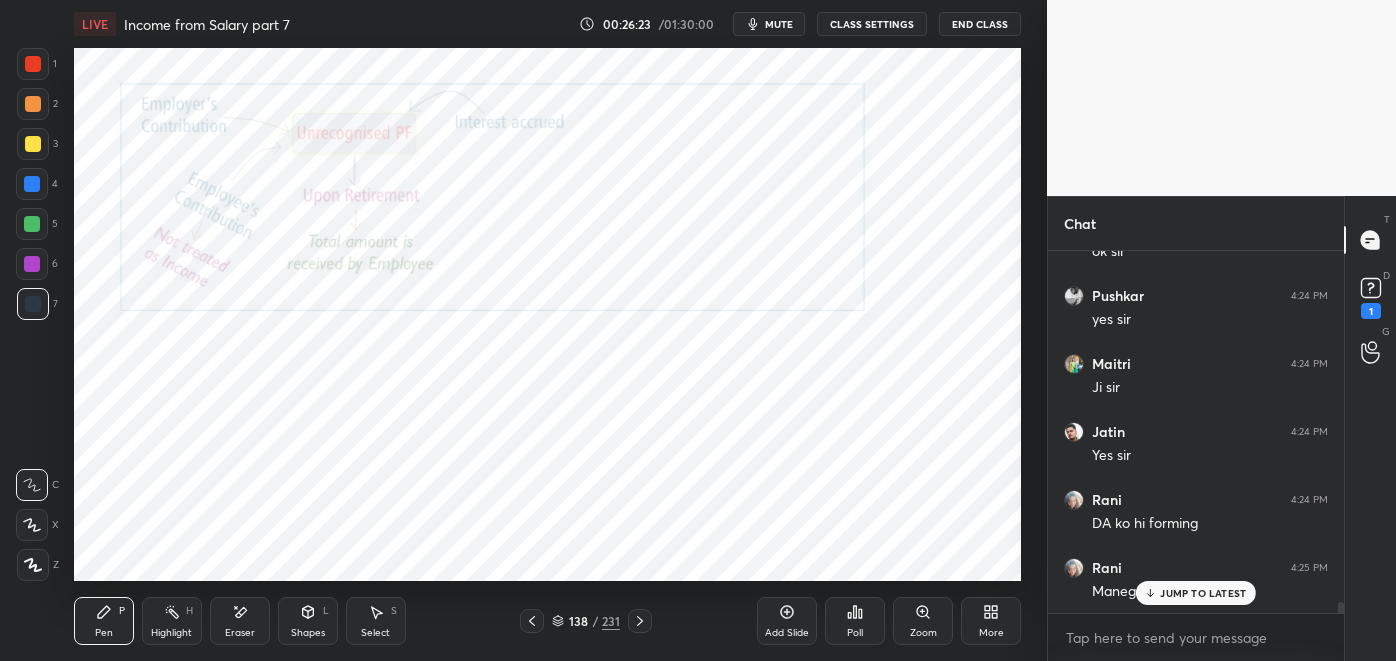 click 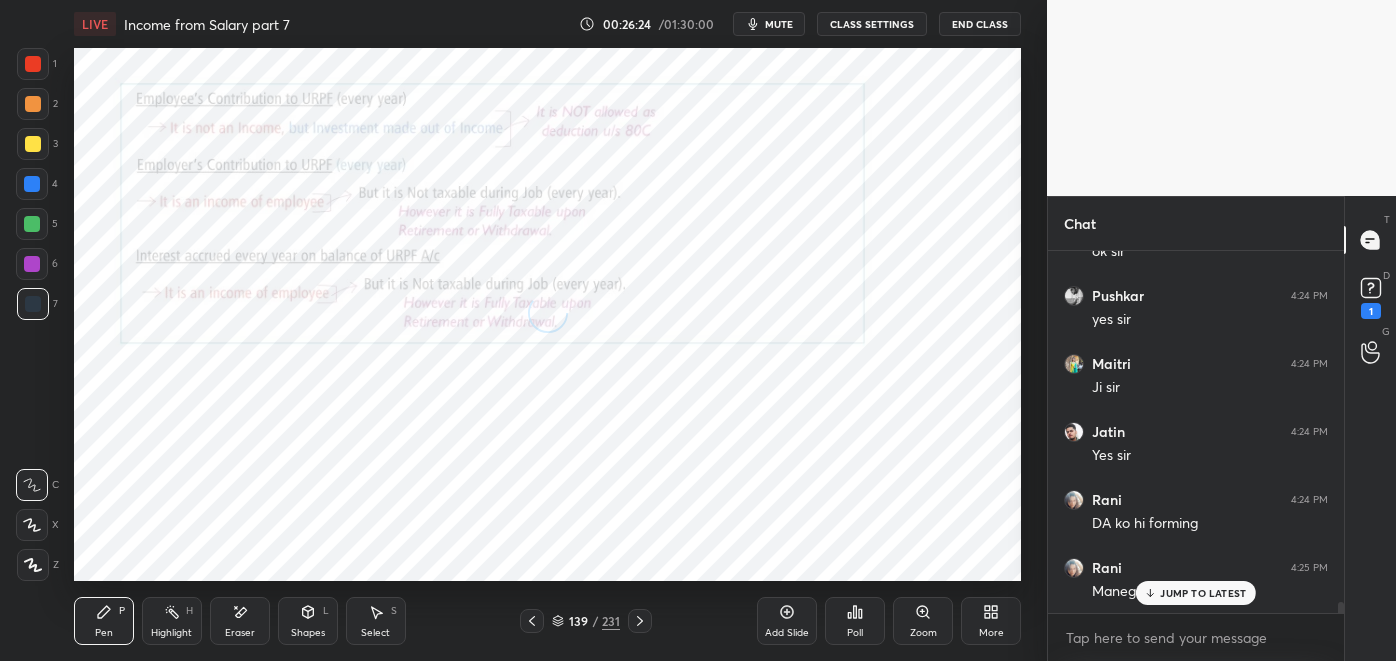 scroll, scrollTop: 11427, scrollLeft: 0, axis: vertical 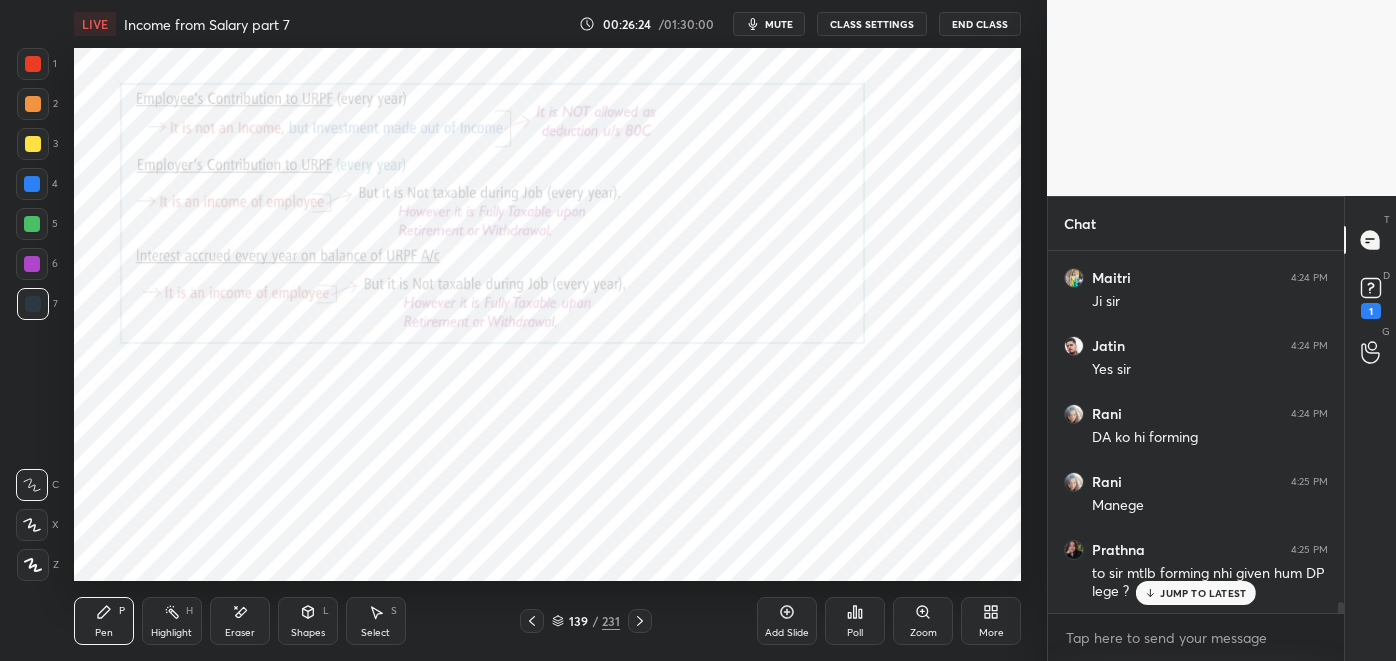 click 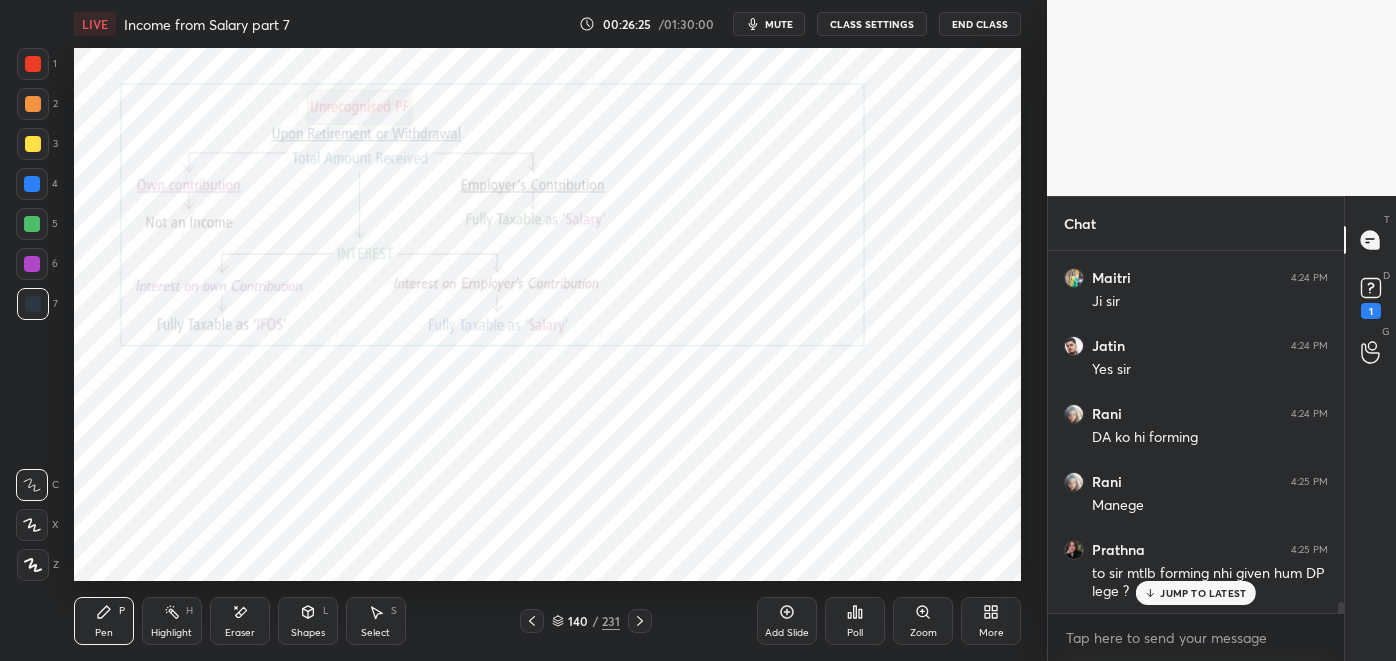 click 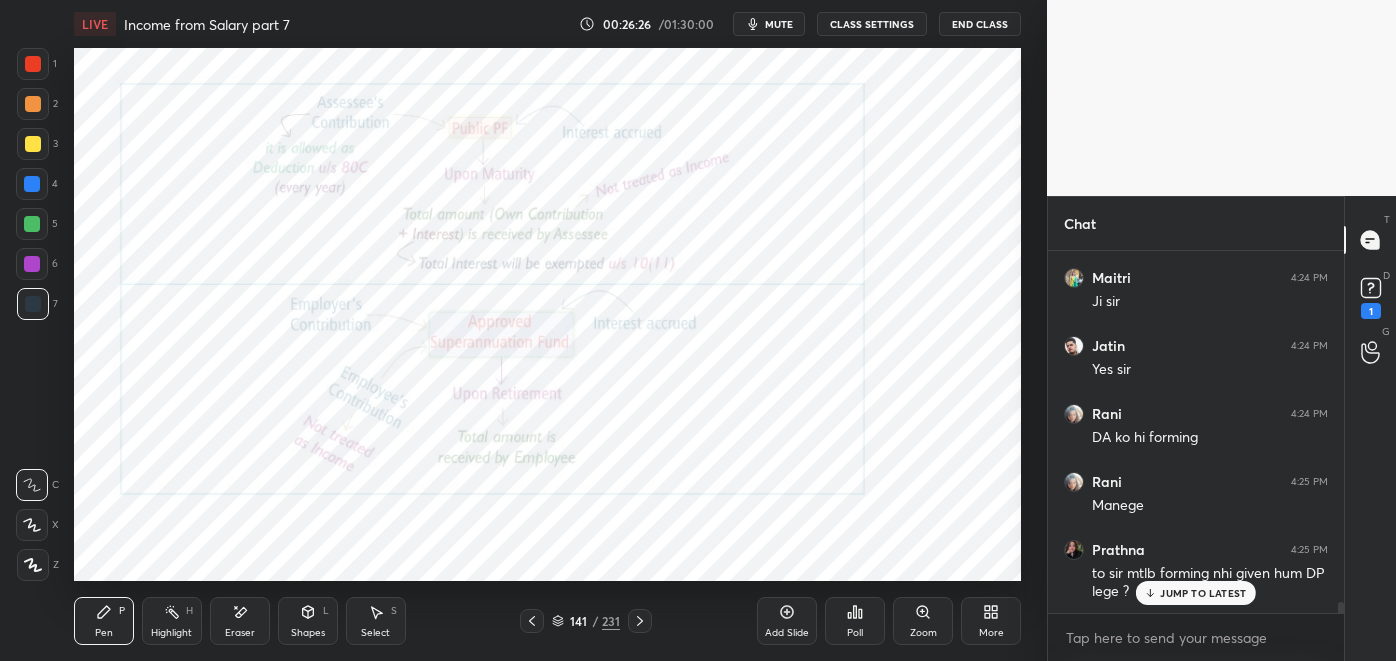 click on "141 / 231" at bounding box center [586, 621] 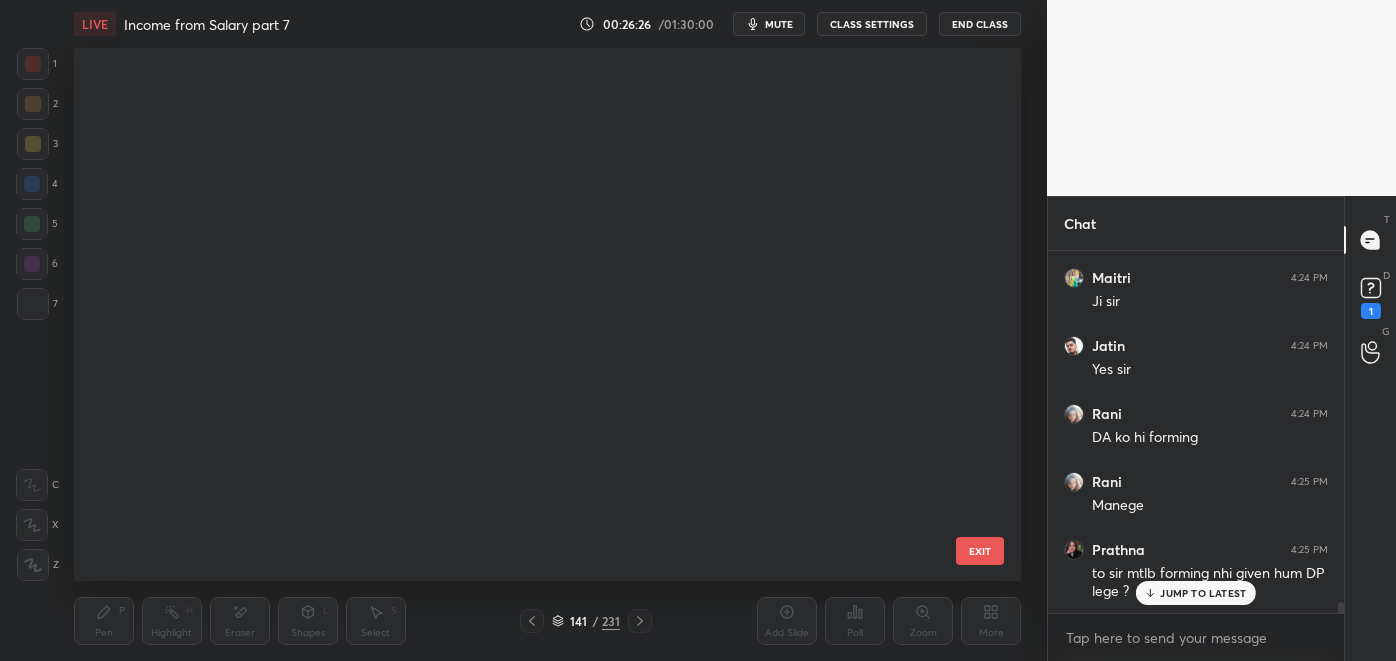 scroll, scrollTop: 7116, scrollLeft: 0, axis: vertical 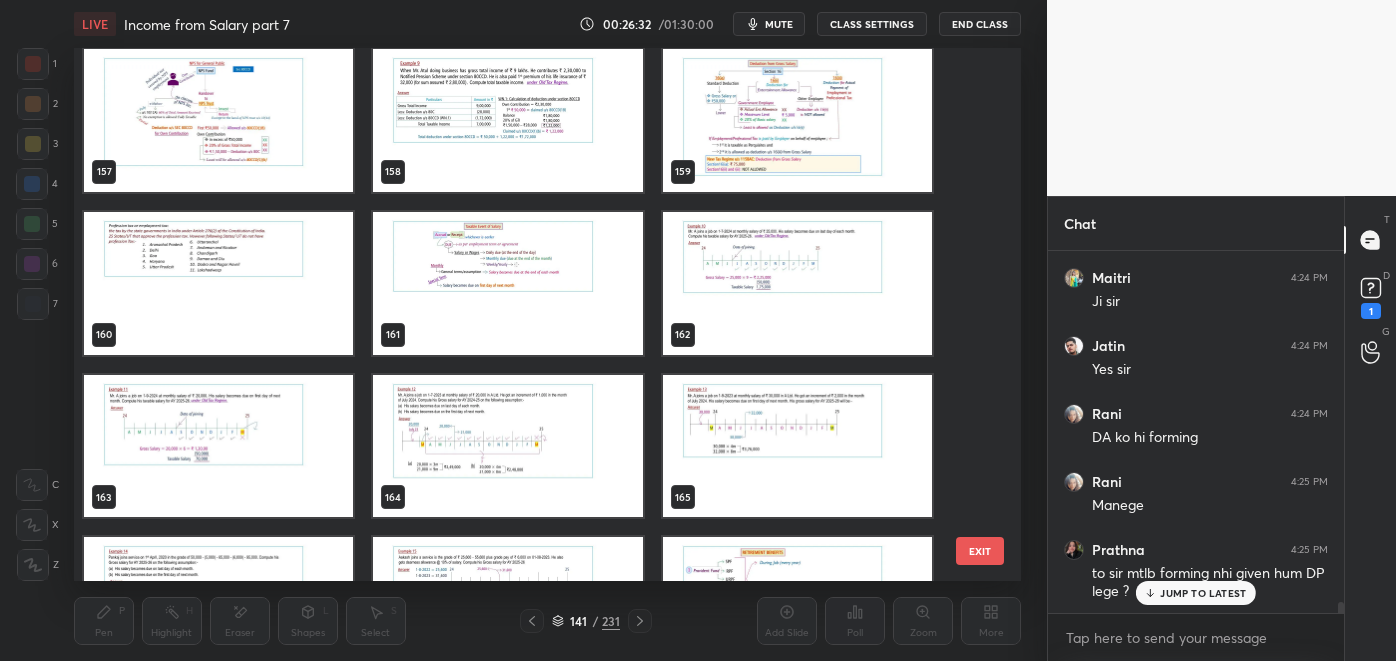click at bounding box center [507, 445] 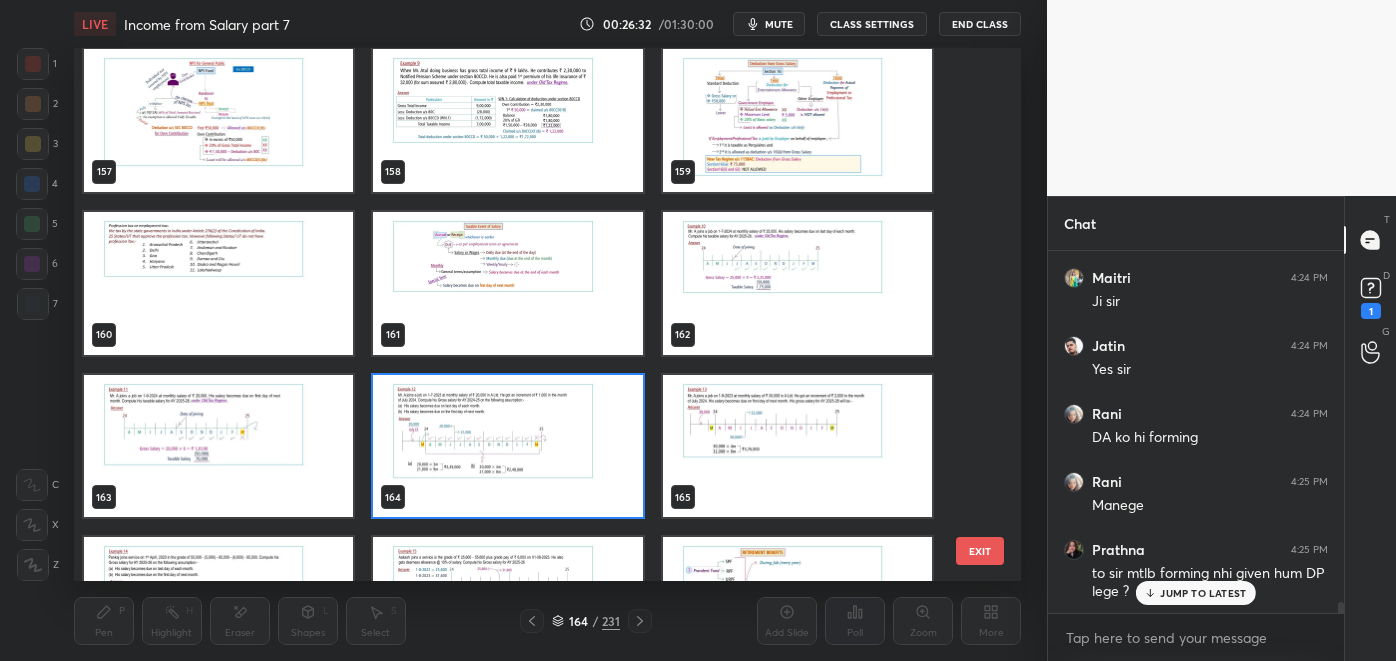 click at bounding box center (507, 445) 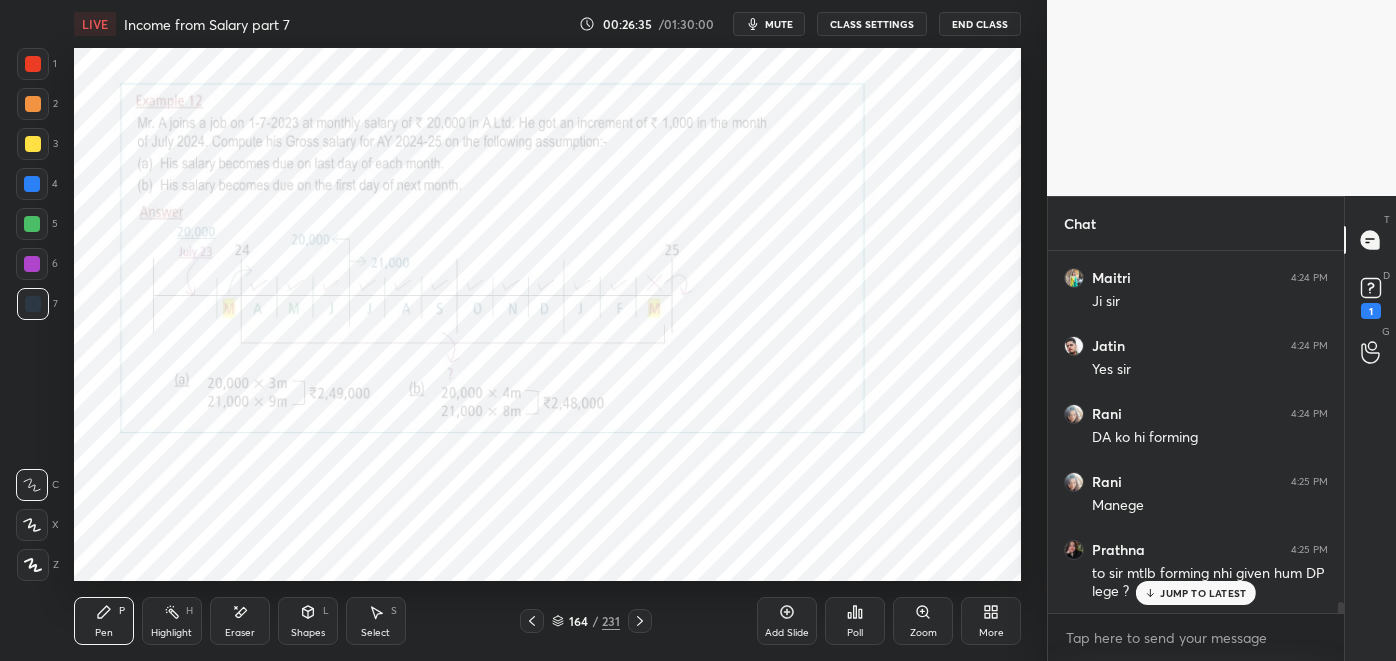 click at bounding box center (532, 621) 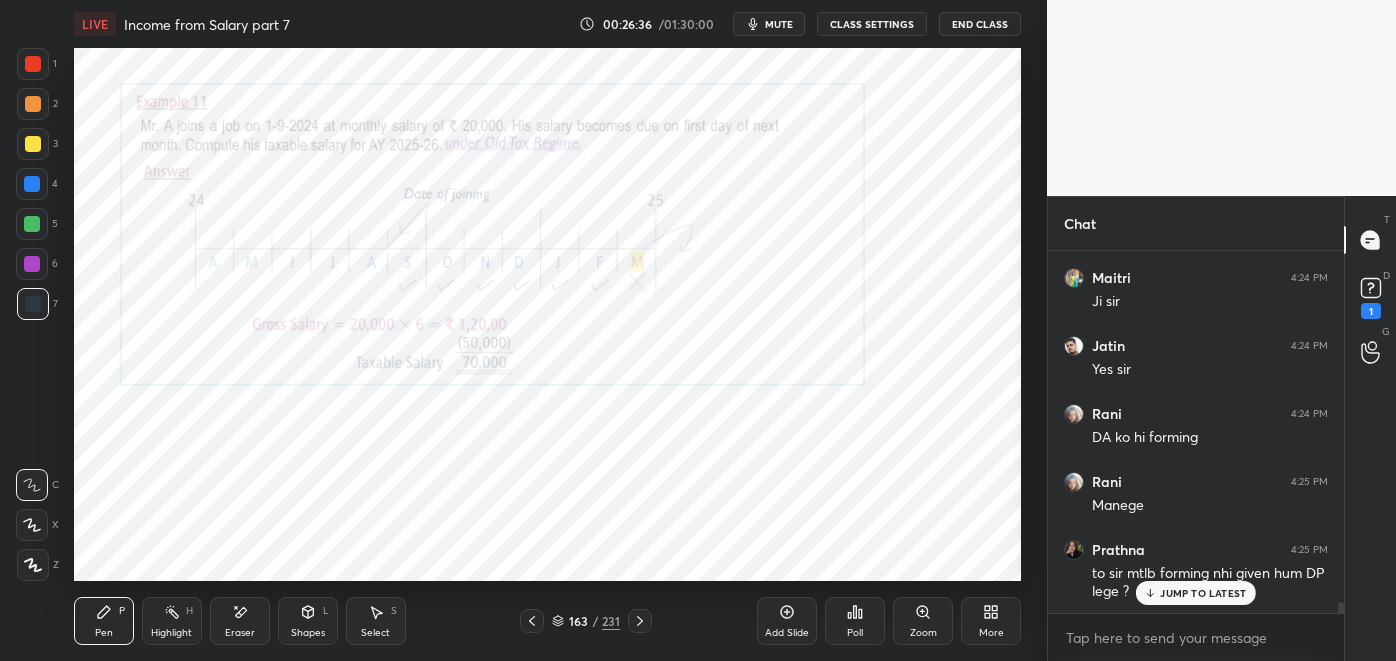 click 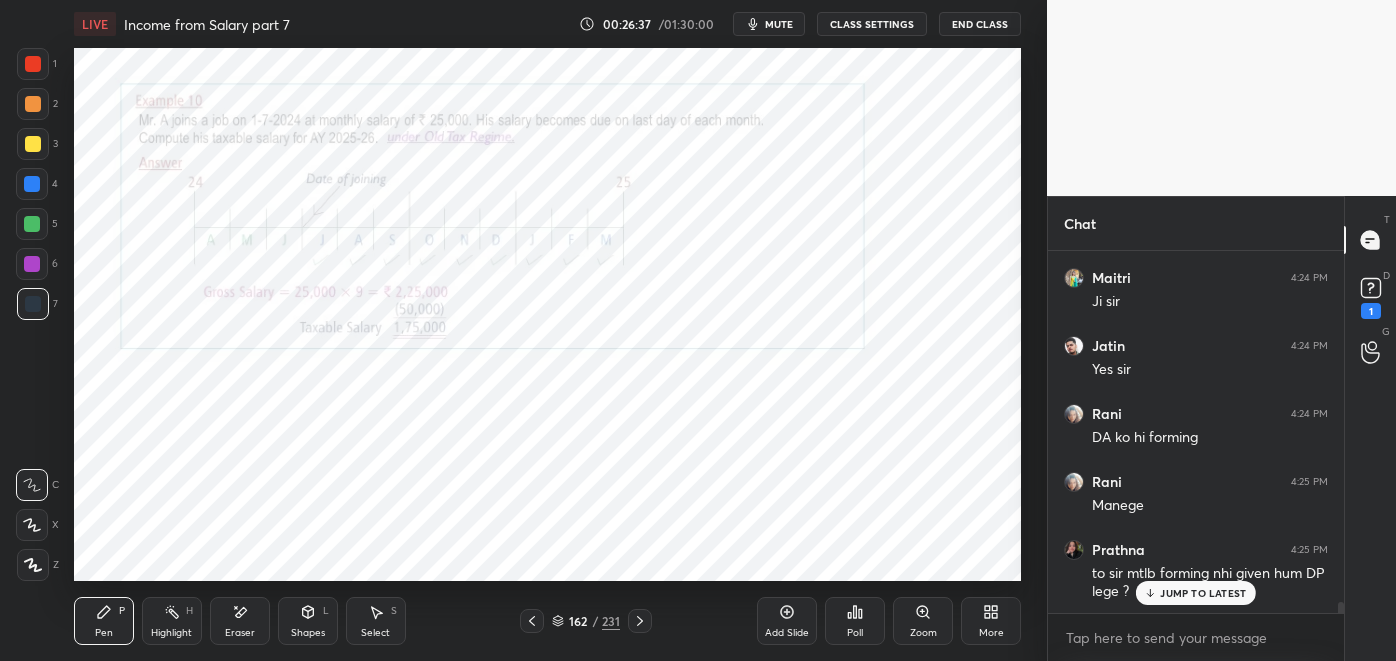 scroll, scrollTop: 11514, scrollLeft: 0, axis: vertical 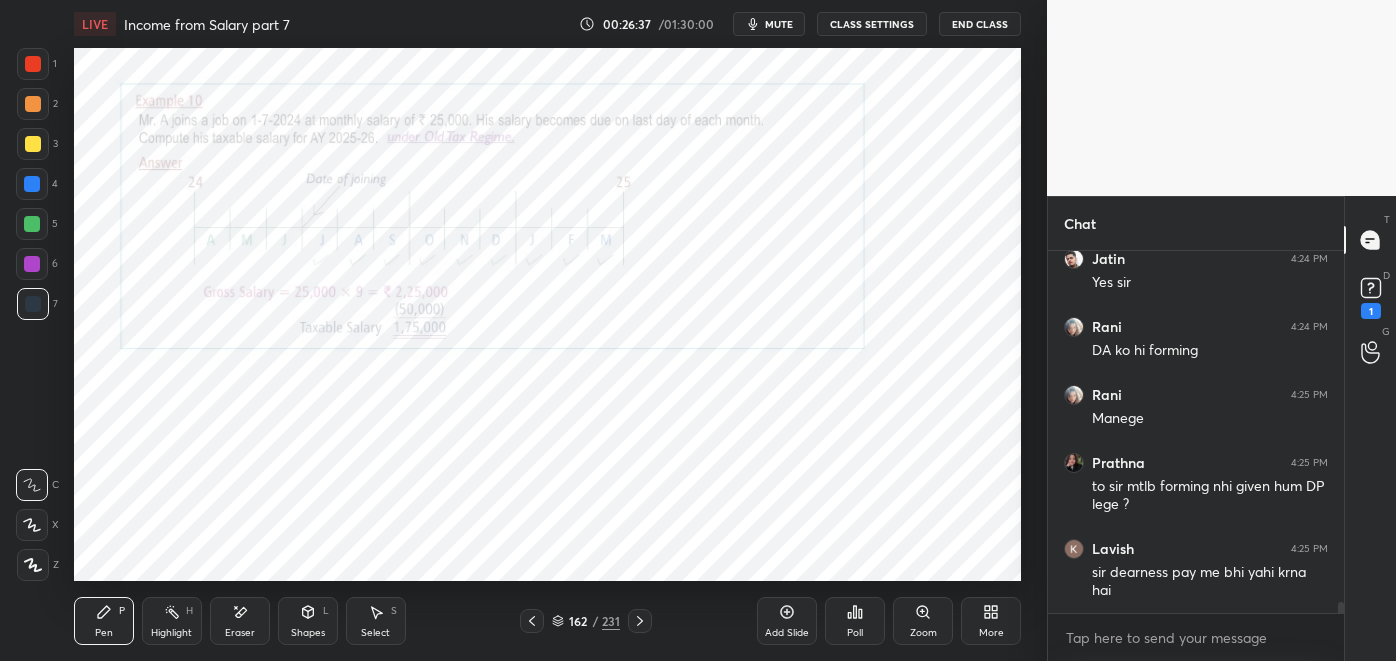 click 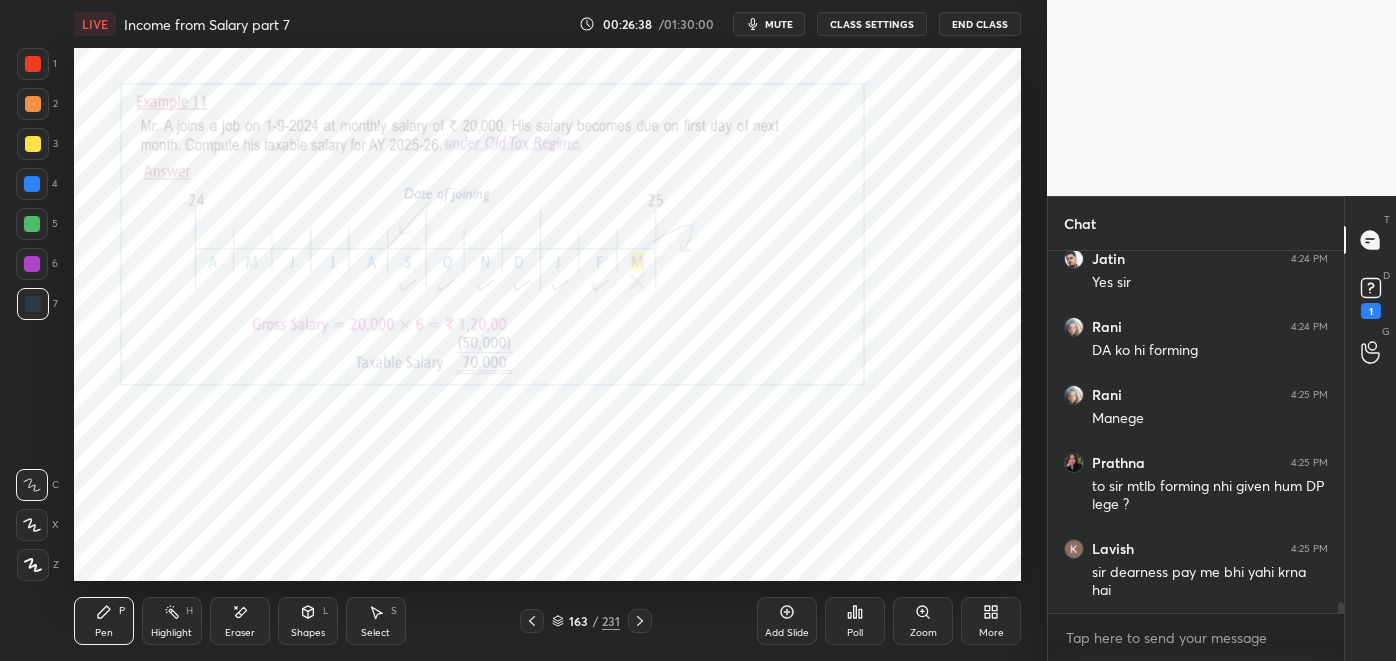 click 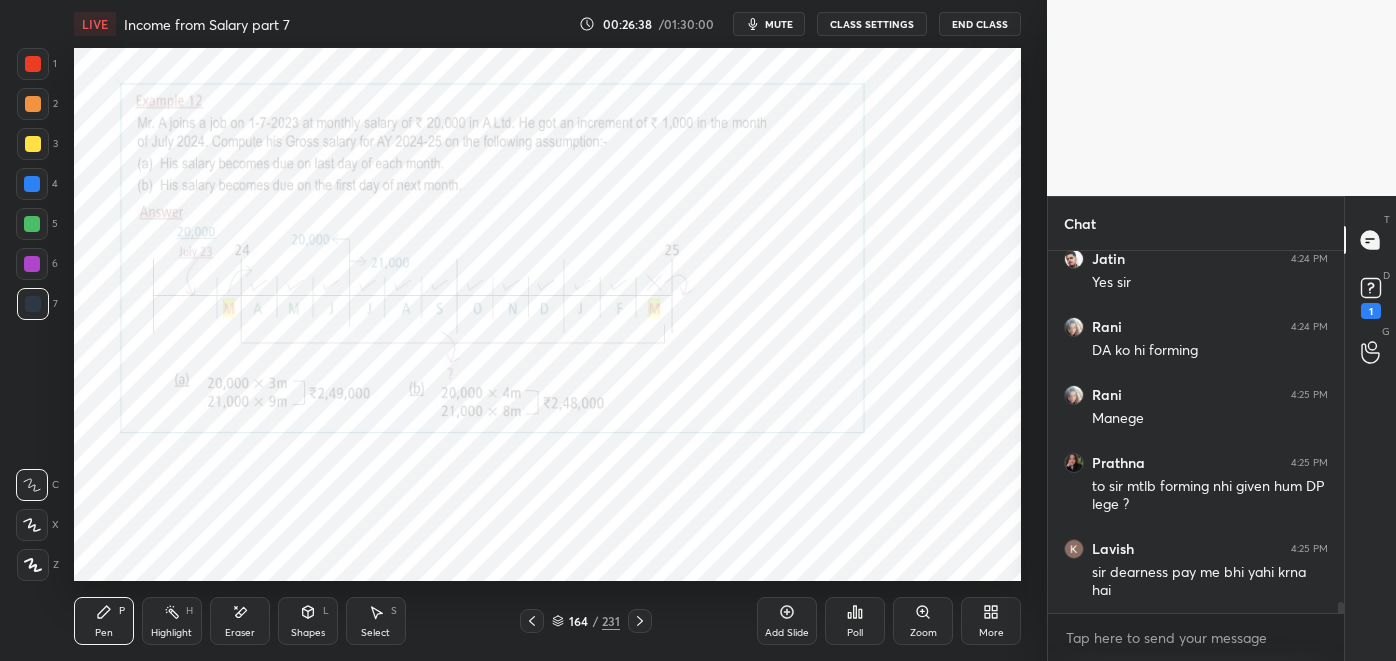 click 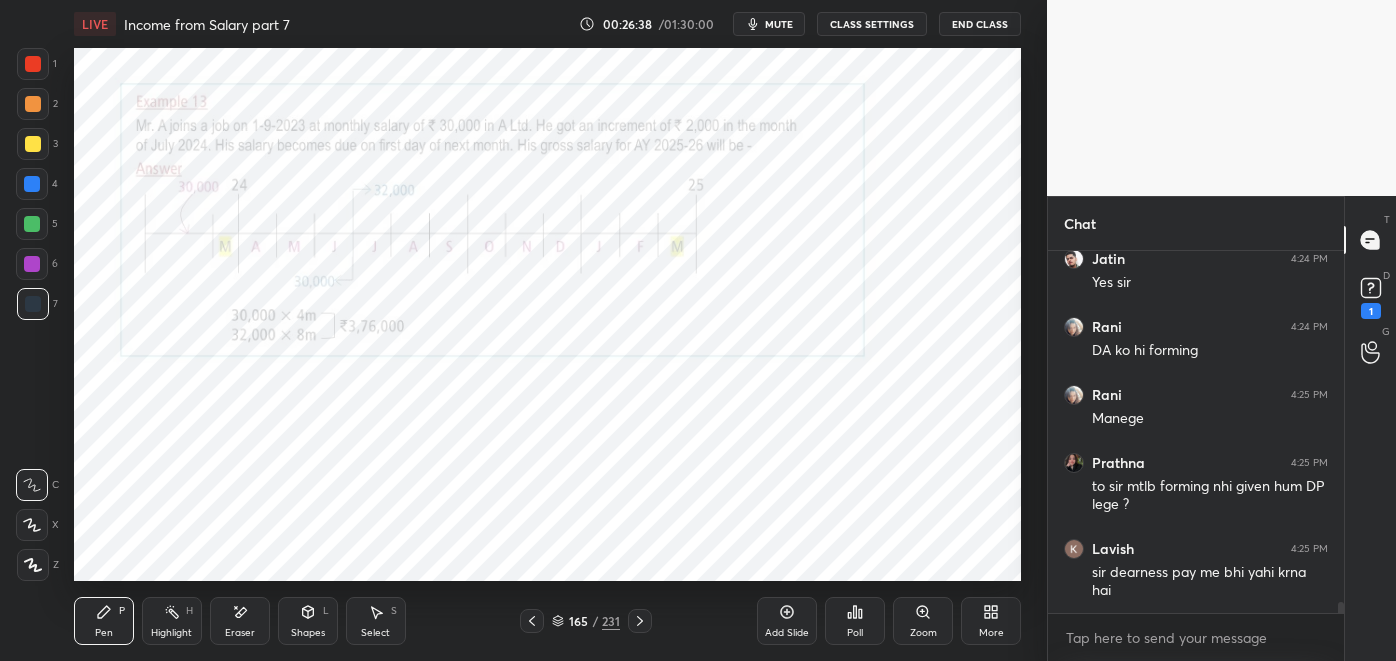 click at bounding box center [640, 621] 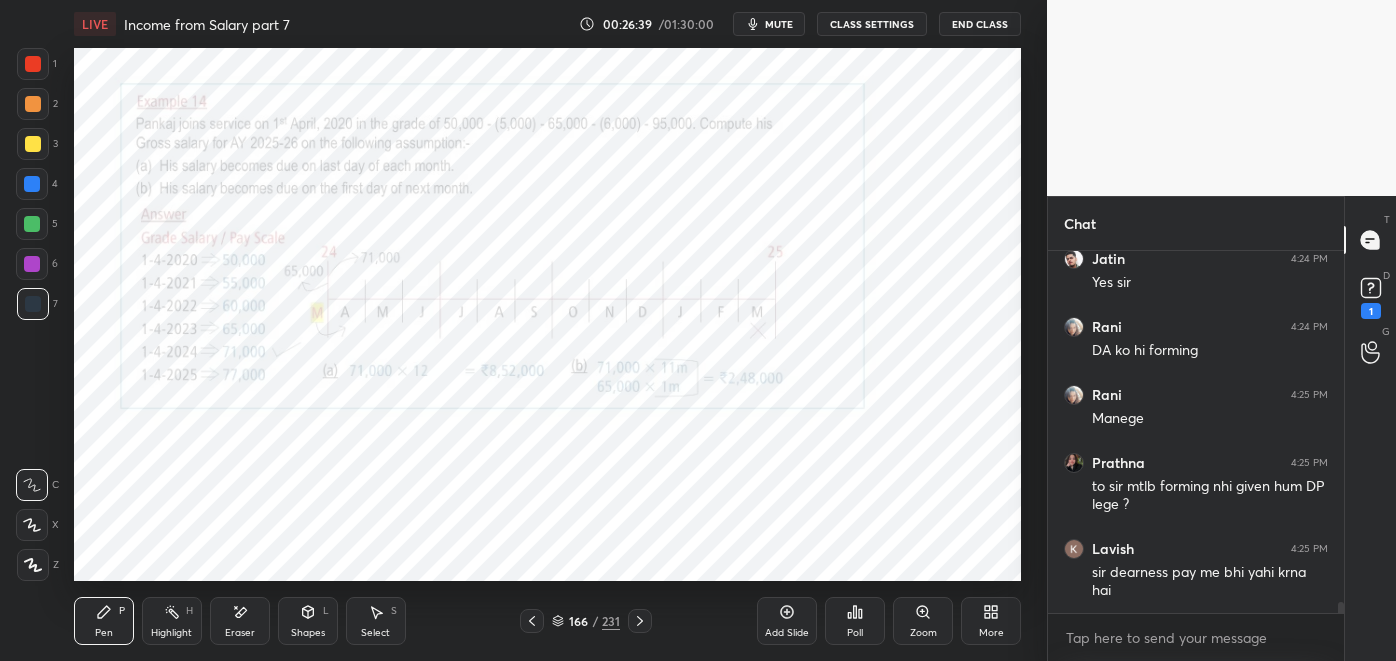 click 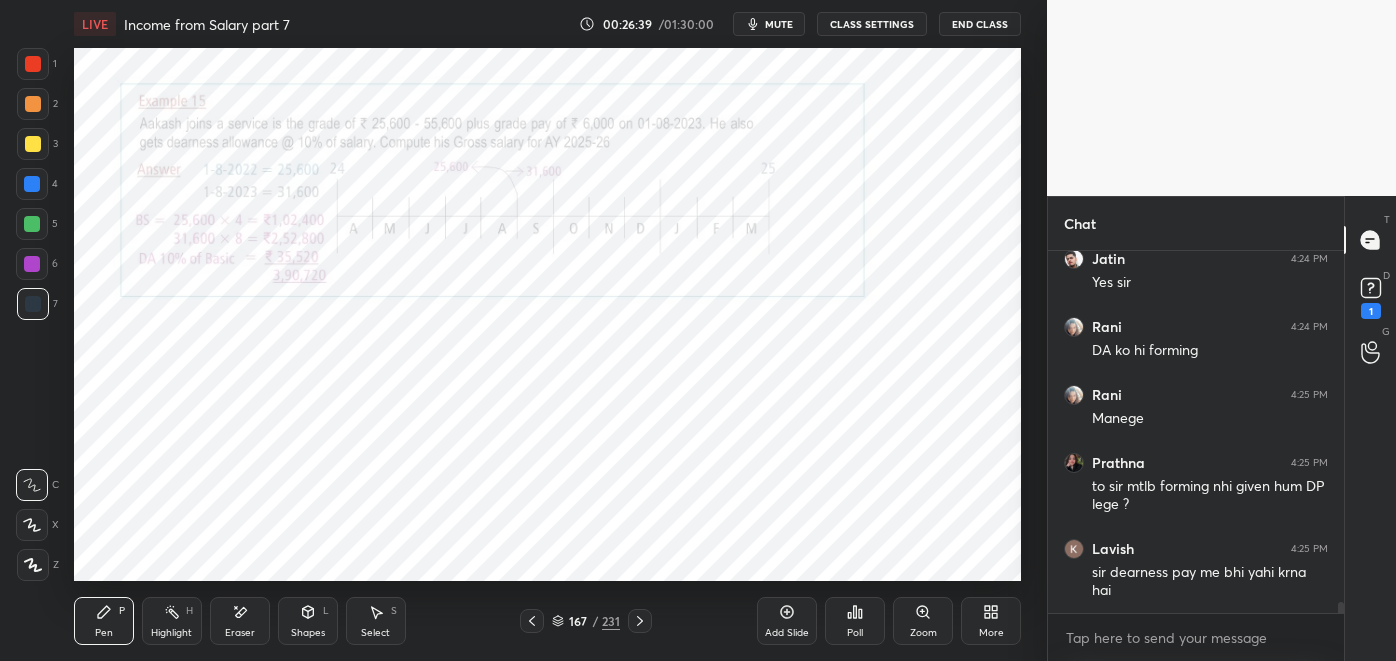 click 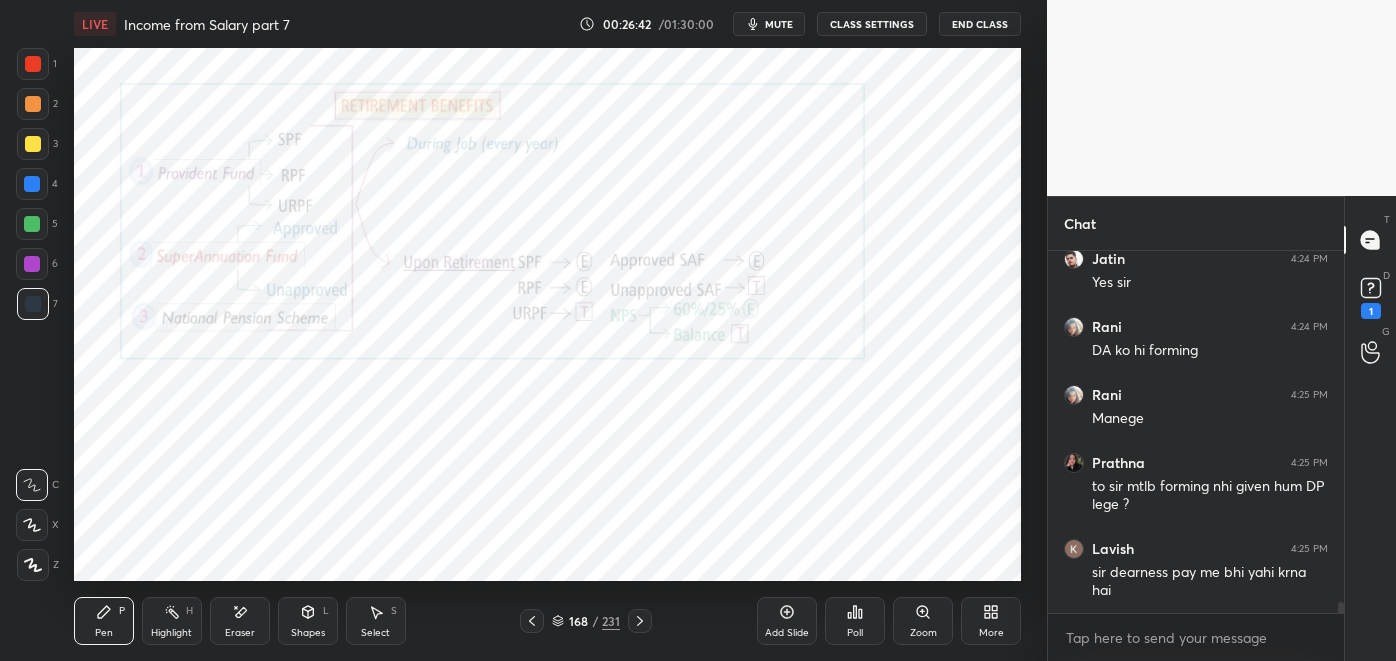 click on "1" at bounding box center (1371, 311) 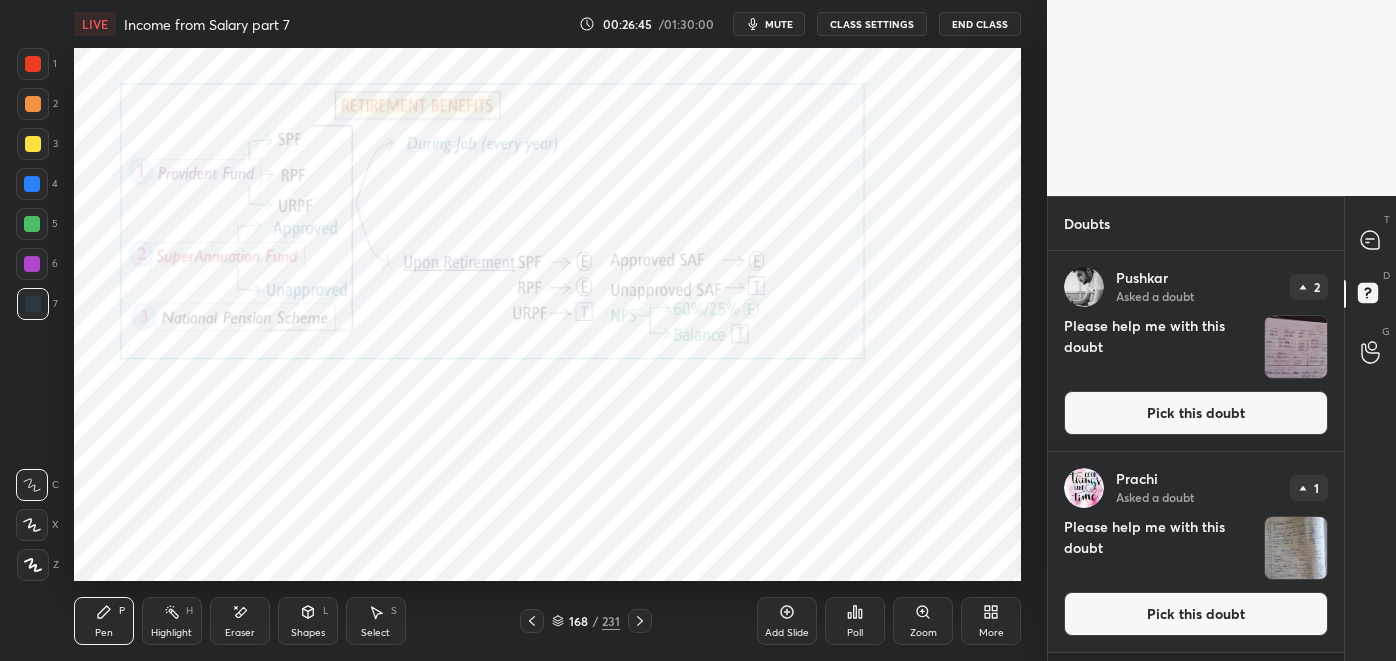 click at bounding box center [1296, 548] 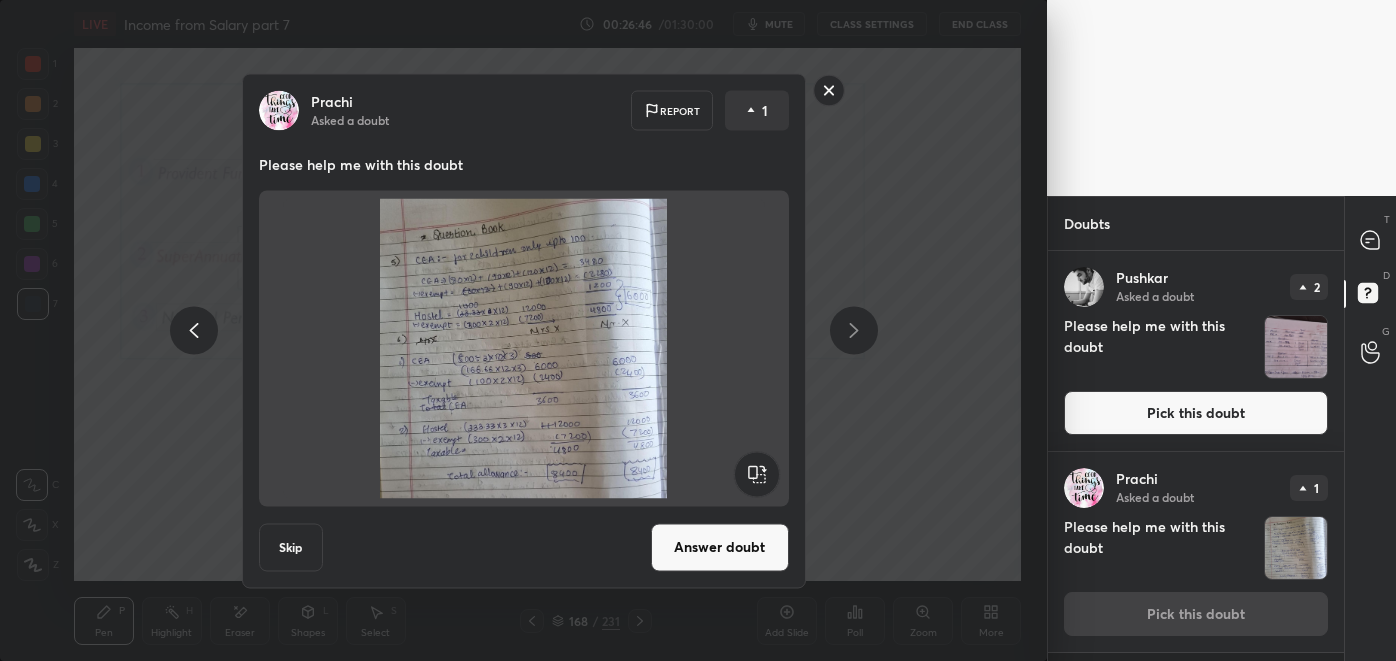click 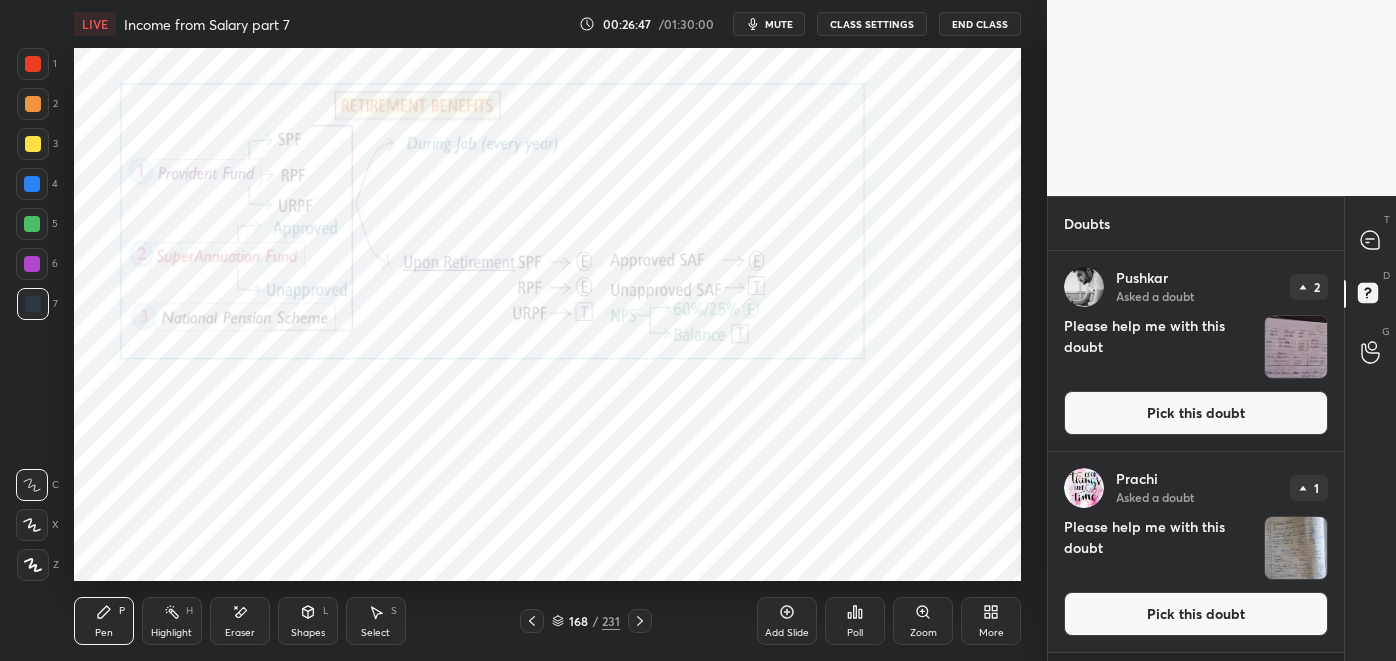 click 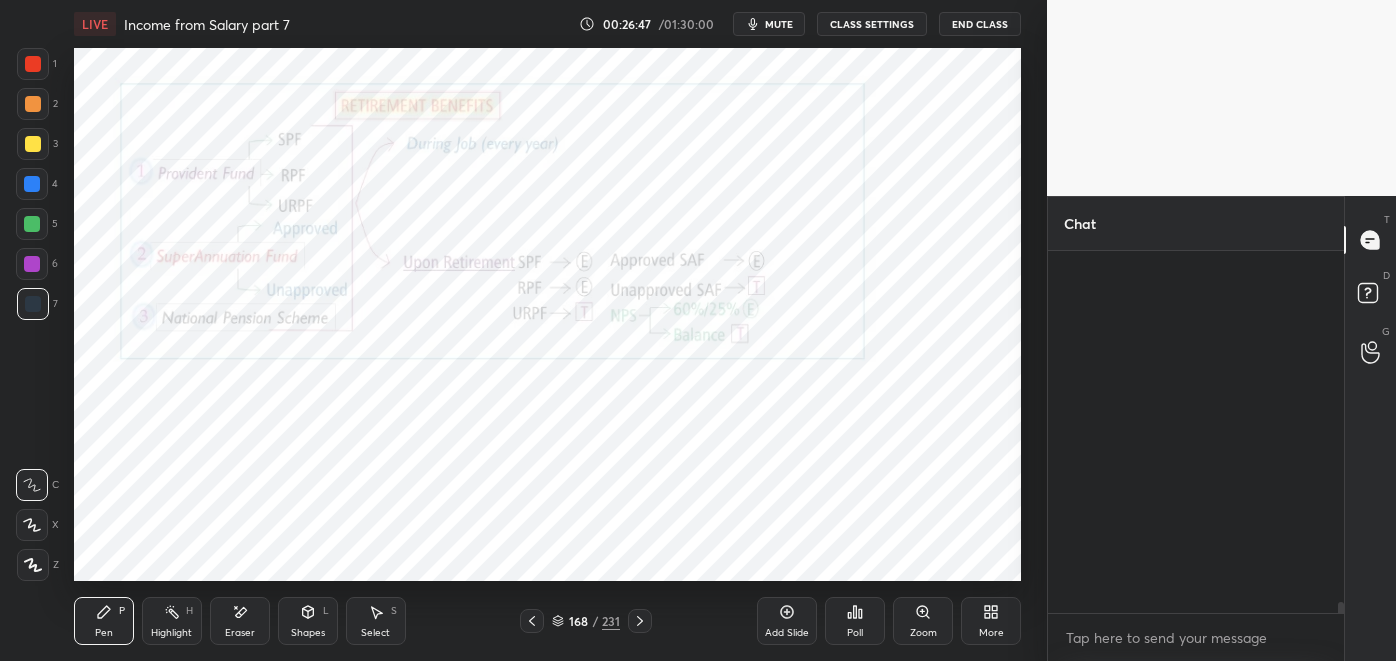 scroll, scrollTop: 11514, scrollLeft: 0, axis: vertical 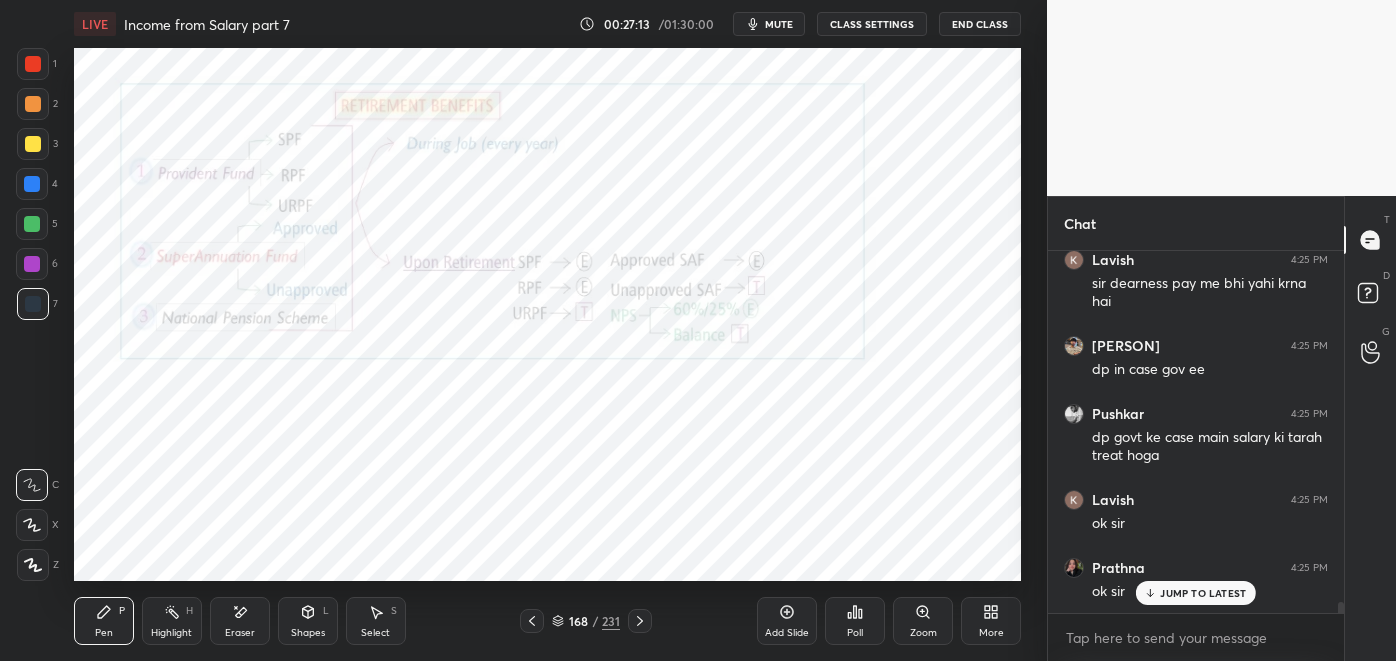 click at bounding box center [640, 621] 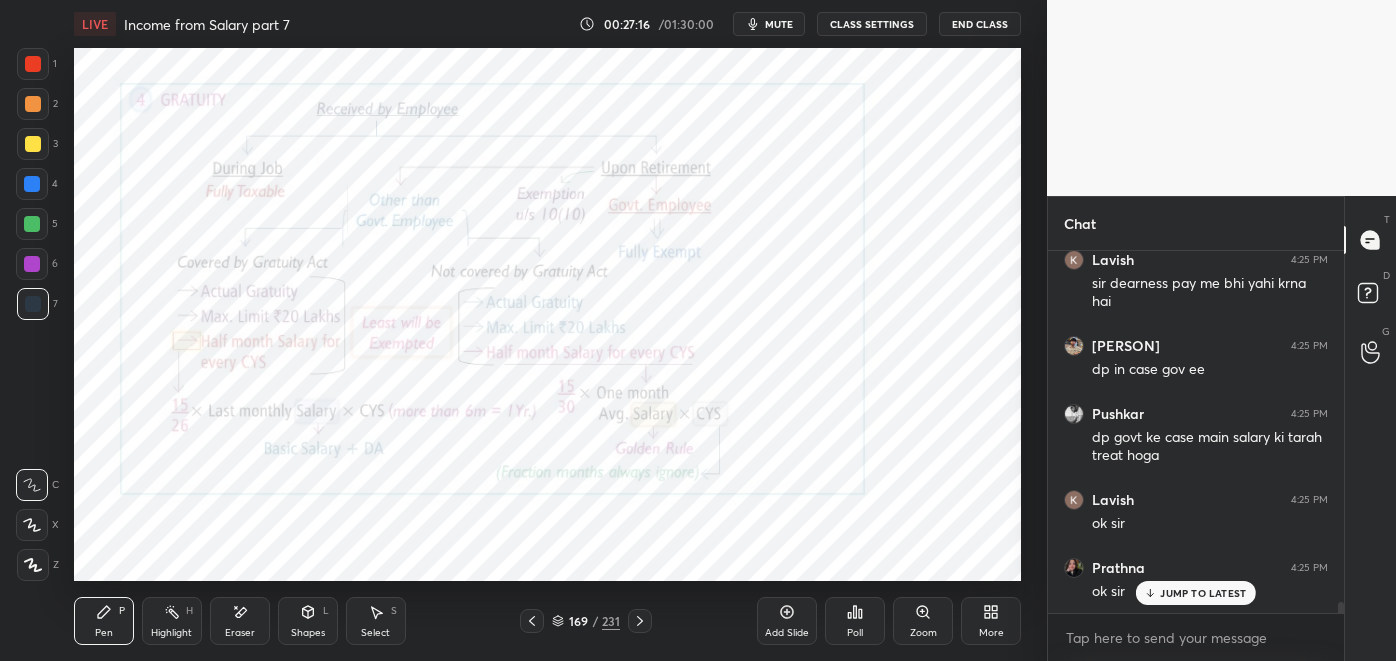 click 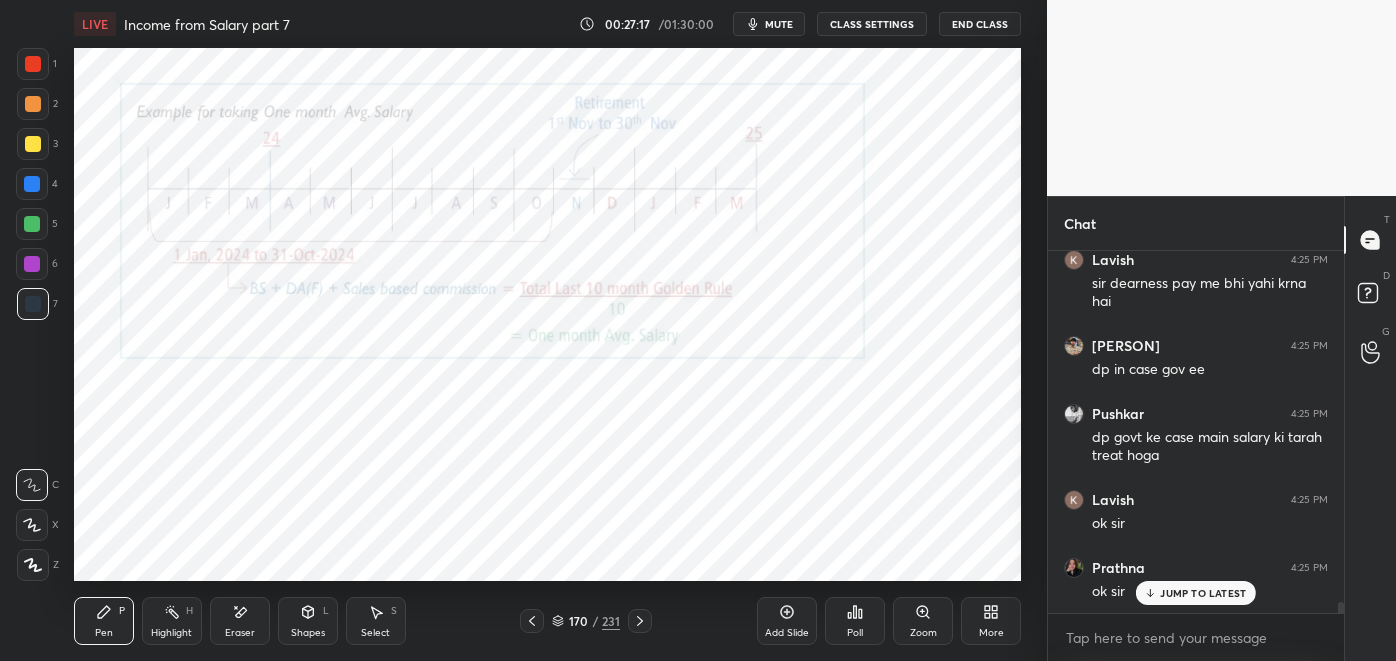 click 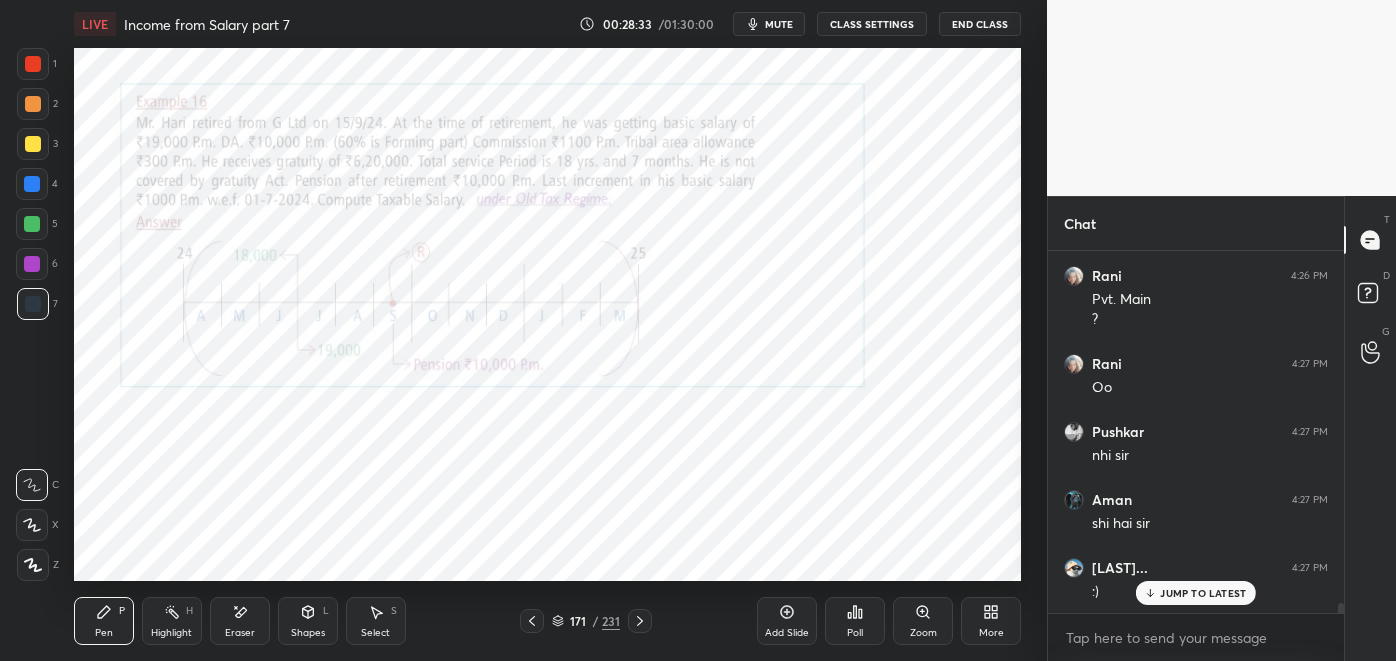 scroll, scrollTop: 12232, scrollLeft: 0, axis: vertical 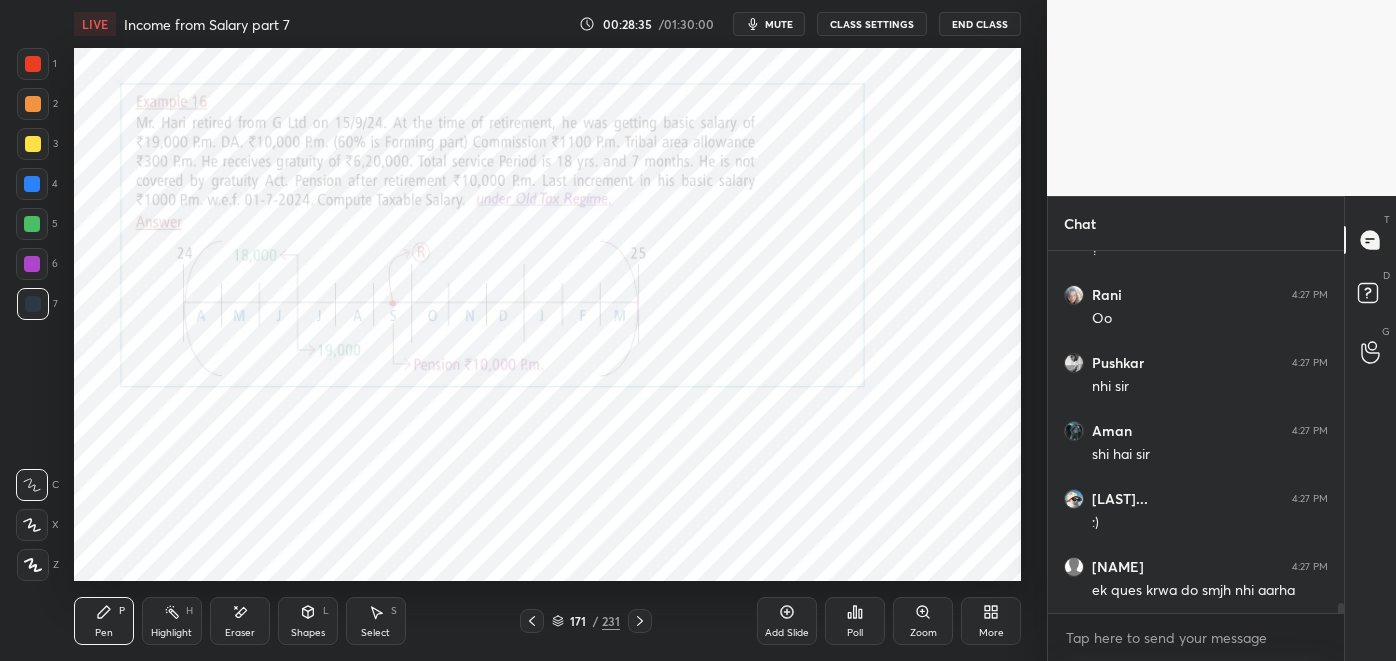 click on "Highlight" at bounding box center (171, 633) 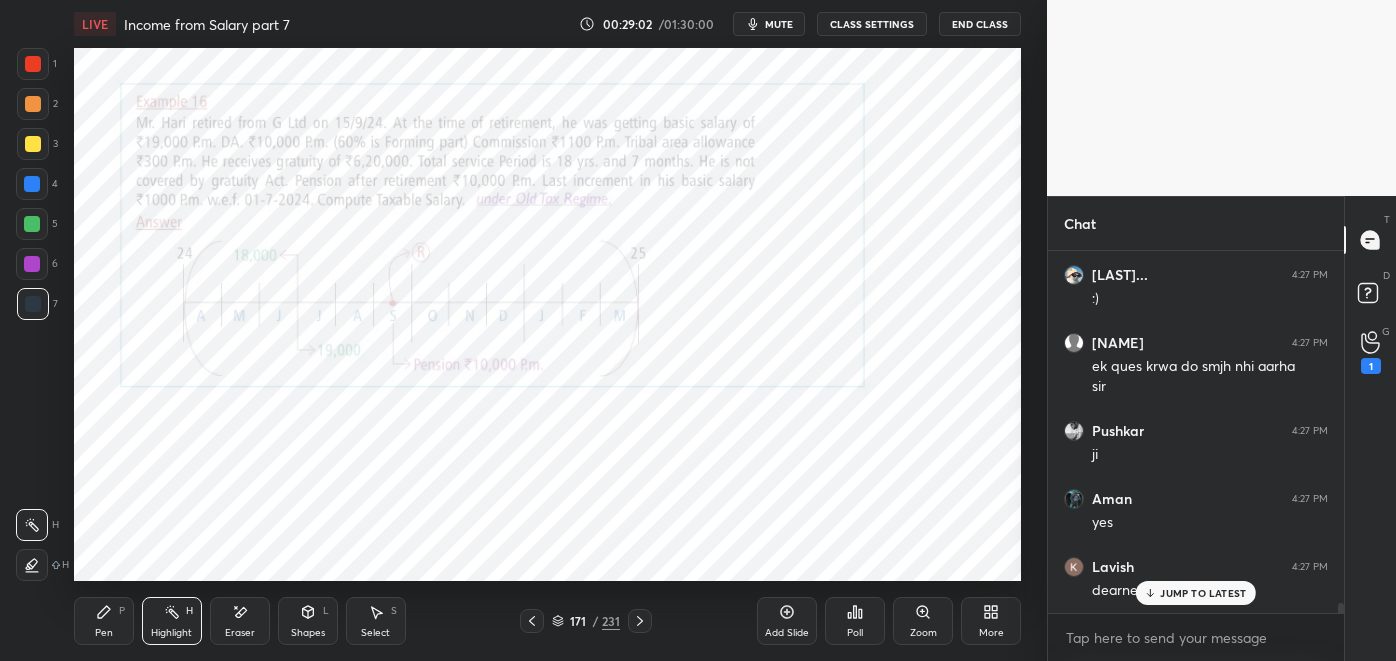 scroll, scrollTop: 12523, scrollLeft: 0, axis: vertical 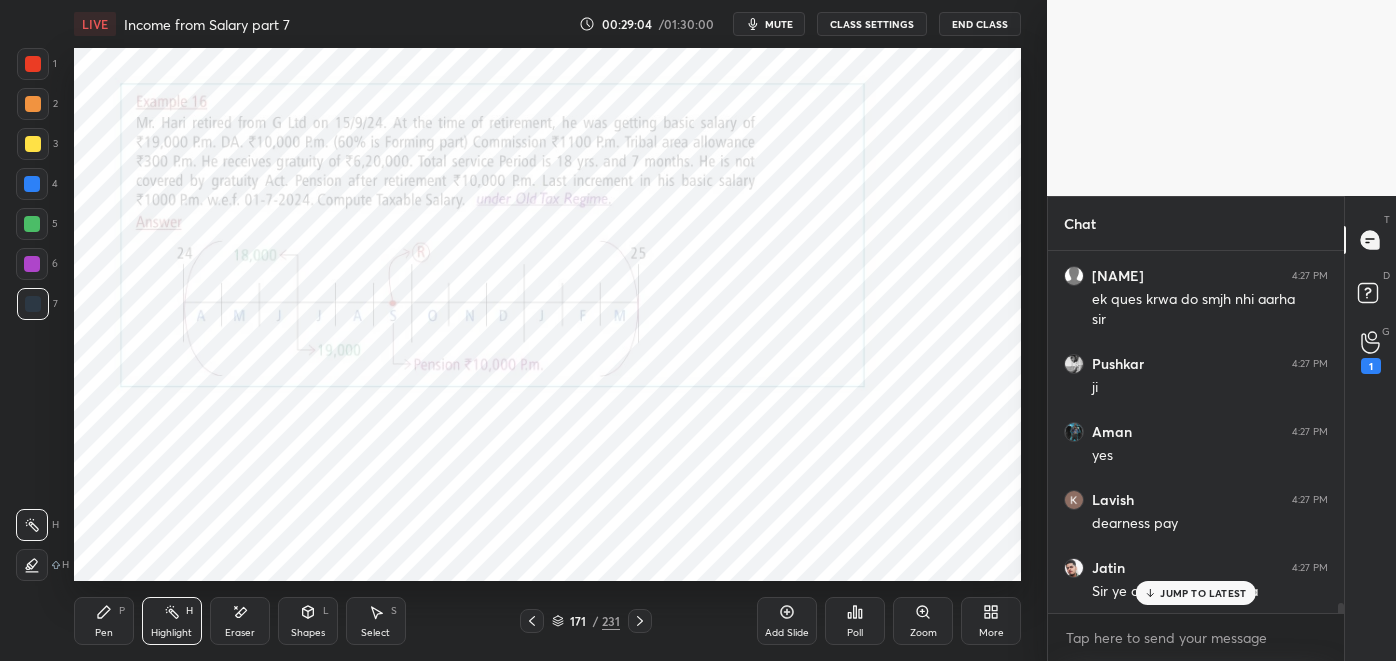 click on "JUMP TO LATEST" at bounding box center (1203, 593) 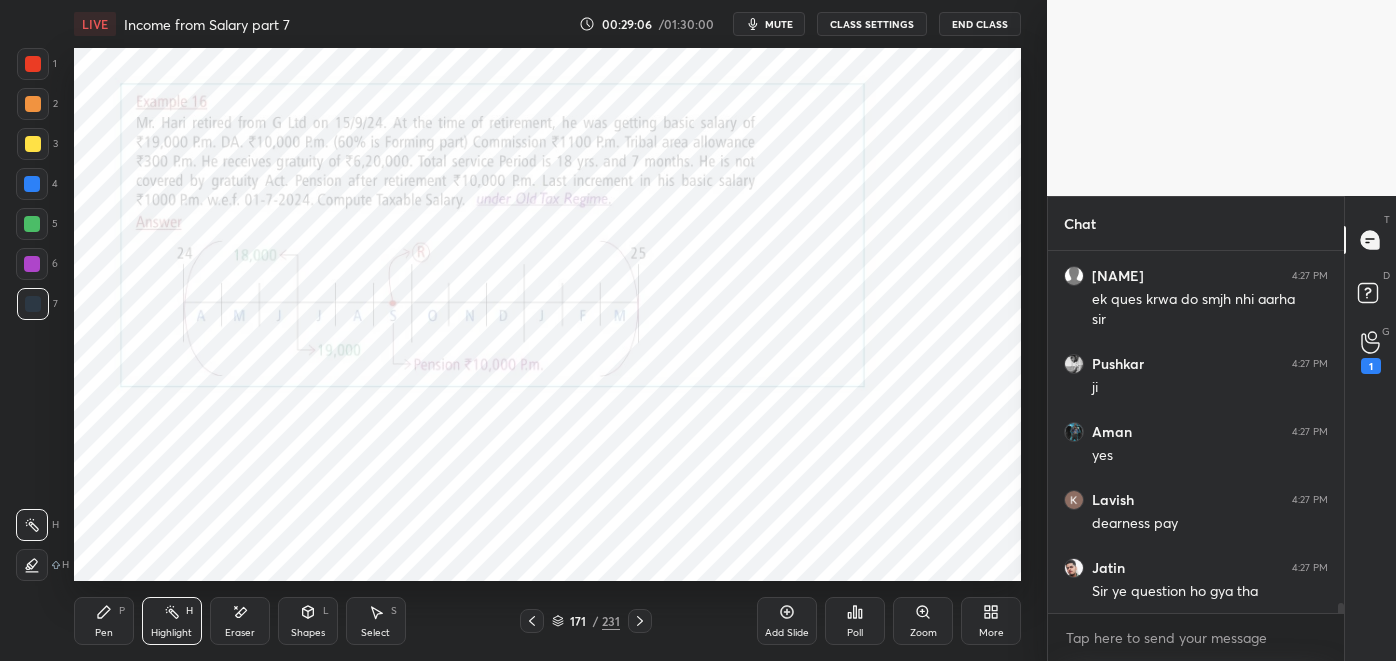 click on "1" at bounding box center (1371, 366) 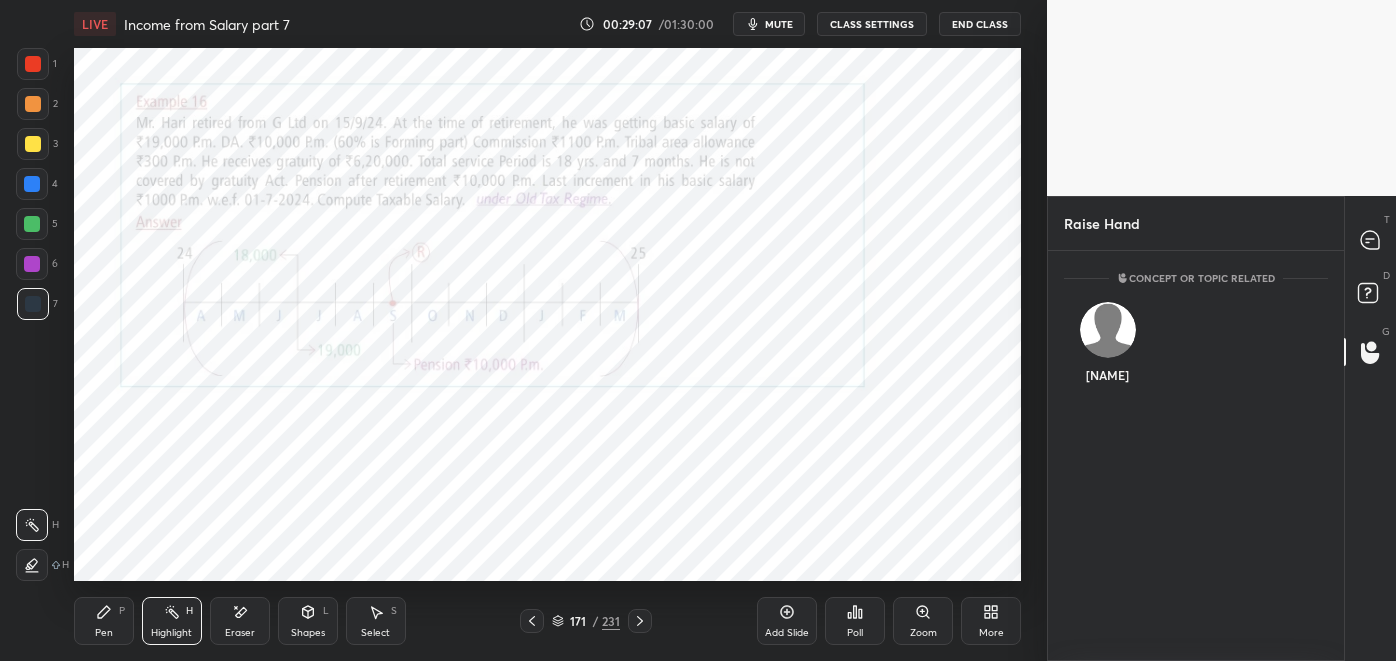 click on "[NAME]" at bounding box center [1107, 347] 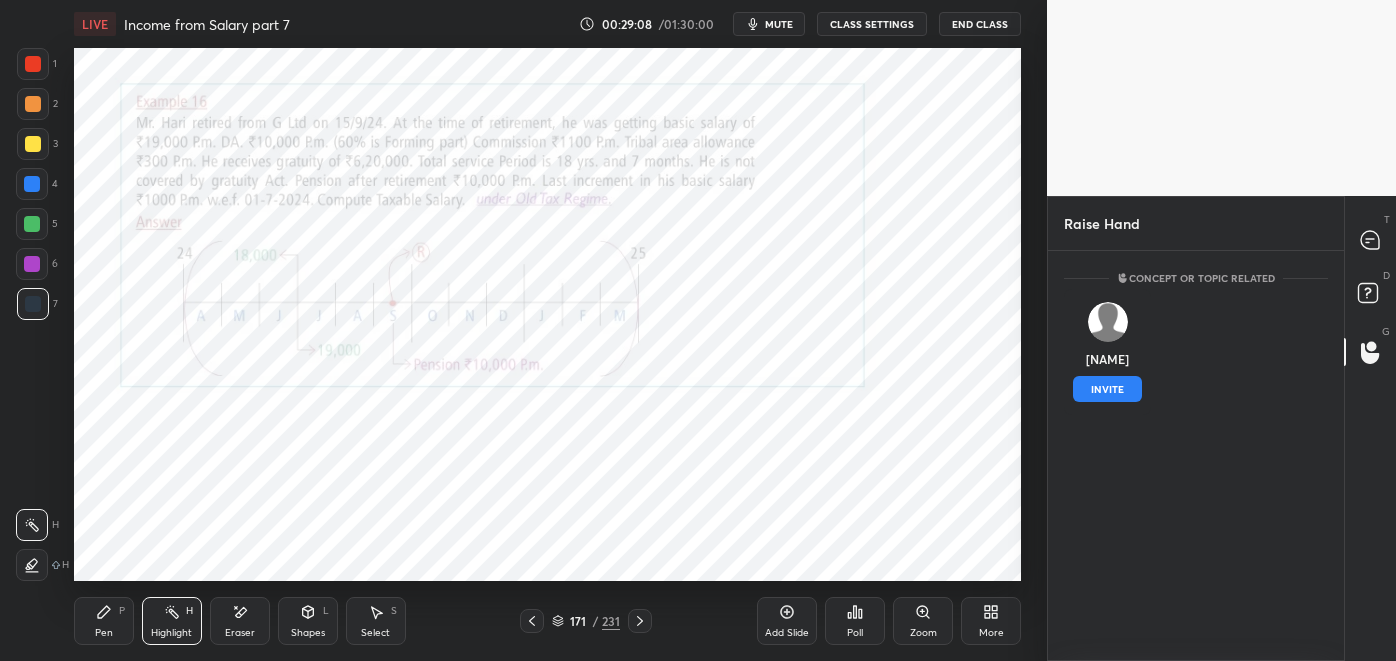 click on "INVITE" at bounding box center [1107, 389] 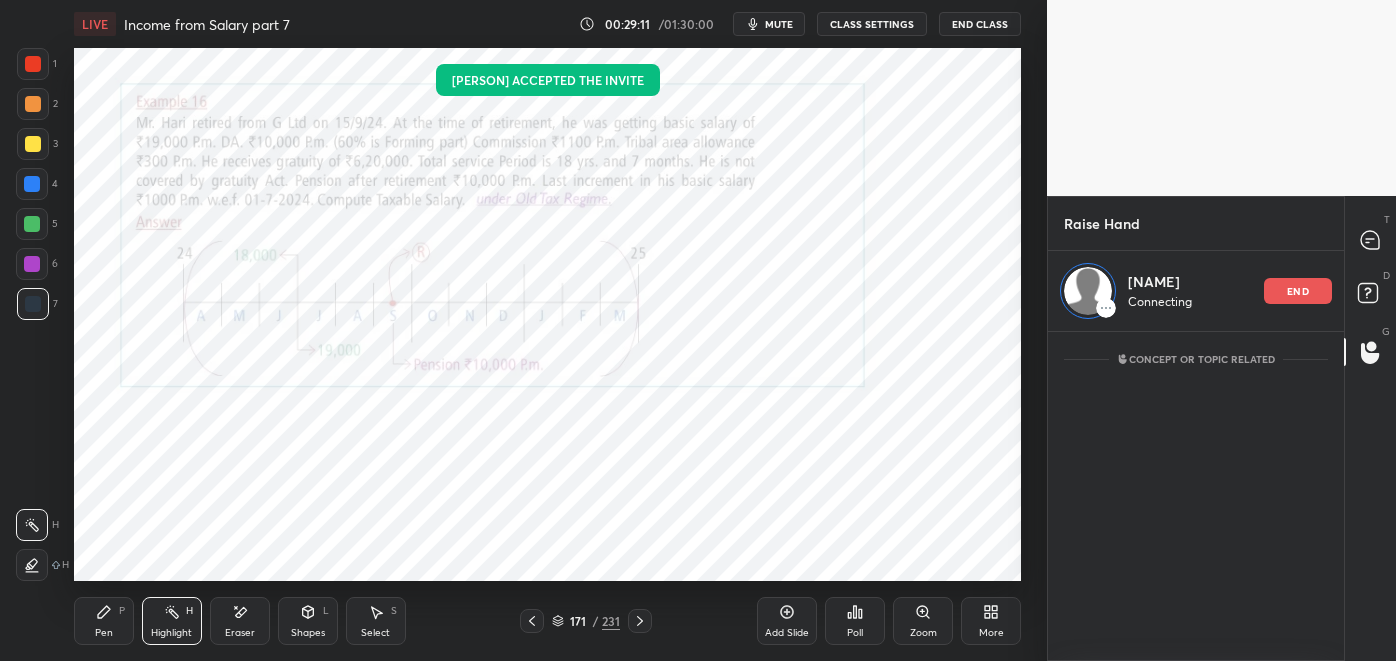 click 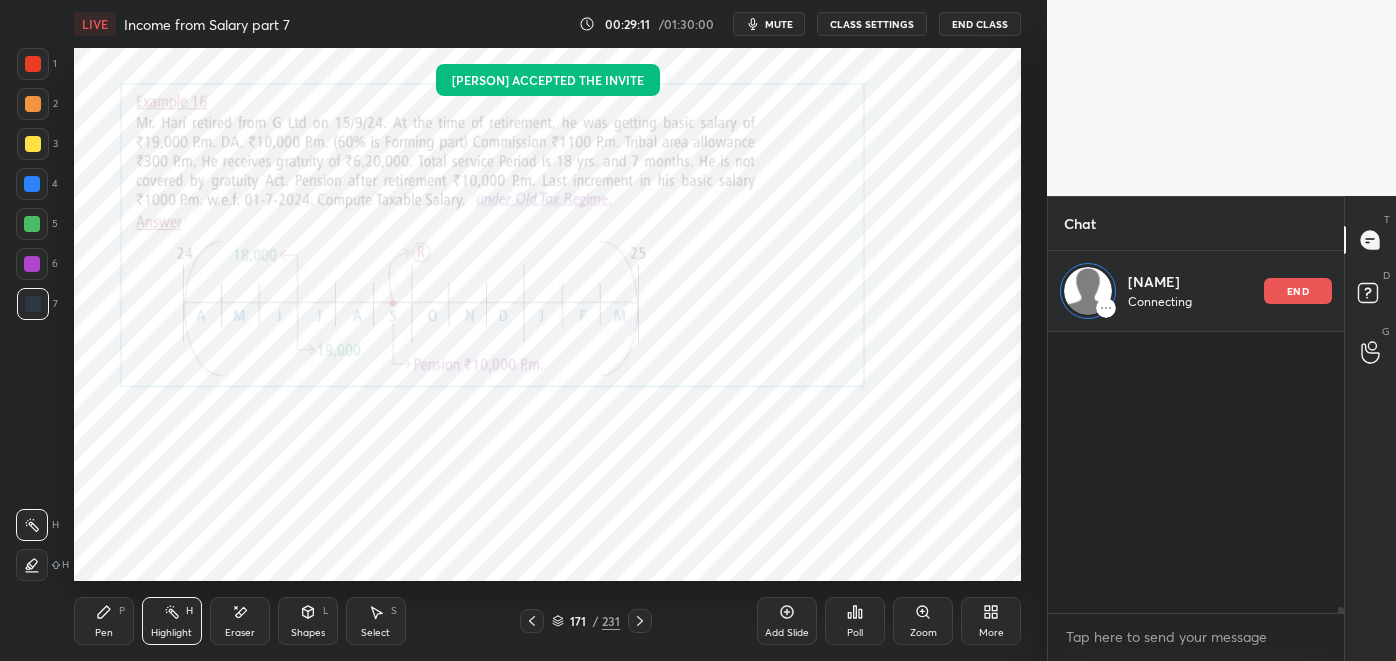 scroll, scrollTop: 323, scrollLeft: 290, axis: both 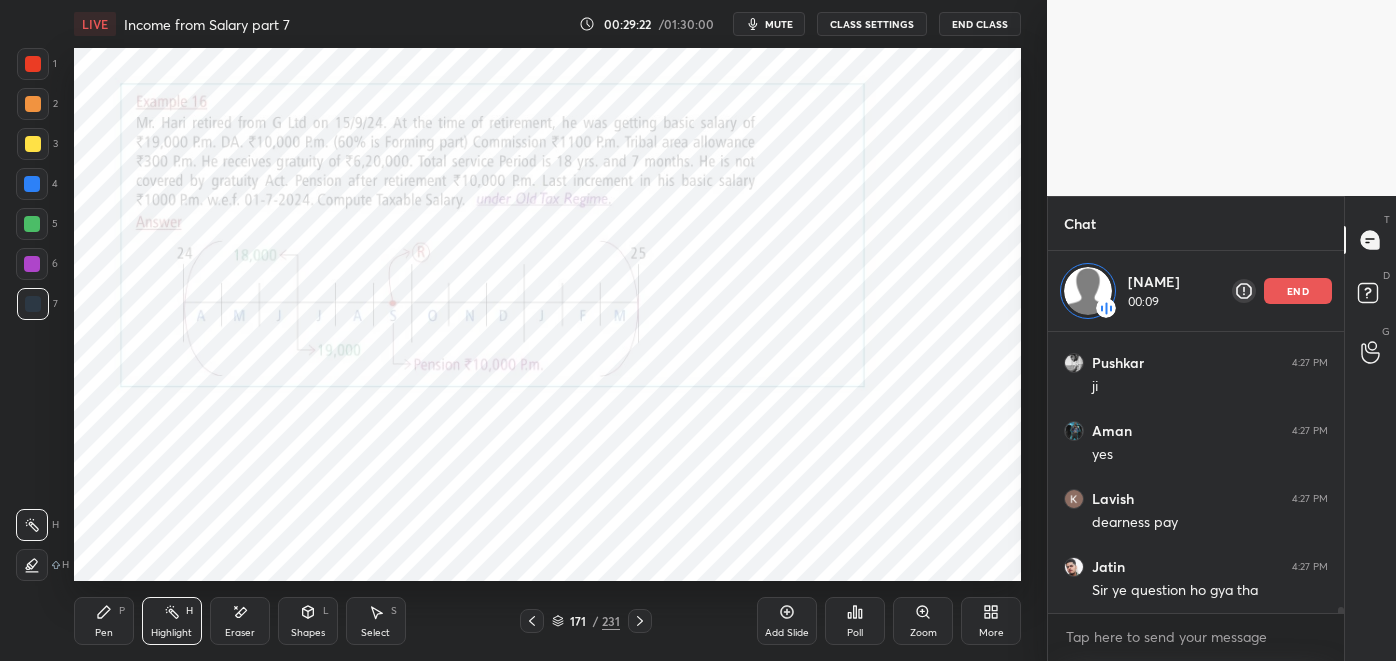 click on "Pen P" at bounding box center (104, 621) 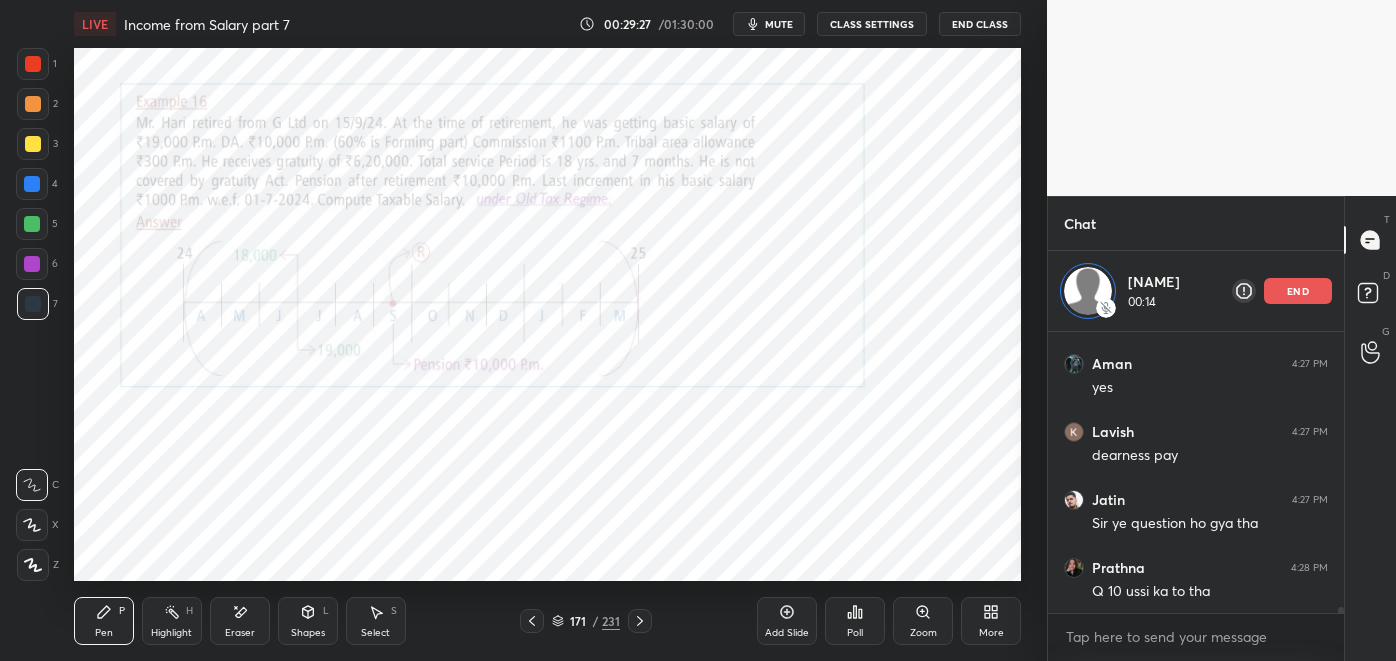 scroll, scrollTop: 12741, scrollLeft: 0, axis: vertical 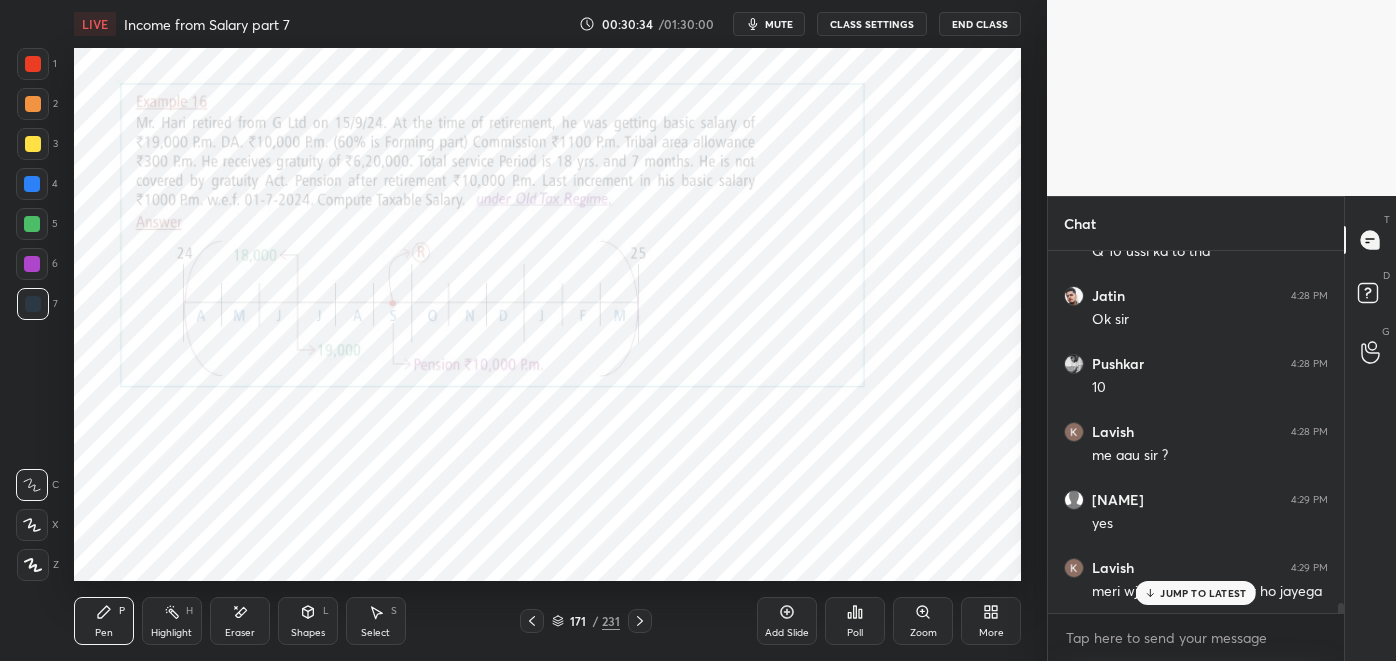 click on "JUMP TO LATEST" at bounding box center [1203, 593] 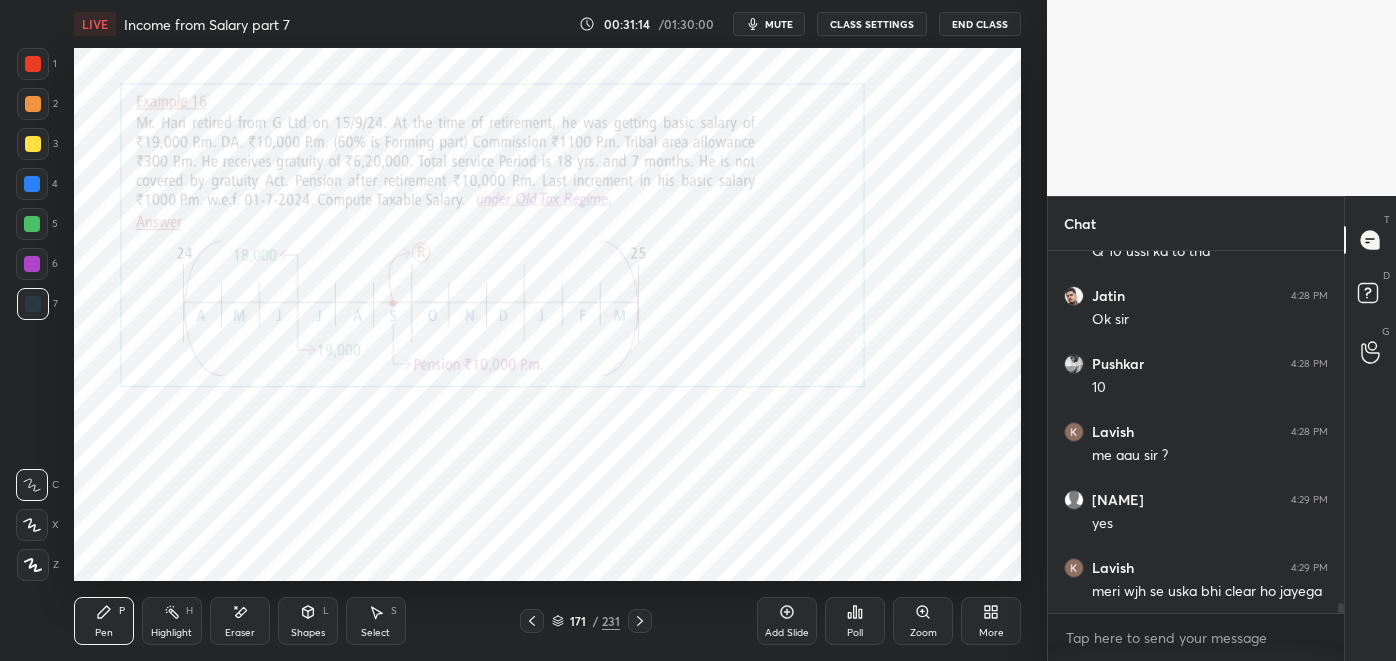 click on "Eraser" at bounding box center [240, 621] 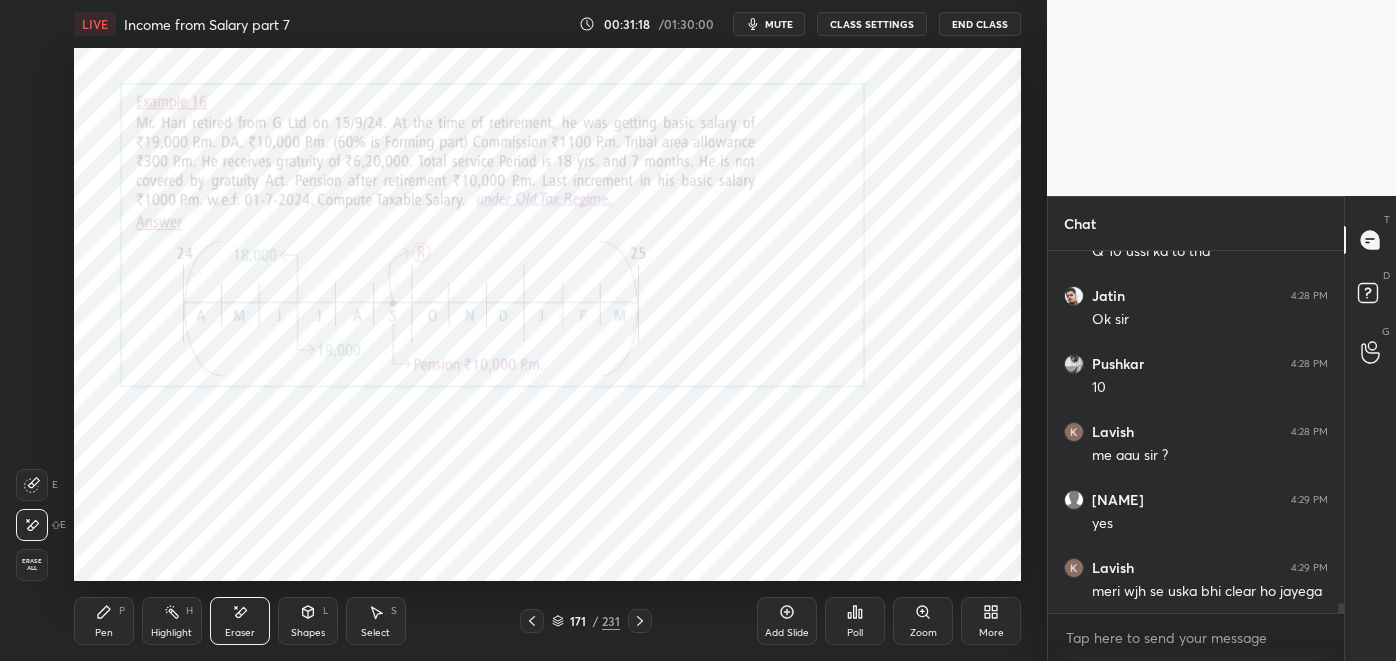 scroll, scrollTop: 13000, scrollLeft: 0, axis: vertical 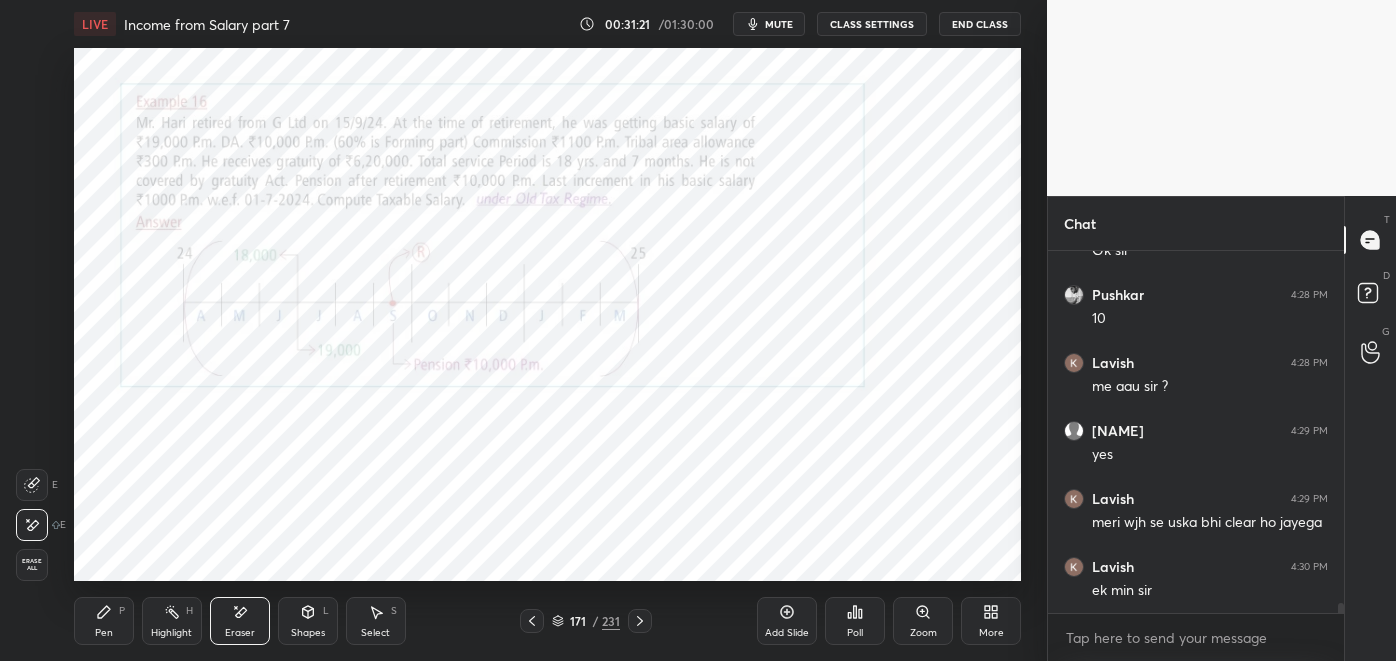 click 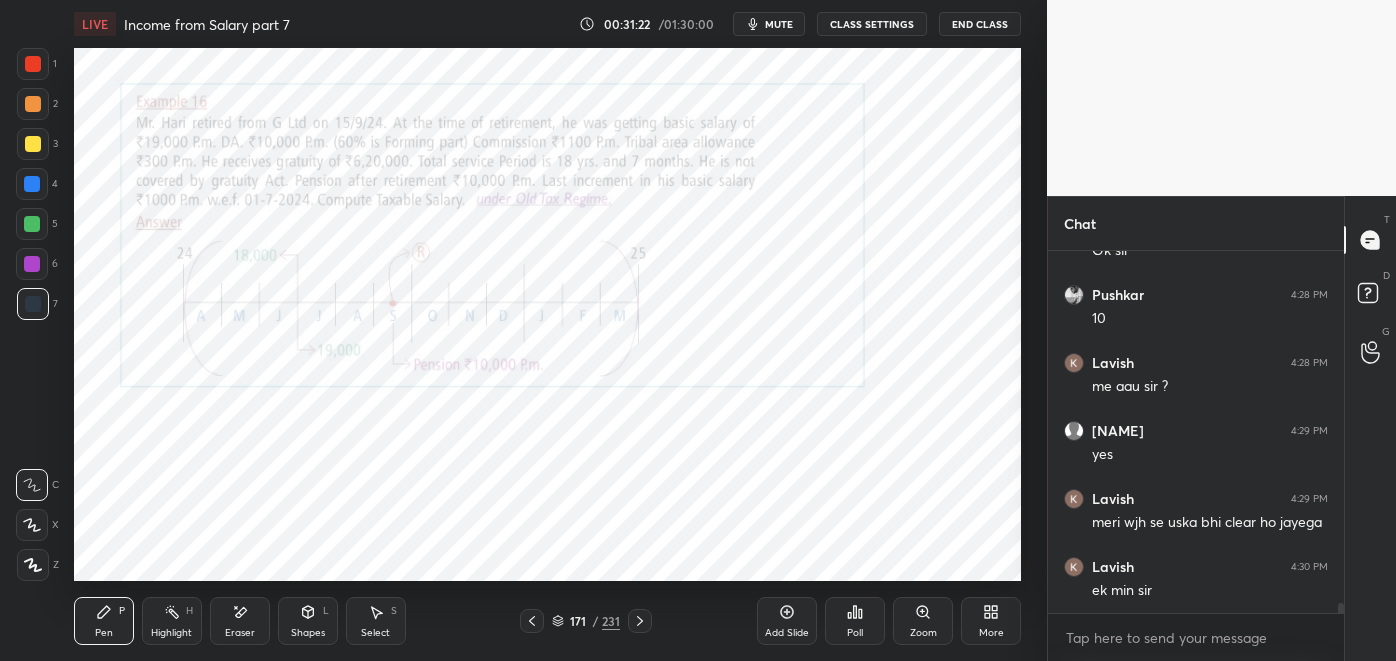 scroll, scrollTop: 13085, scrollLeft: 0, axis: vertical 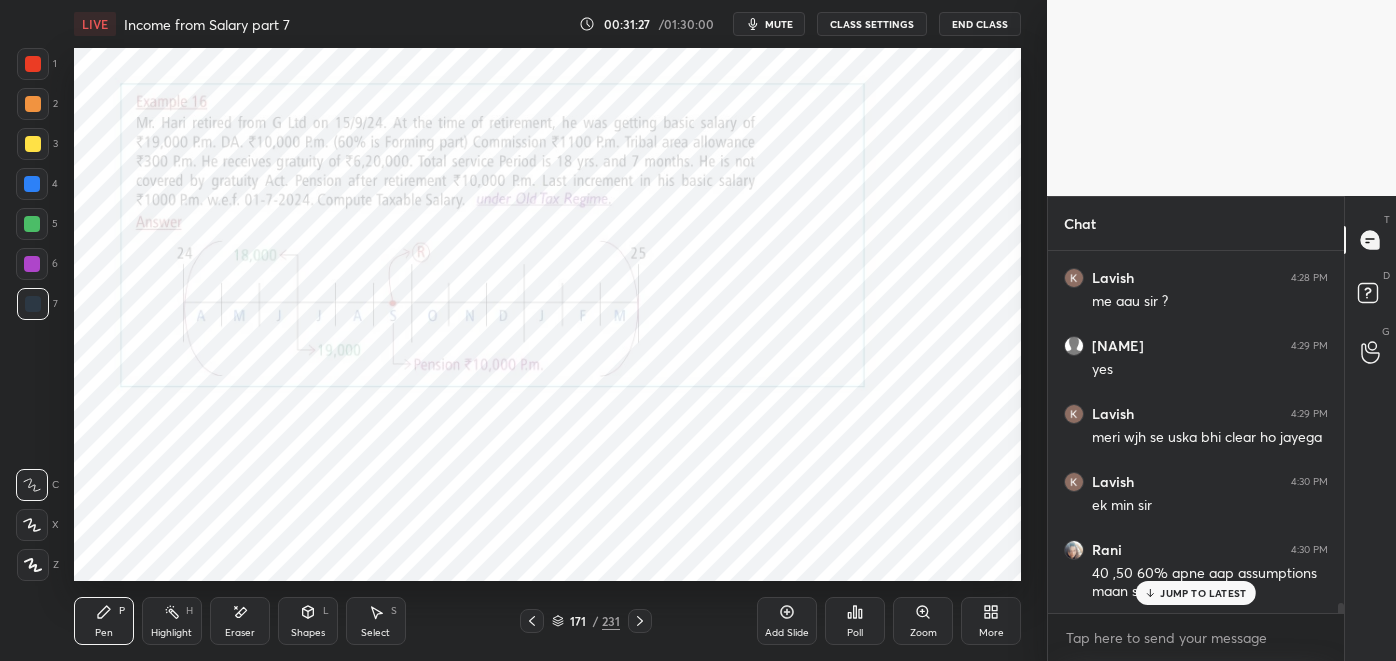 click on "JUMP TO LATEST" at bounding box center [1203, 593] 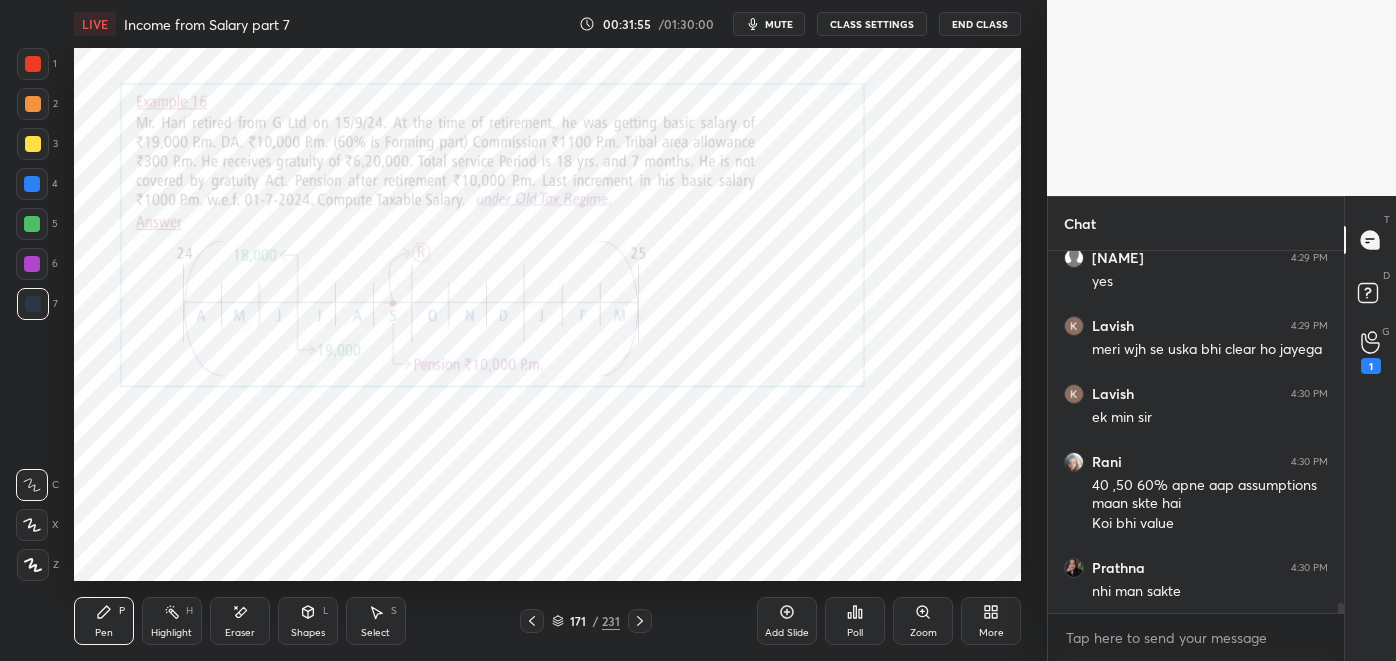 scroll, scrollTop: 13242, scrollLeft: 0, axis: vertical 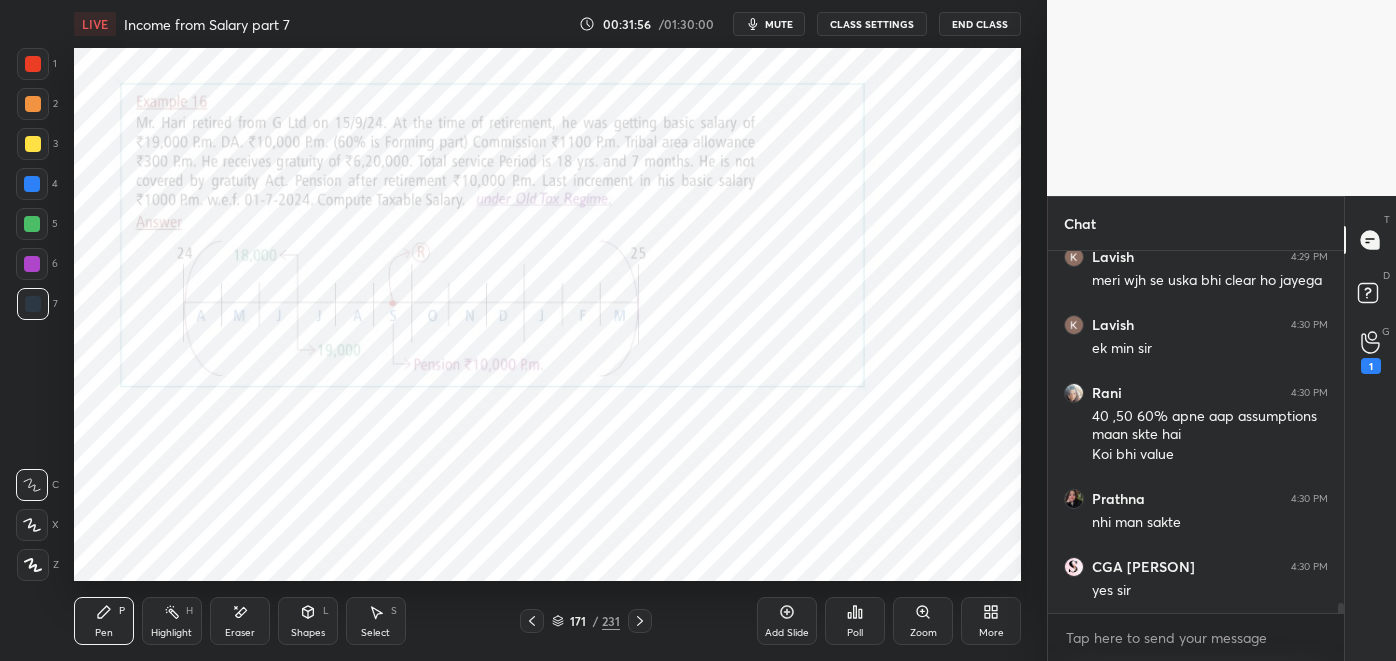 click on "1" at bounding box center [1371, 352] 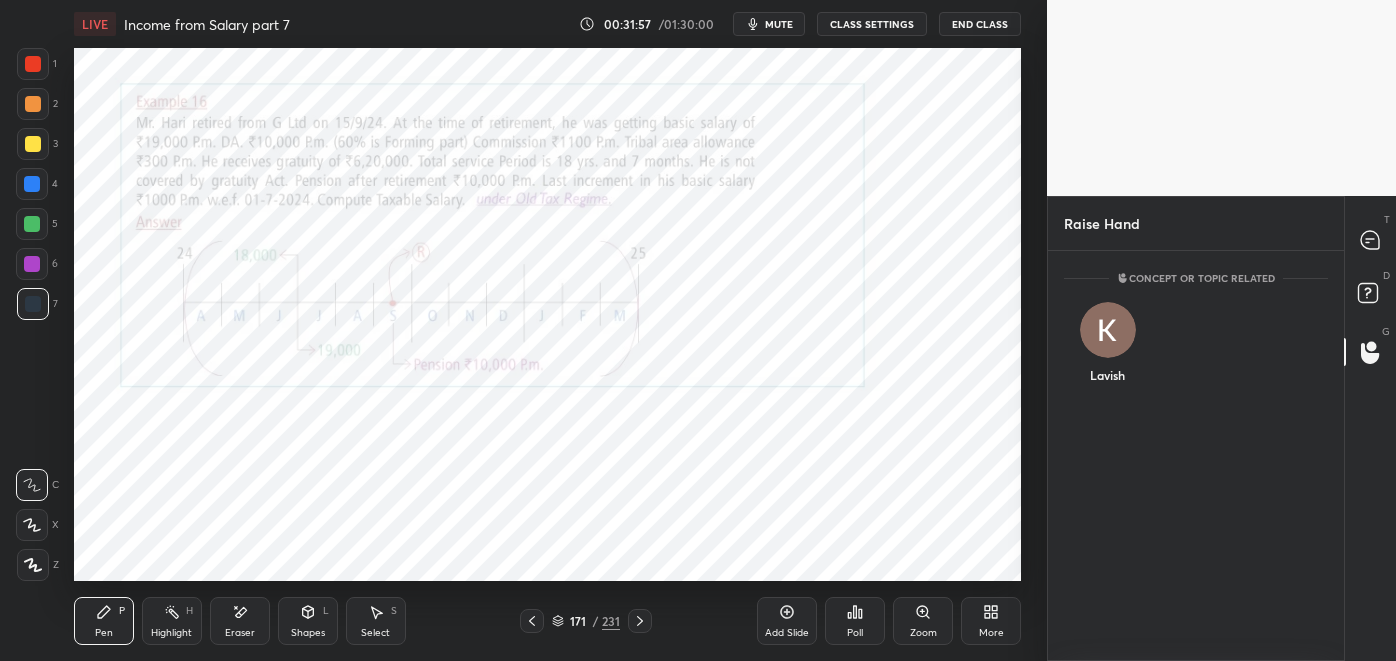 click on "Lavish" at bounding box center (1107, 347) 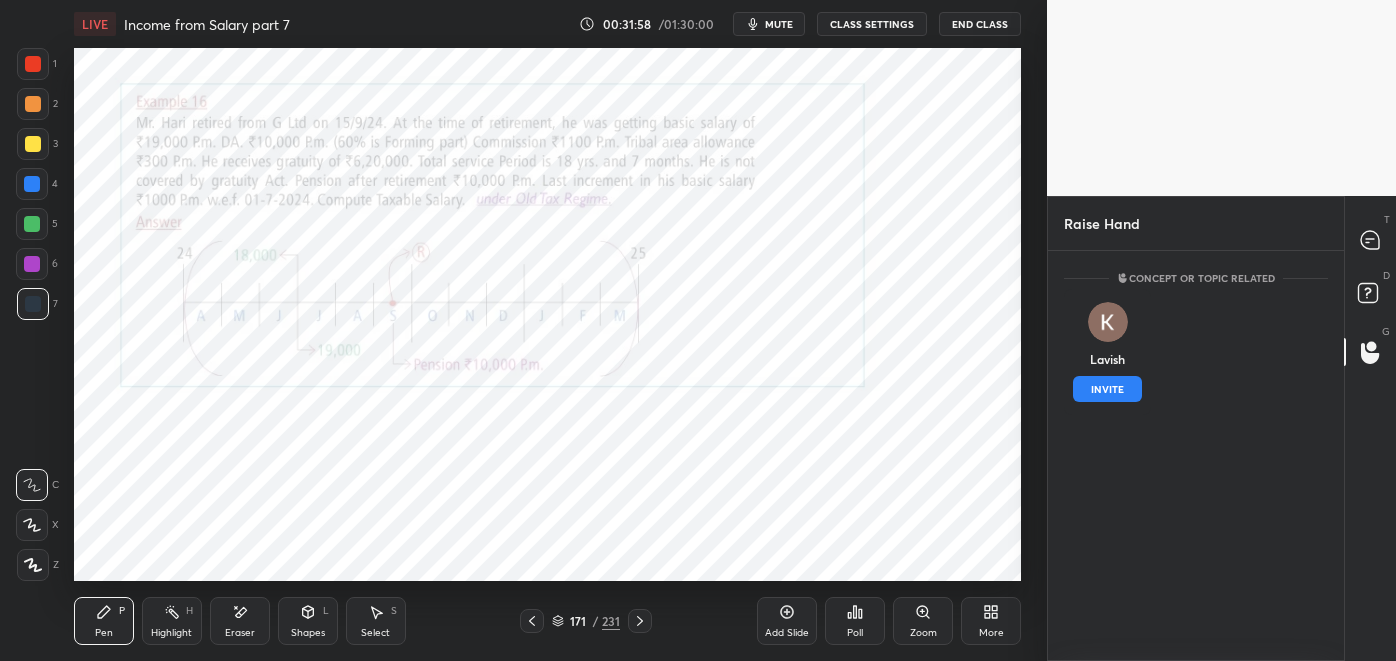 click on "INVITE" at bounding box center [1107, 389] 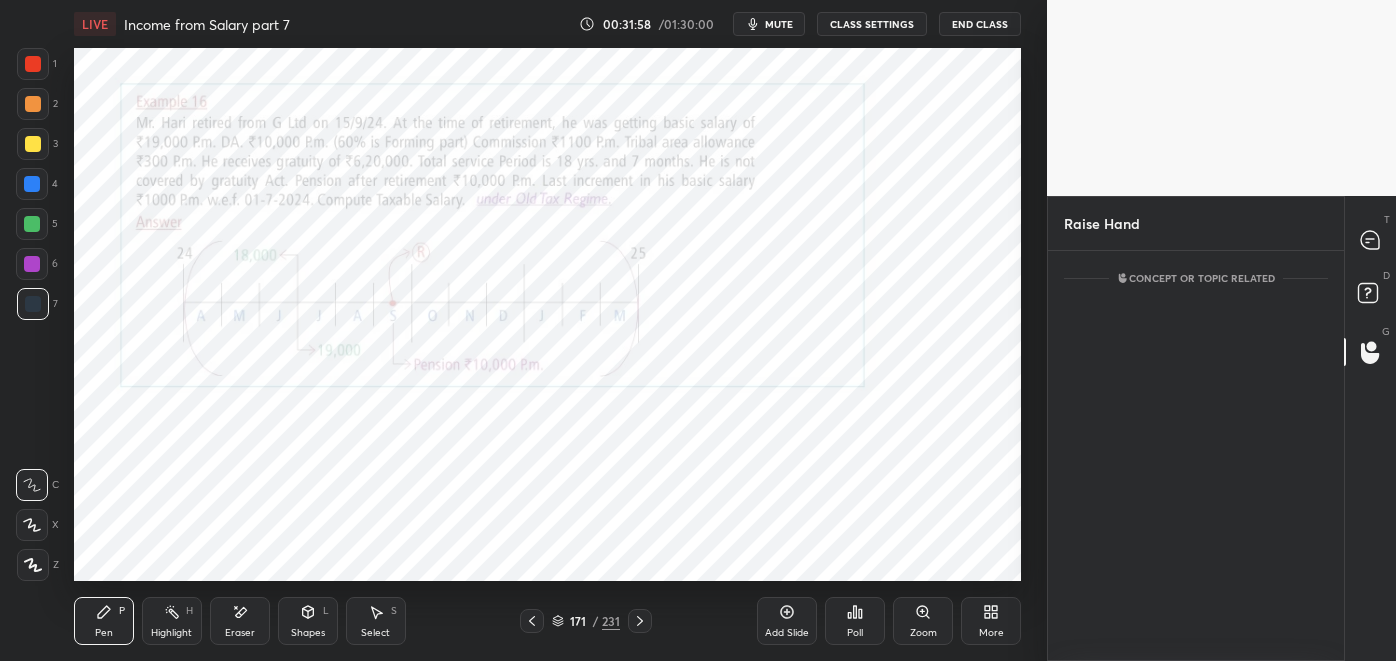 scroll, scrollTop: 323, scrollLeft: 290, axis: both 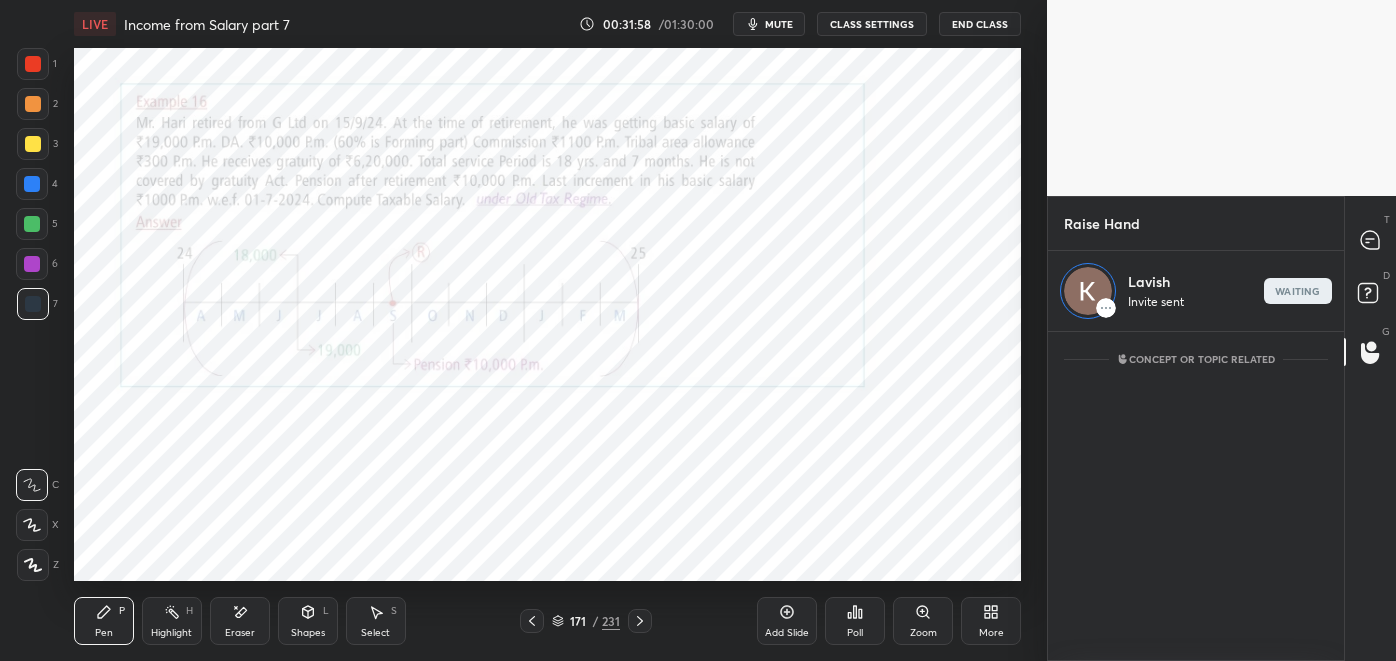 click 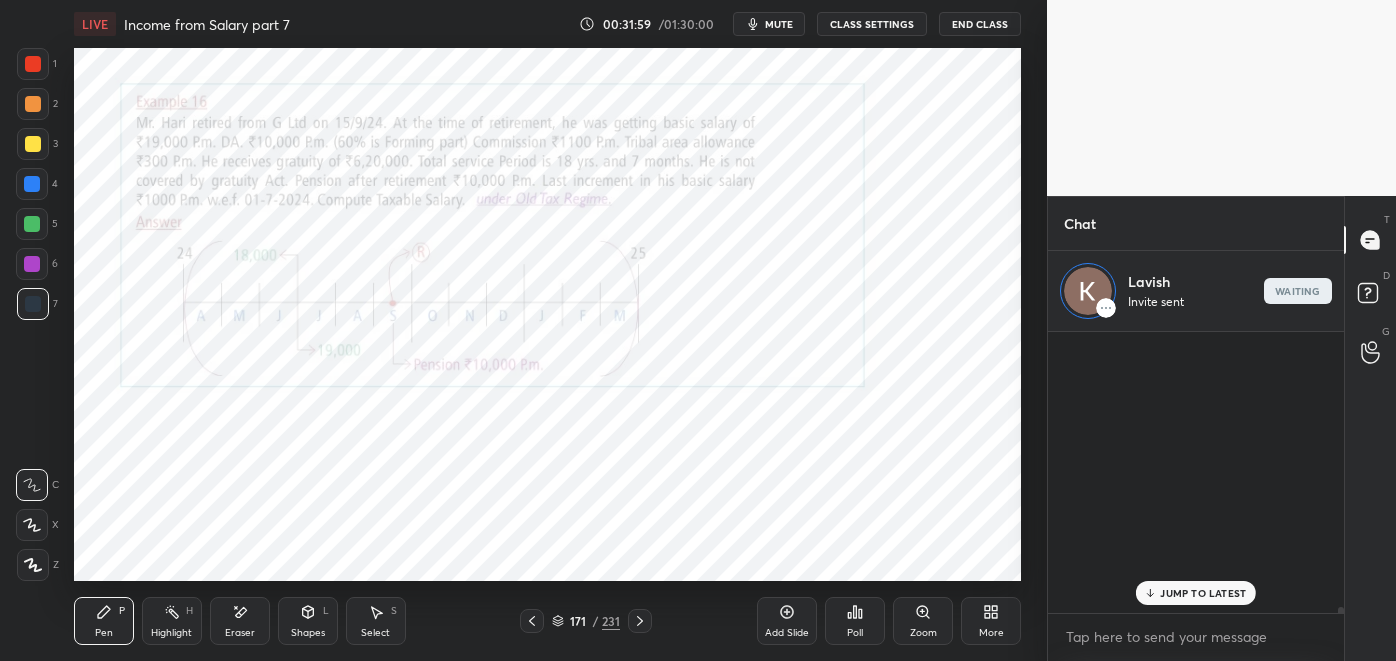 scroll, scrollTop: 13322, scrollLeft: 0, axis: vertical 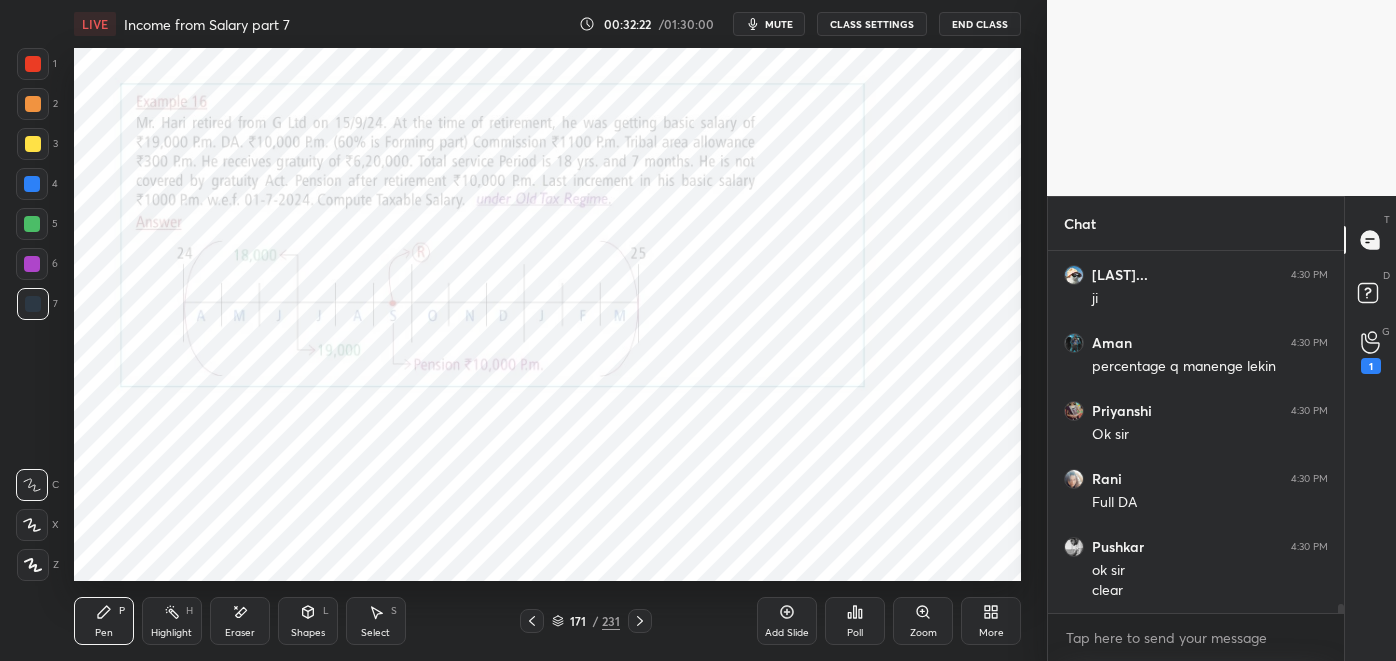 click on "1" at bounding box center [1371, 366] 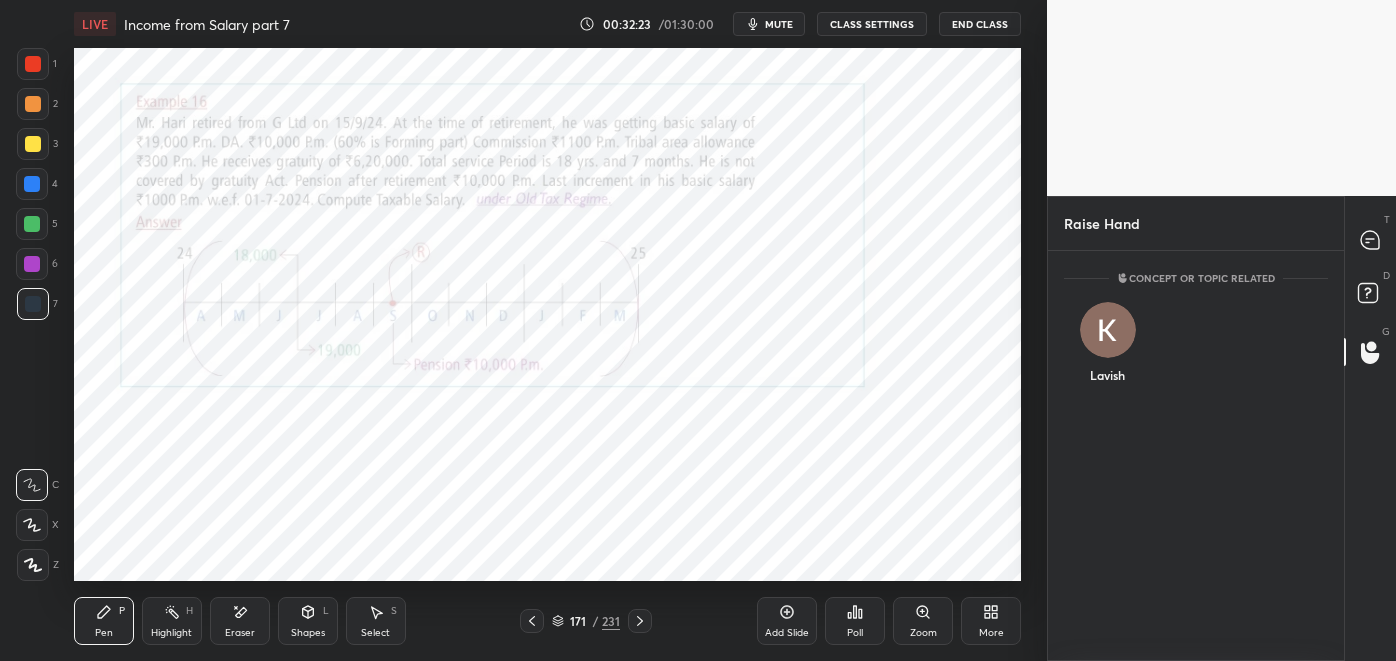 click on "Lavish" at bounding box center (1107, 375) 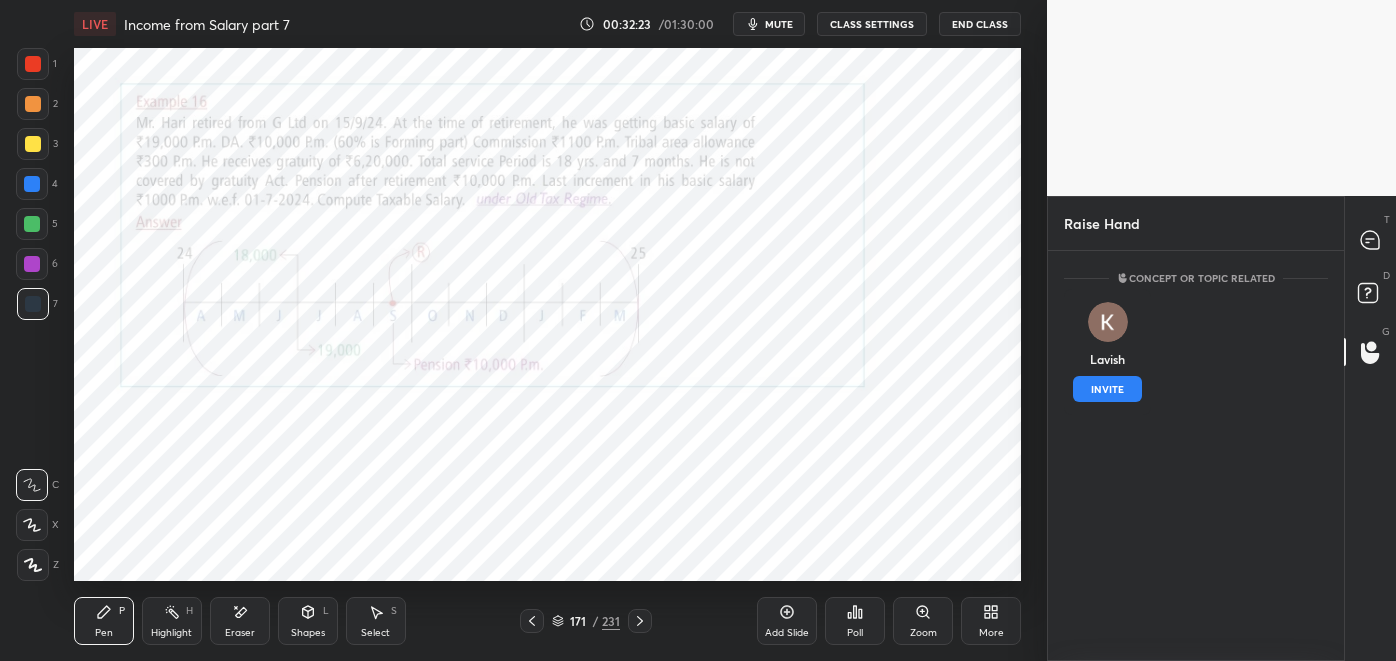 click on "INVITE" at bounding box center (1107, 389) 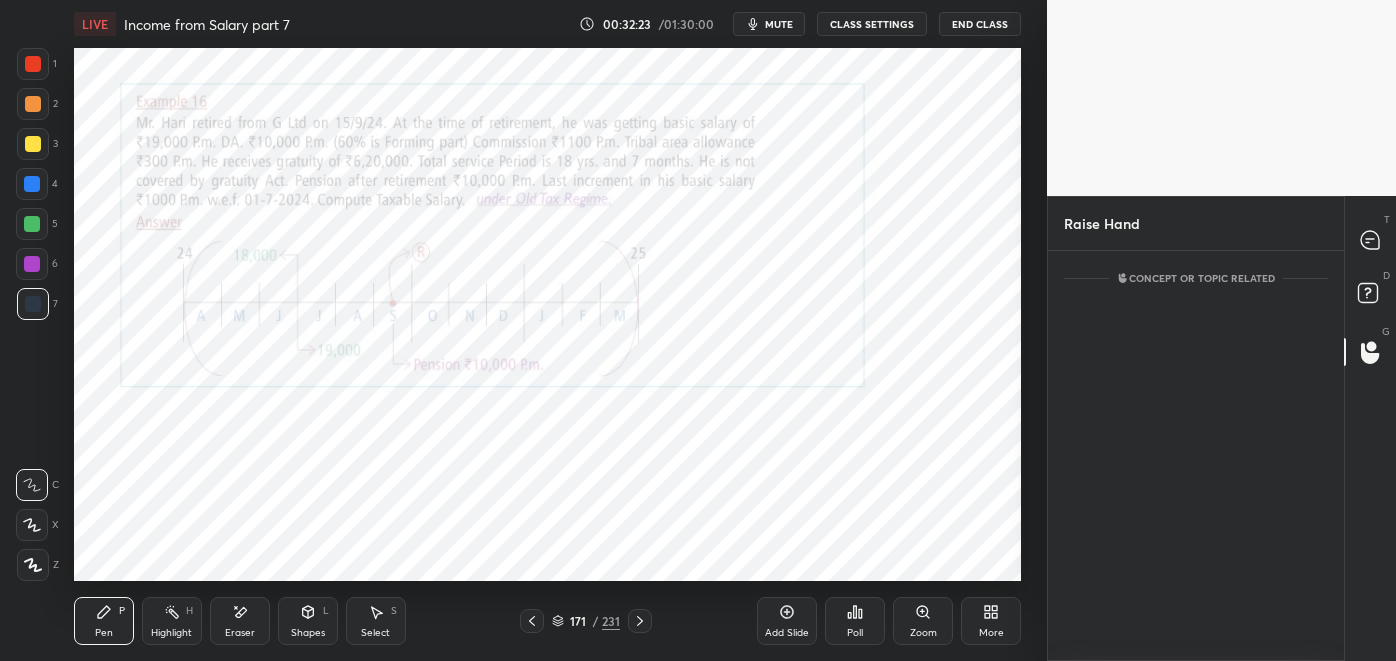 scroll, scrollTop: 323, scrollLeft: 290, axis: both 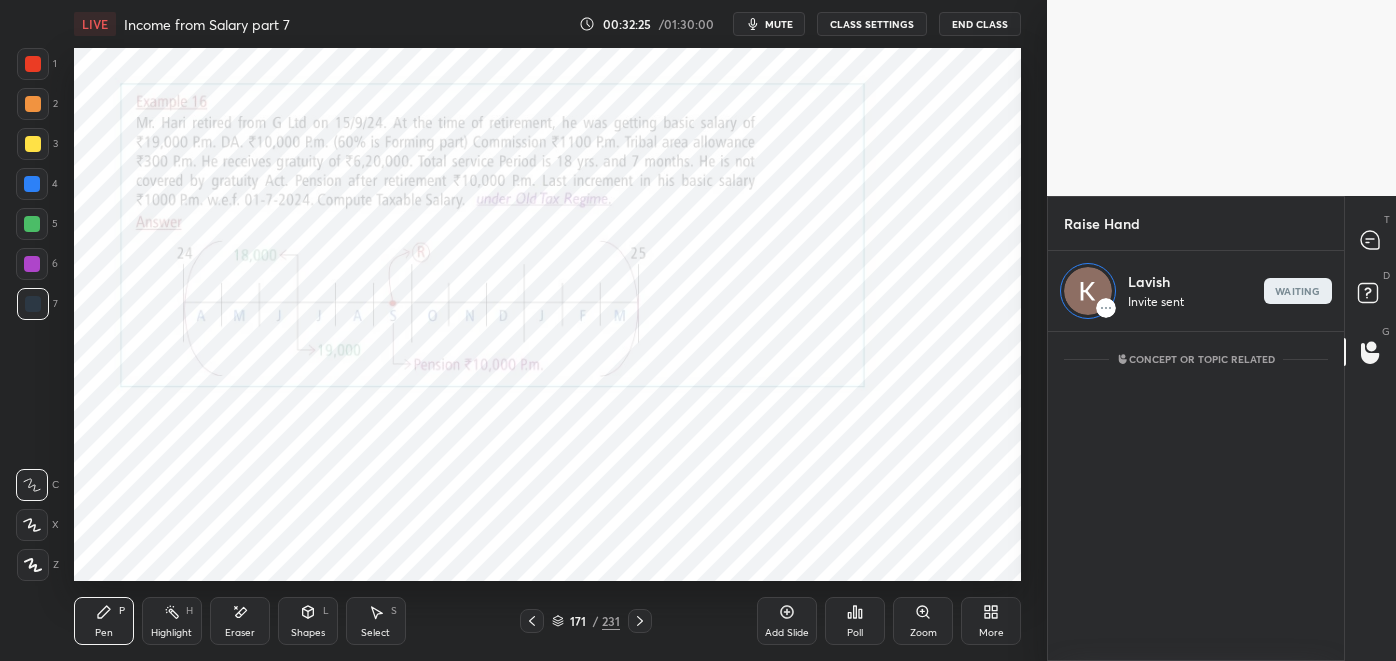 click 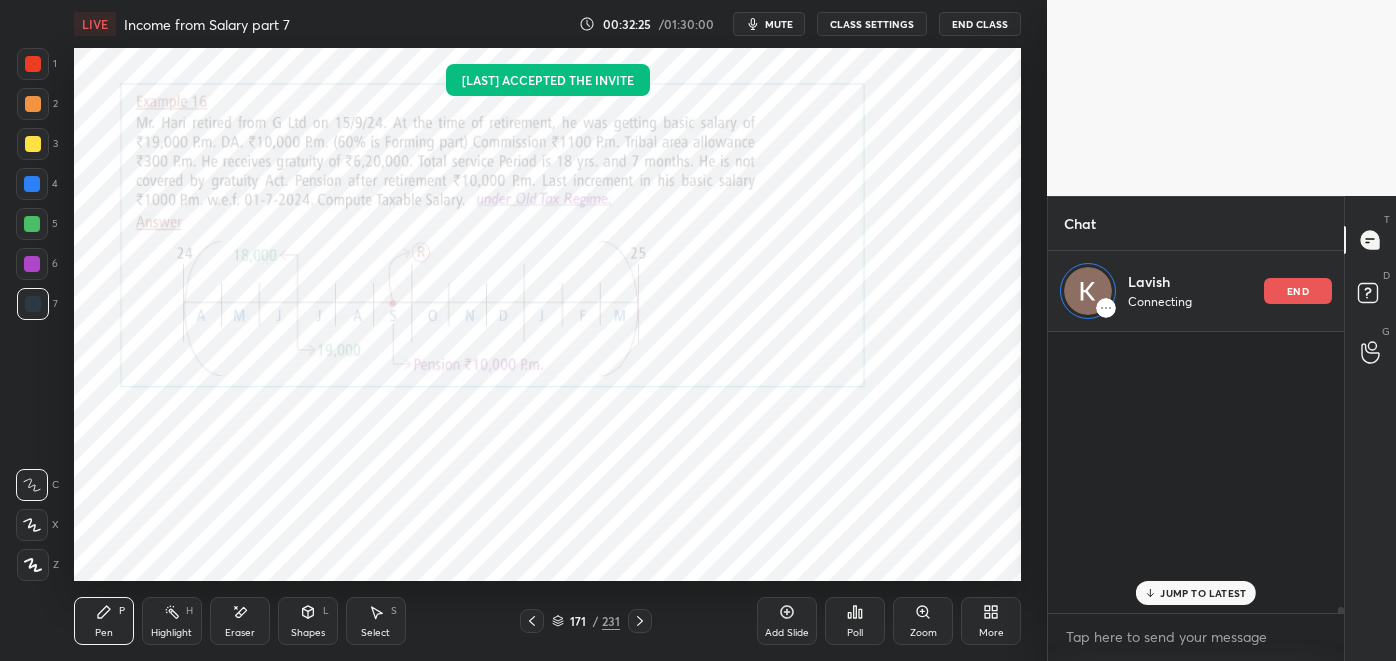 scroll, scrollTop: 13682, scrollLeft: 0, axis: vertical 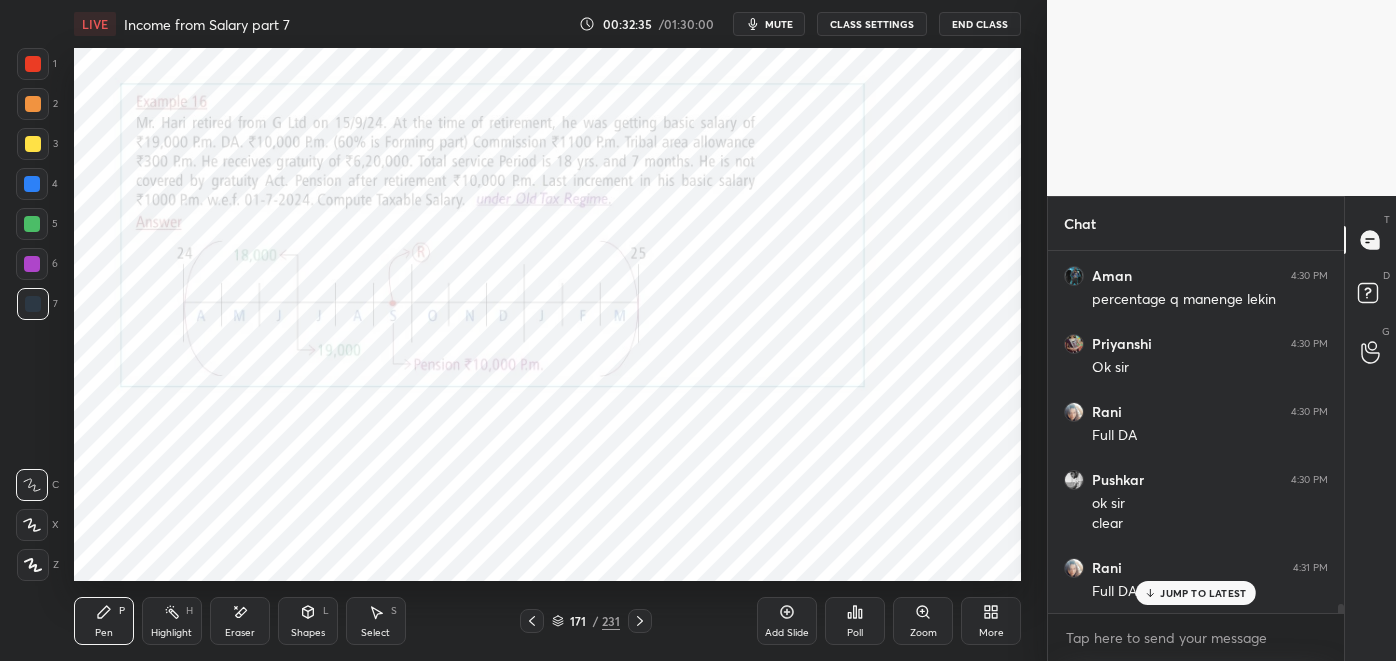 click on "JUMP TO LATEST" at bounding box center (1203, 593) 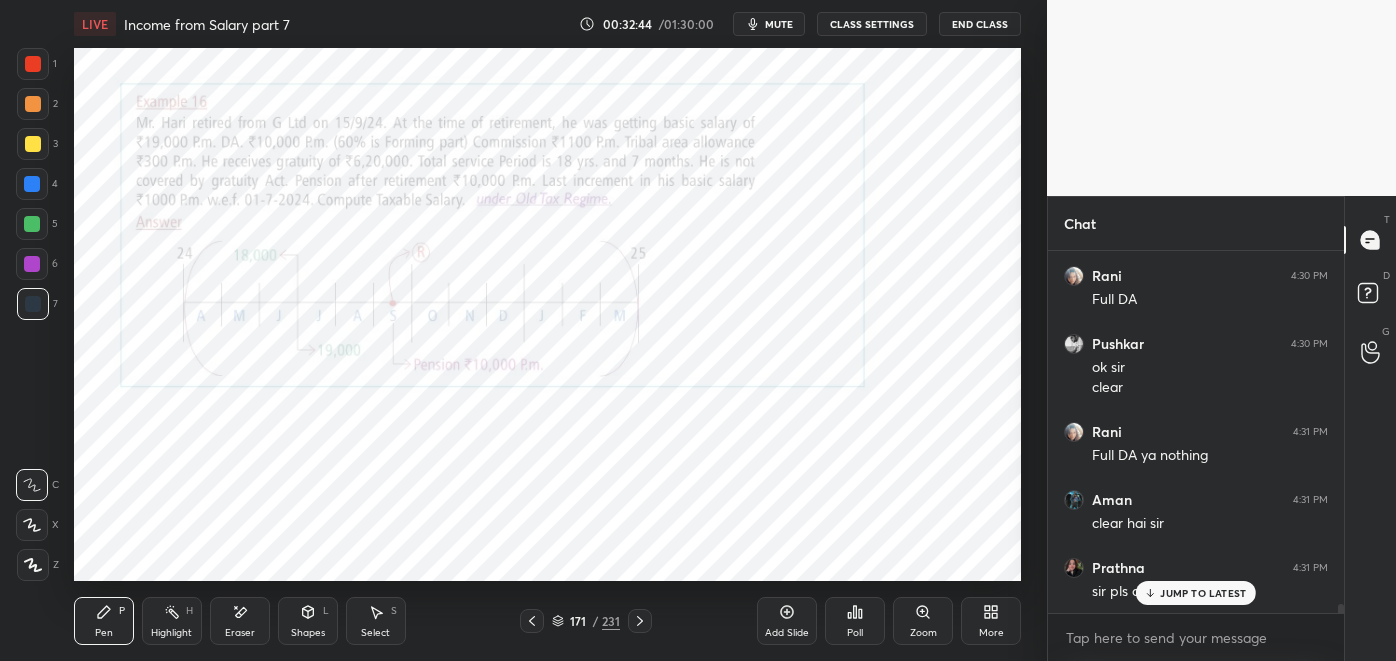 click on "JUMP TO LATEST" at bounding box center (1203, 593) 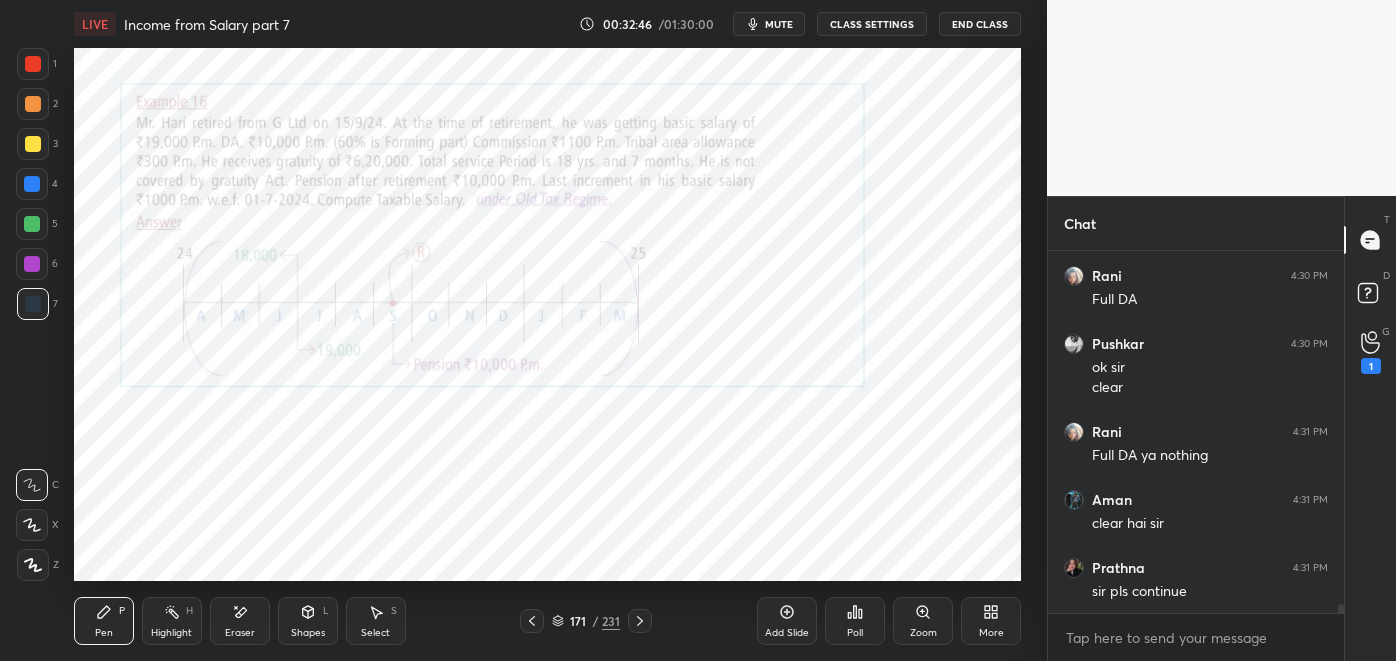 click on "1" at bounding box center [1371, 352] 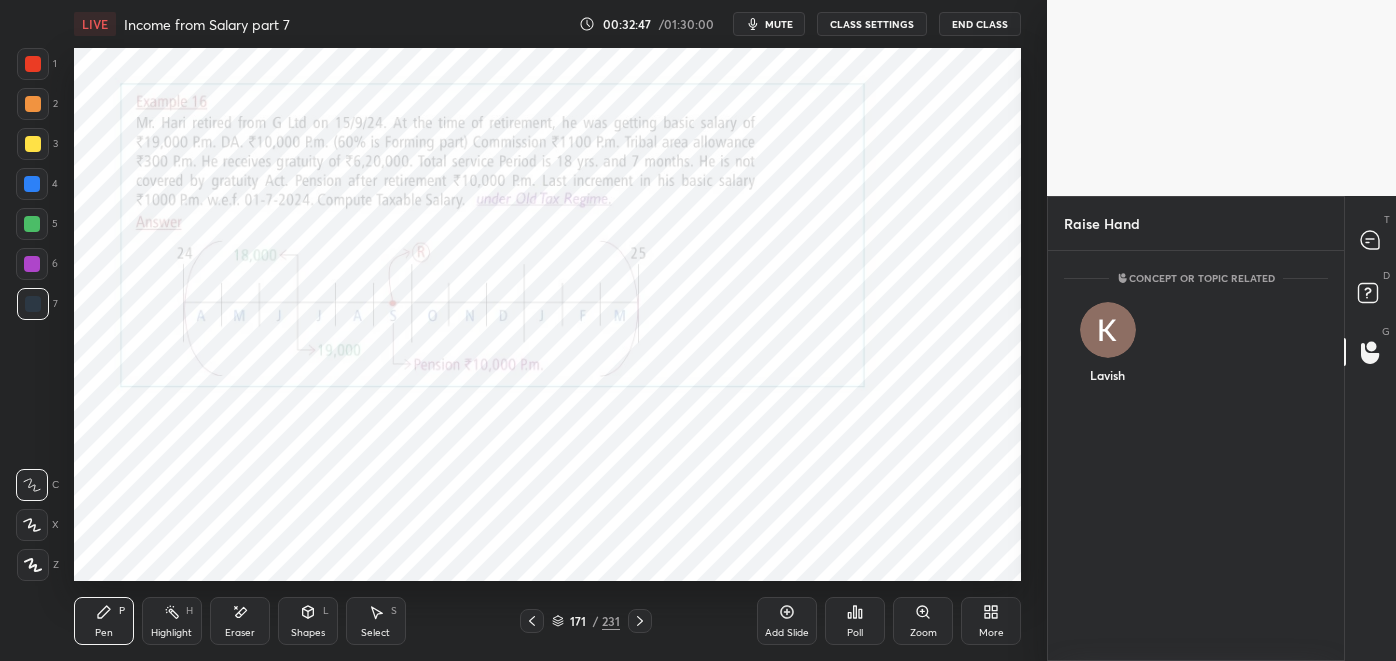 click on "Lavish" at bounding box center [1107, 375] 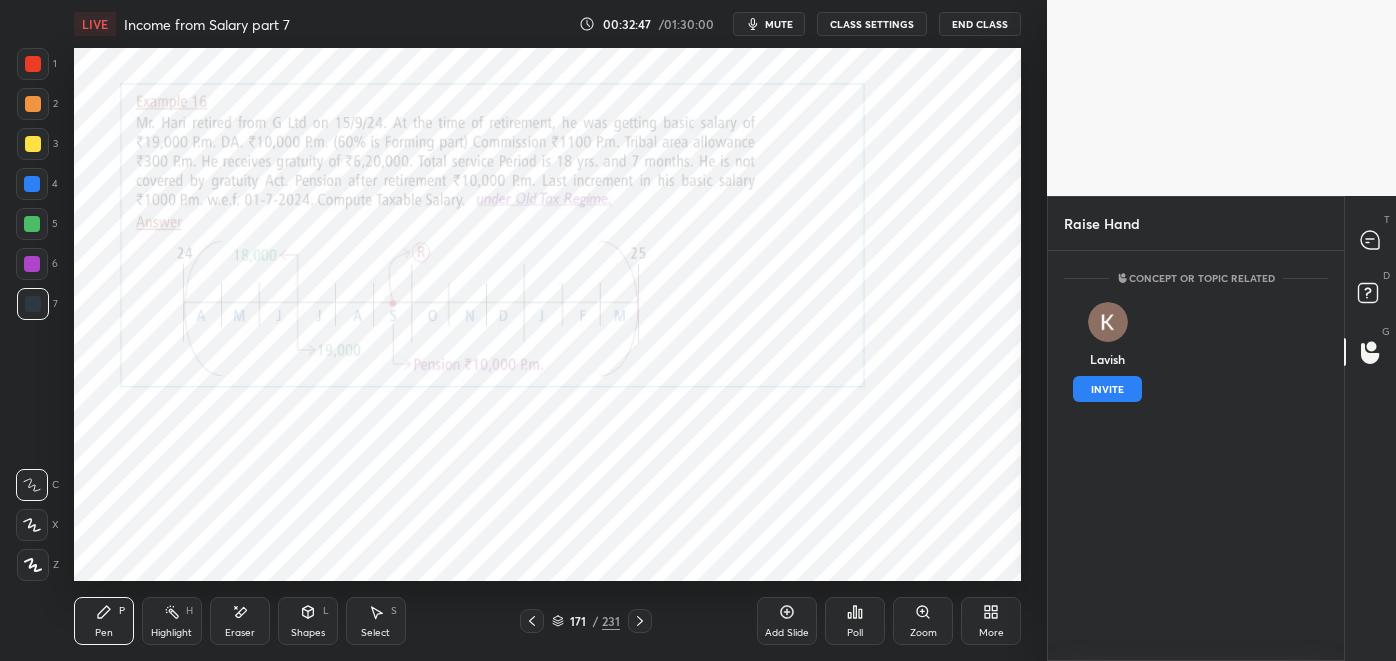 click on "INVITE" at bounding box center (1107, 389) 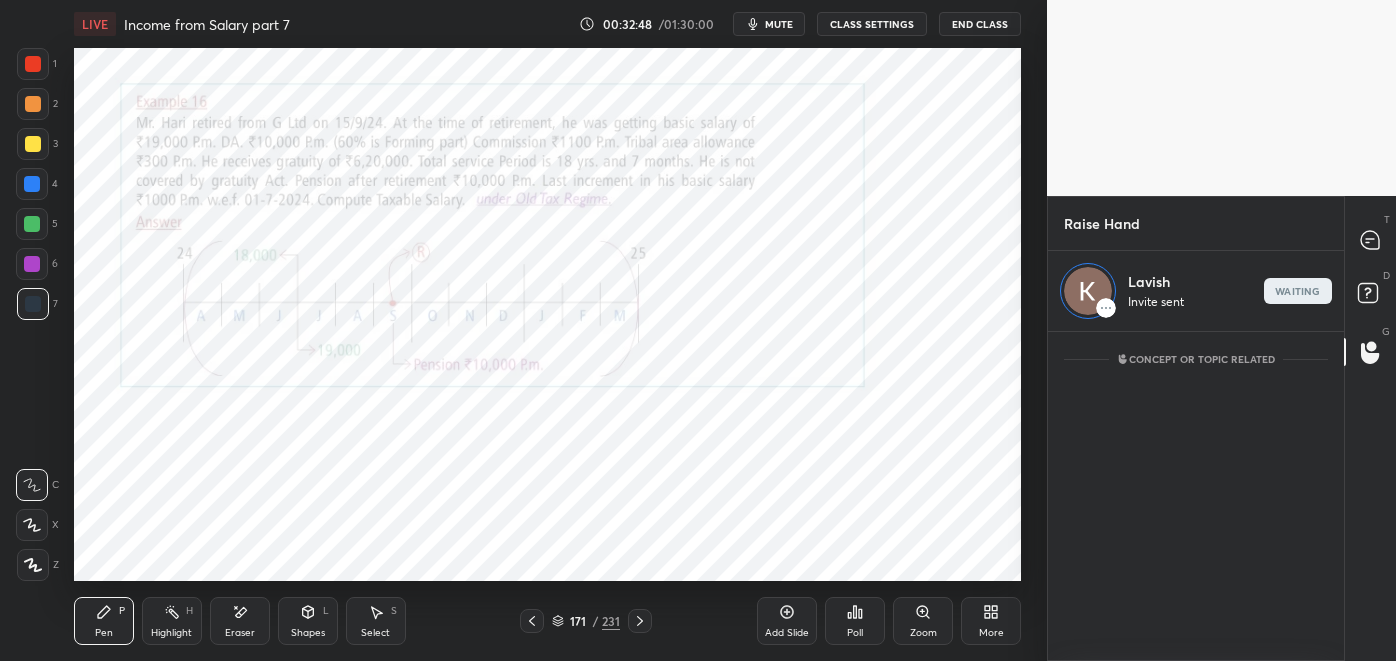 click 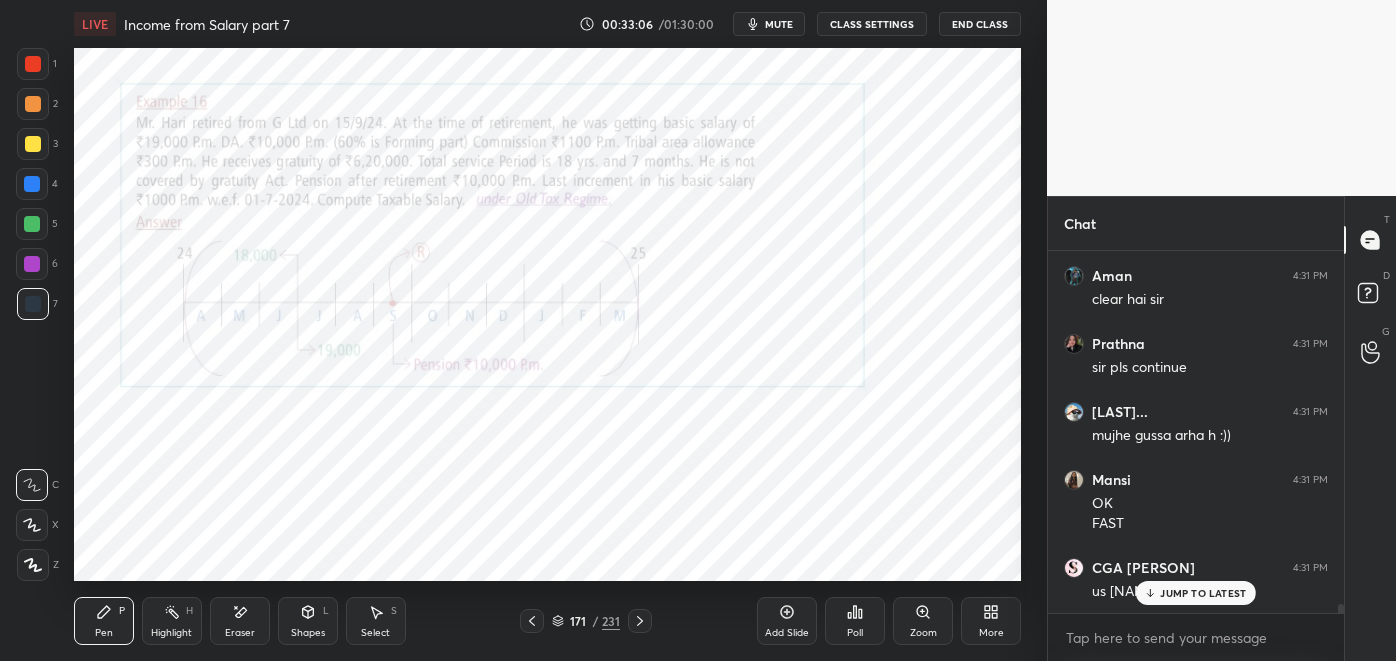 click on "JUMP TO LATEST" at bounding box center [1203, 593] 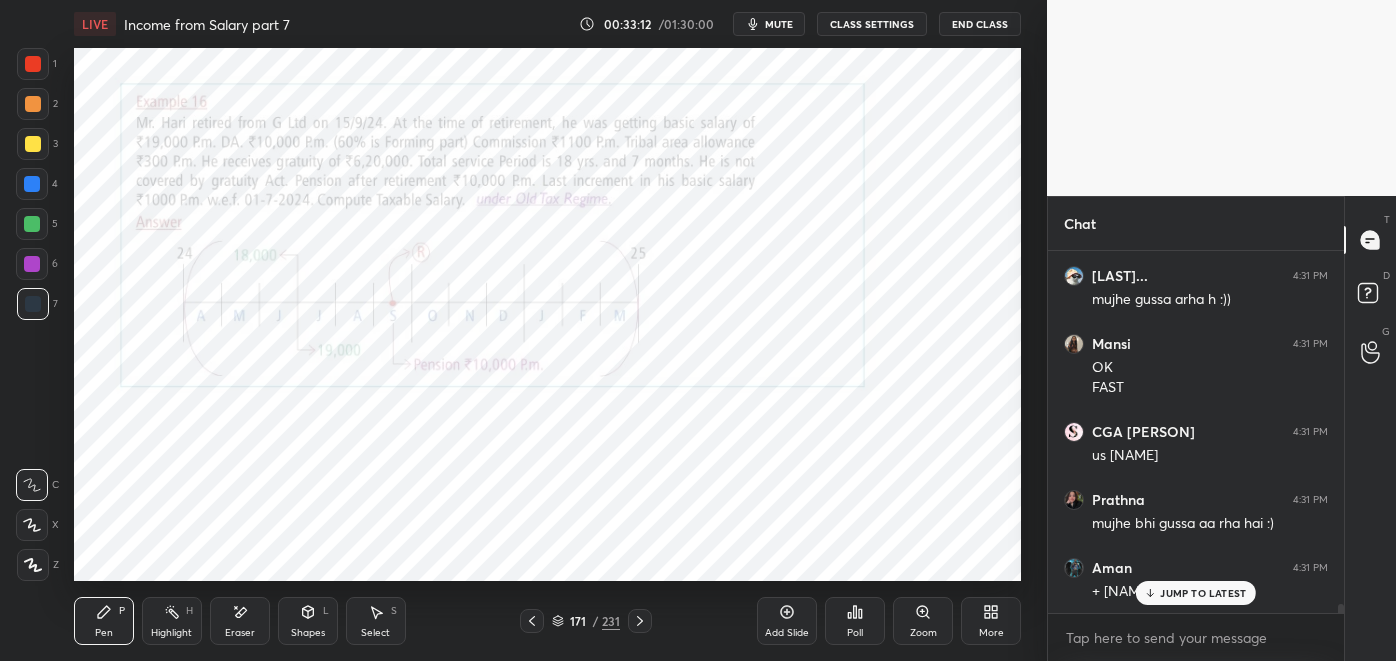 click on "JUMP TO LATEST" at bounding box center [1203, 593] 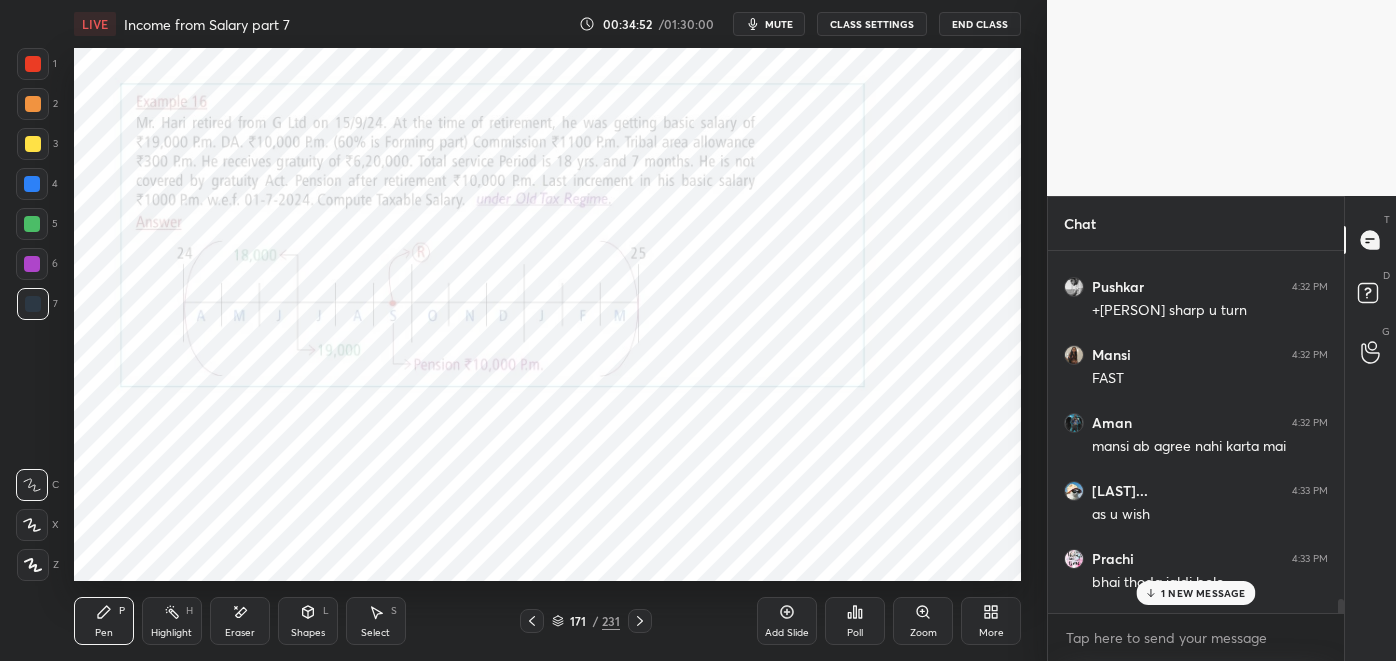 scroll, scrollTop: 13675, scrollLeft: 0, axis: vertical 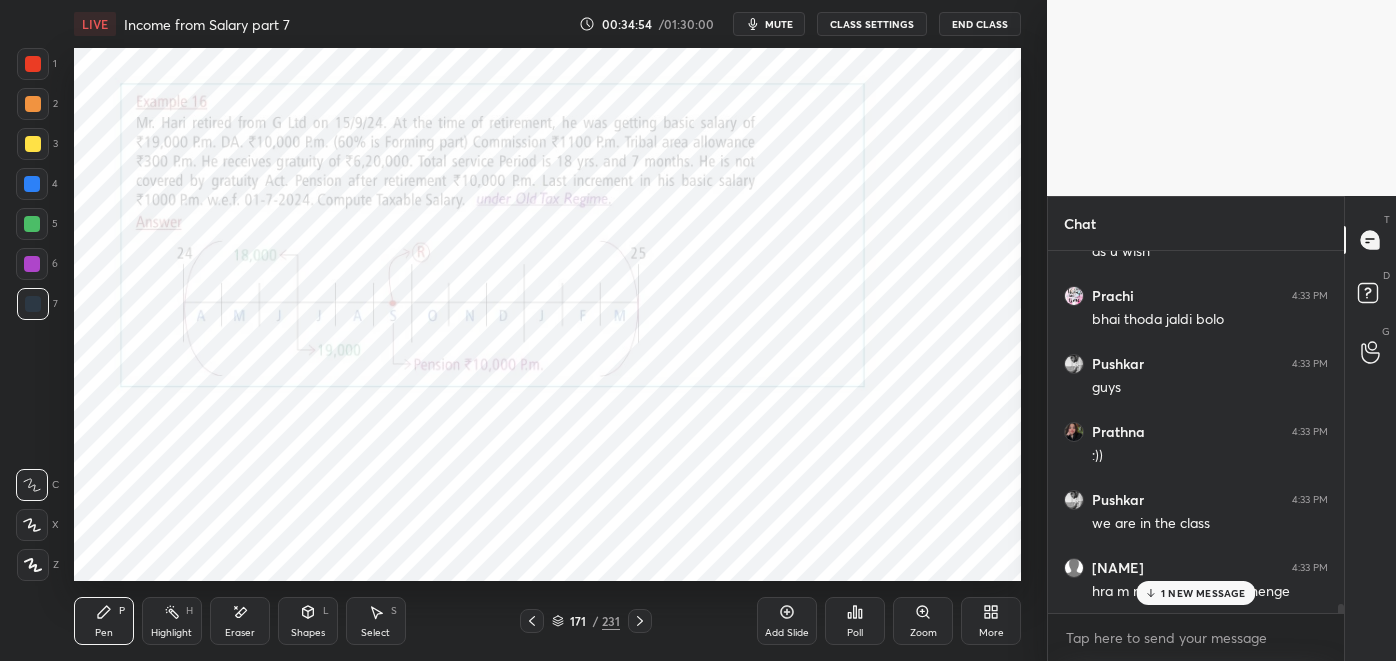 click on "1 NEW MESSAGE" at bounding box center (1203, 593) 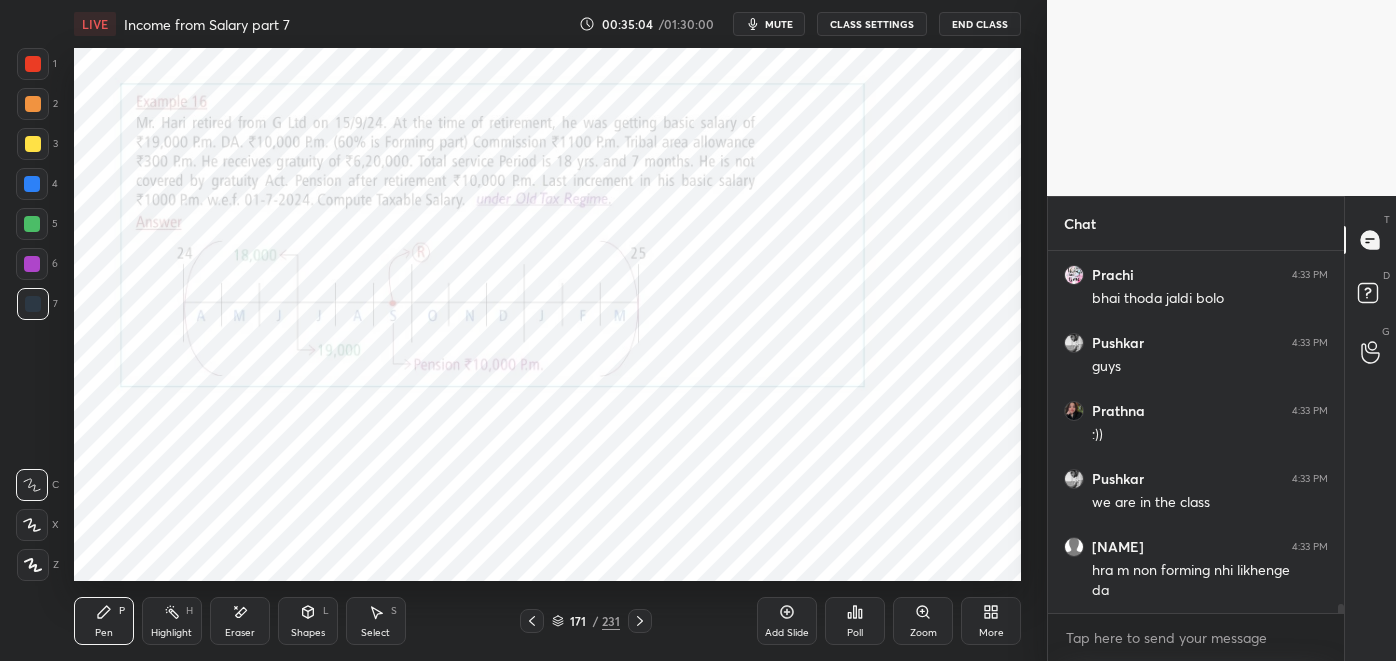 scroll, scrollTop: 13763, scrollLeft: 0, axis: vertical 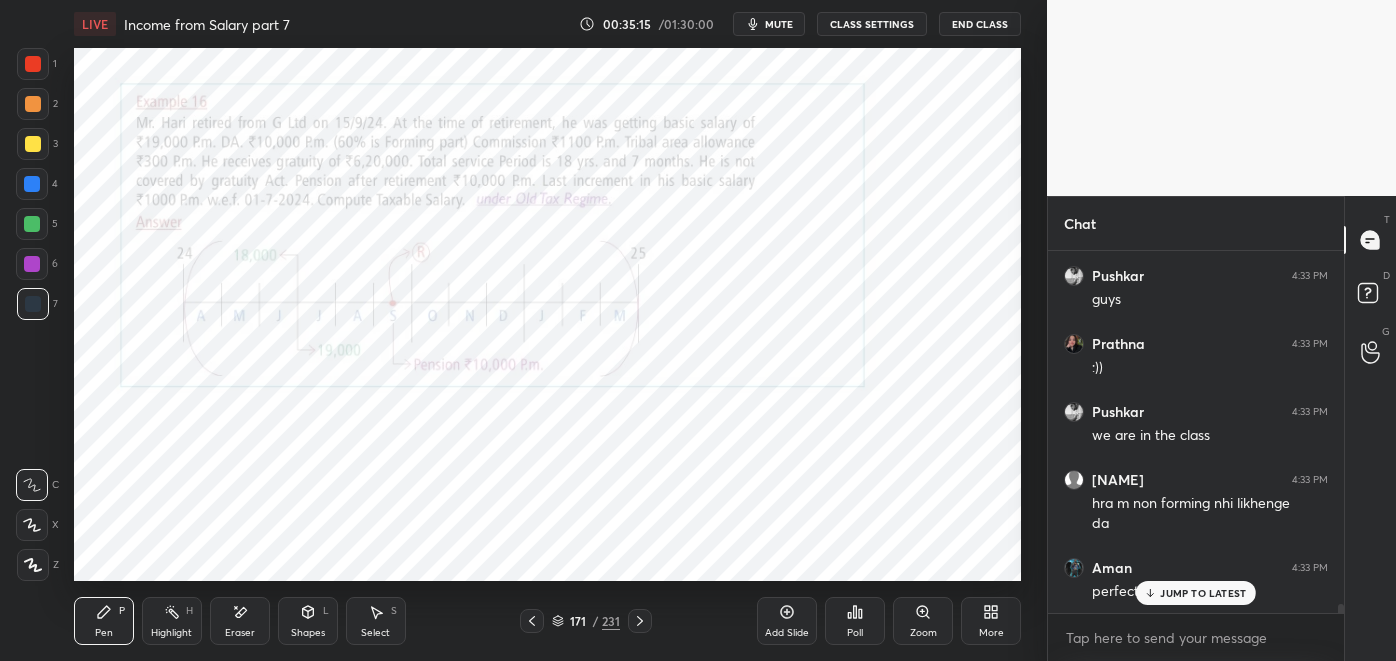 click 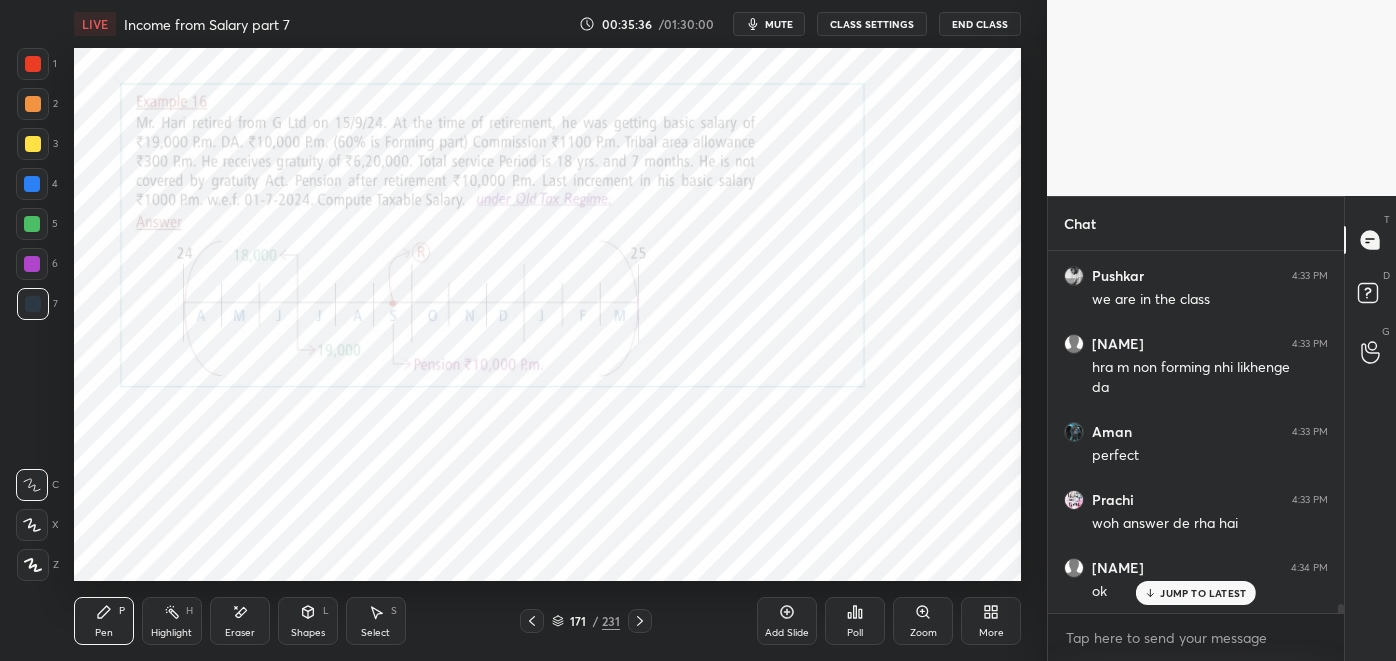 scroll, scrollTop: 13968, scrollLeft: 0, axis: vertical 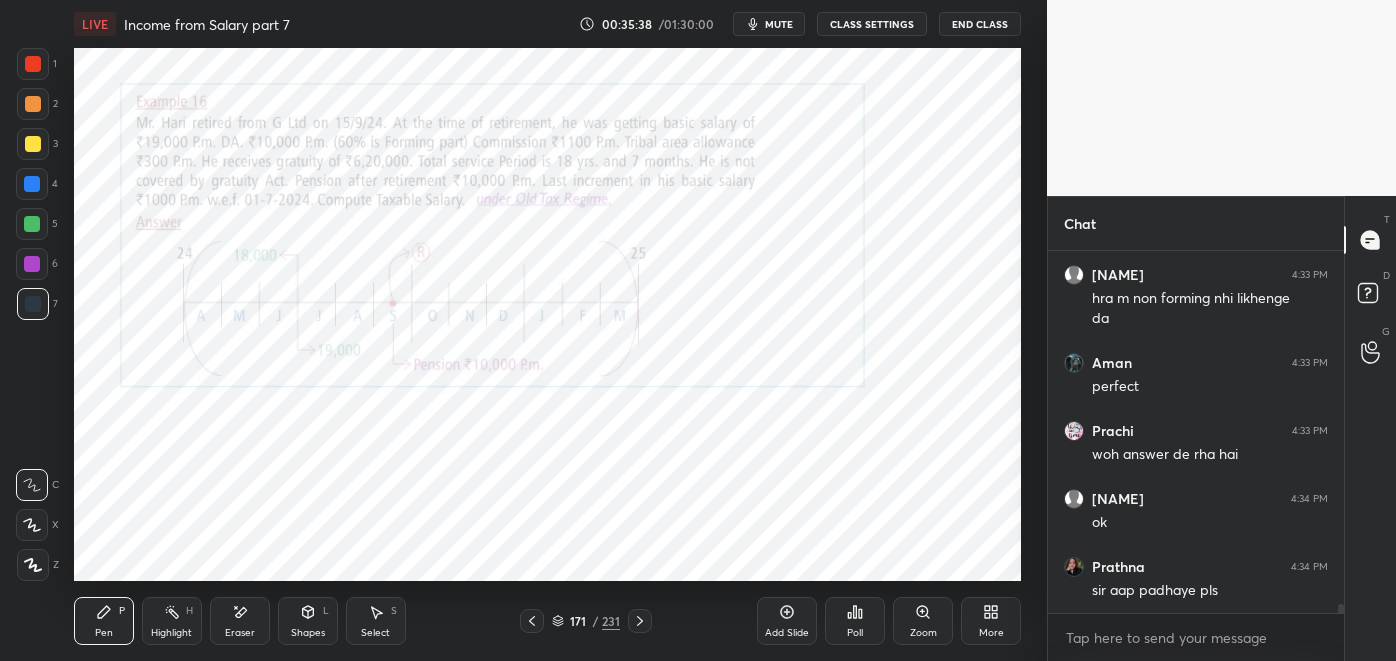 click on "Eraser" at bounding box center (240, 621) 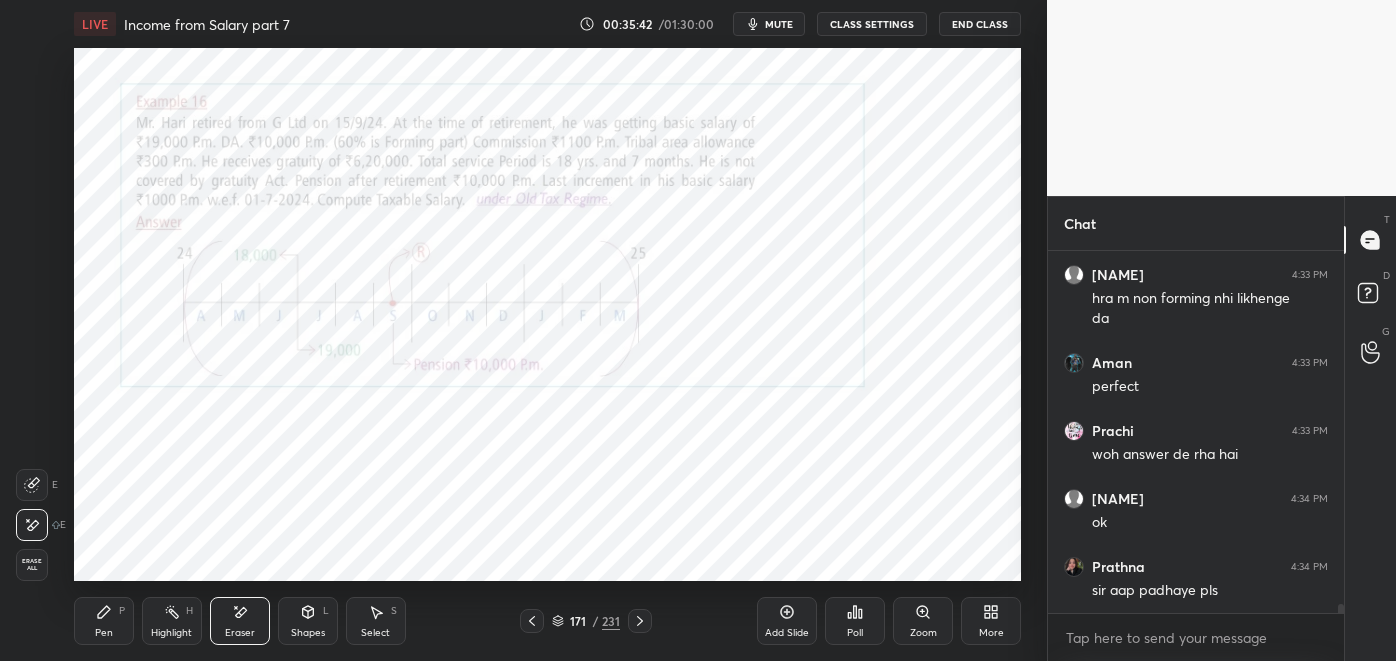 scroll, scrollTop: 14035, scrollLeft: 0, axis: vertical 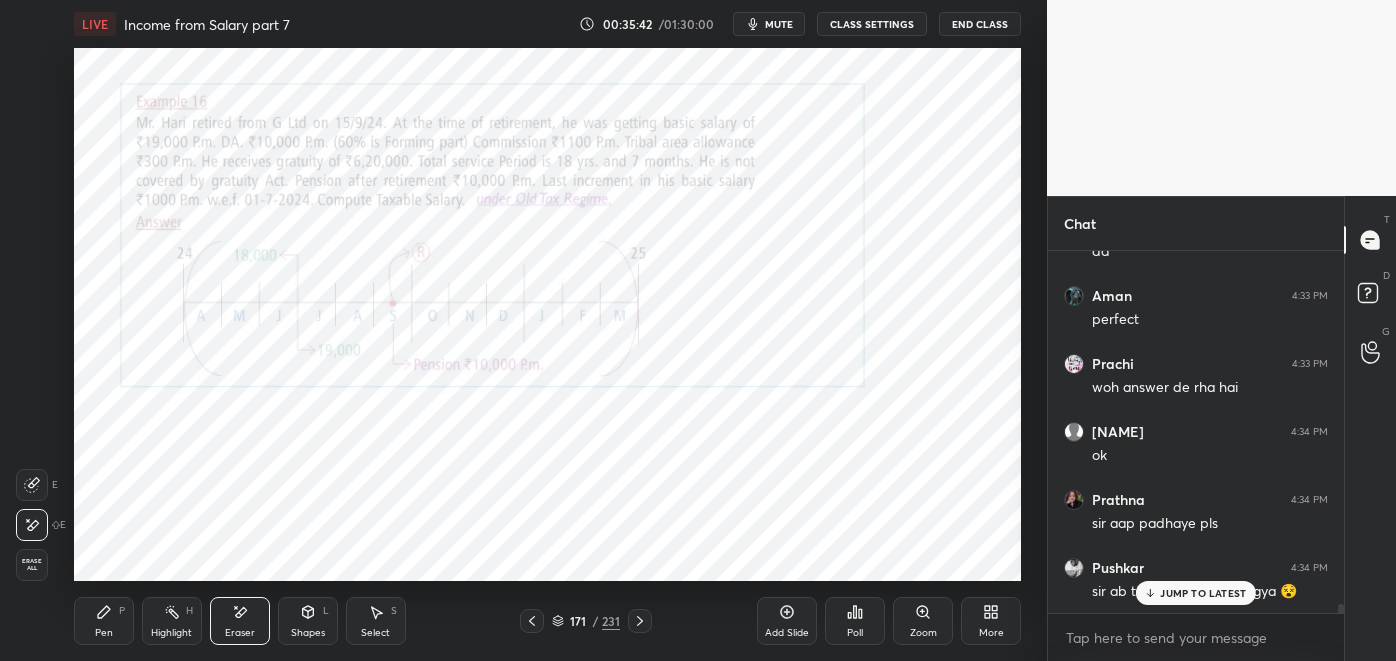 click on "Pen P" at bounding box center [104, 621] 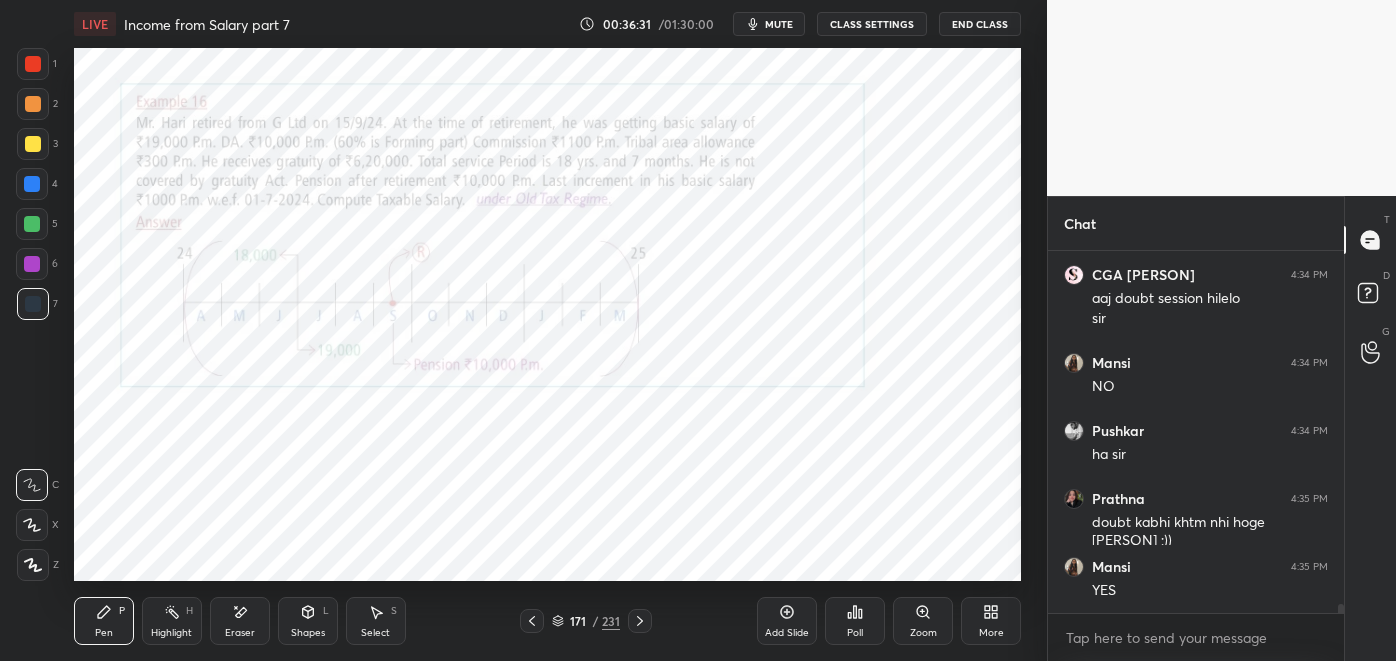 scroll, scrollTop: 14755, scrollLeft: 0, axis: vertical 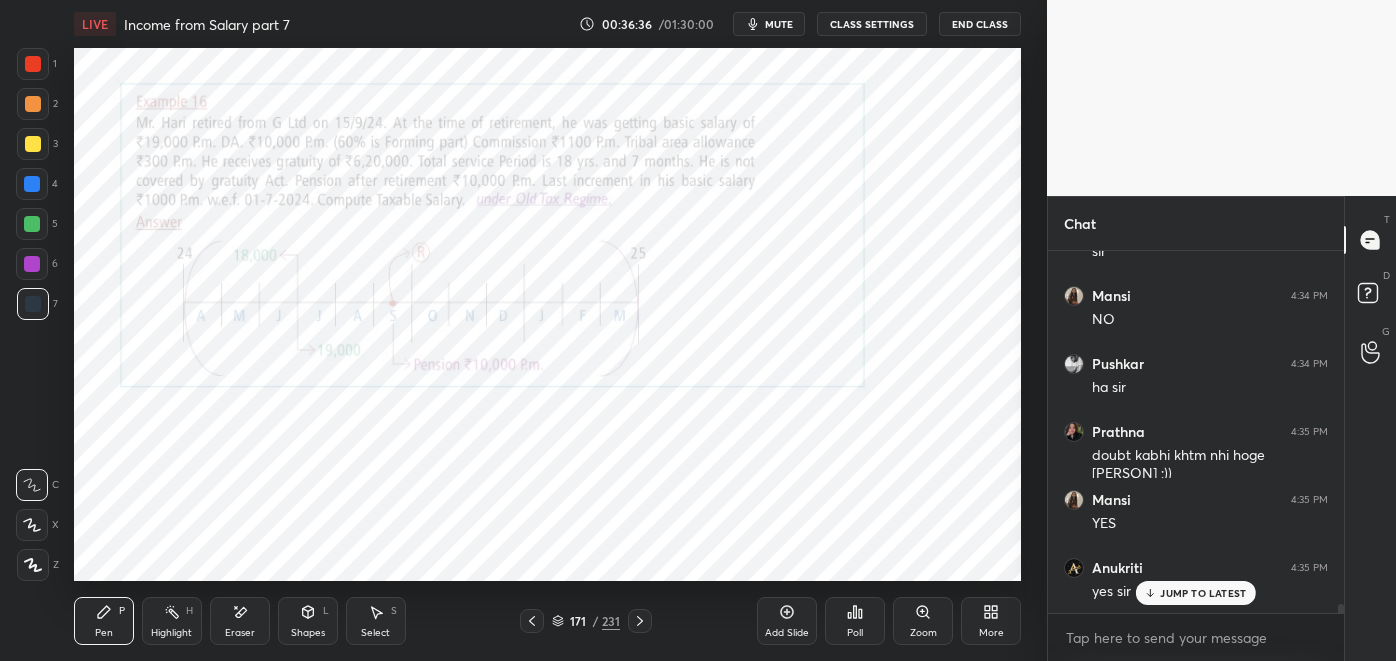 click at bounding box center (33, 64) 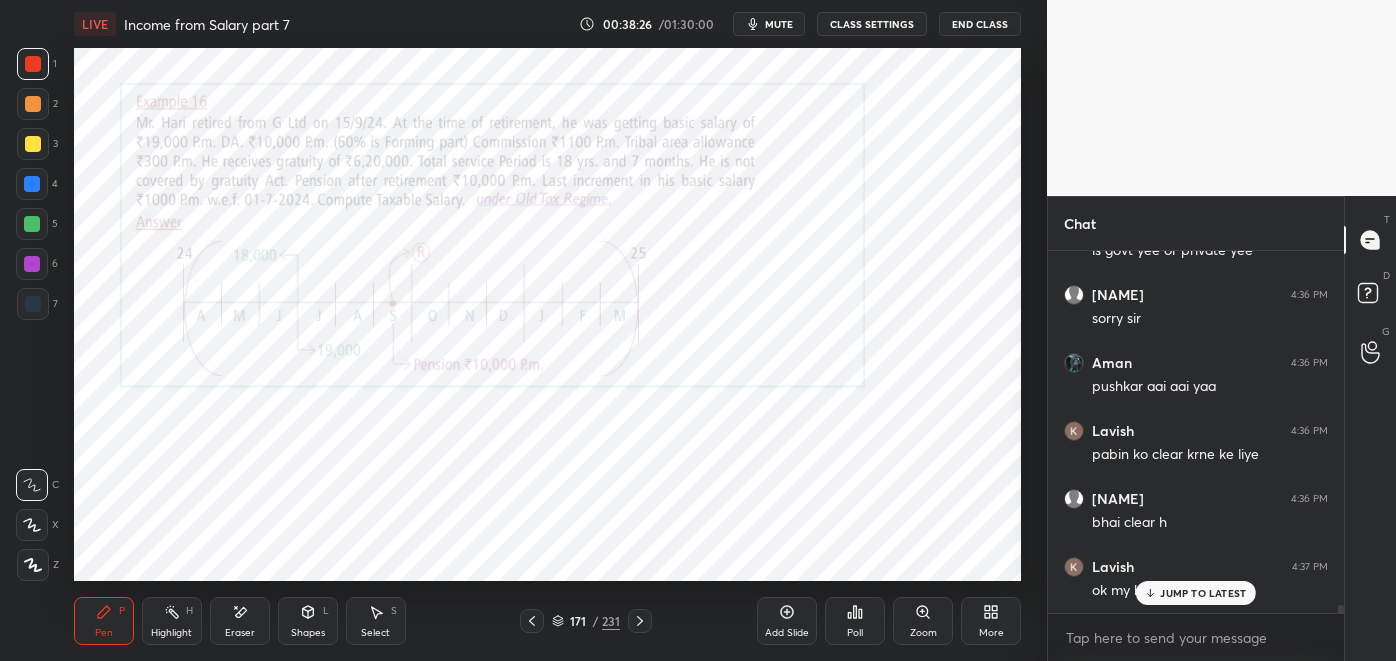 scroll, scrollTop: 15557, scrollLeft: 0, axis: vertical 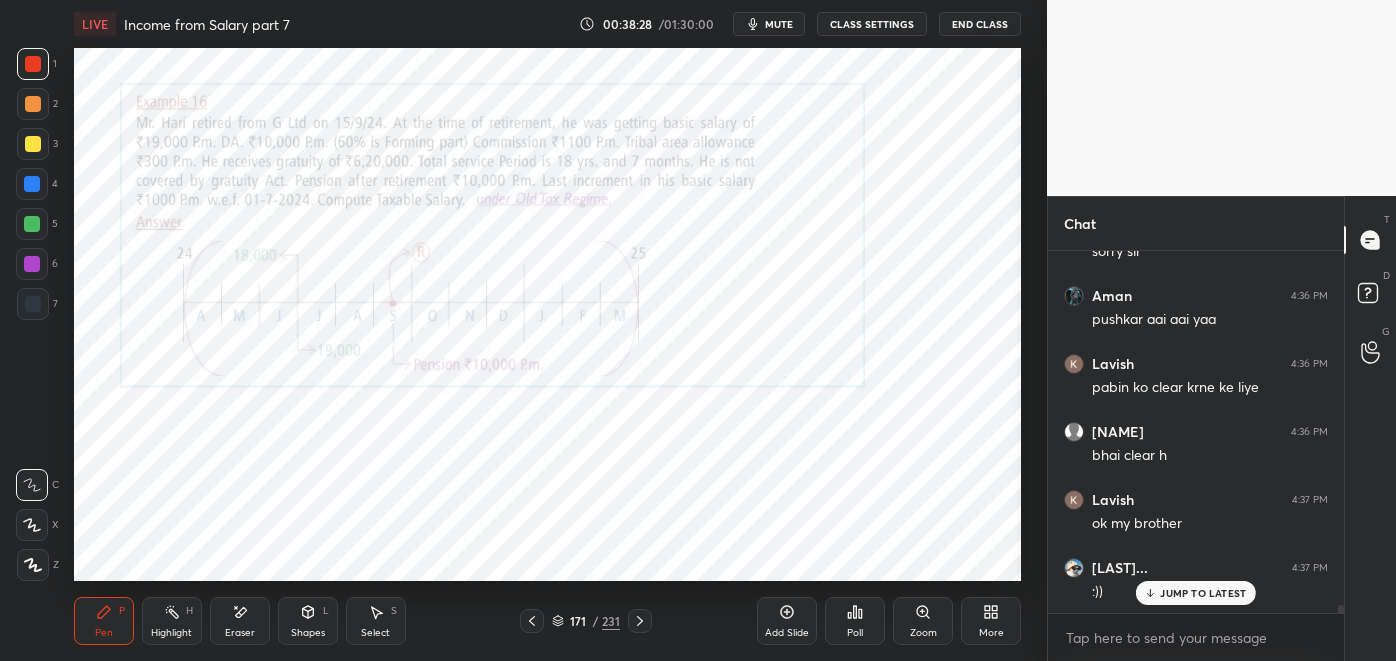 click on "Highlight H" at bounding box center (172, 621) 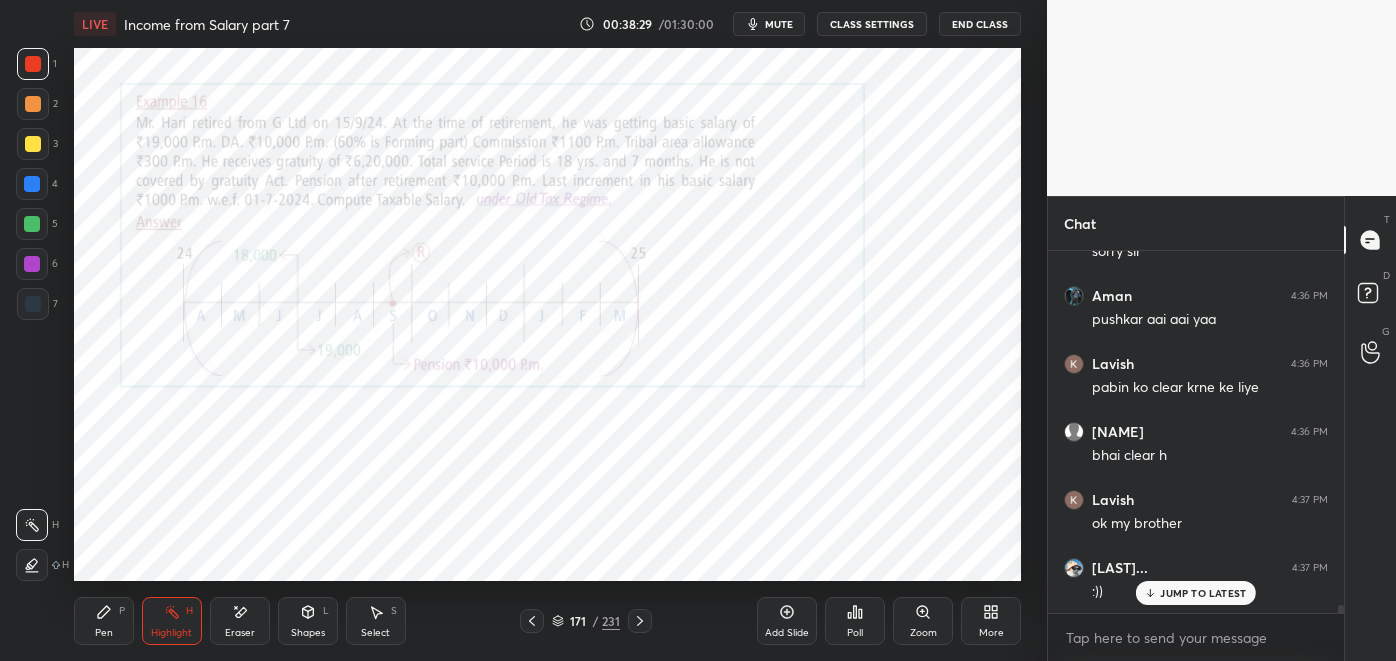click at bounding box center (32, 224) 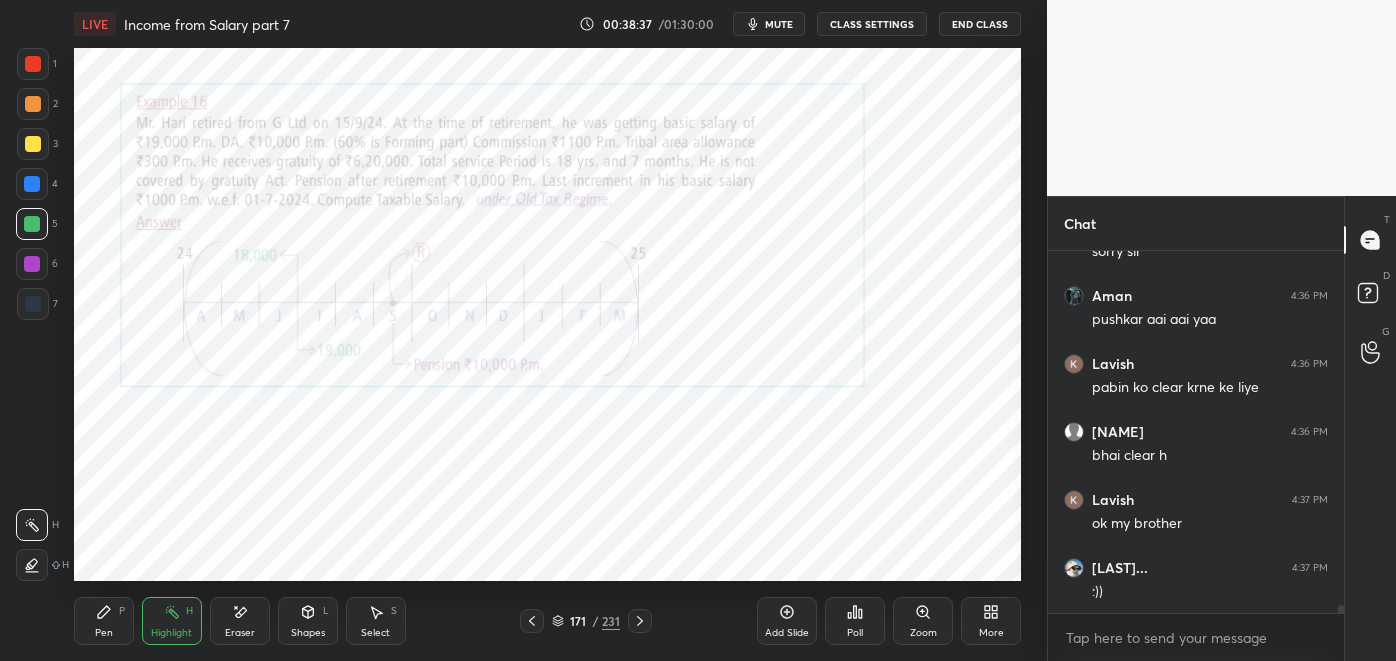 scroll, scrollTop: 15626, scrollLeft: 0, axis: vertical 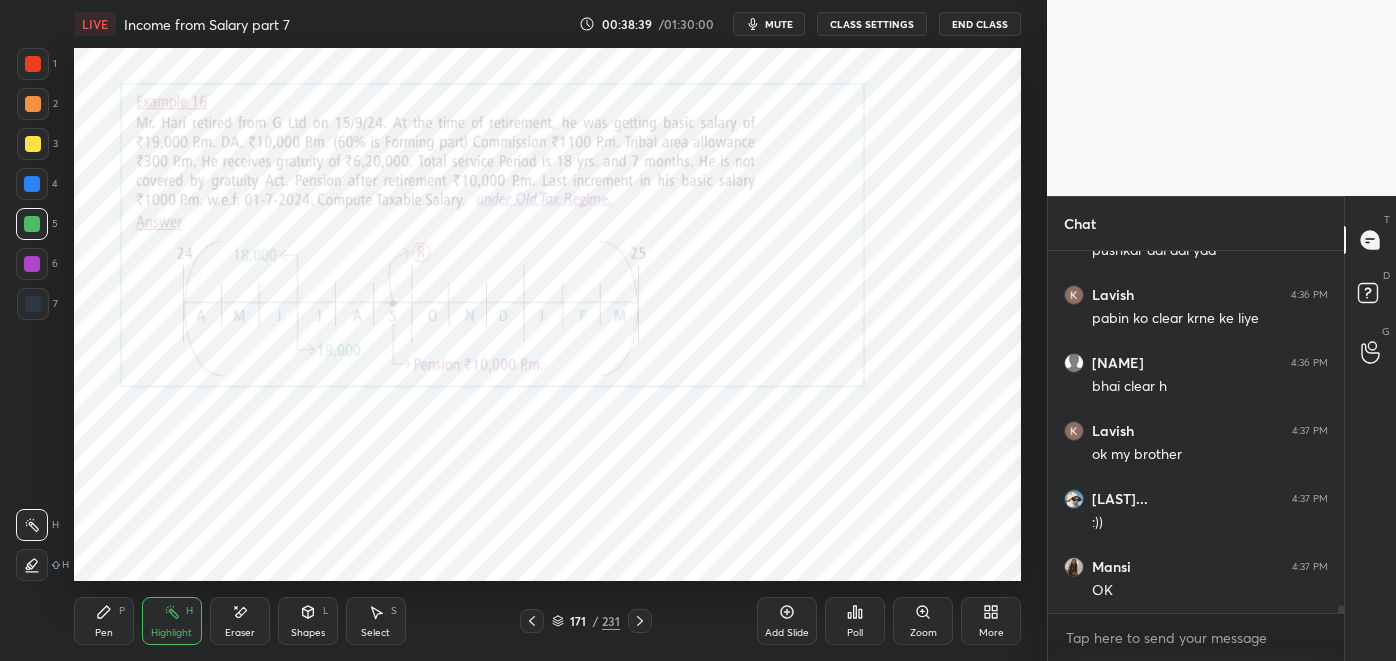 click at bounding box center [532, 621] 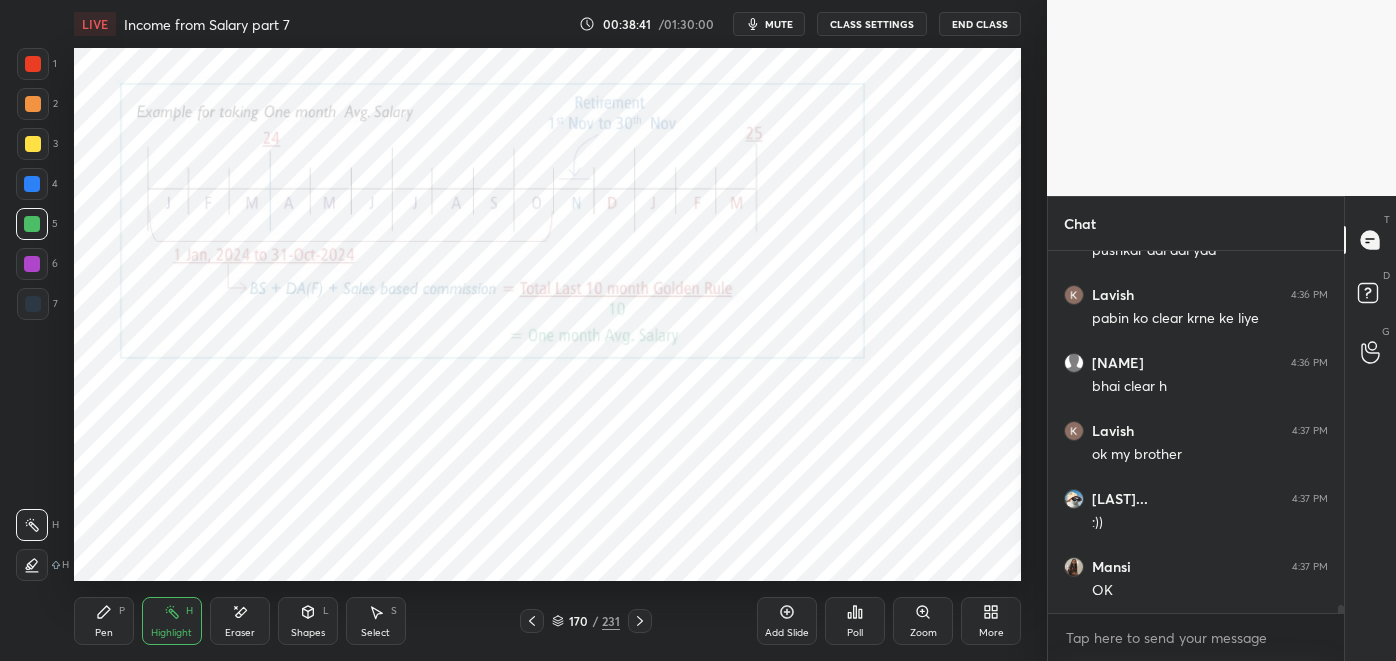 click 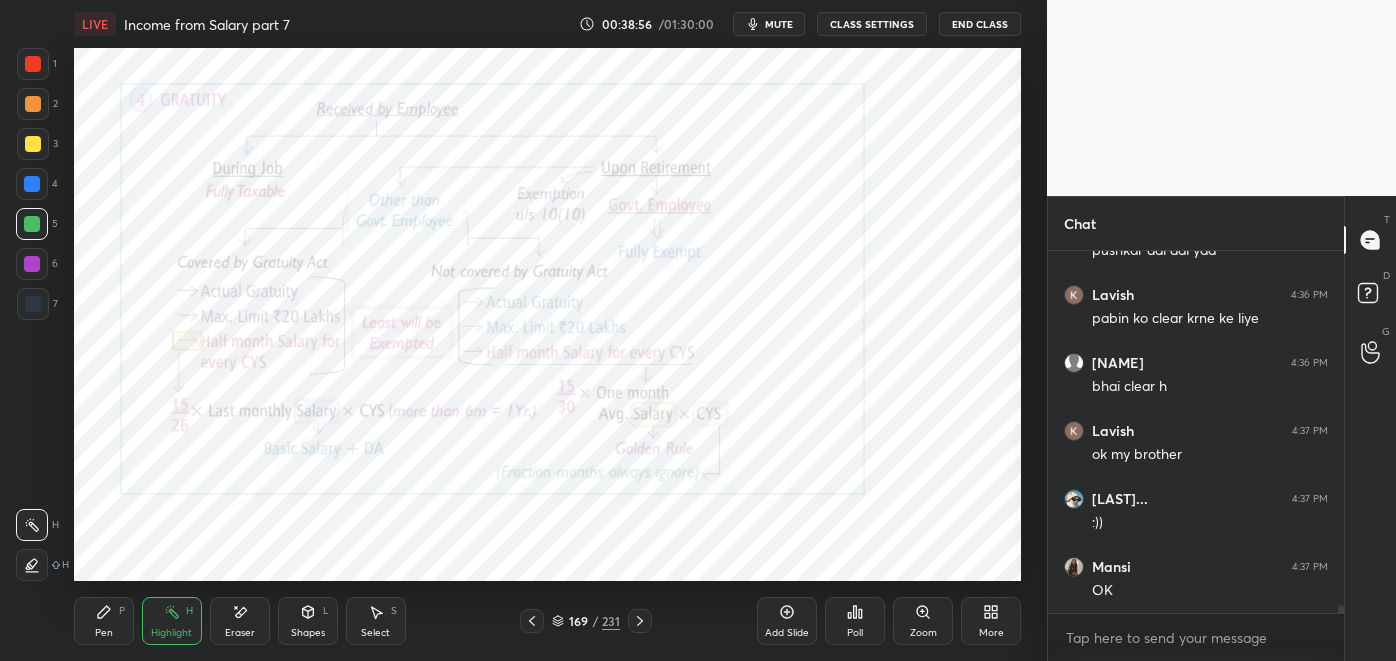 click at bounding box center (640, 621) 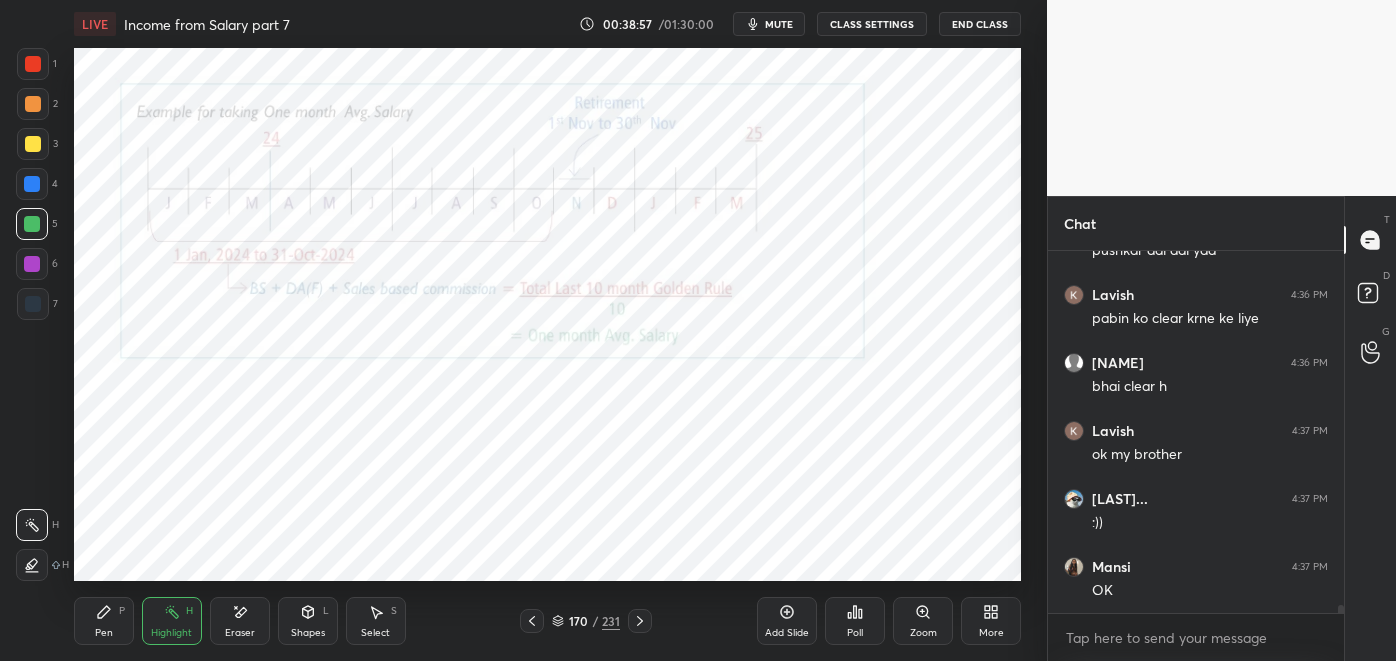 click 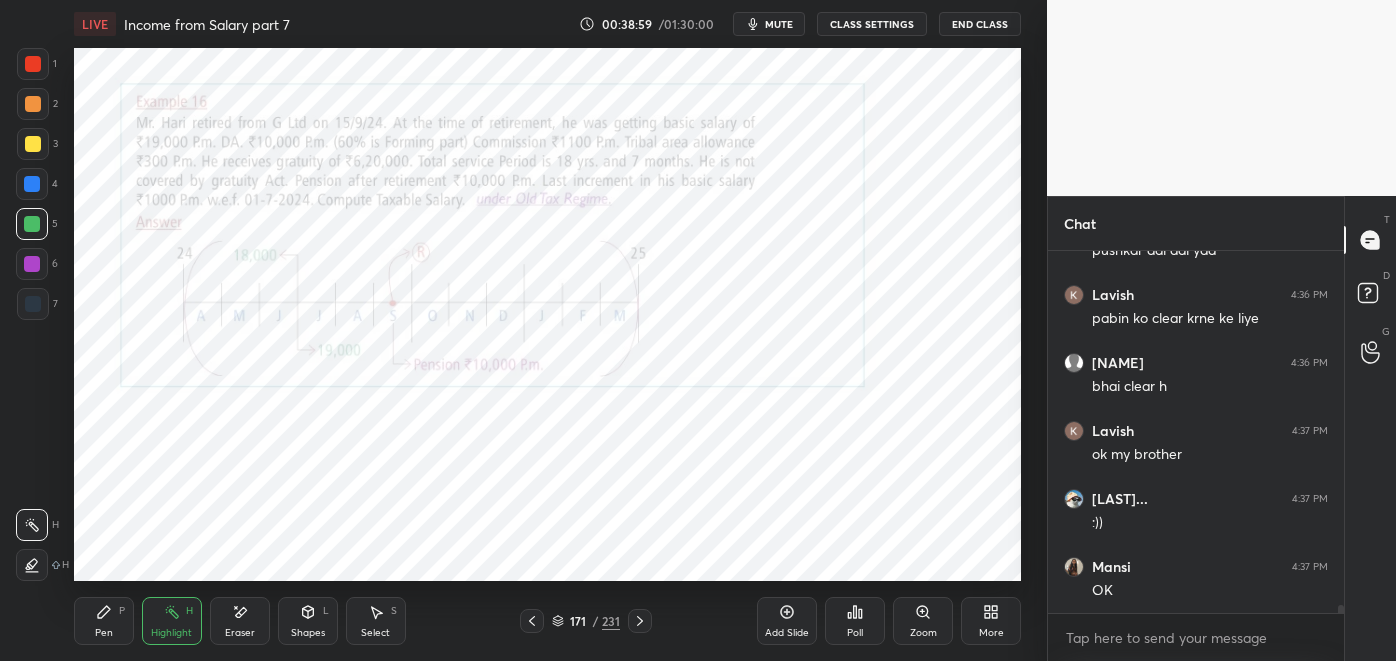 click 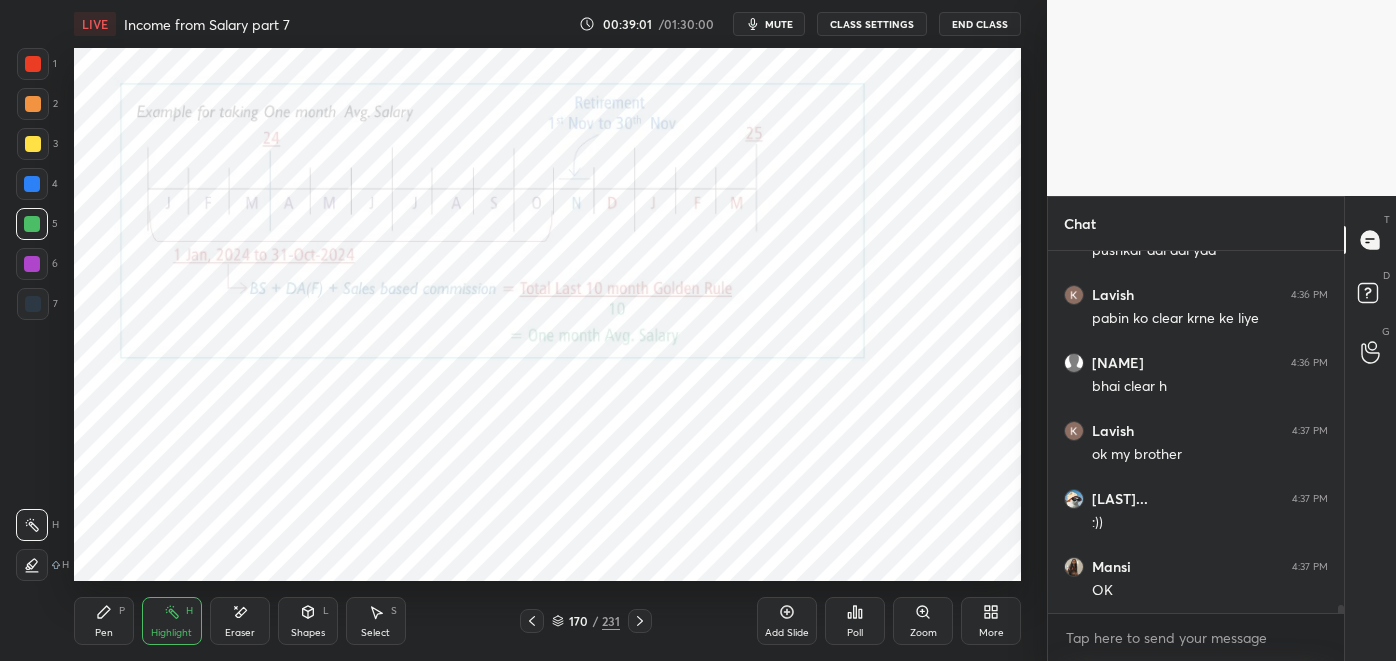click on "Add Slide" at bounding box center (787, 621) 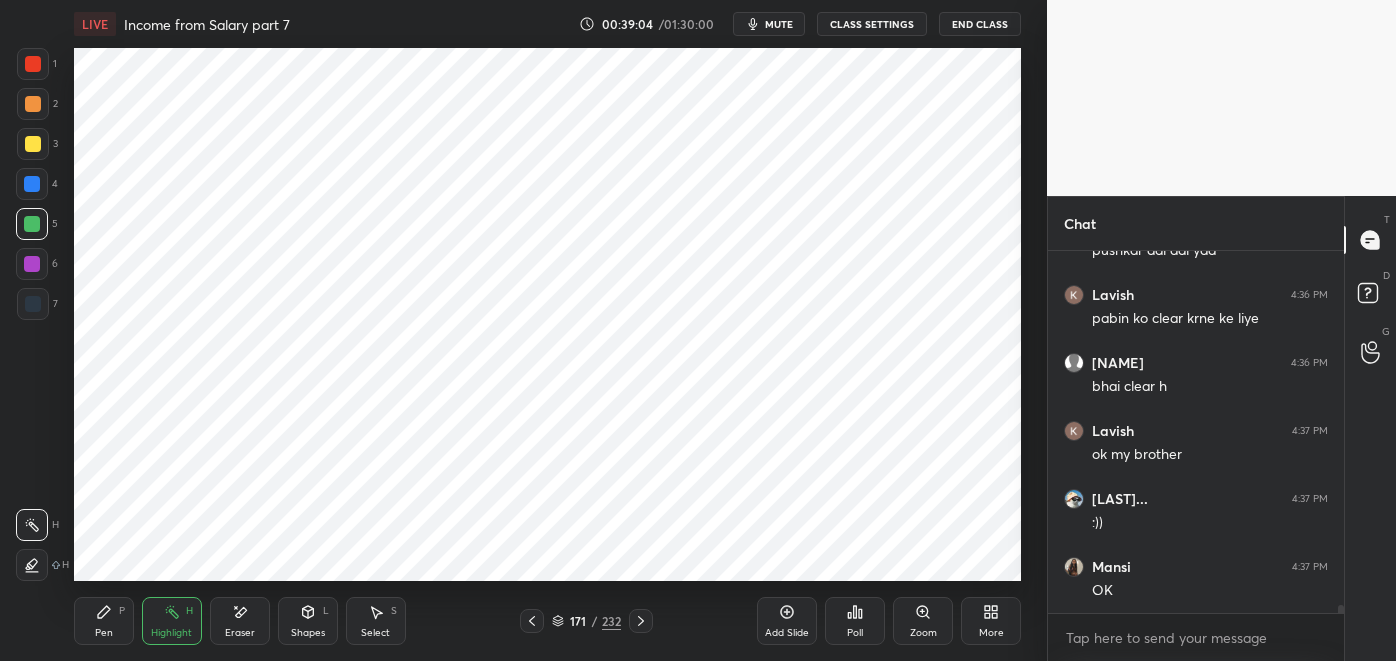 click at bounding box center (33, 64) 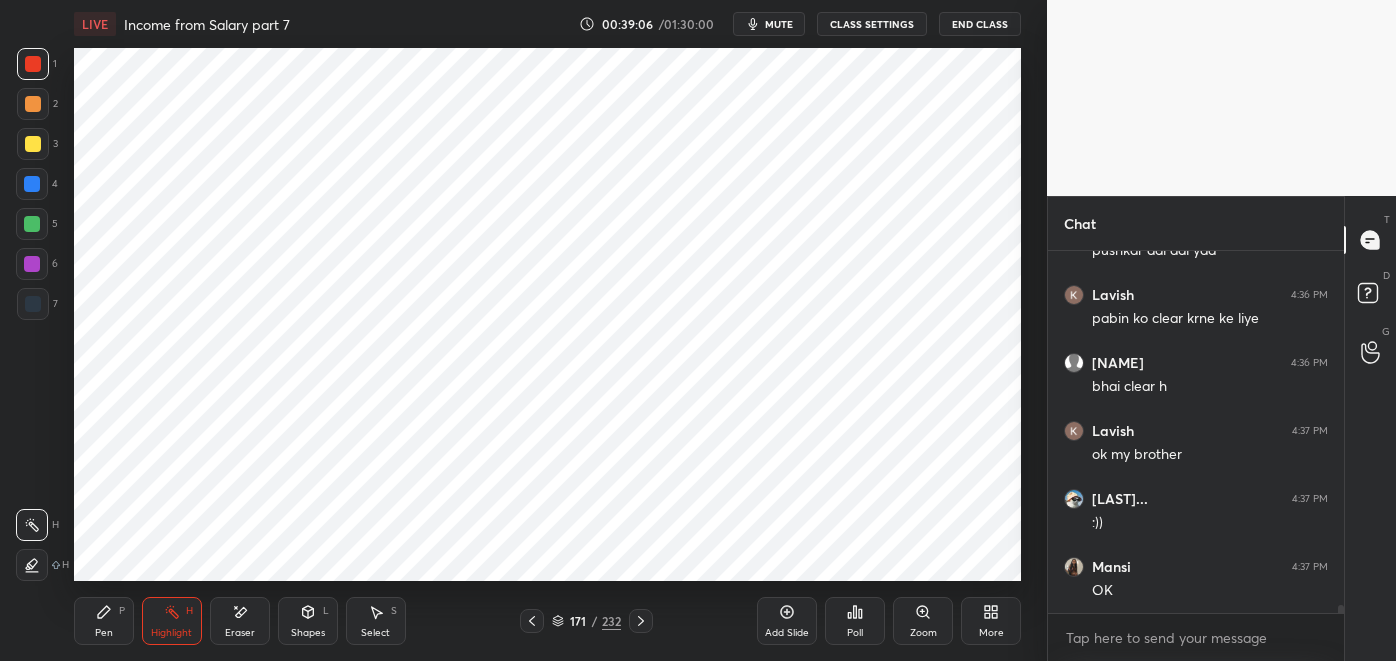 click at bounding box center (33, 304) 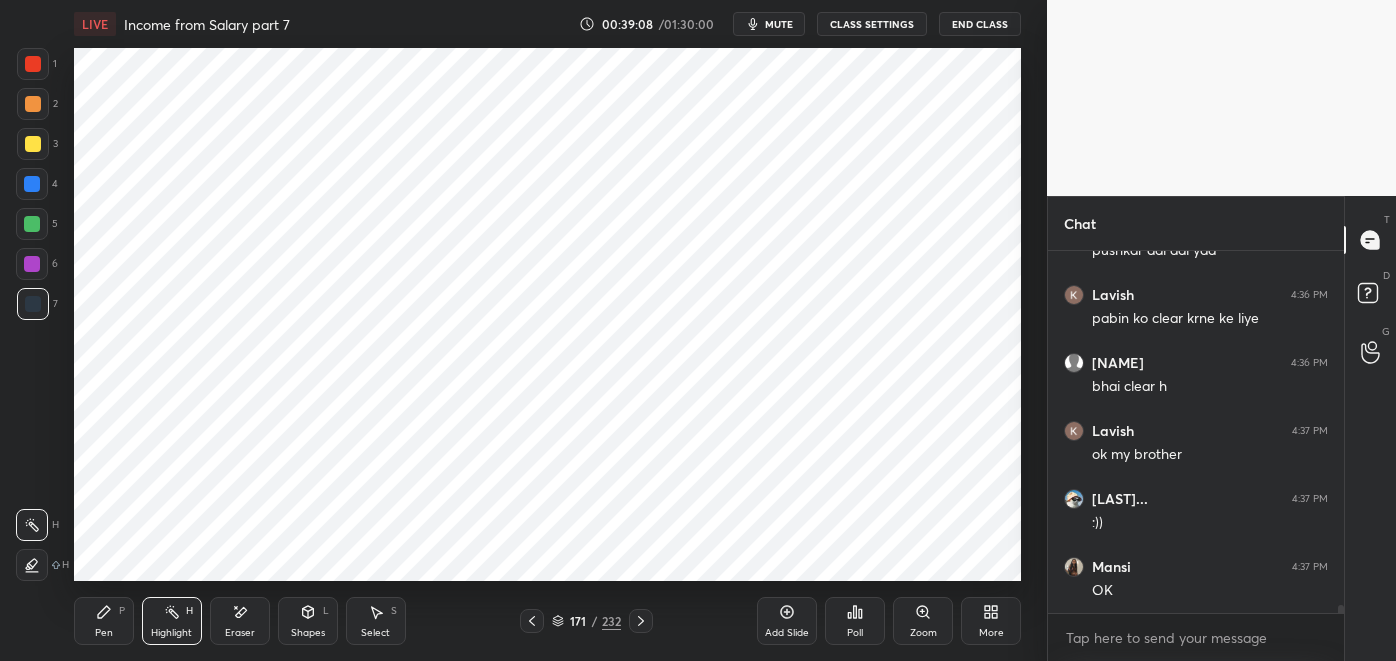 click 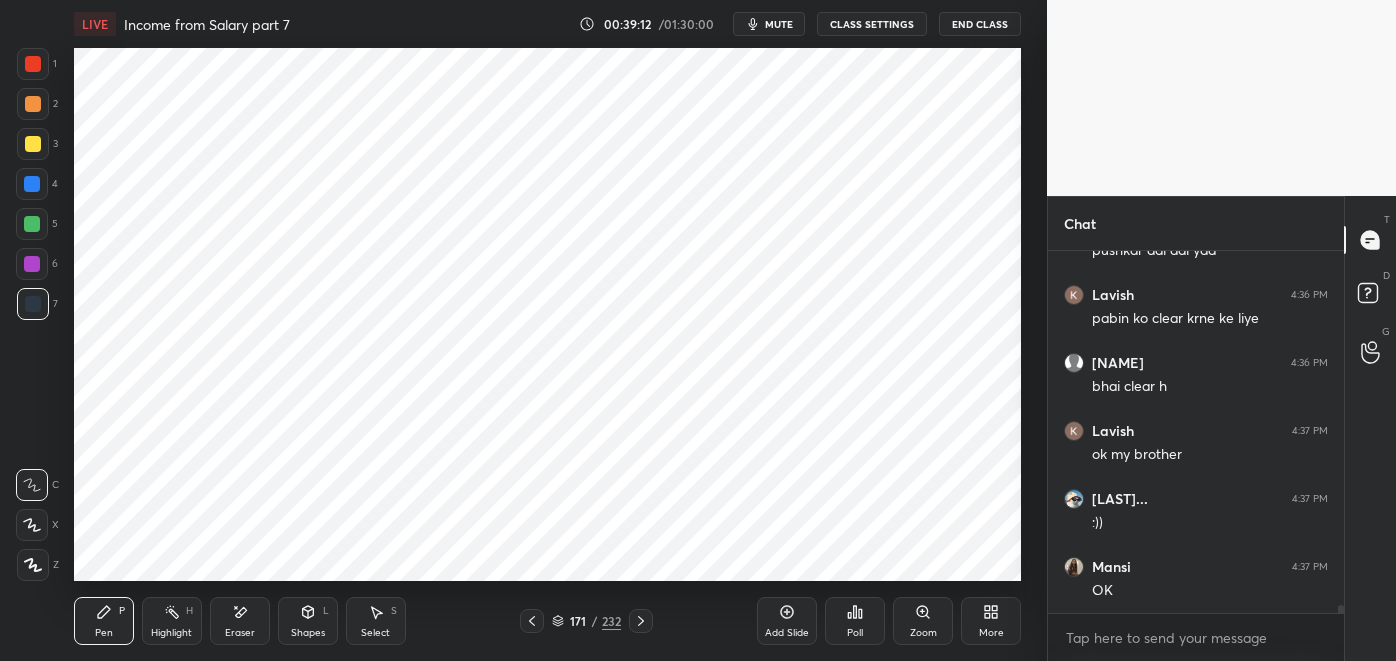 scroll, scrollTop: 15693, scrollLeft: 0, axis: vertical 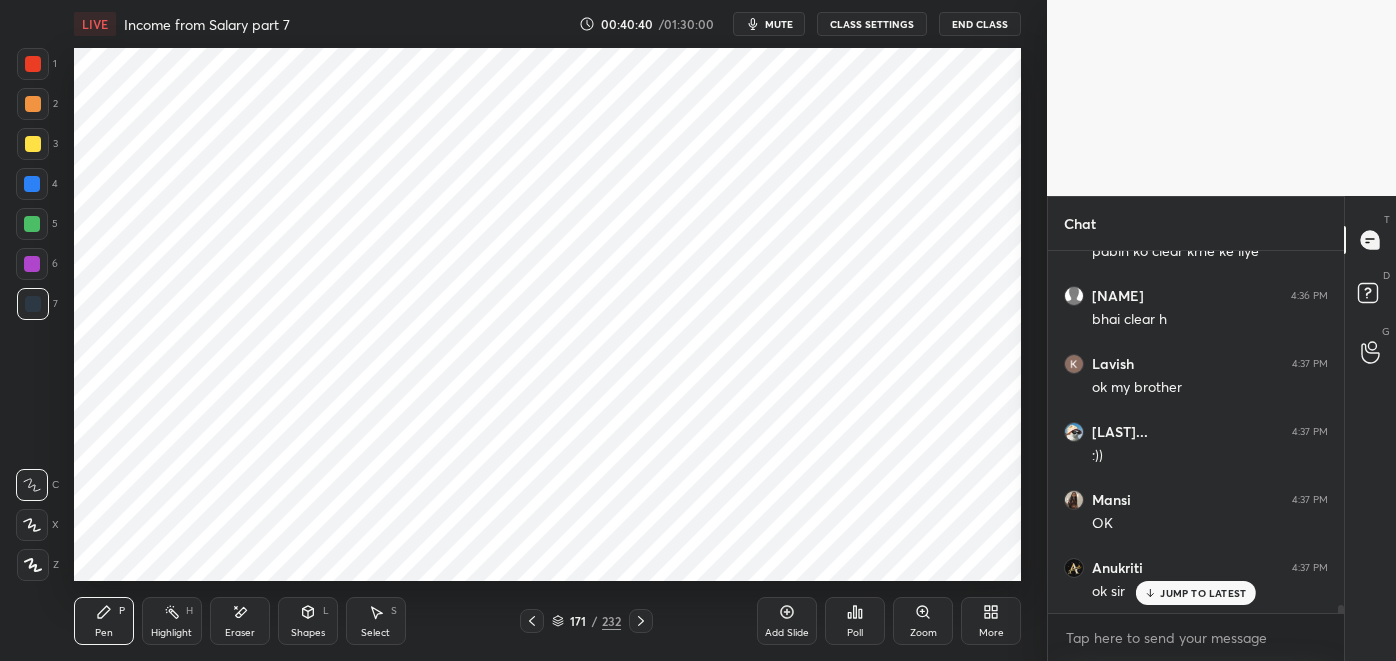 click 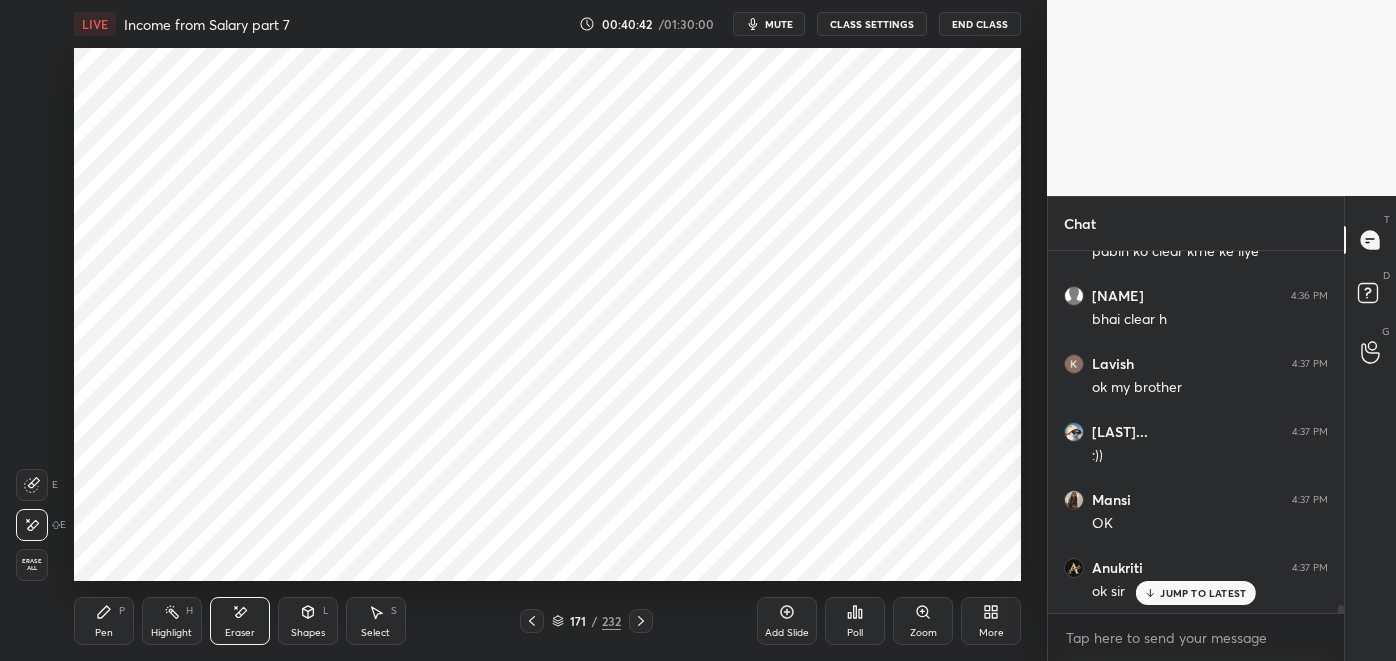 click on "P" at bounding box center (122, 611) 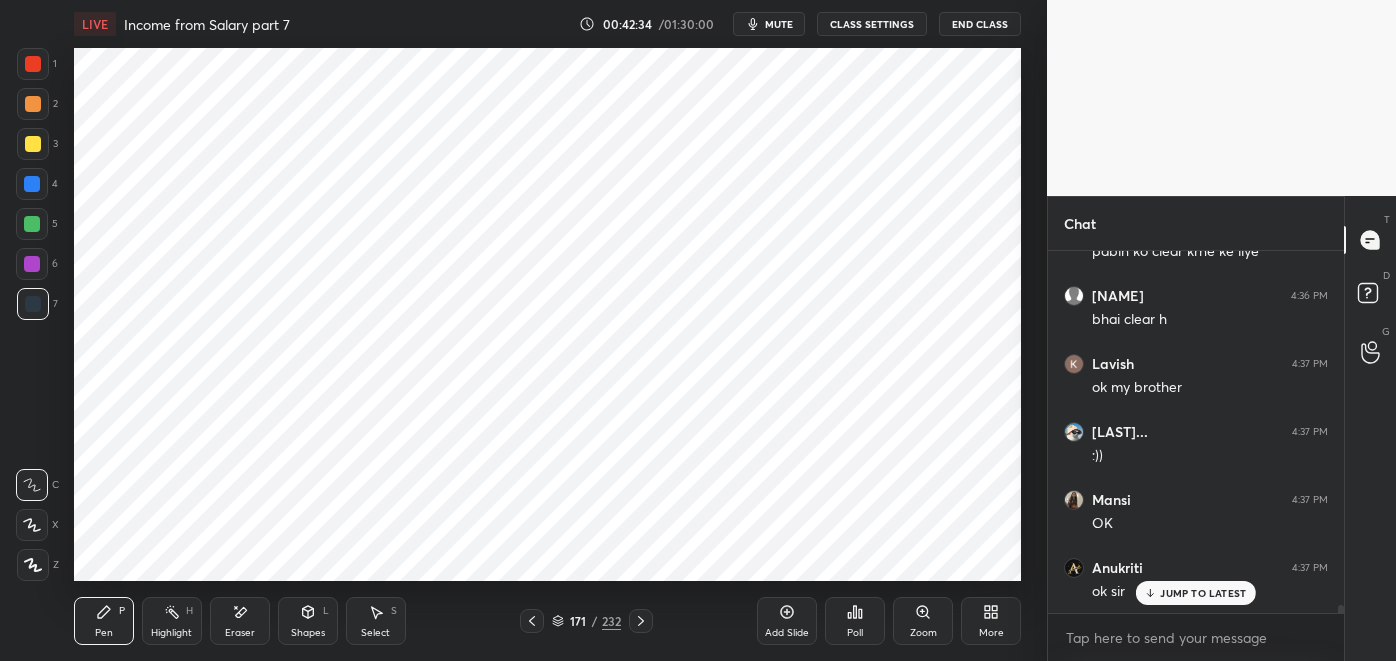 click at bounding box center (33, 64) 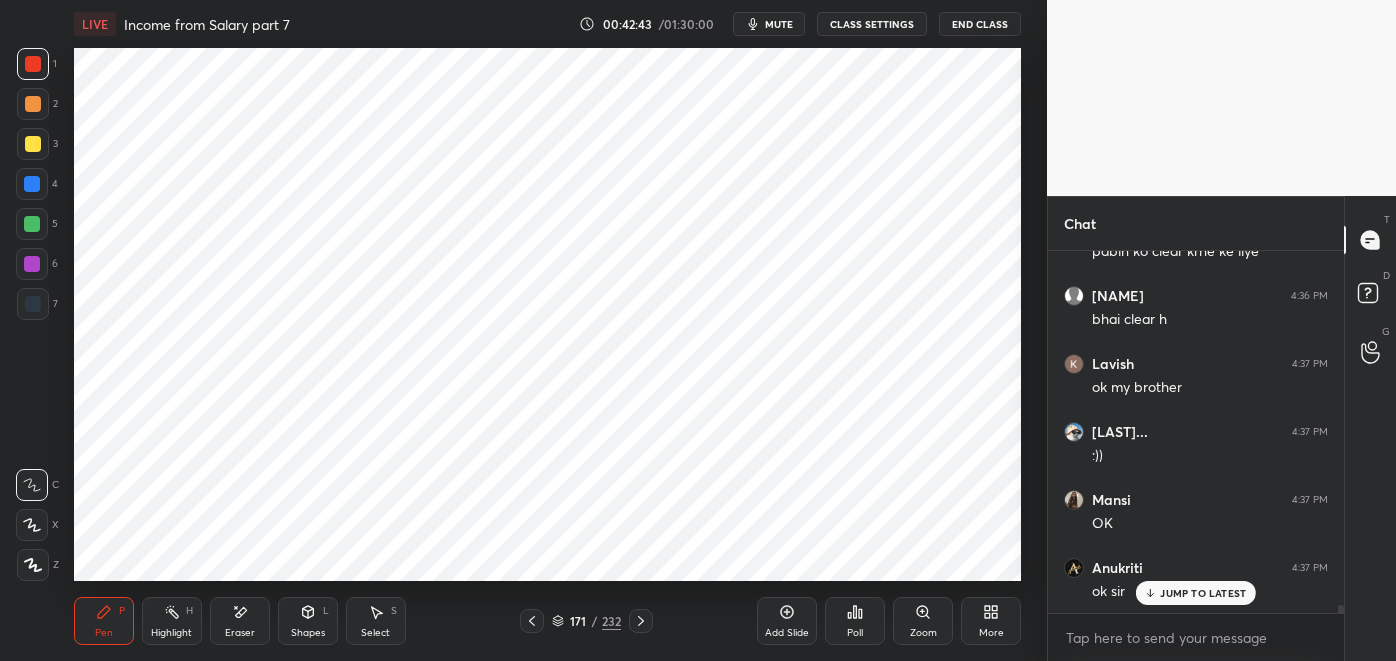 click on "Shapes L" at bounding box center [308, 621] 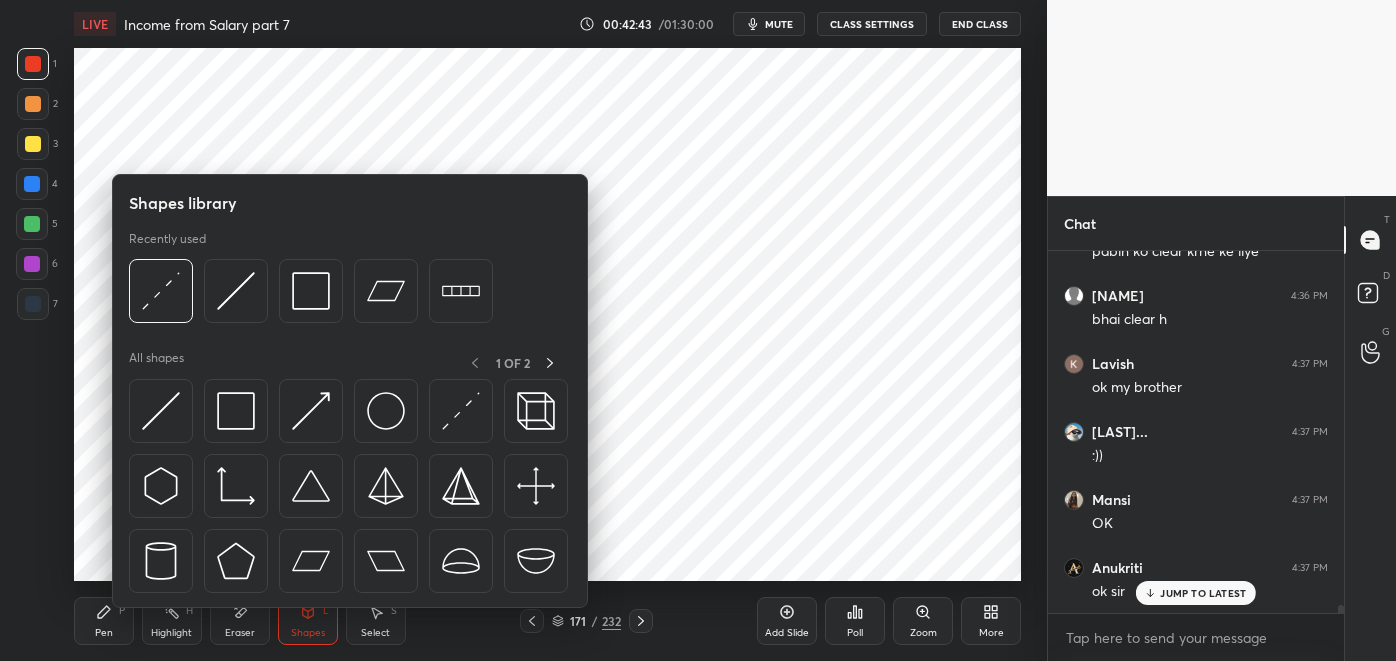 click at bounding box center [236, 291] 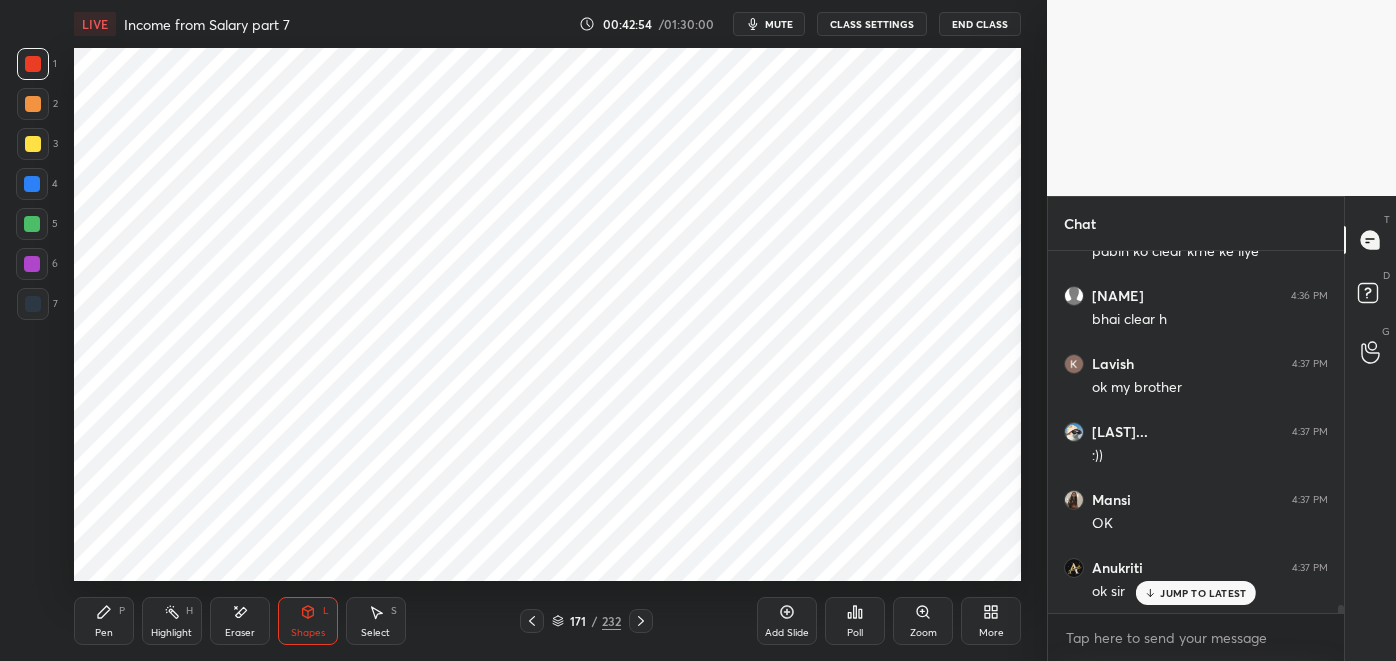 click on "Pen P" at bounding box center [104, 621] 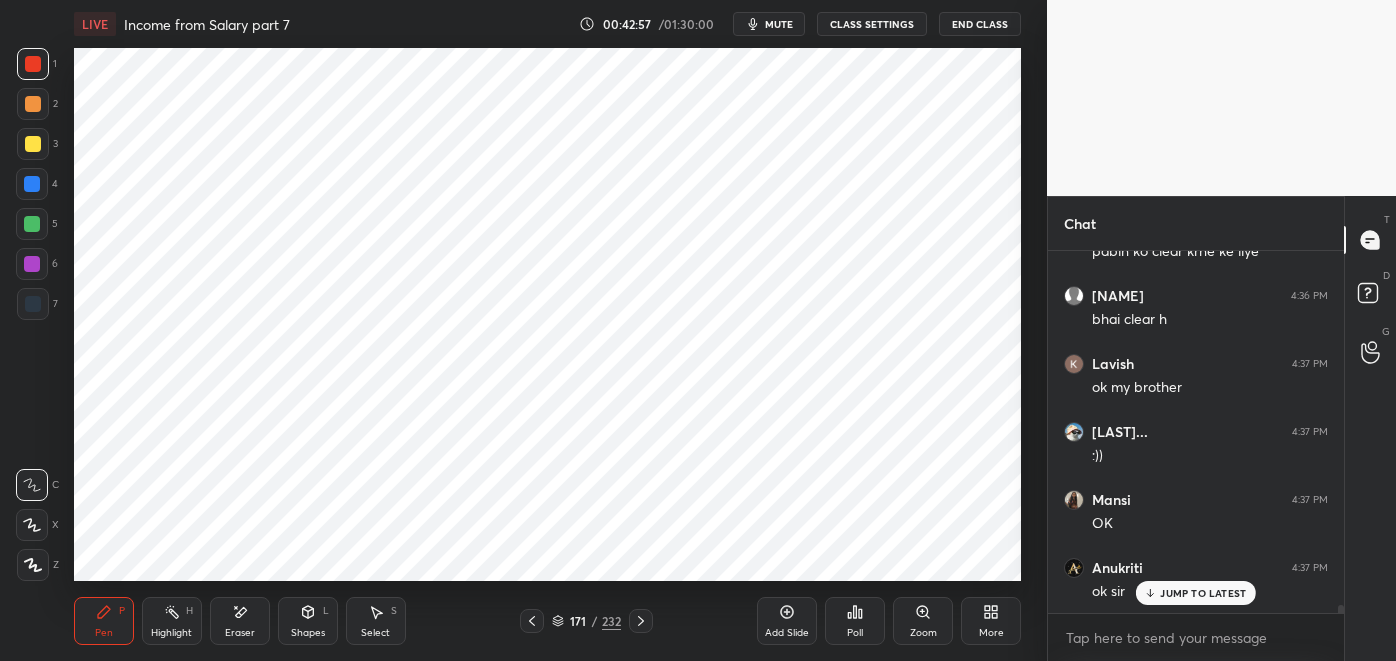 click at bounding box center (32, 184) 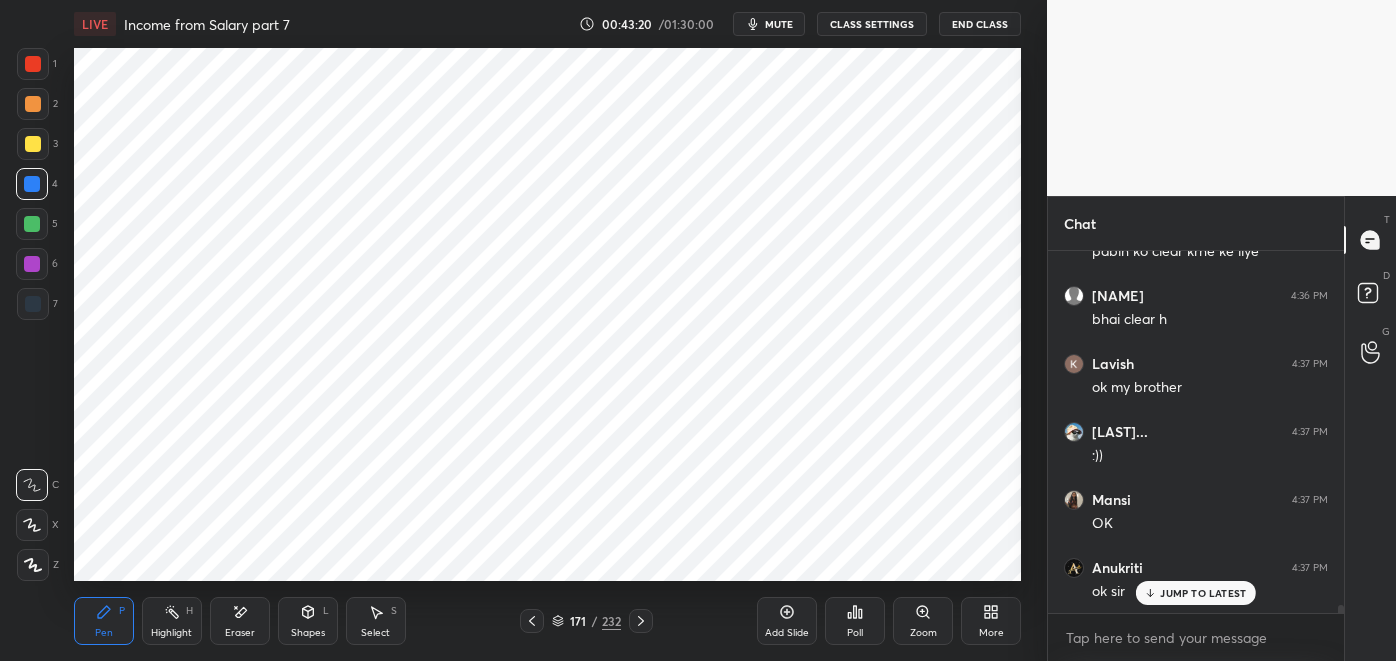 click at bounding box center [33, 304] 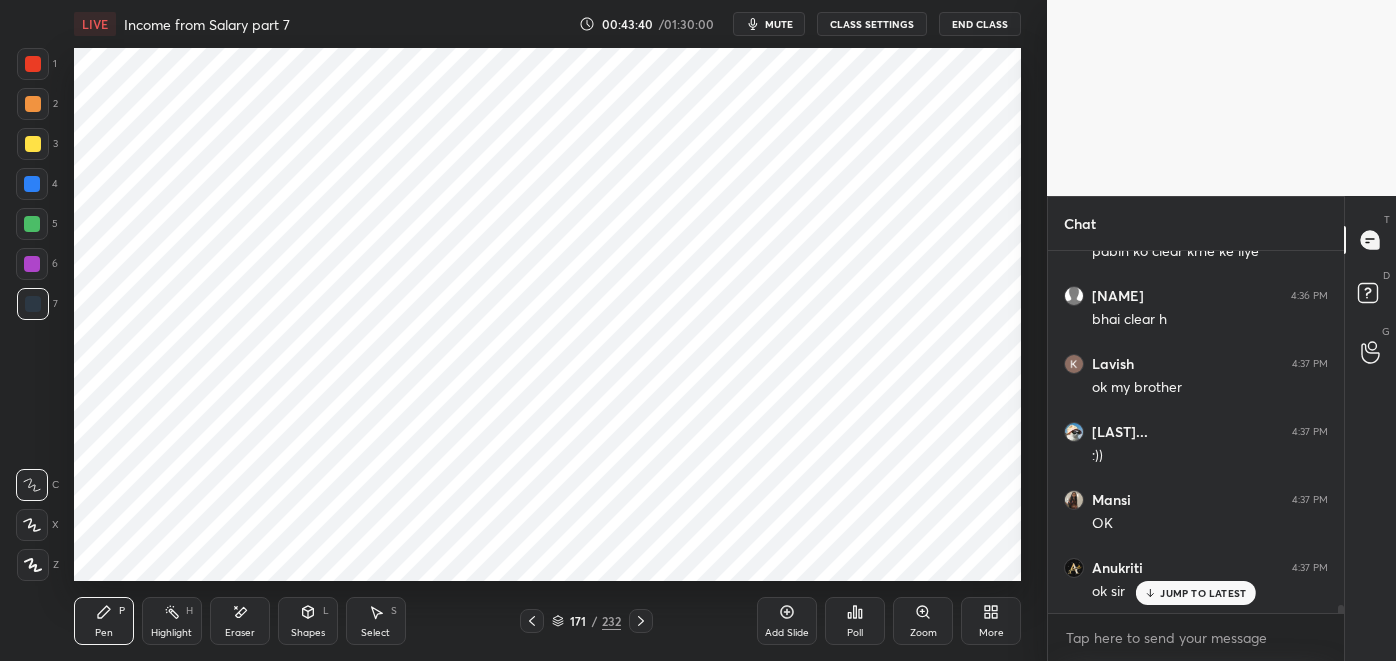 click at bounding box center [32, 224] 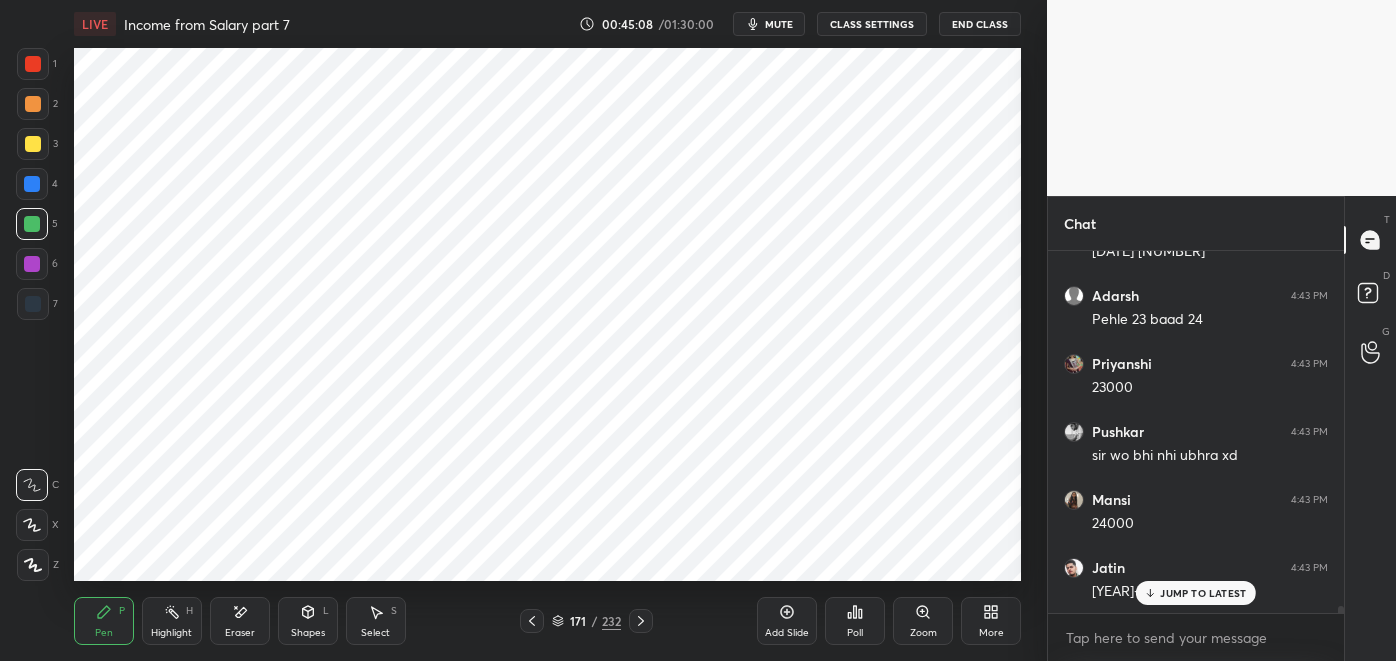 scroll, scrollTop: 17258, scrollLeft: 0, axis: vertical 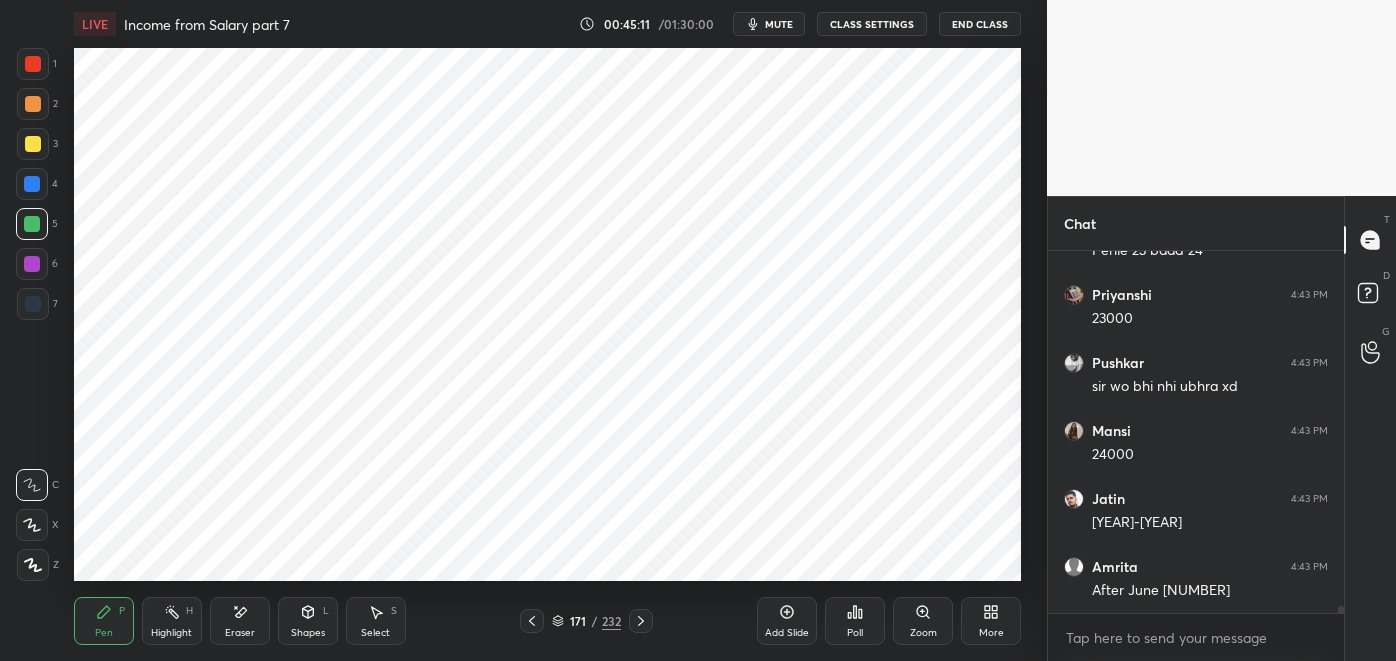 click 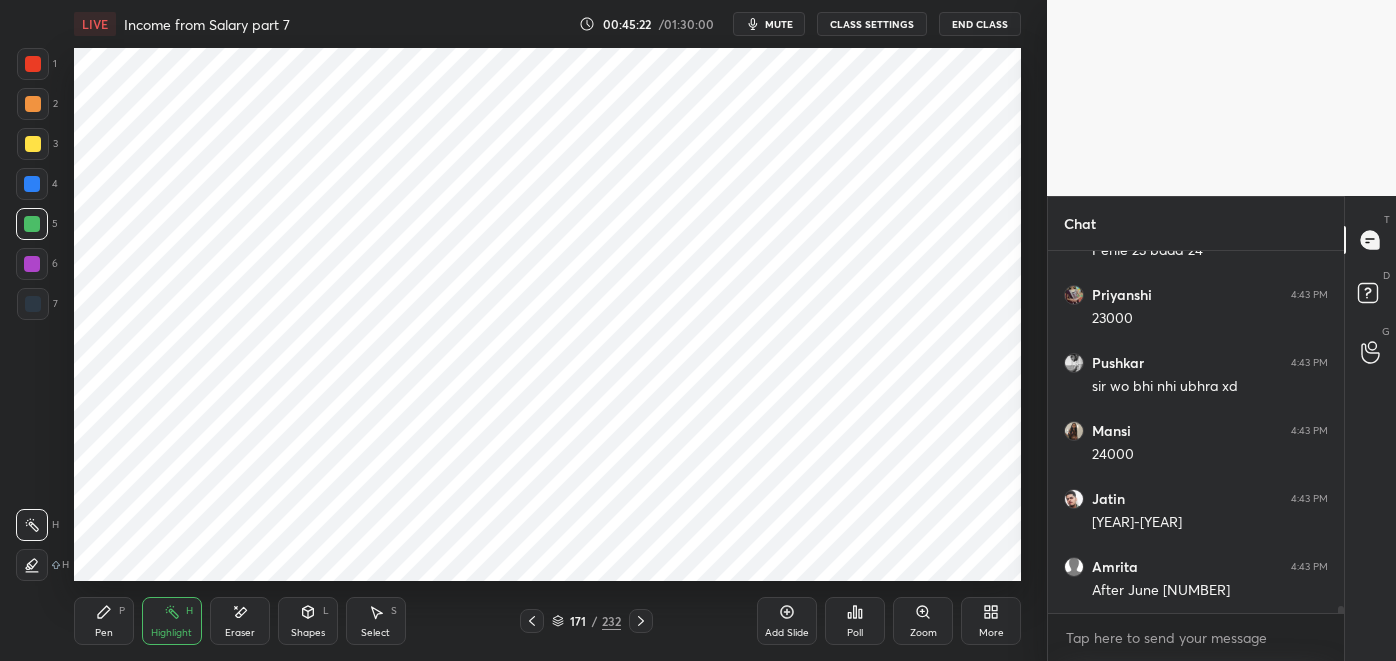 click 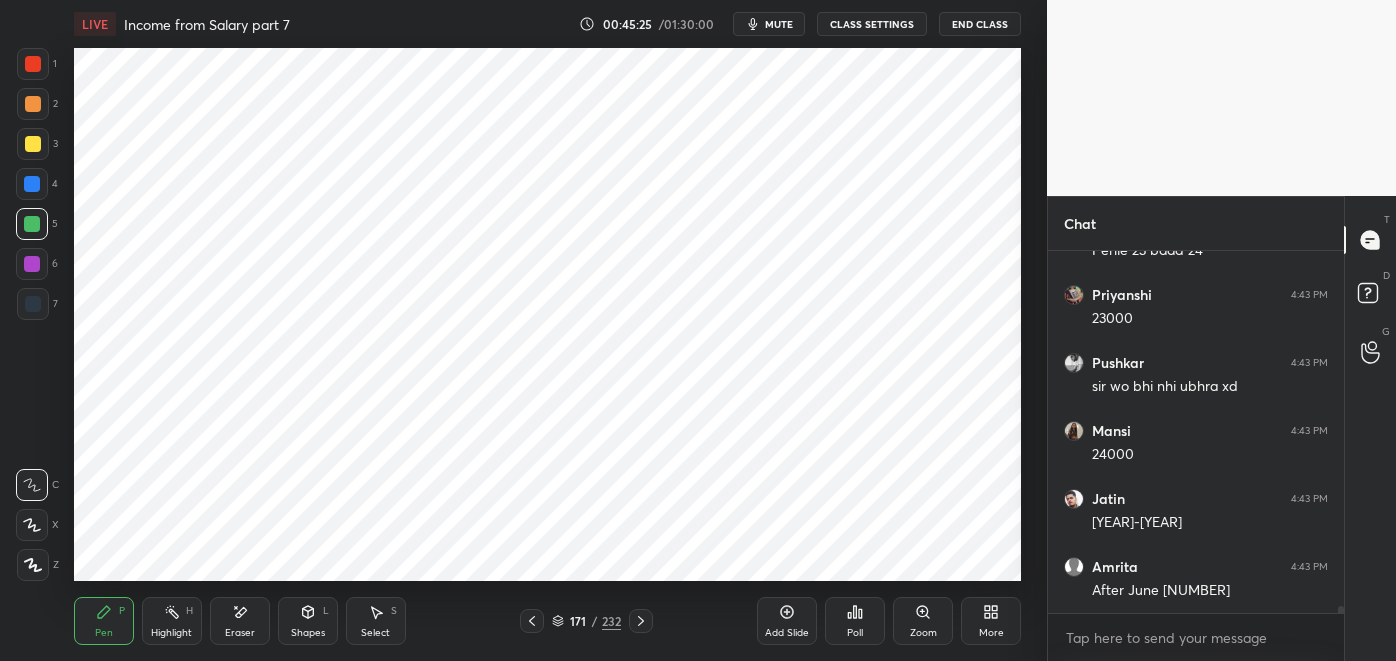 click at bounding box center (33, 304) 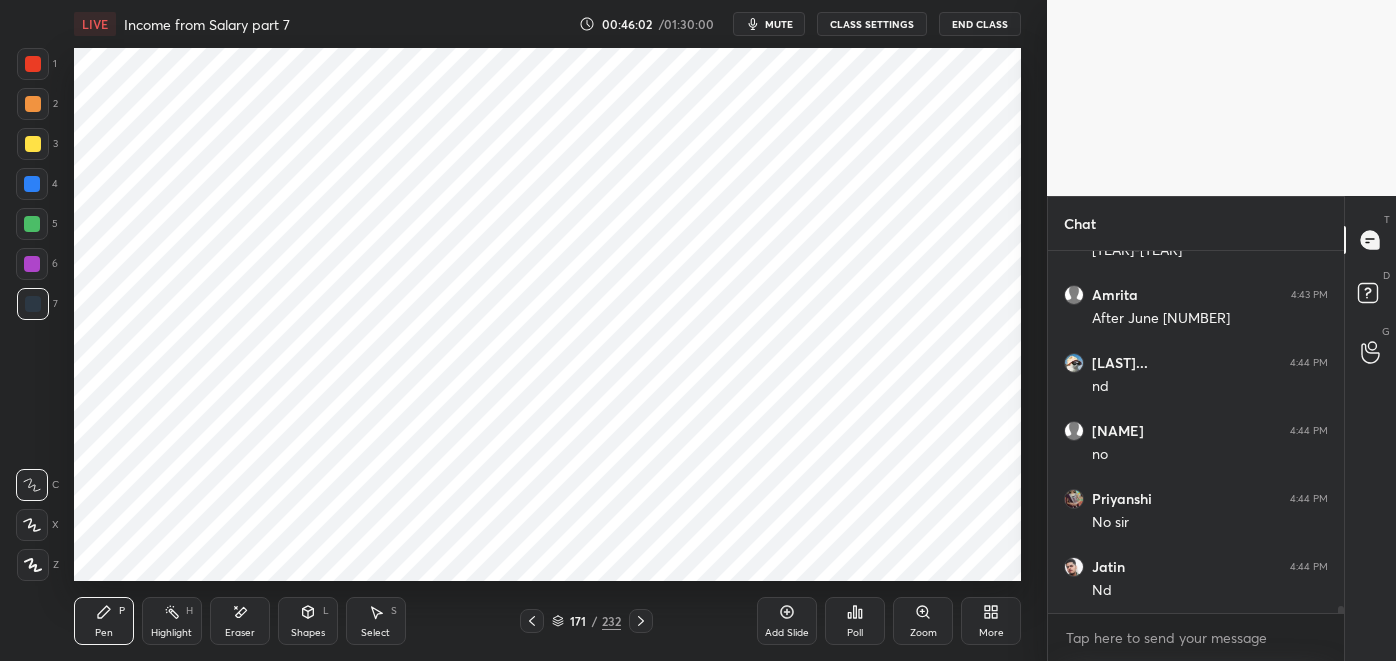scroll, scrollTop: 17597, scrollLeft: 0, axis: vertical 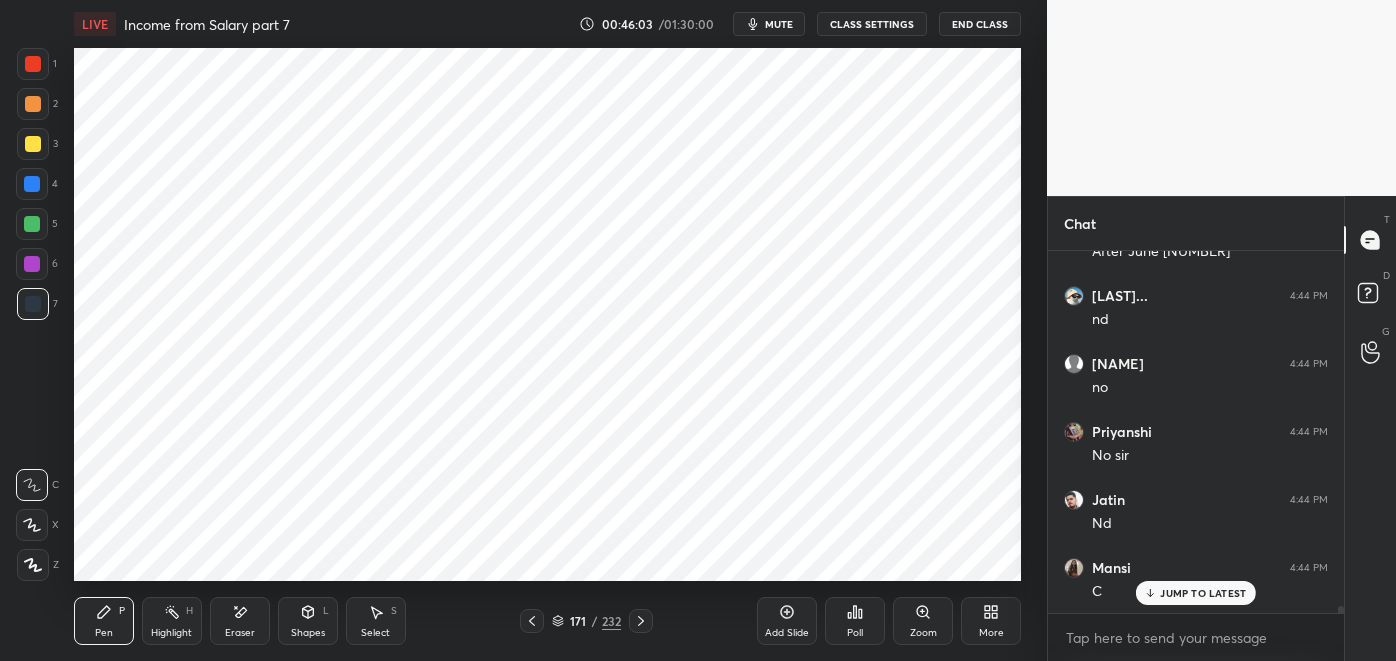click 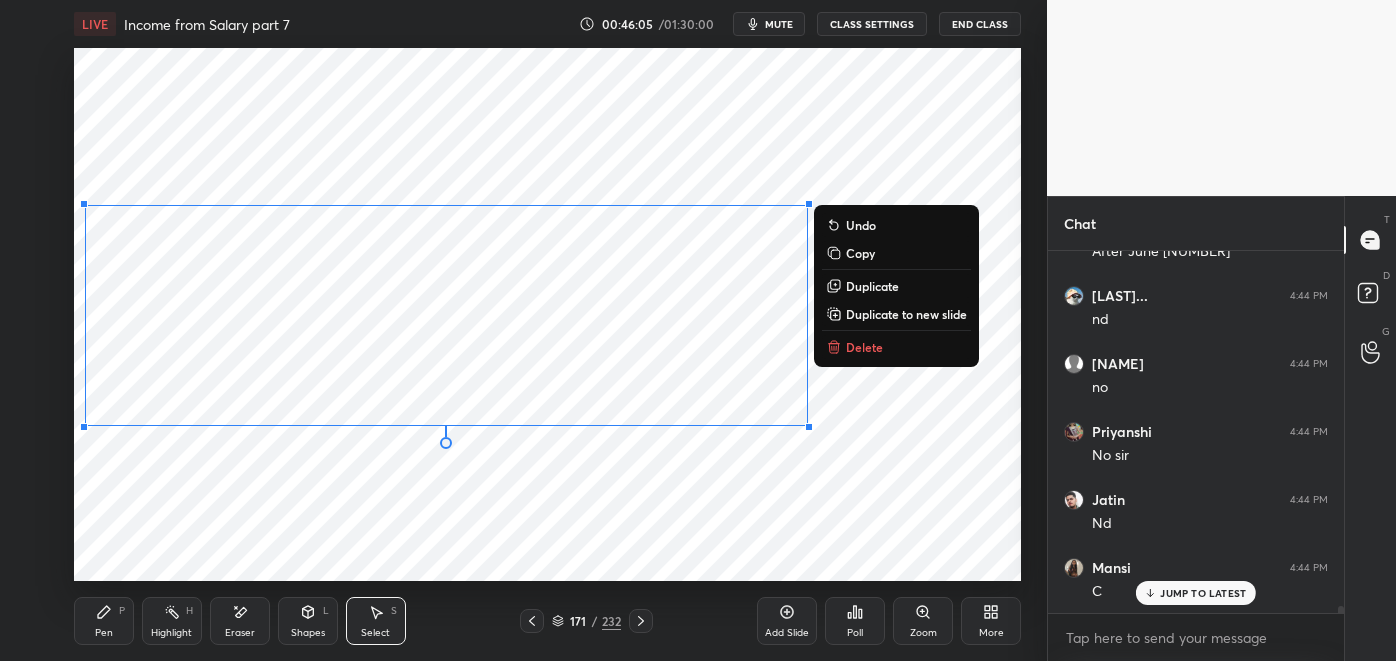 click on "Duplicate to new slide" at bounding box center [906, 314] 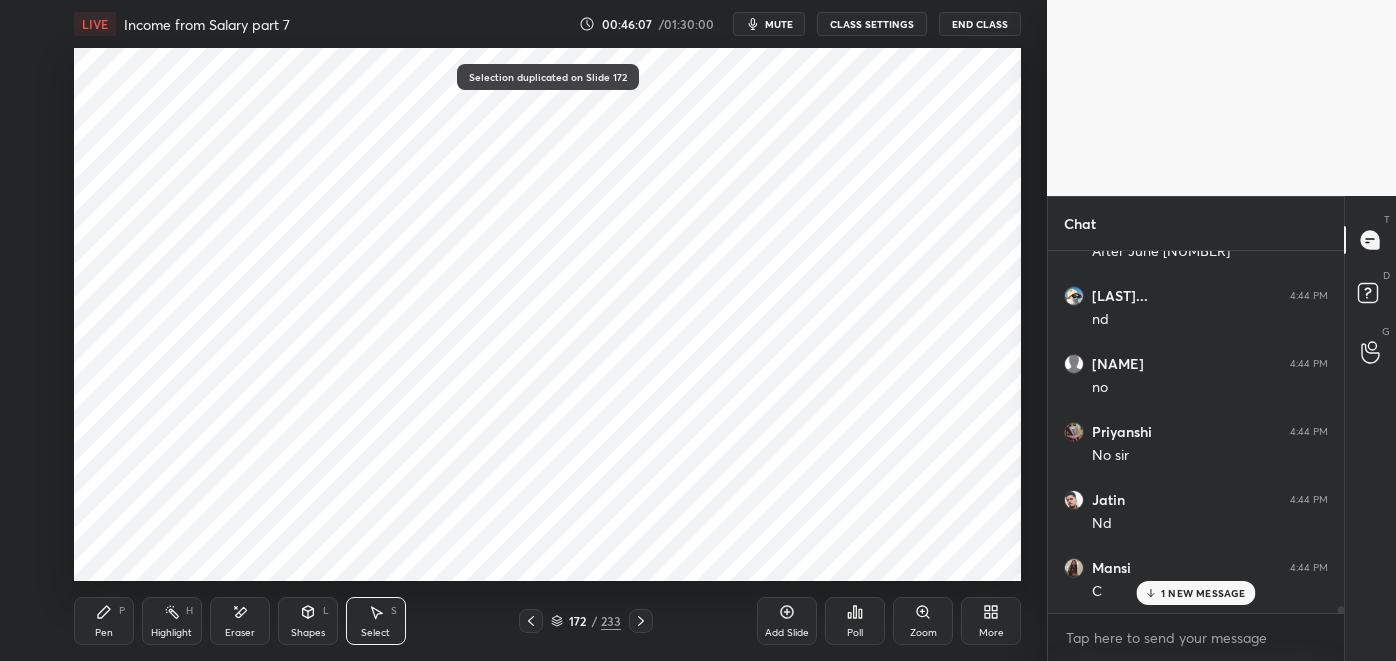 scroll, scrollTop: 17666, scrollLeft: 0, axis: vertical 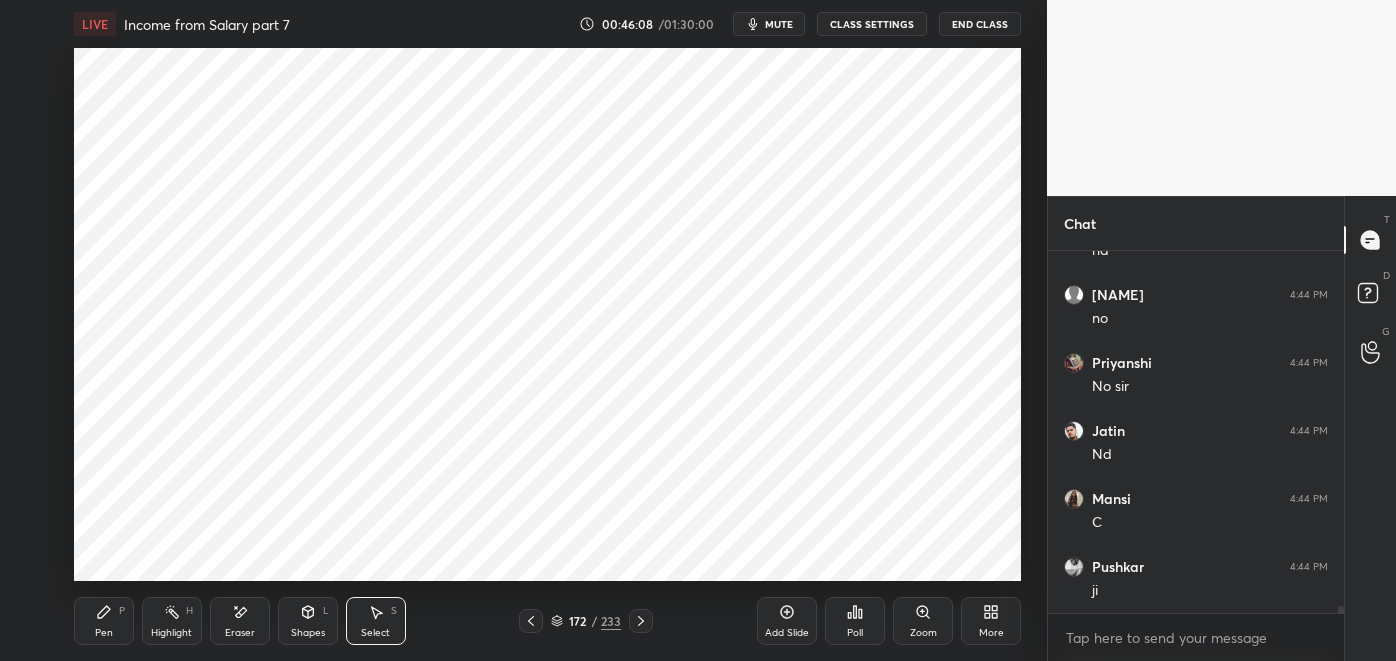 click 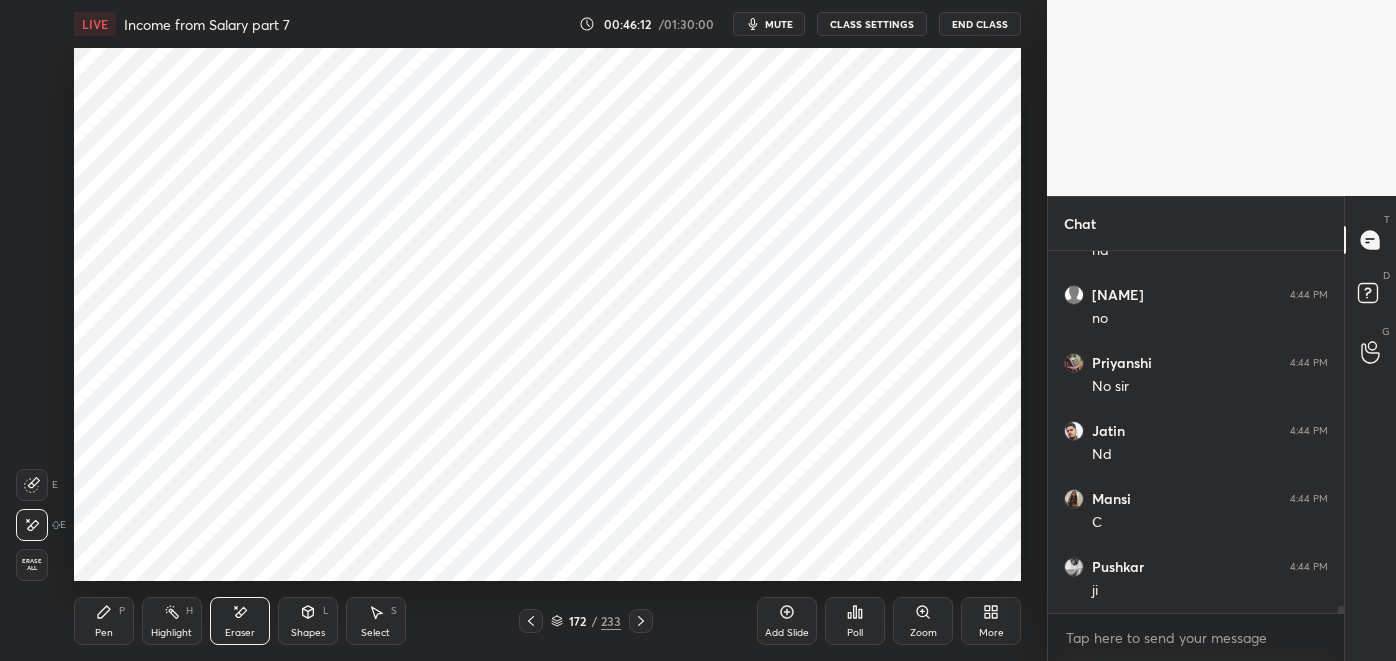 click on "Pen" at bounding box center (104, 633) 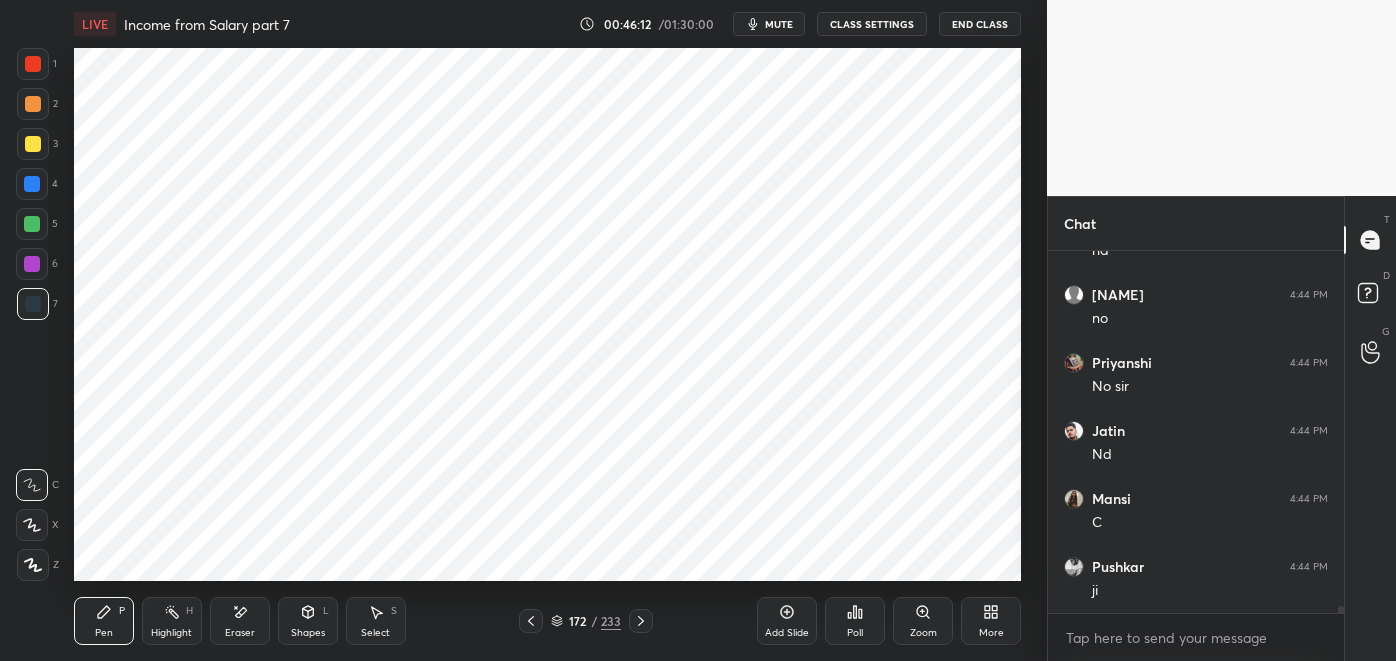 click 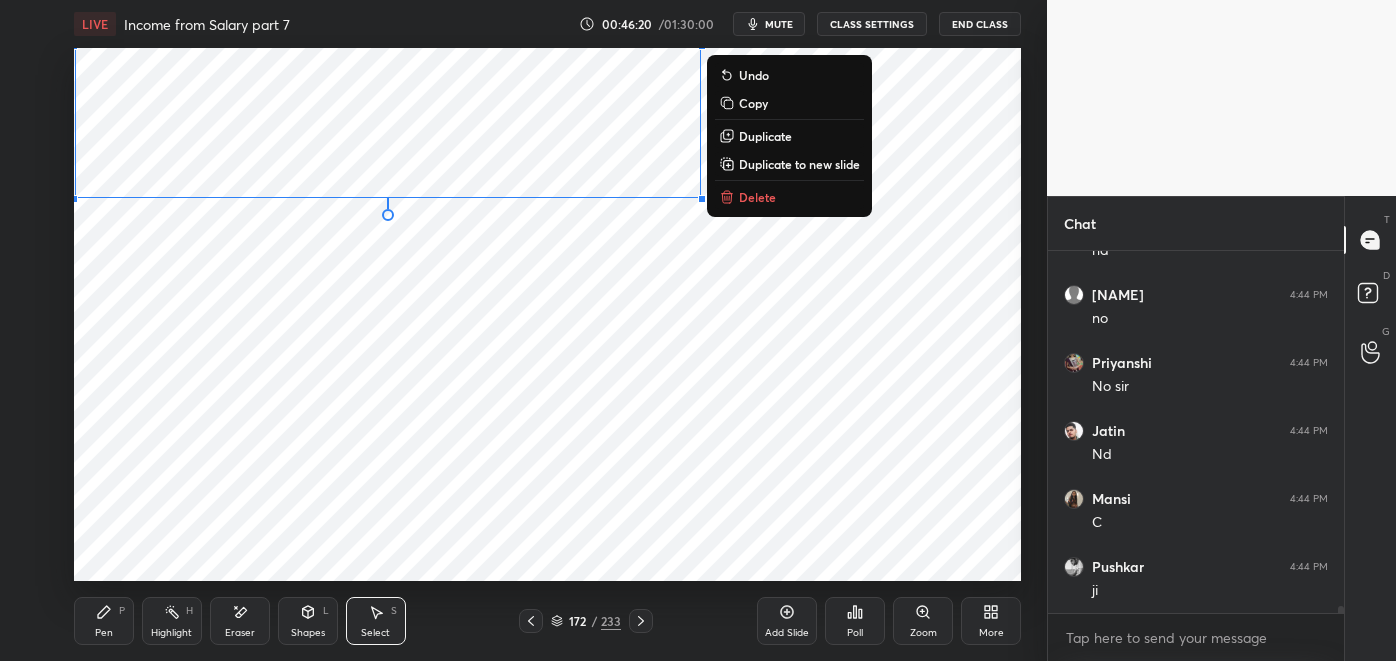 click 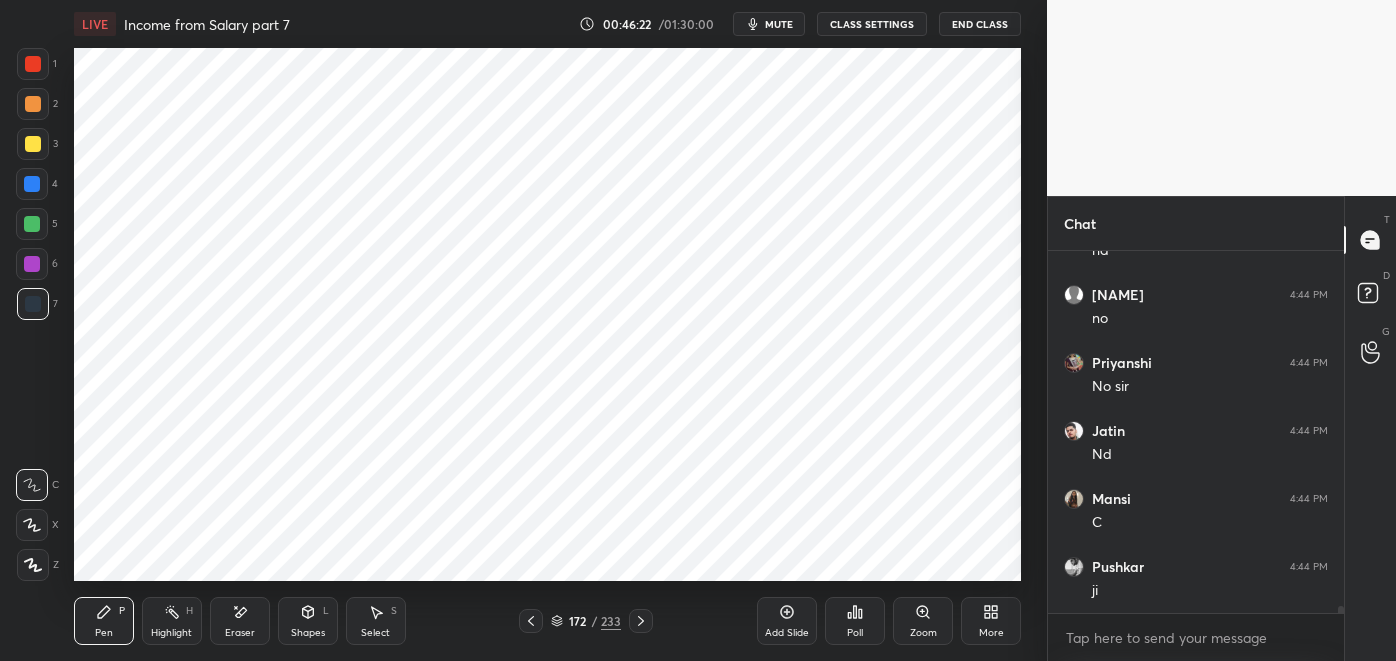 click 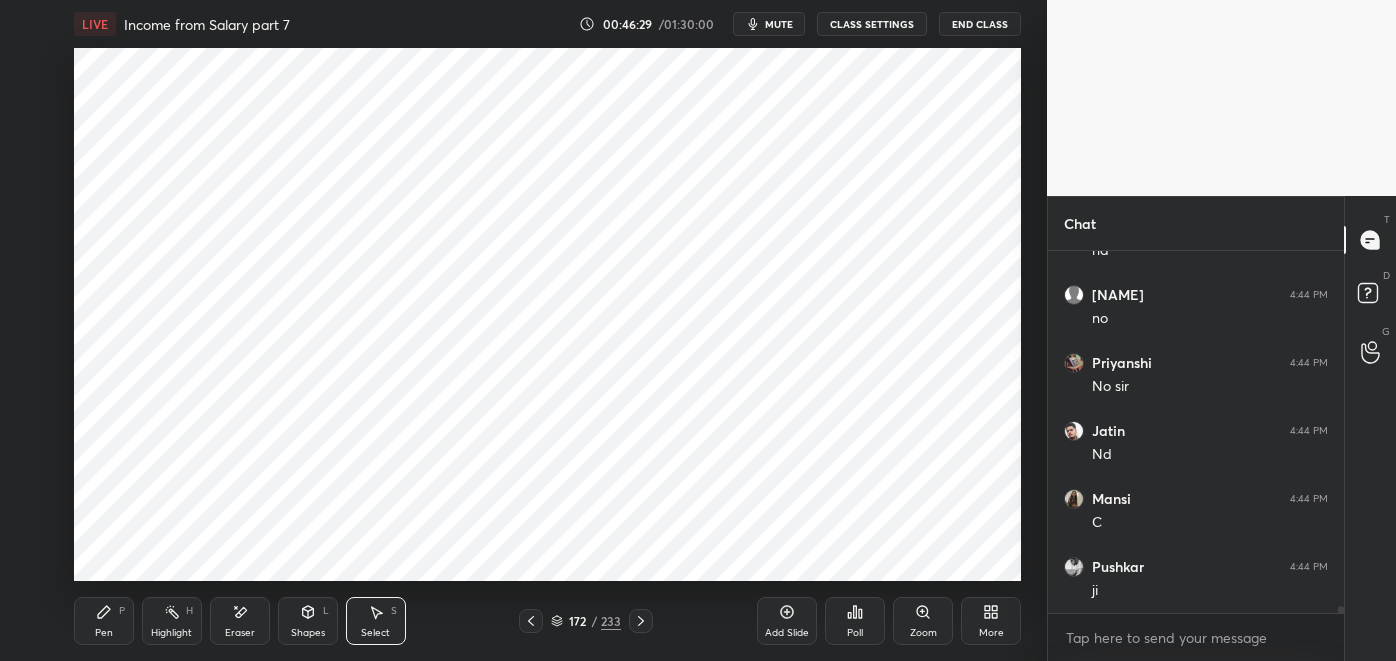 click 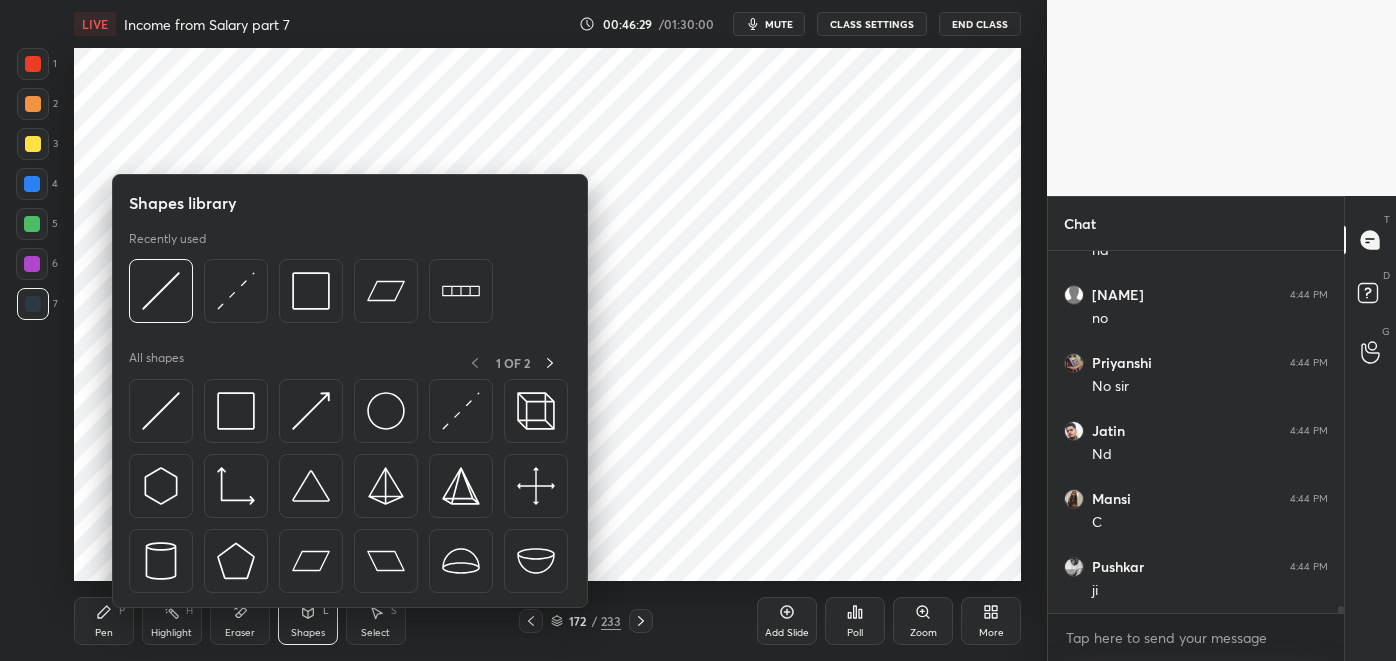 click at bounding box center [161, 291] 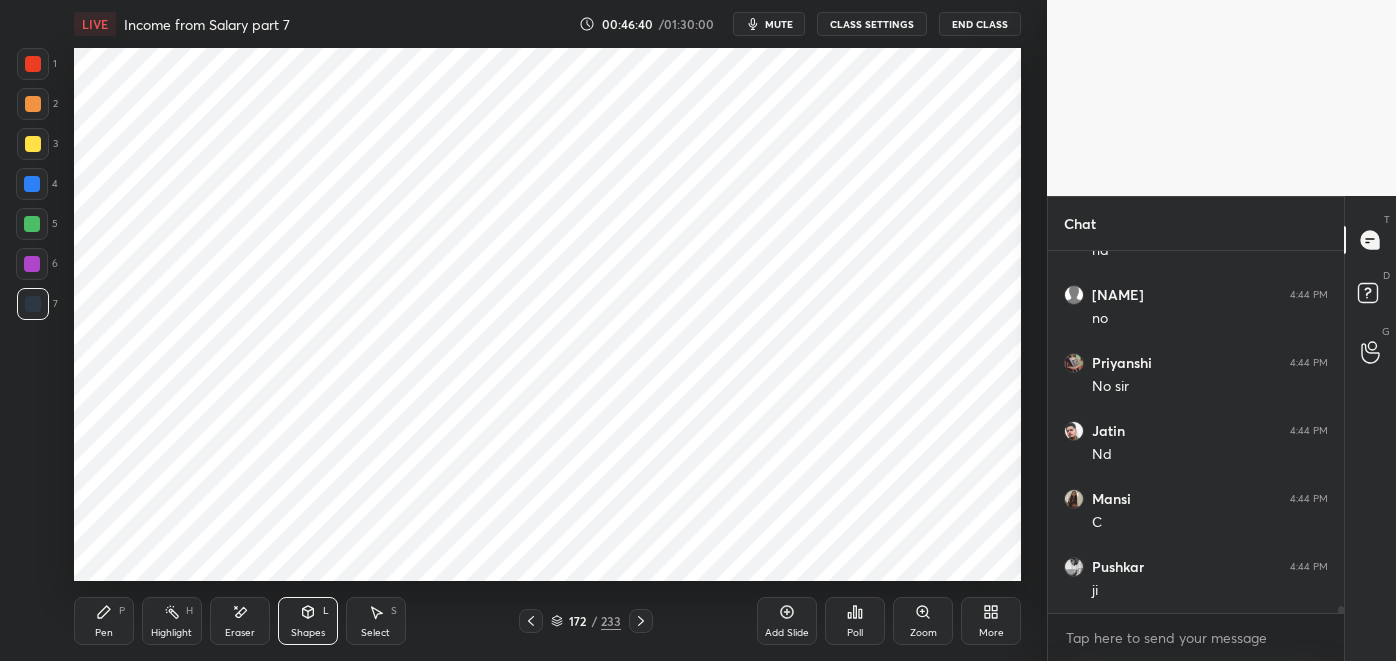 click on "Pen P" at bounding box center (104, 621) 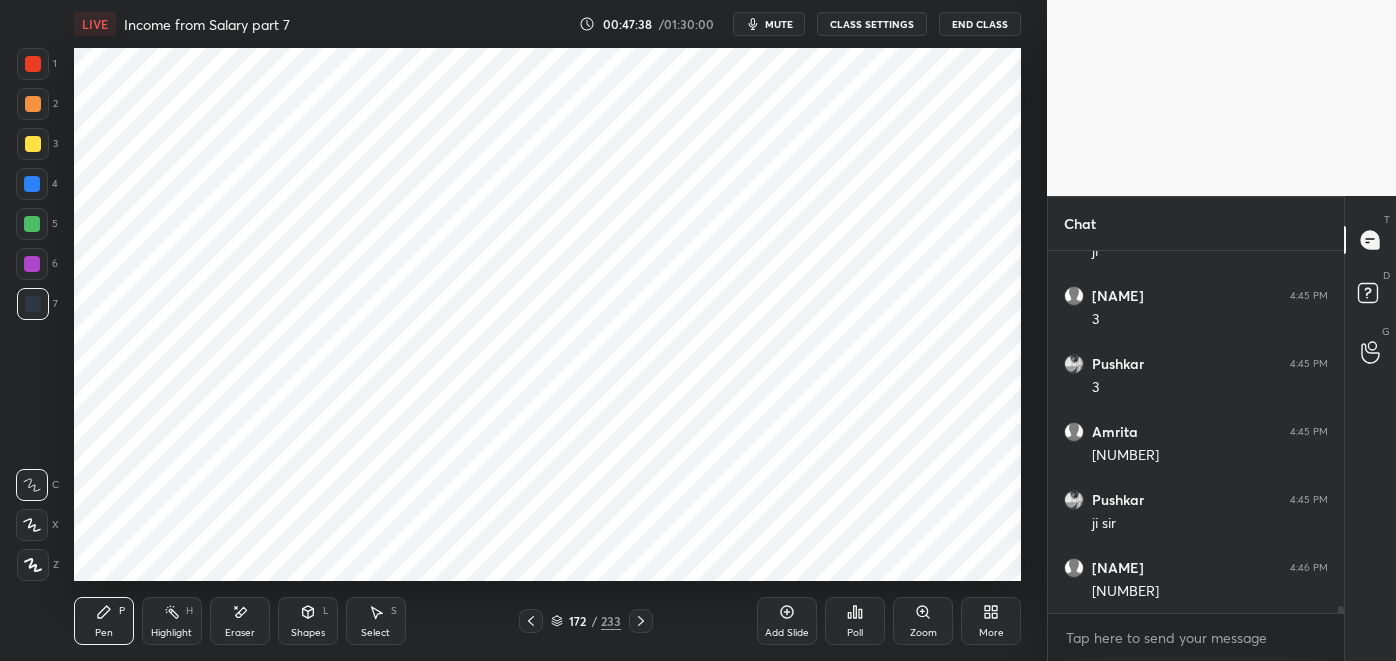 scroll, scrollTop: 18074, scrollLeft: 0, axis: vertical 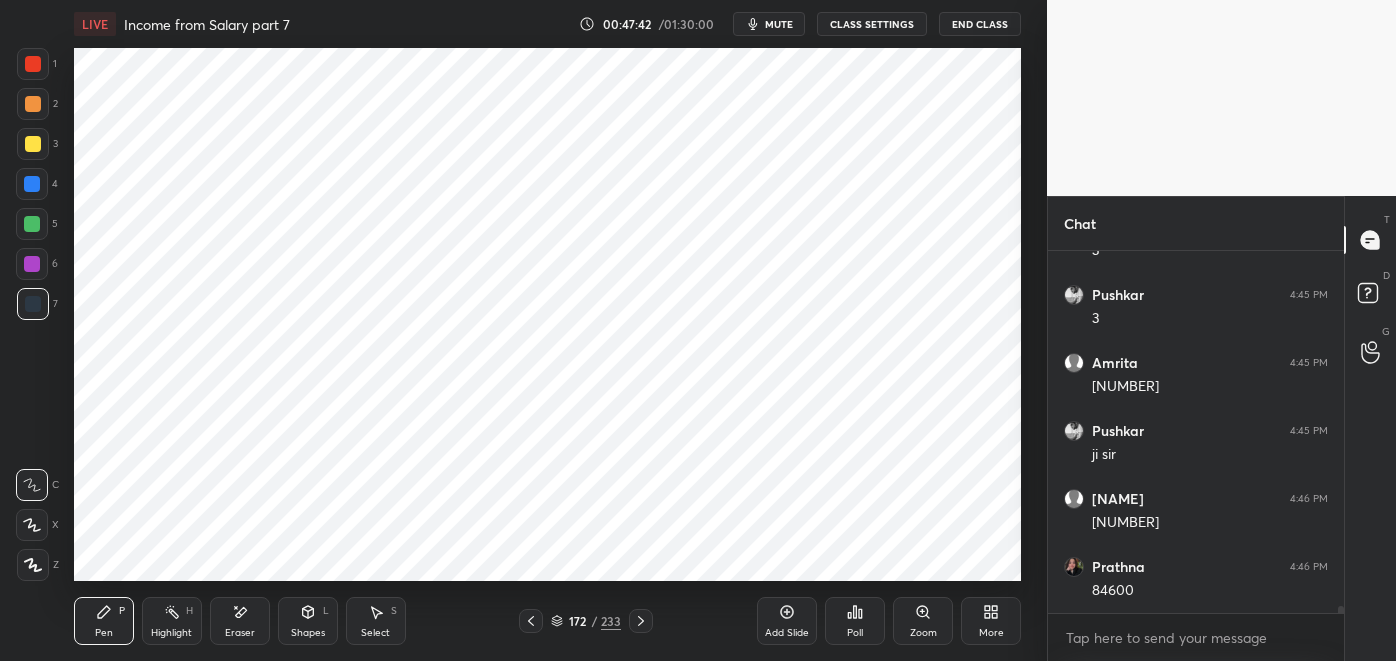click 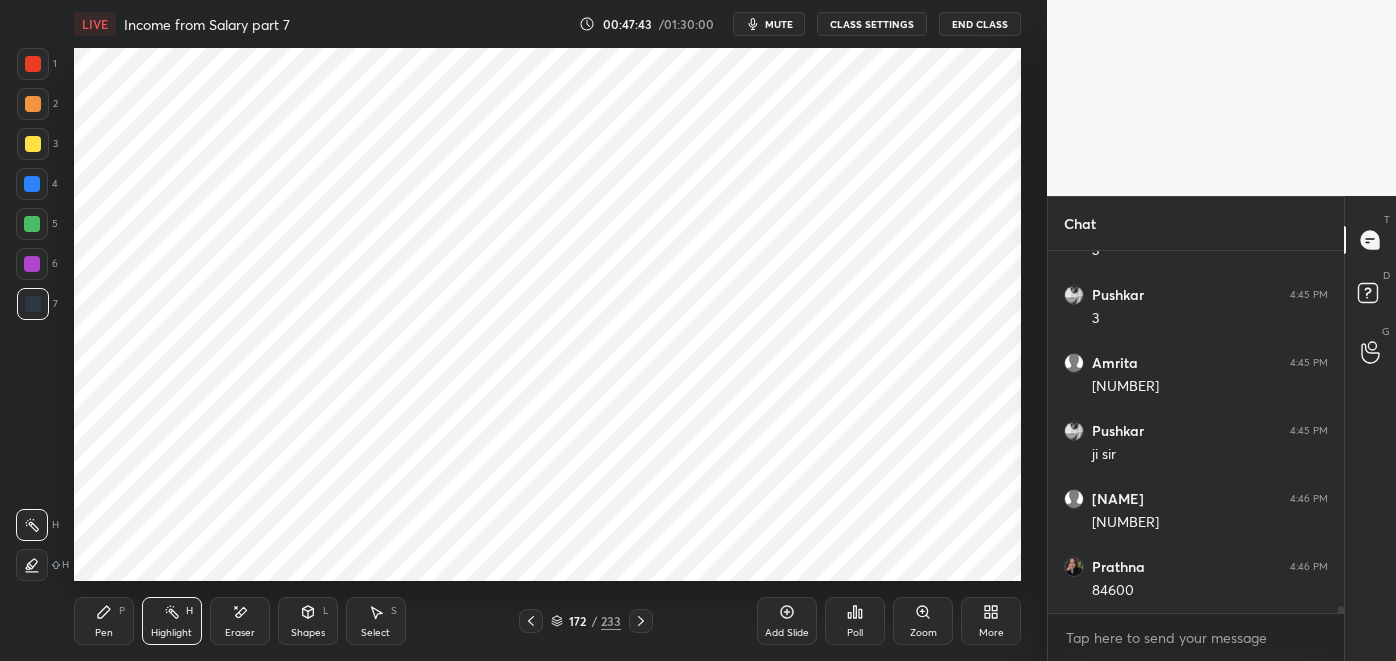 click at bounding box center (32, 224) 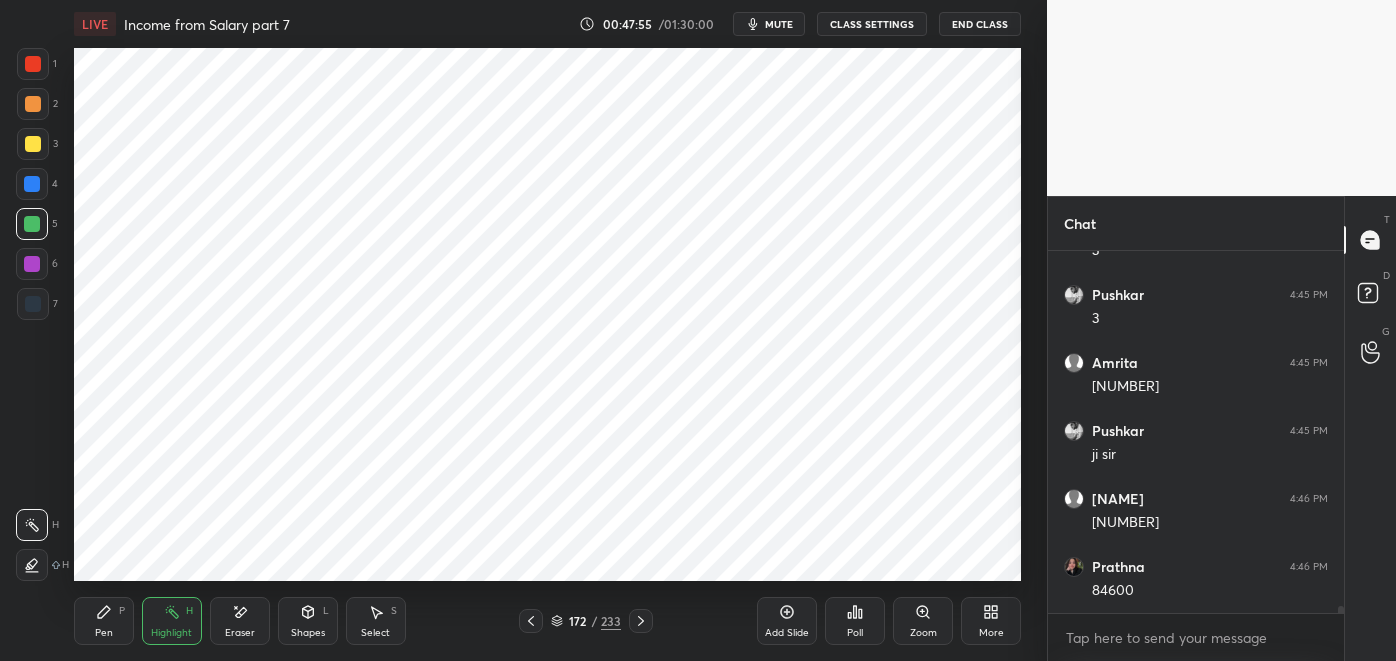 click 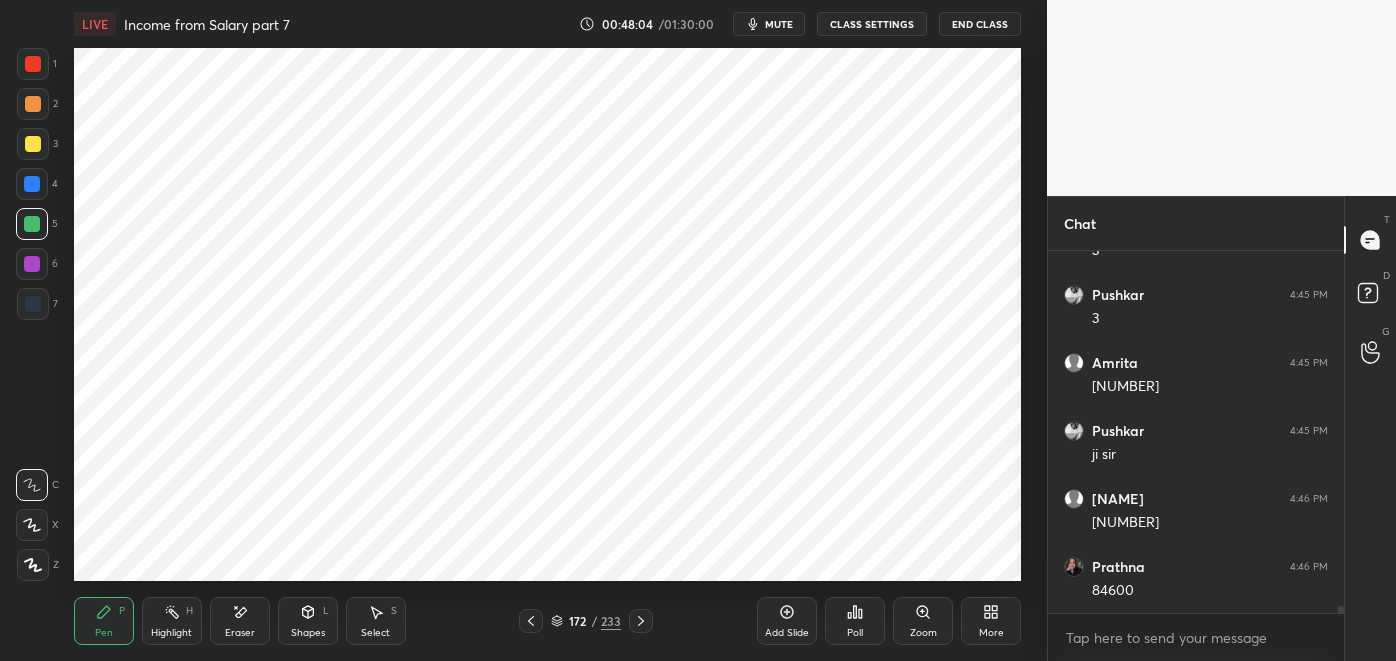 click 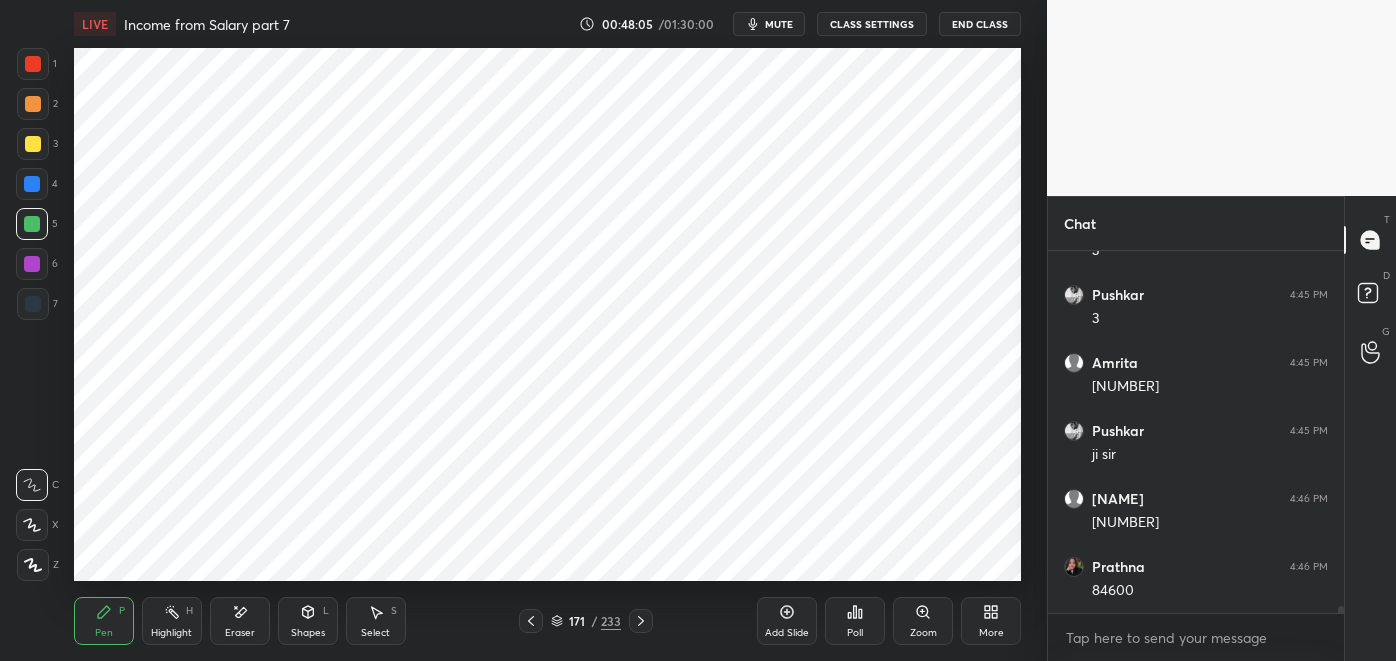click 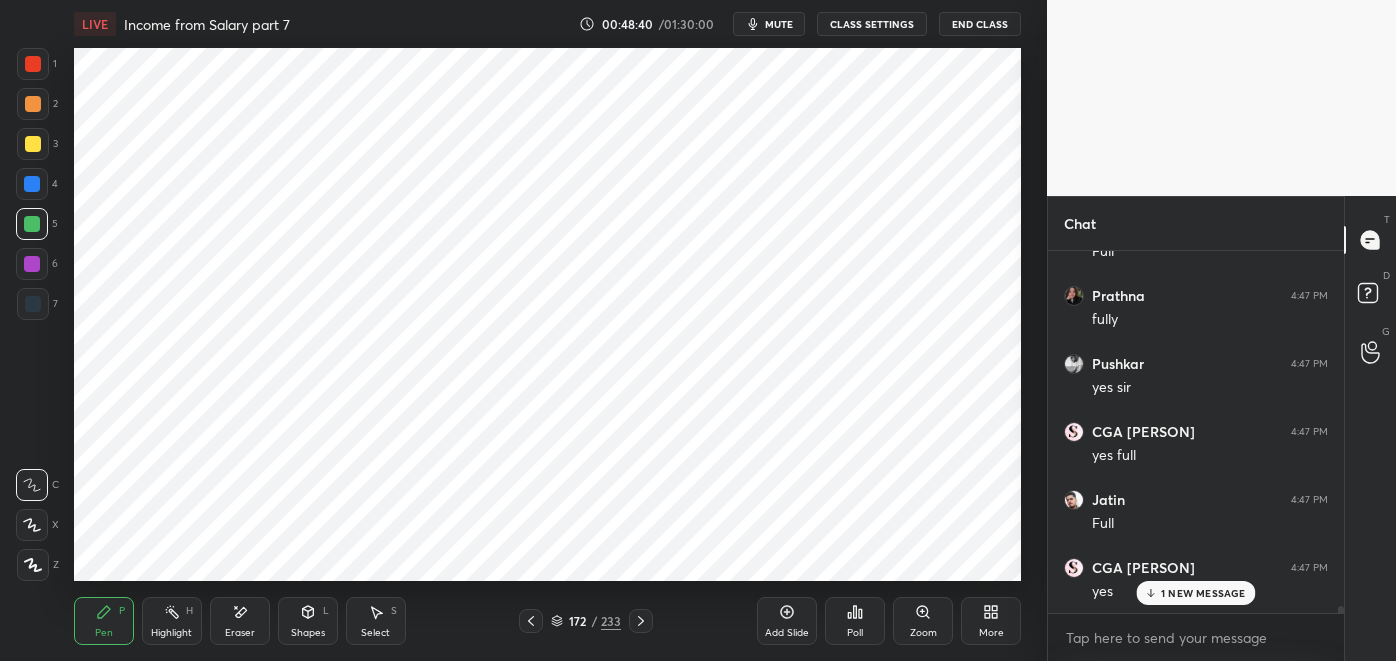 scroll, scrollTop: 18754, scrollLeft: 0, axis: vertical 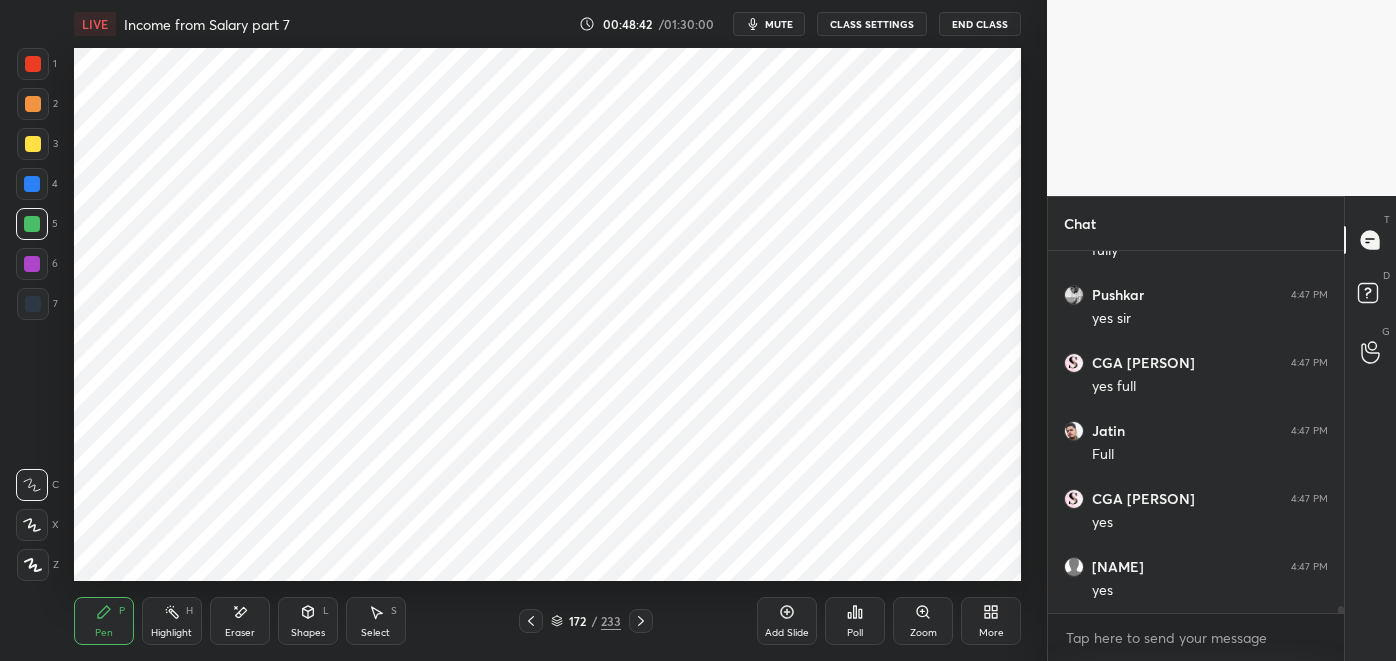 click 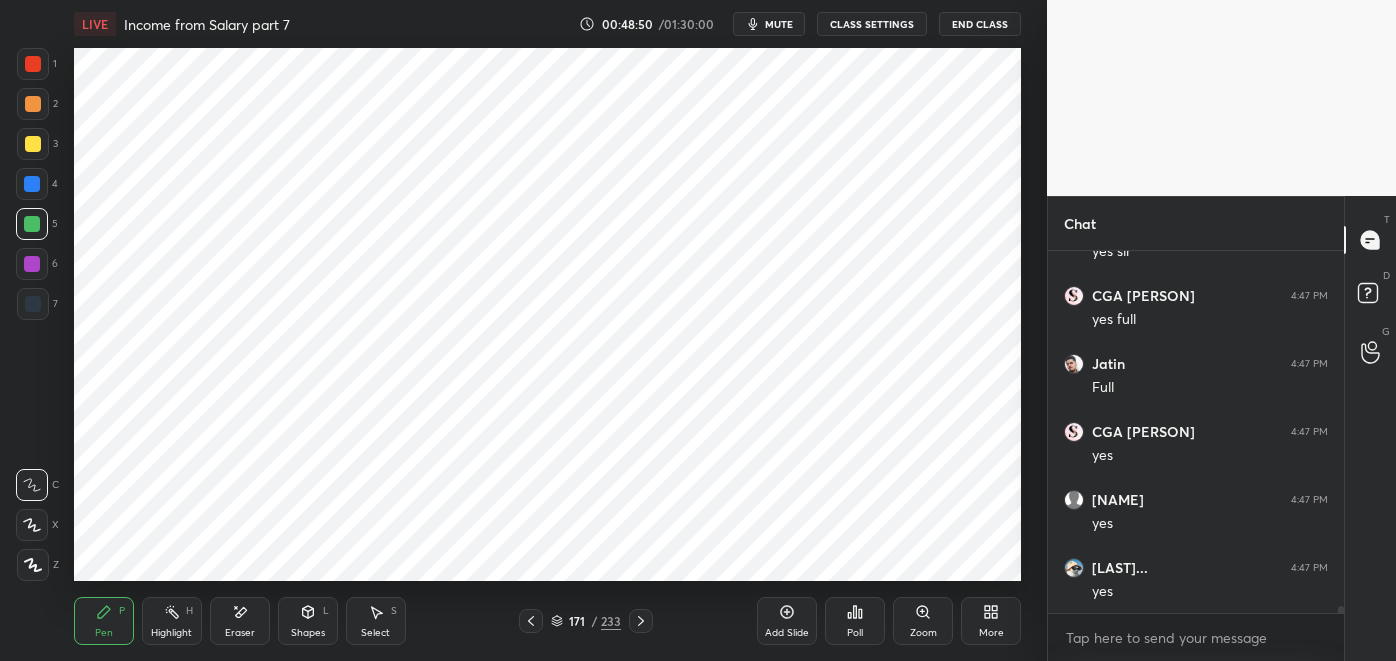 scroll, scrollTop: 18890, scrollLeft: 0, axis: vertical 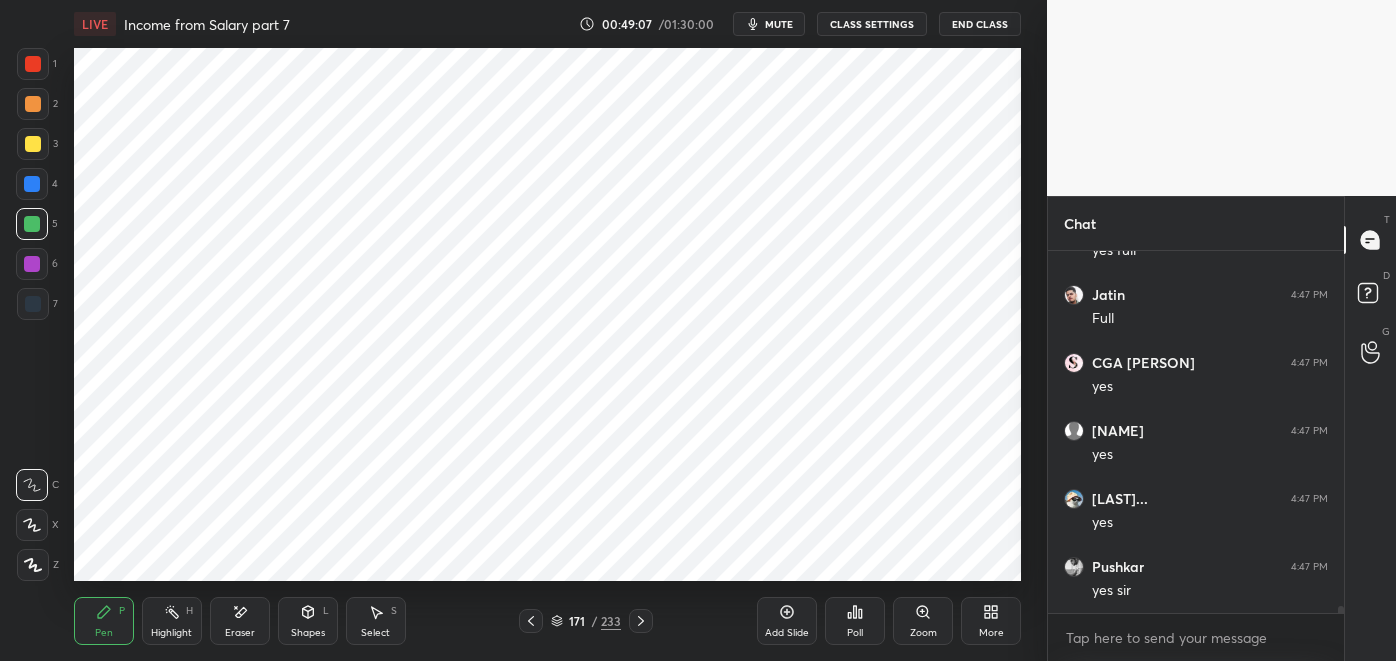 click 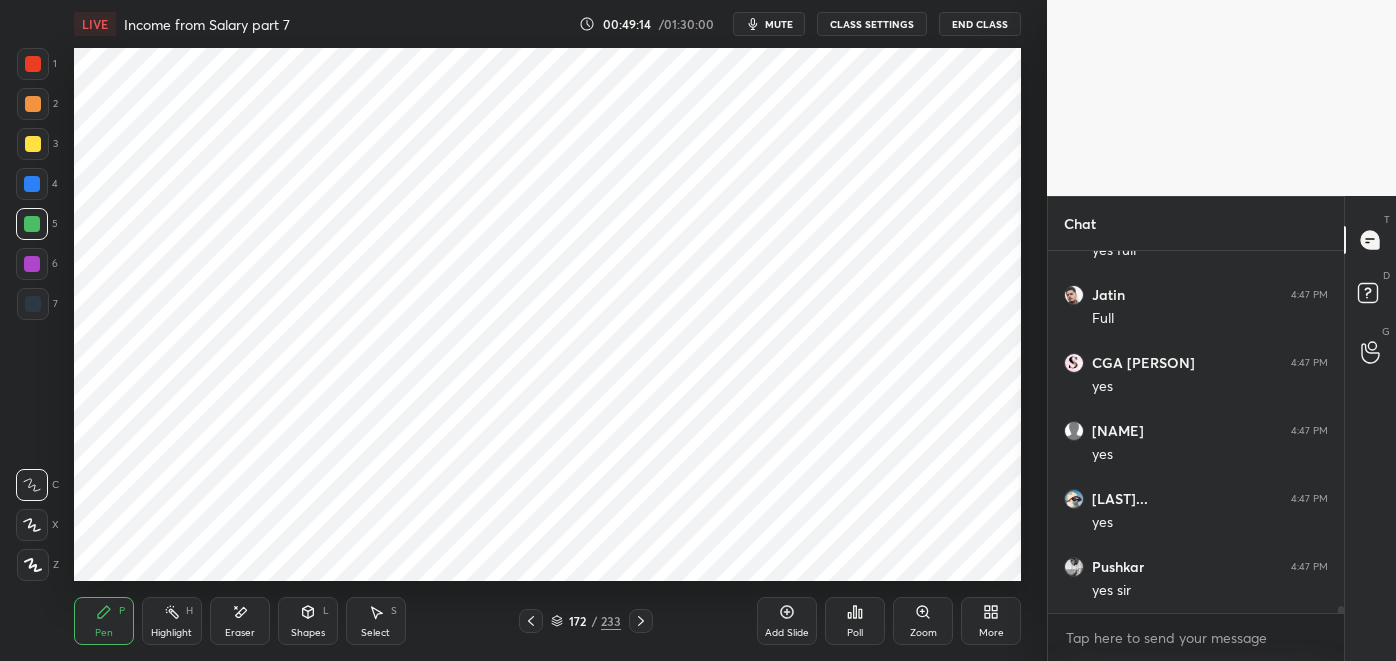 scroll, scrollTop: 18957, scrollLeft: 0, axis: vertical 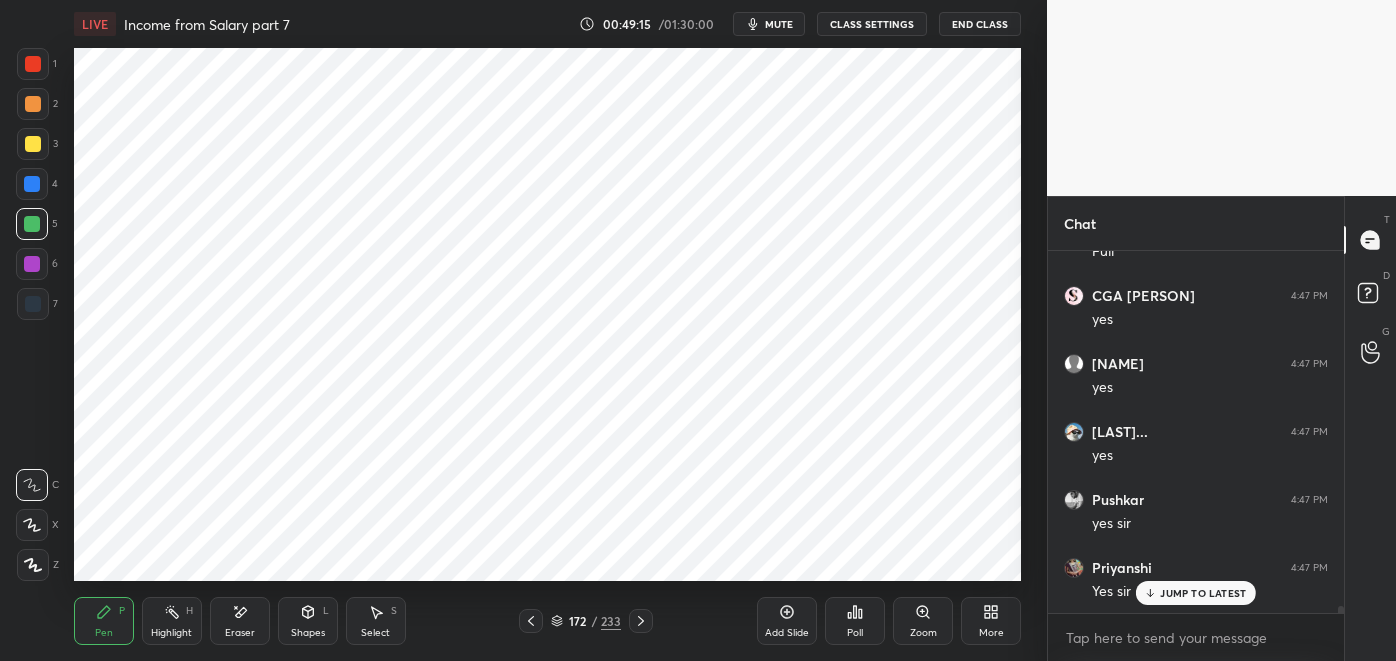 click 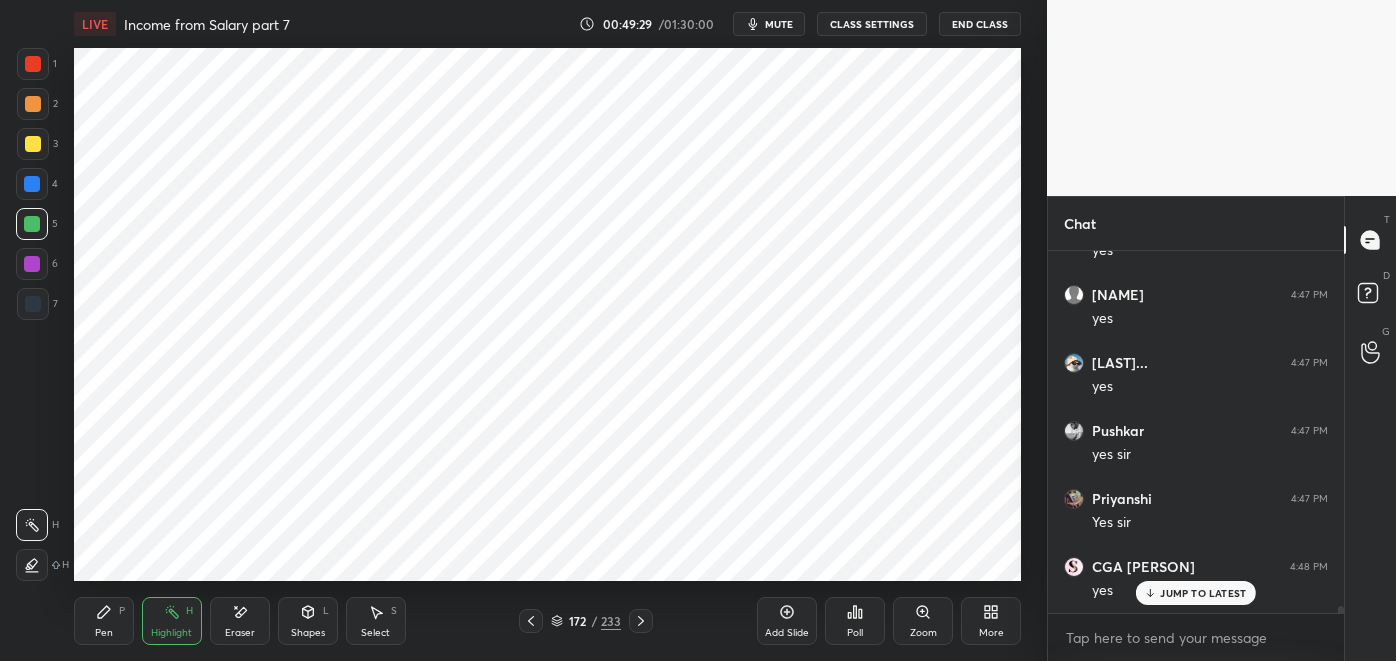 scroll, scrollTop: 19093, scrollLeft: 0, axis: vertical 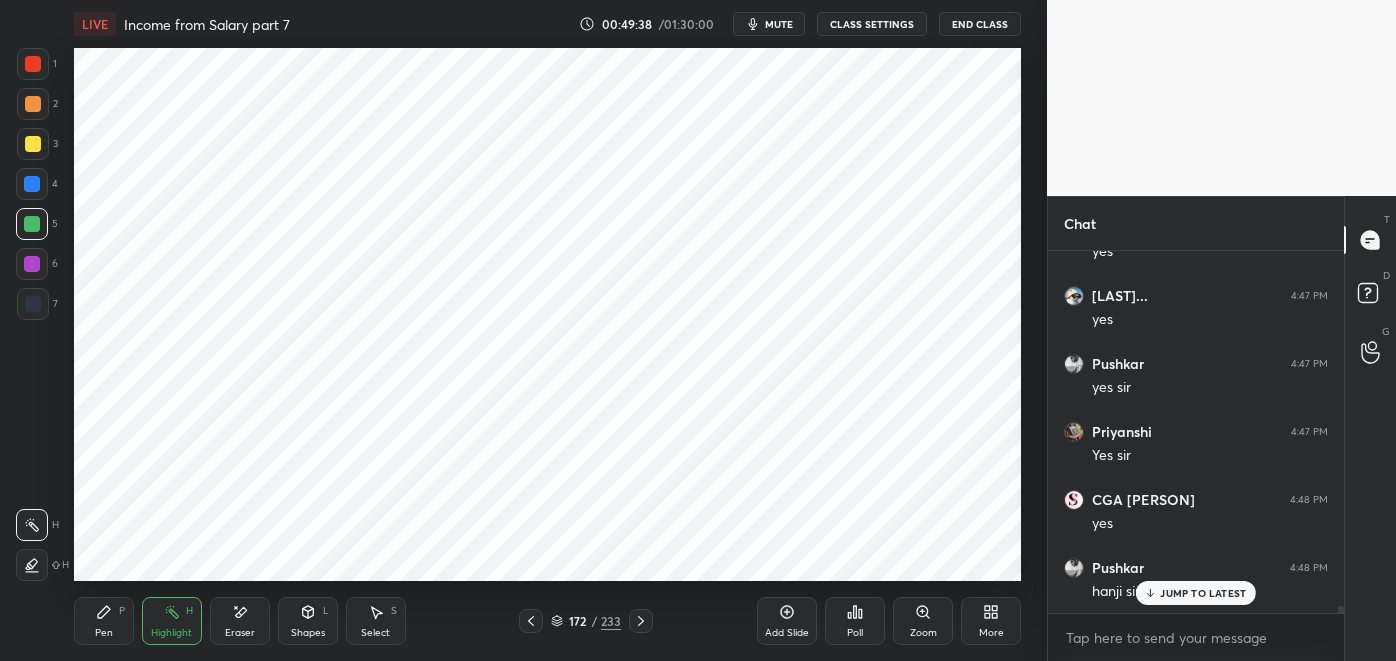click 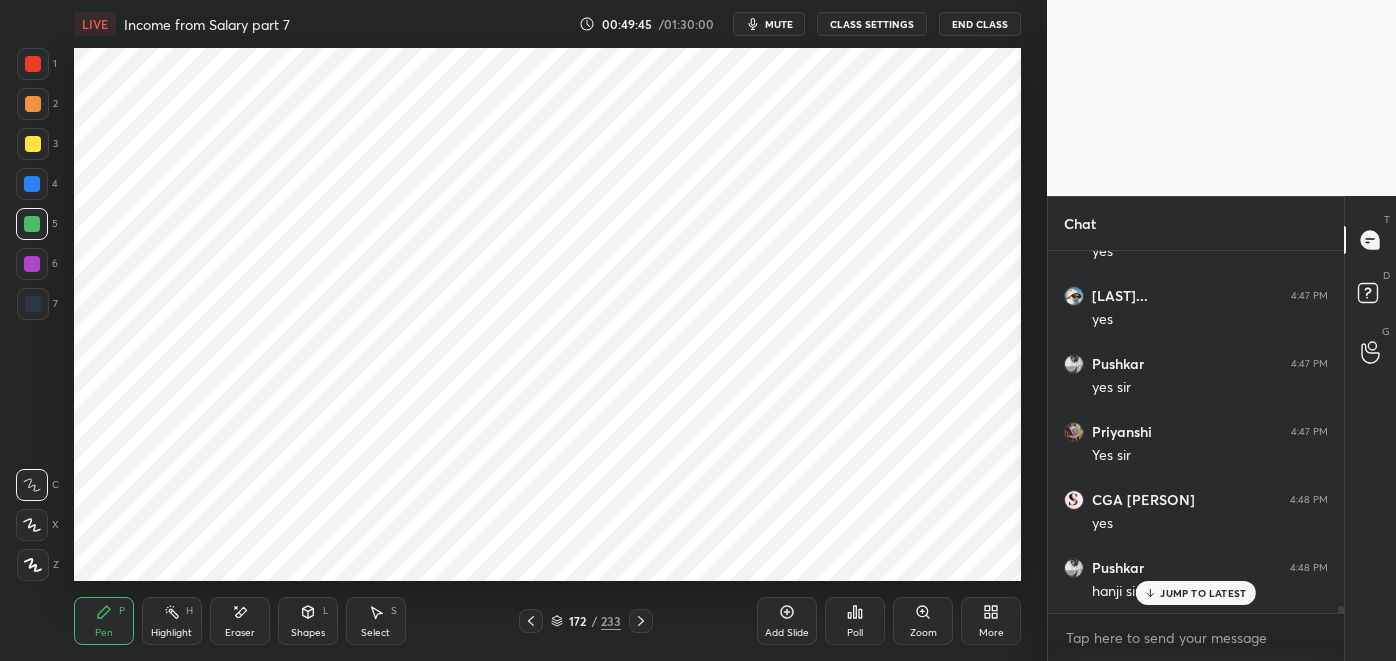 click 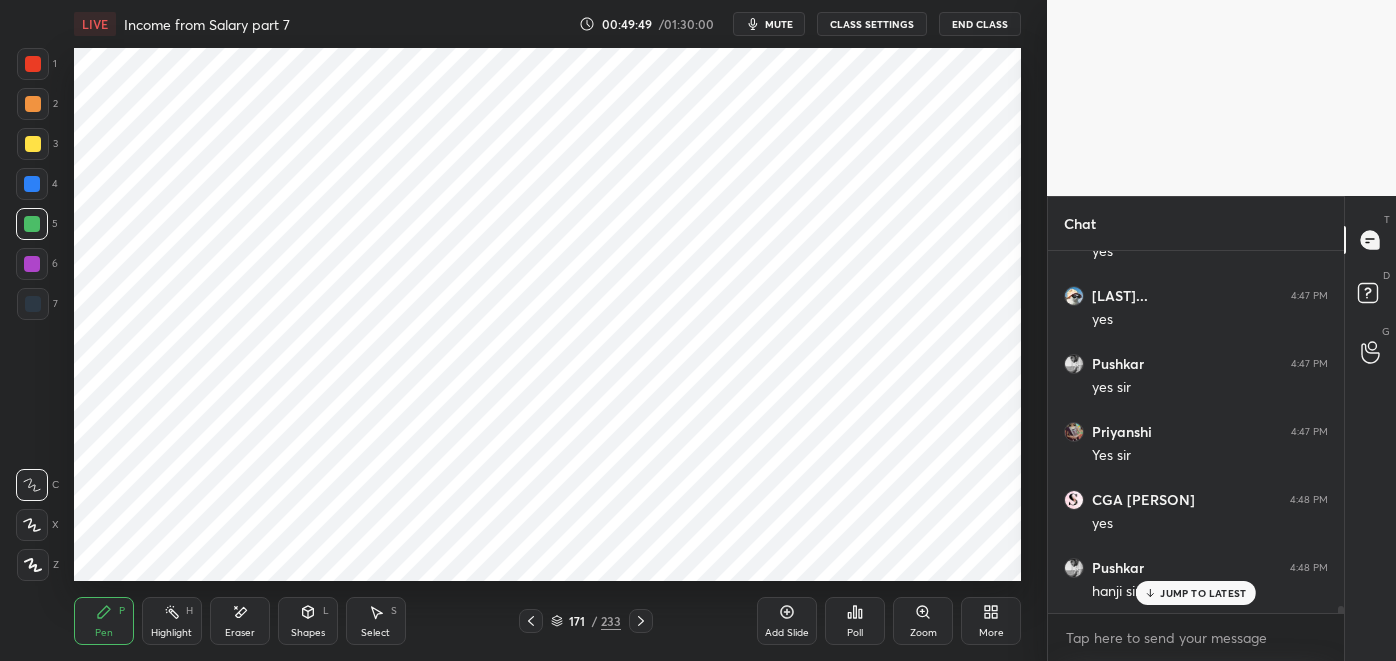 click 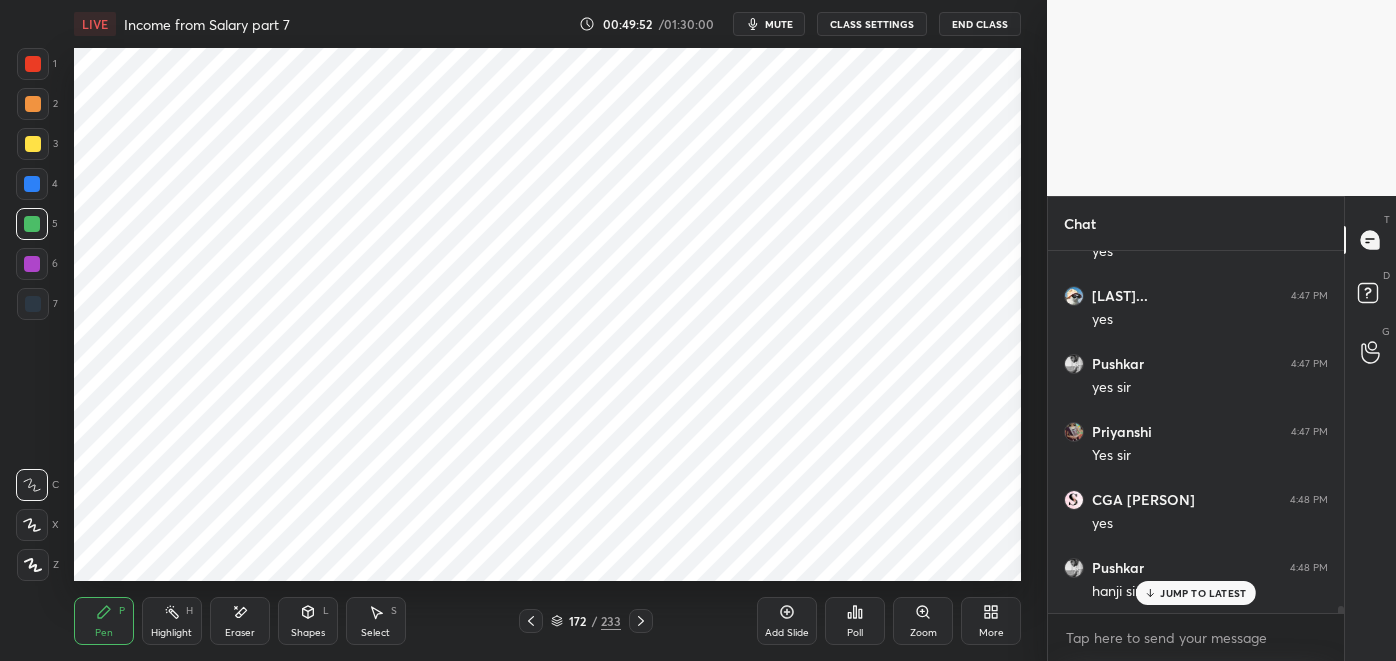 click at bounding box center (32, 264) 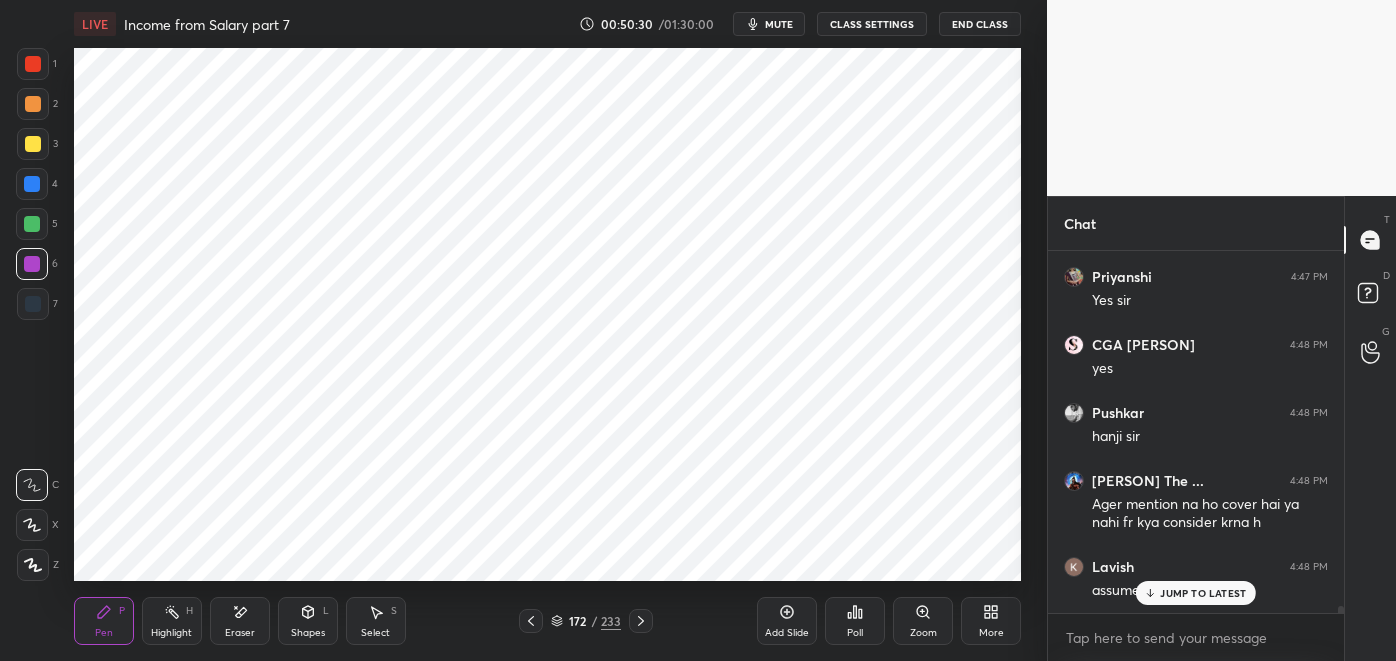scroll, scrollTop: 19315, scrollLeft: 0, axis: vertical 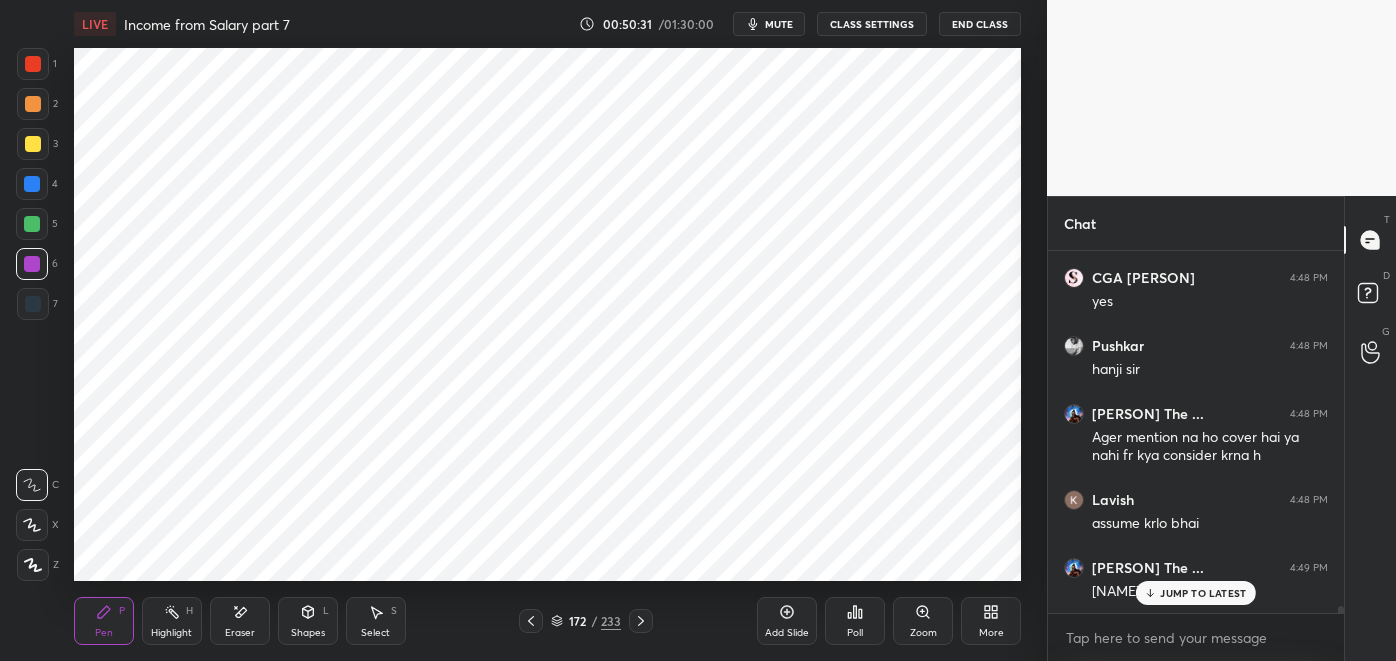 click on "JUMP TO LATEST" at bounding box center (1203, 593) 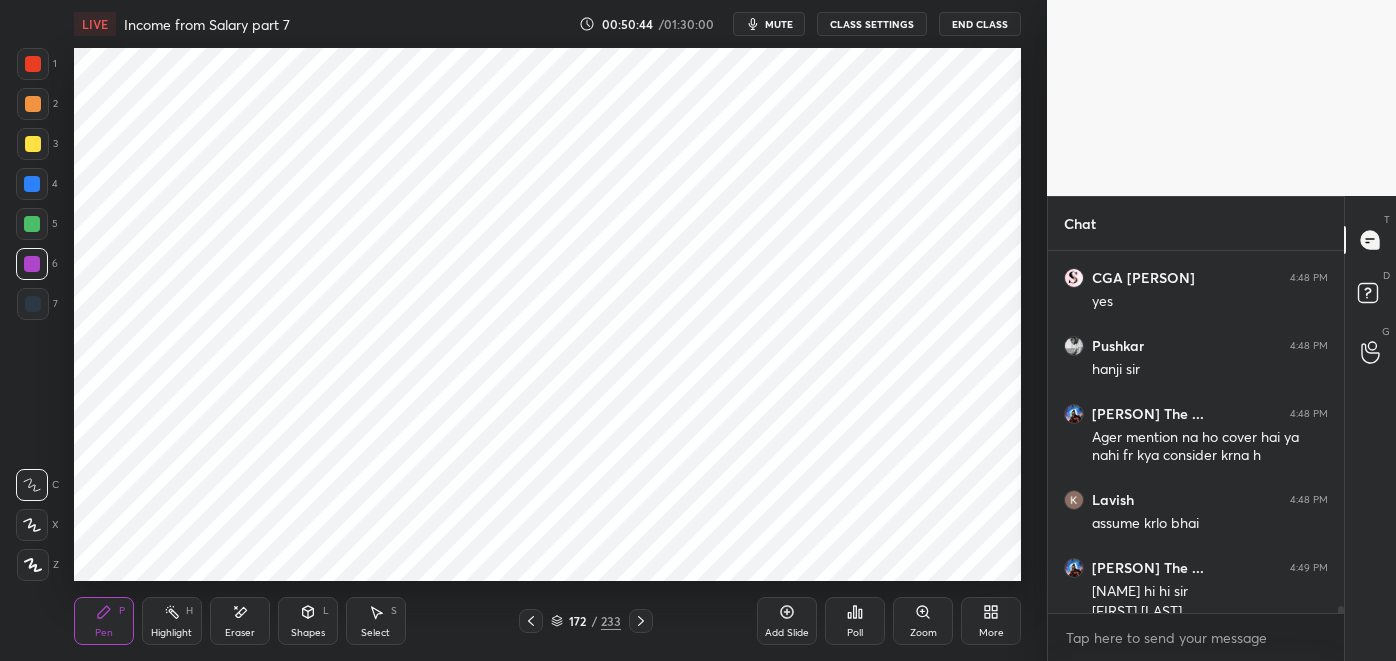 scroll, scrollTop: 19336, scrollLeft: 0, axis: vertical 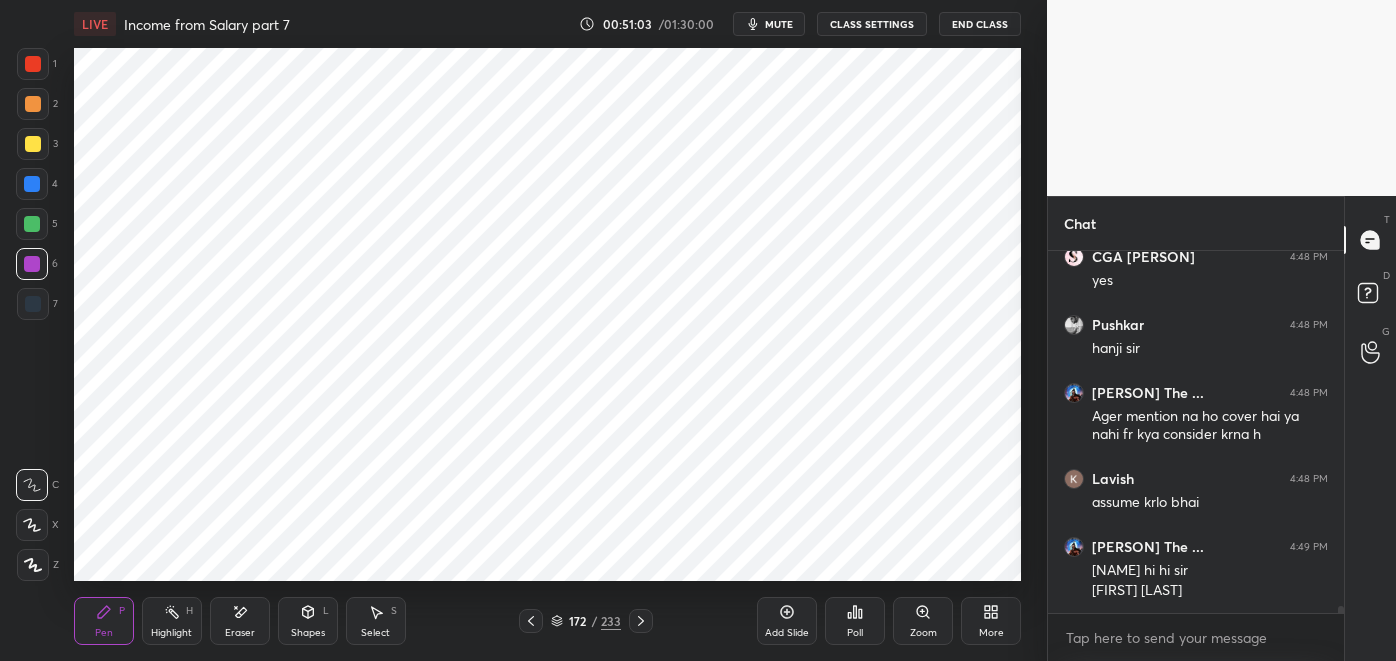 click on "Highlight" at bounding box center [171, 633] 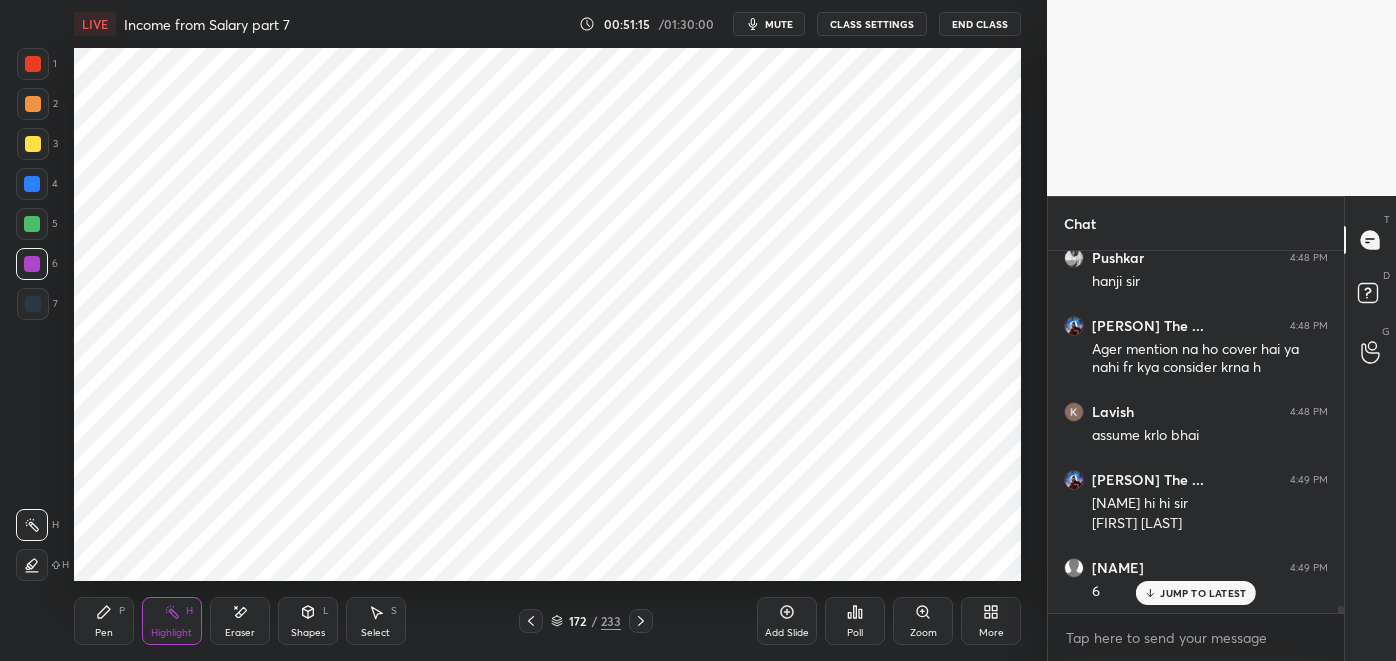 scroll, scrollTop: 19472, scrollLeft: 0, axis: vertical 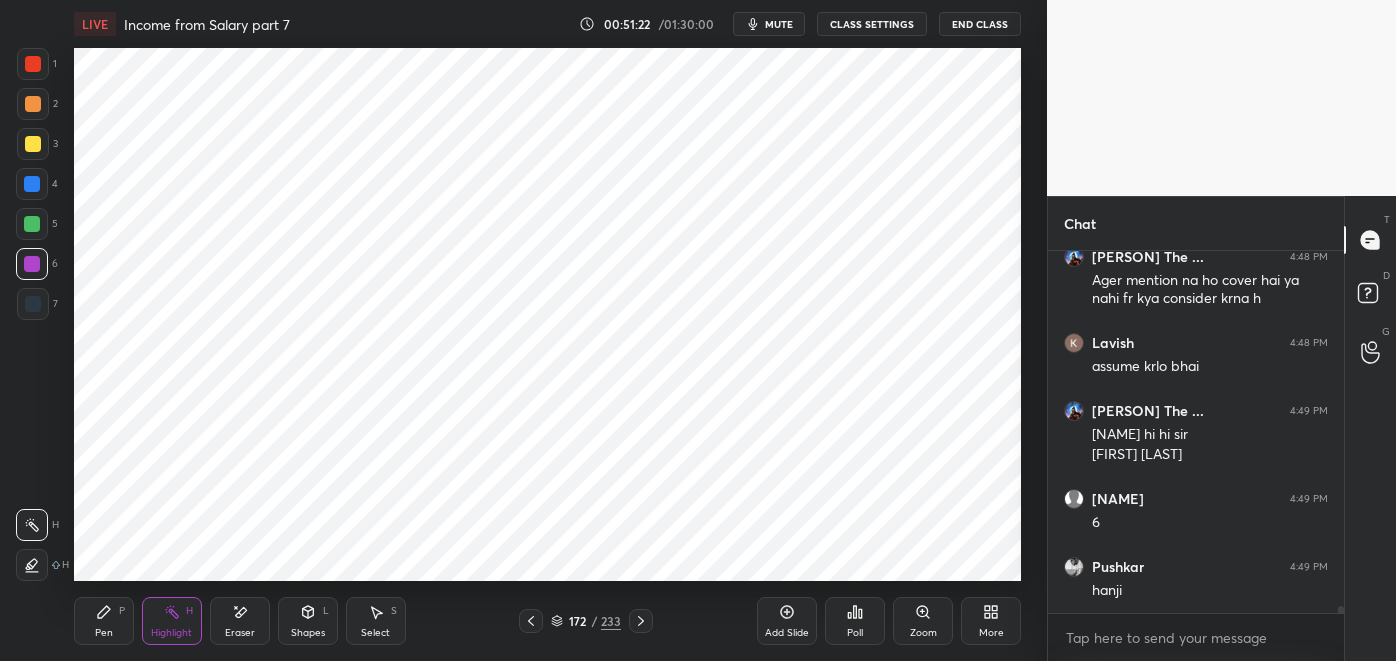 click on "Pen" at bounding box center (104, 633) 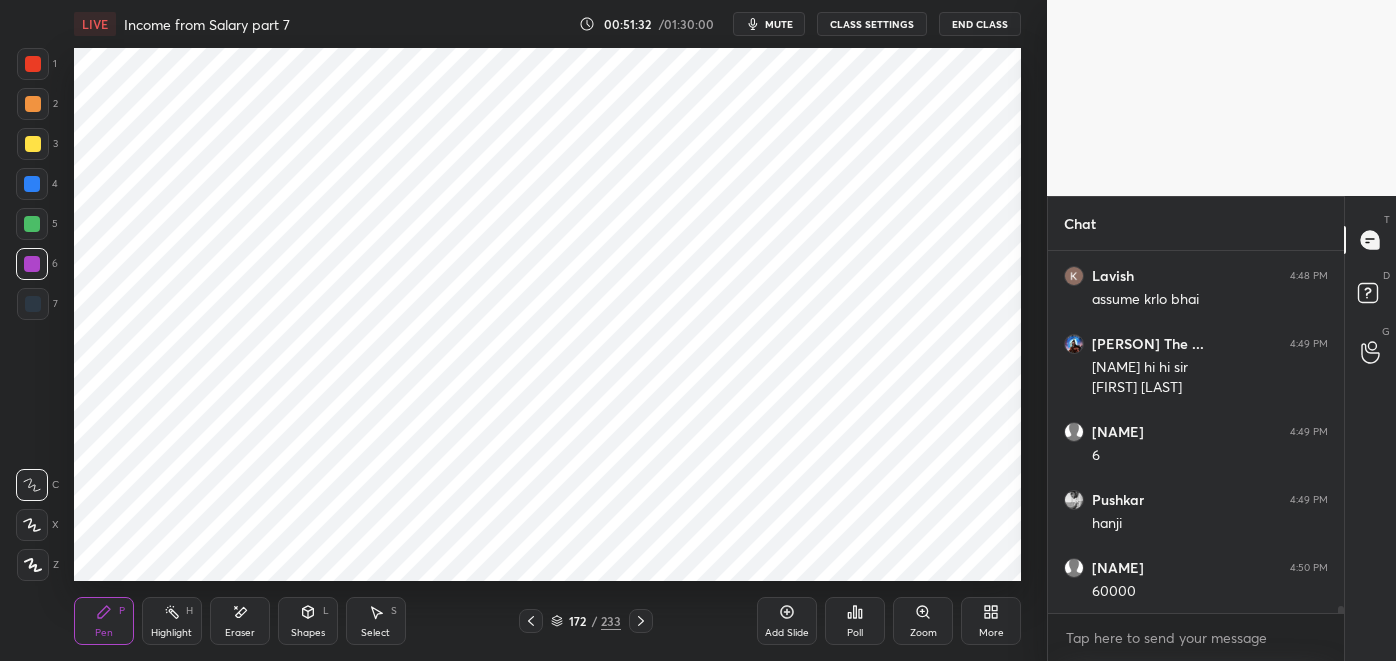 click at bounding box center [33, 304] 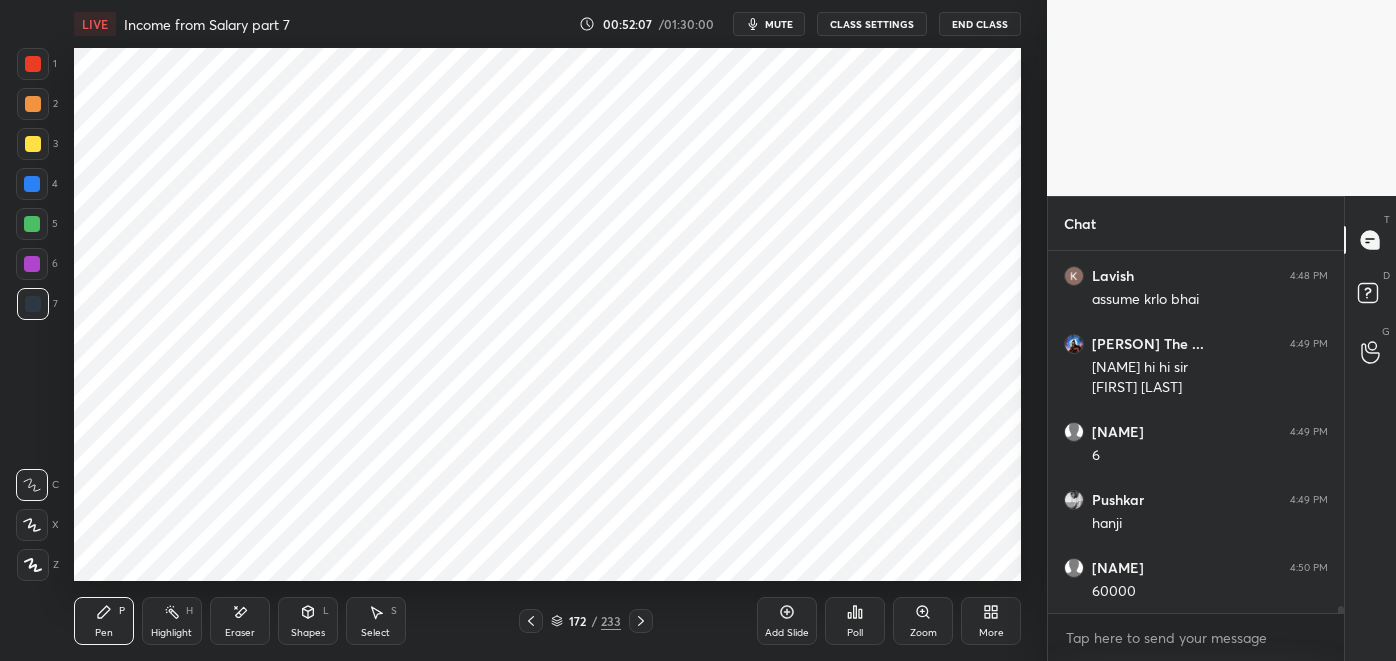 scroll, scrollTop: 19608, scrollLeft: 0, axis: vertical 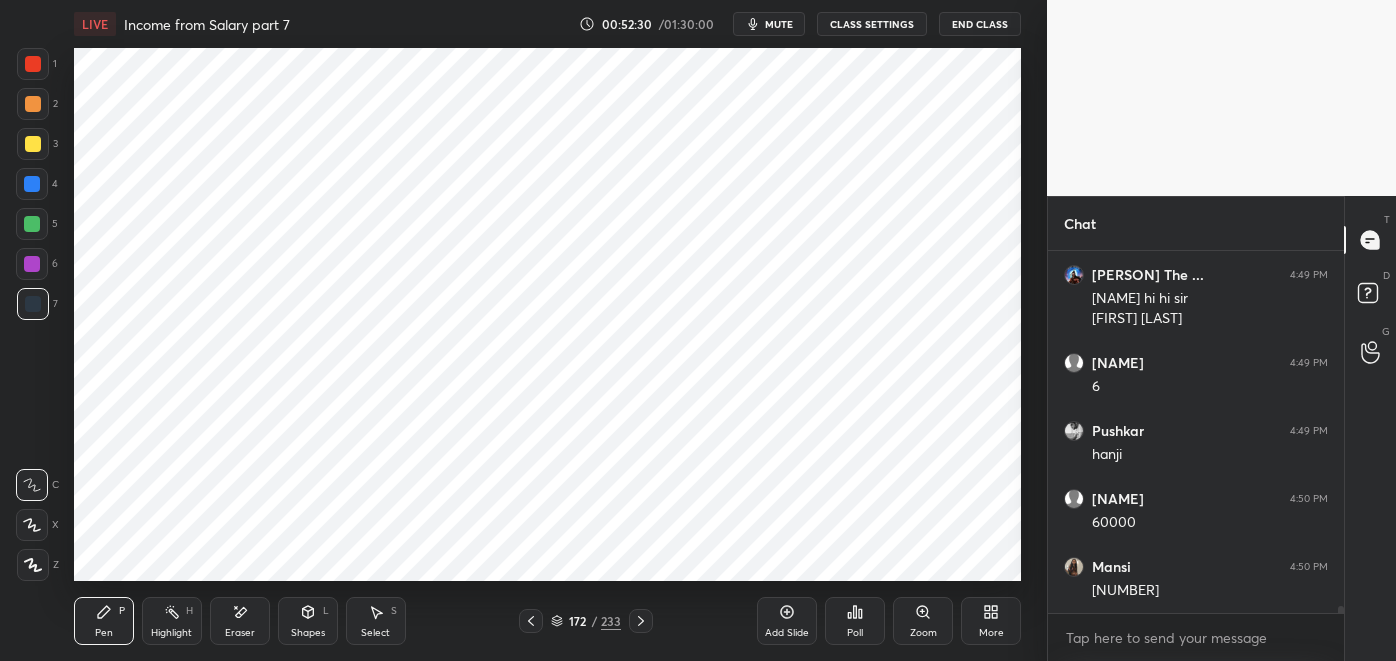 click at bounding box center (32, 264) 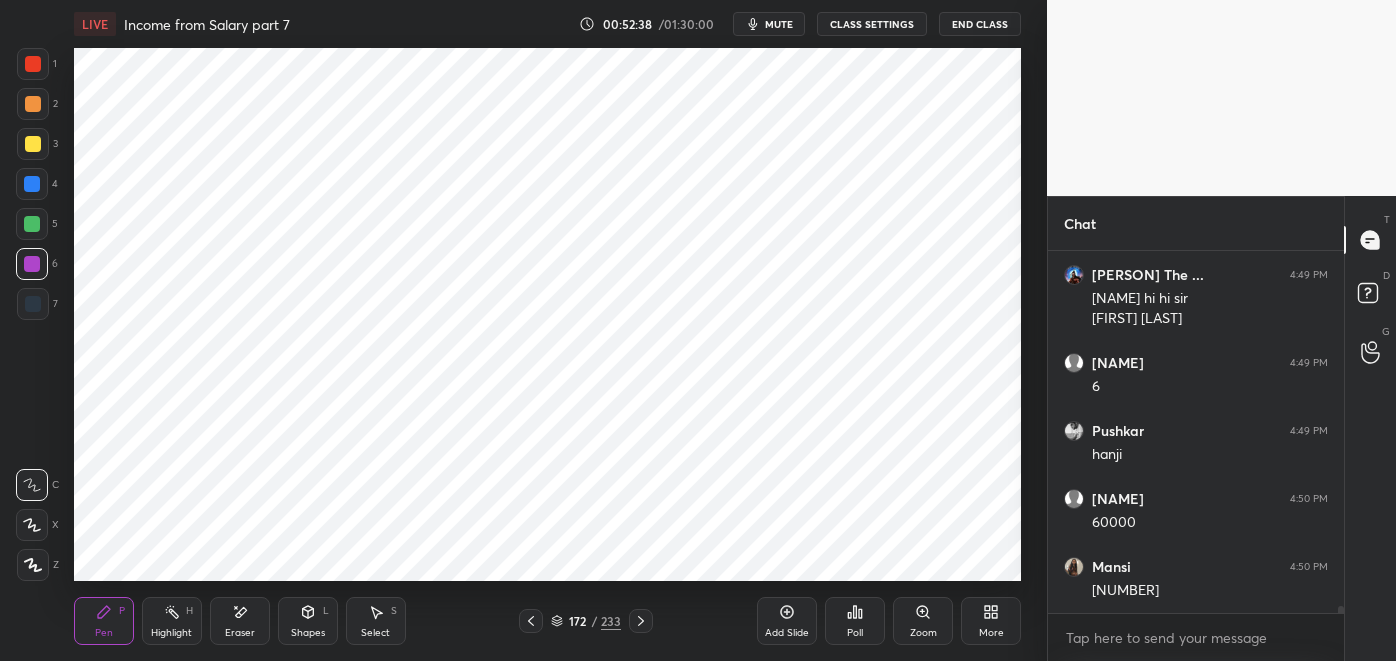 click at bounding box center (33, 304) 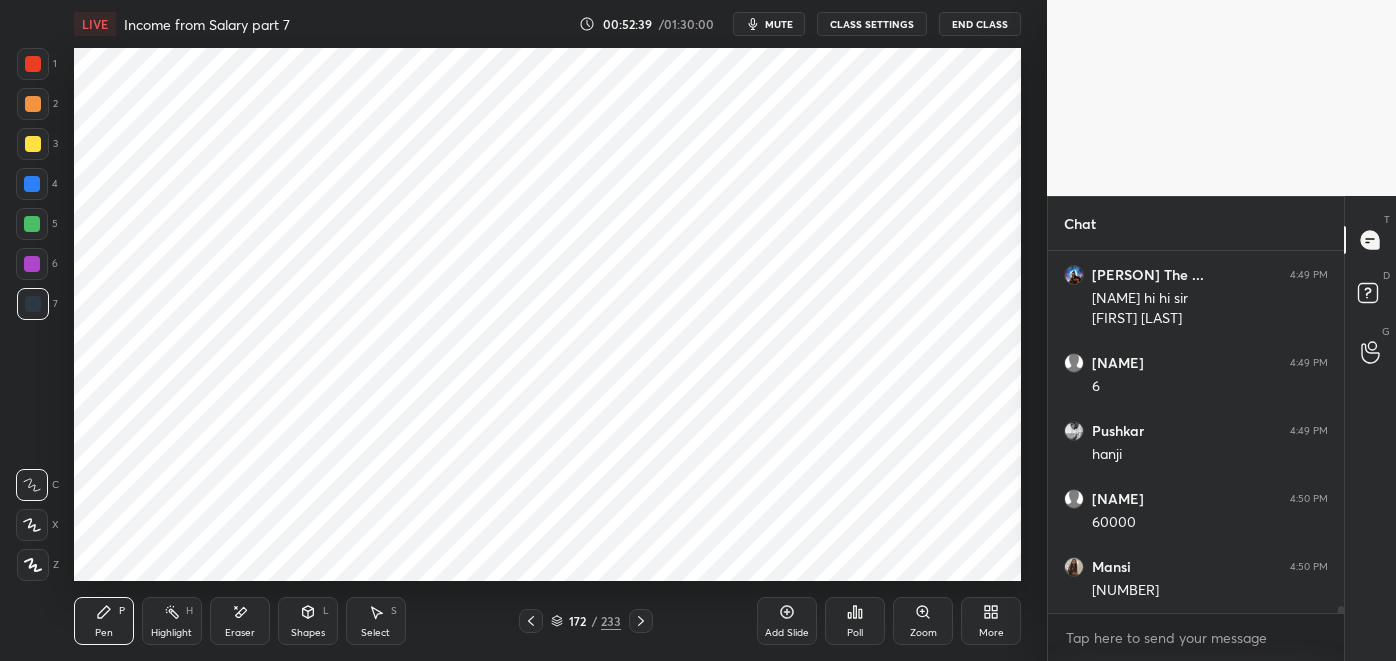 click at bounding box center [32, 224] 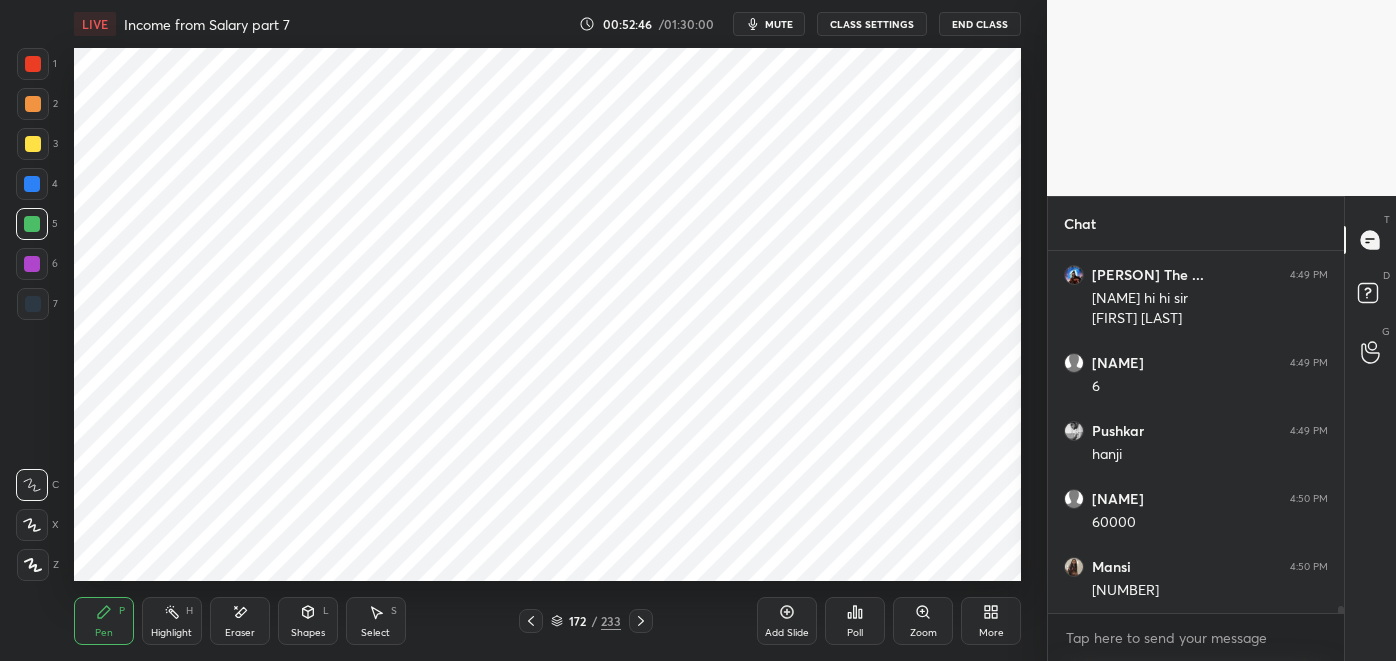 click at bounding box center (33, 64) 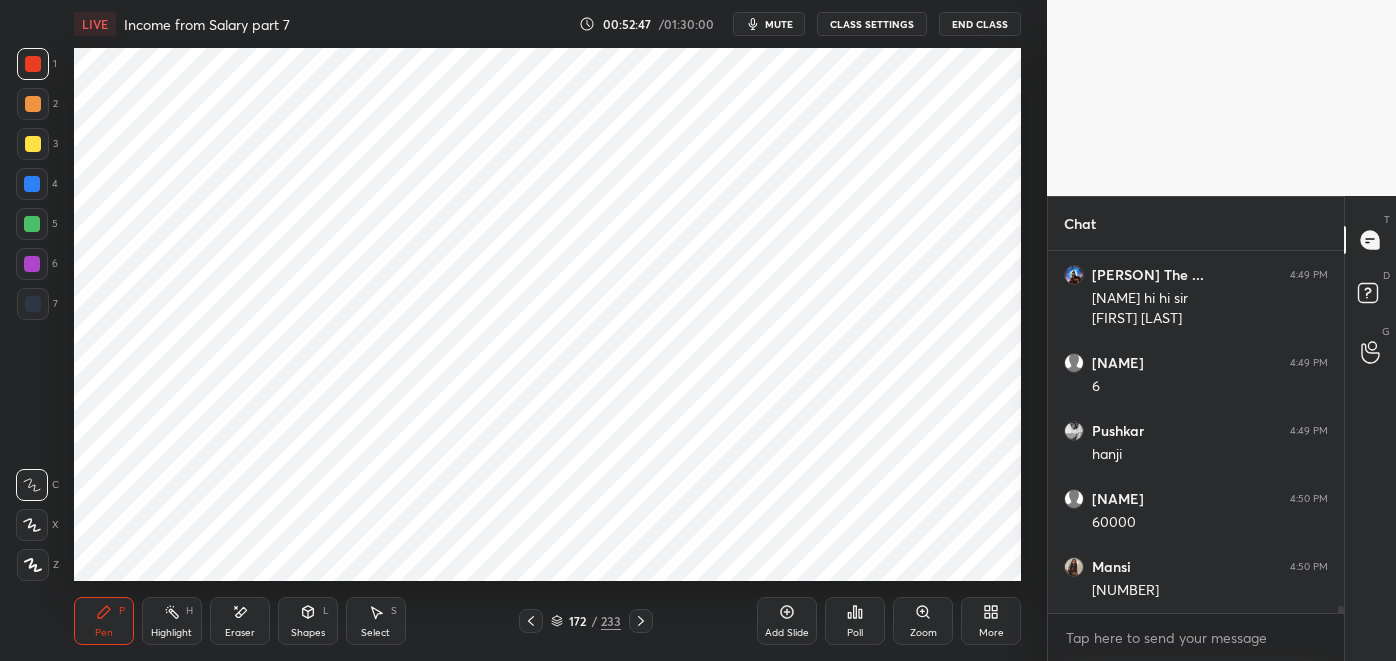 click at bounding box center [32, 184] 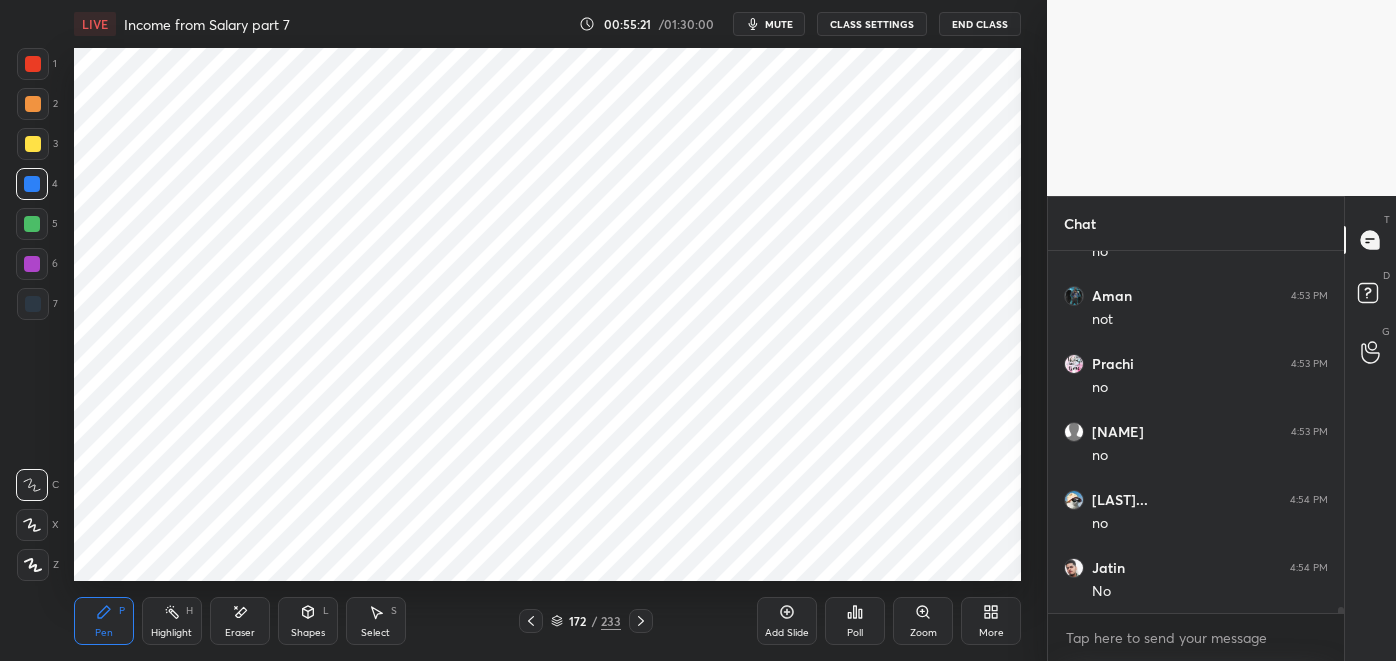 scroll, scrollTop: 21640, scrollLeft: 0, axis: vertical 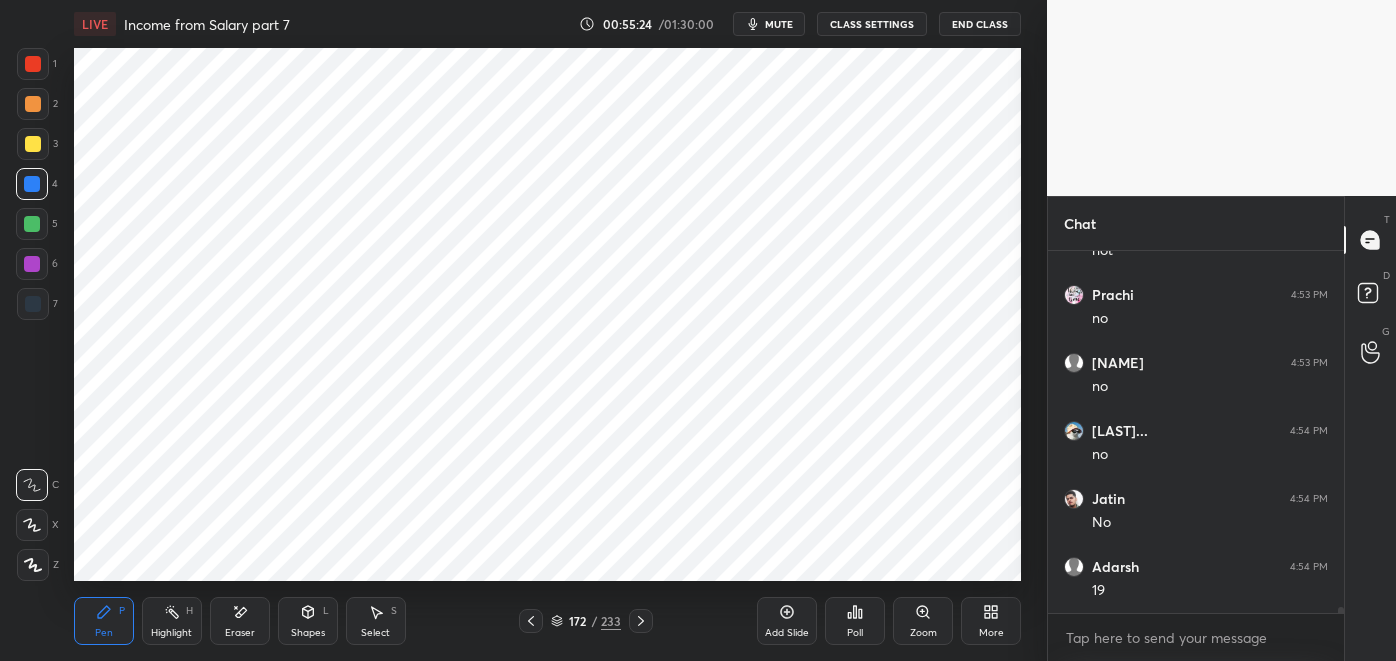 click at bounding box center [32, 264] 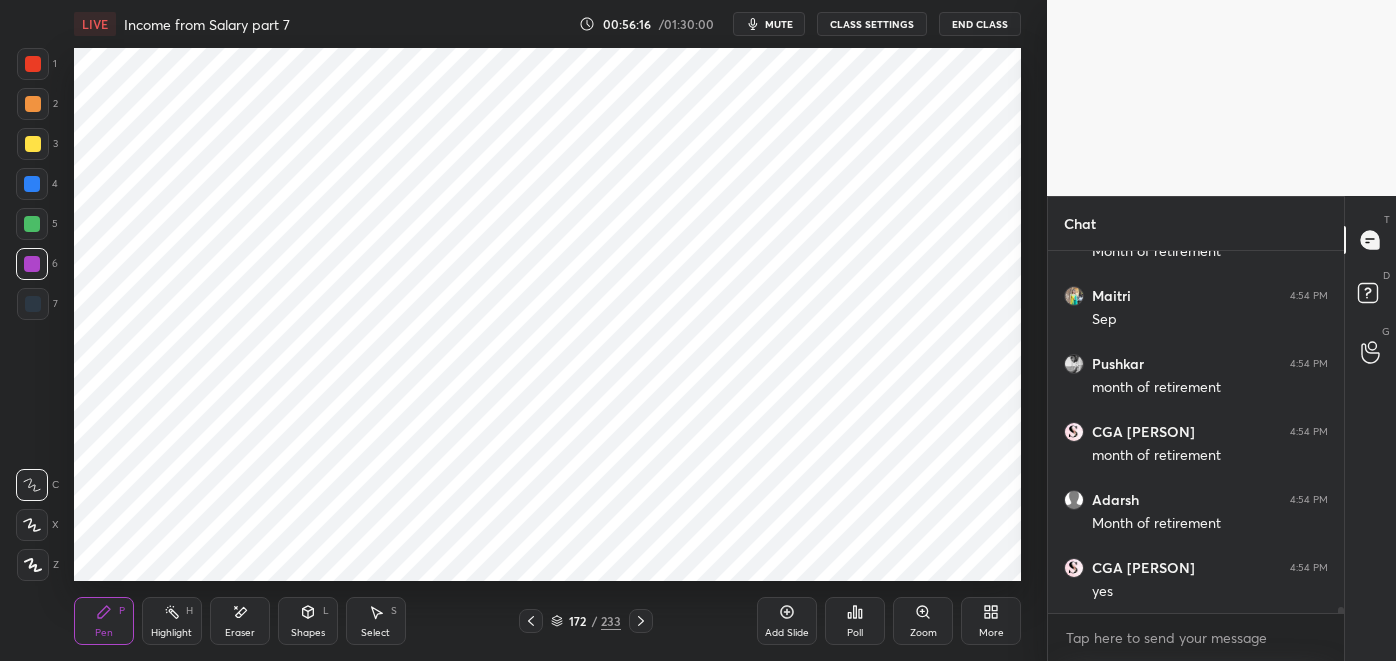 scroll, scrollTop: 22184, scrollLeft: 0, axis: vertical 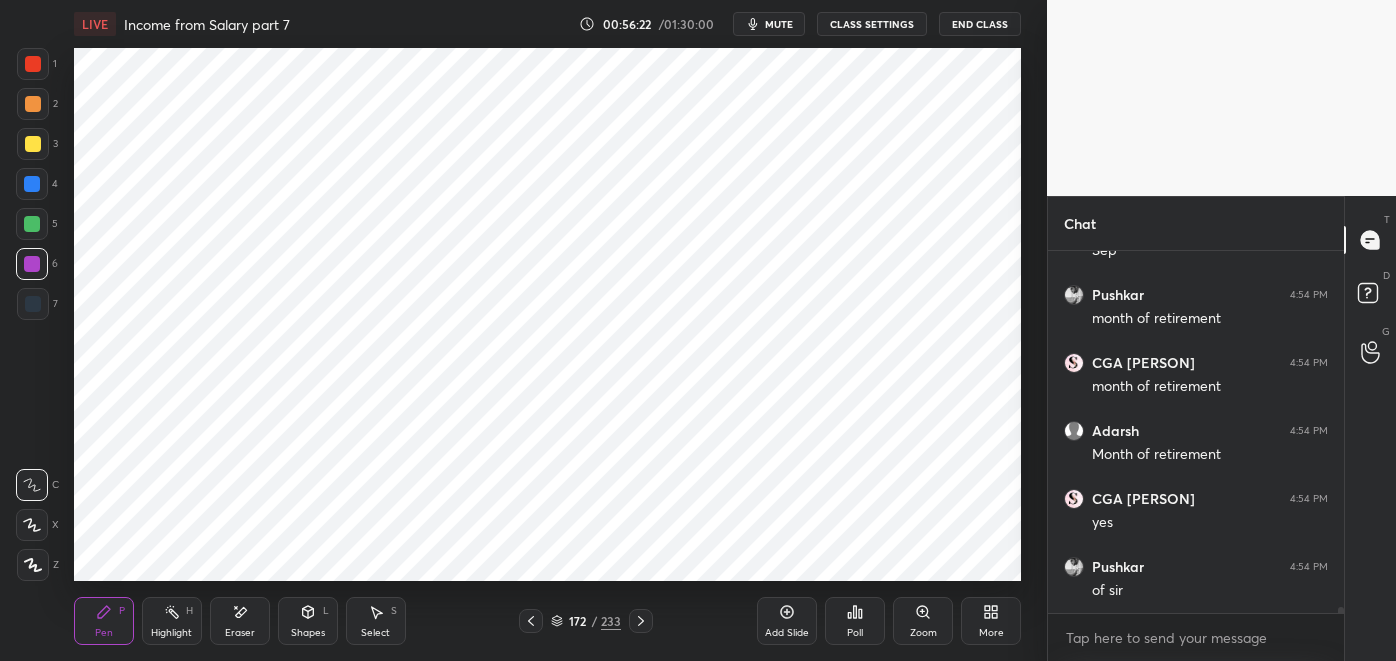 click on "Highlight H" at bounding box center [172, 621] 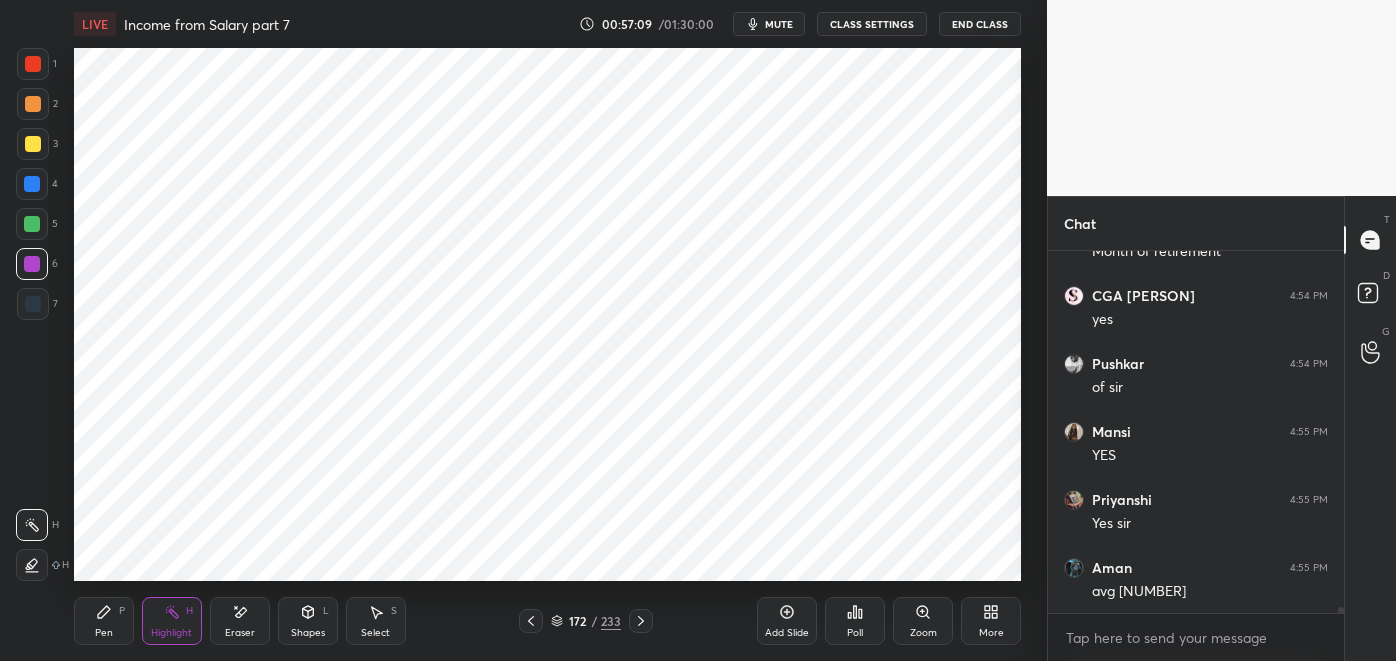 scroll, scrollTop: 22456, scrollLeft: 0, axis: vertical 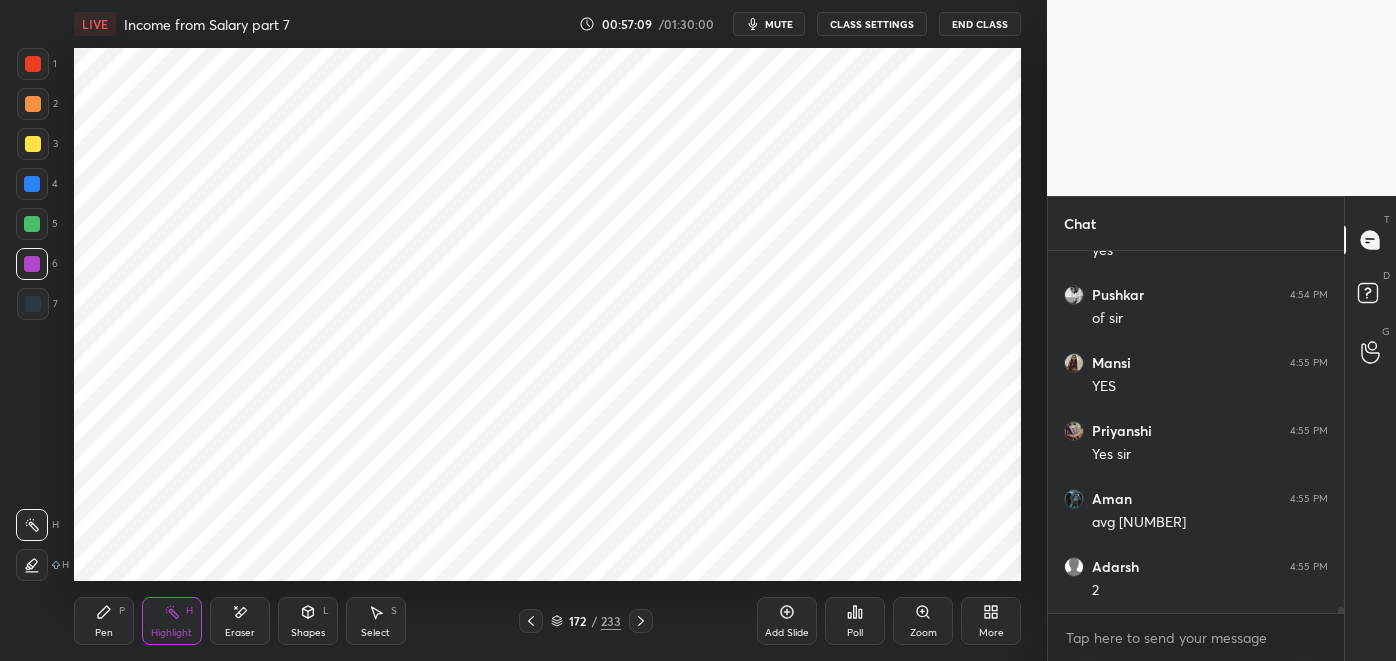 click on "Pen P" at bounding box center (104, 621) 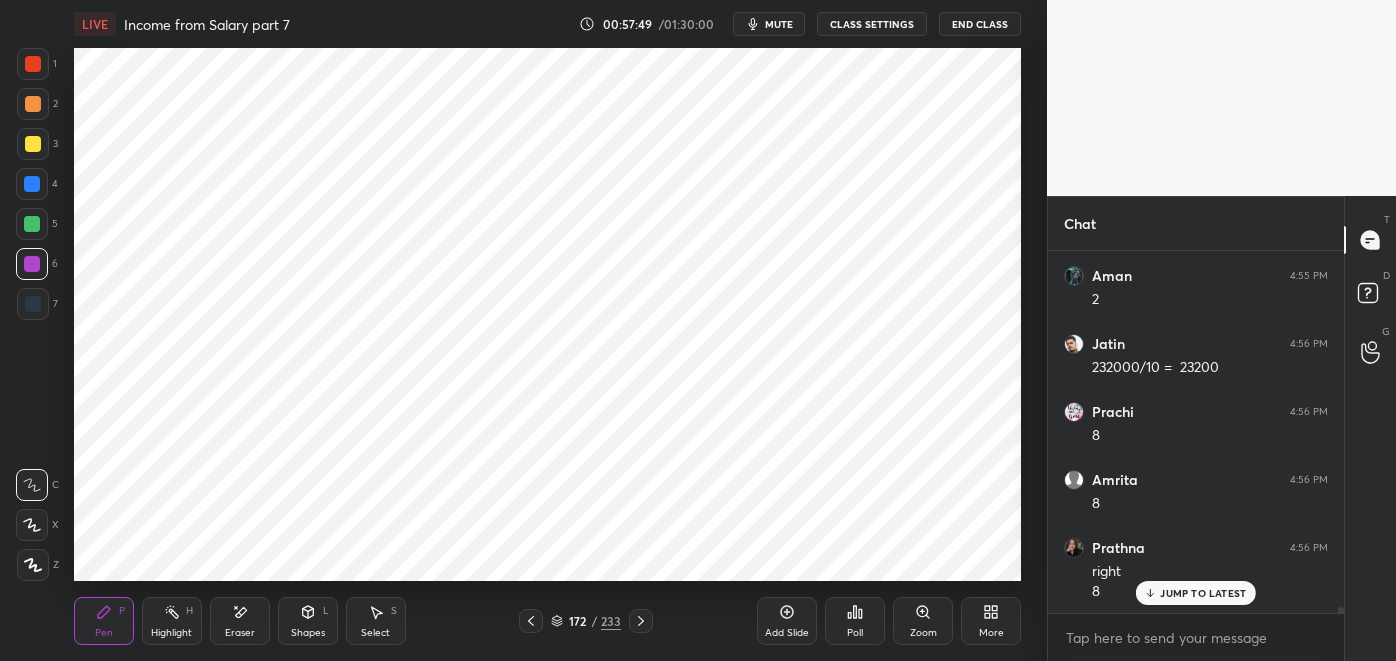 scroll, scrollTop: 22952, scrollLeft: 0, axis: vertical 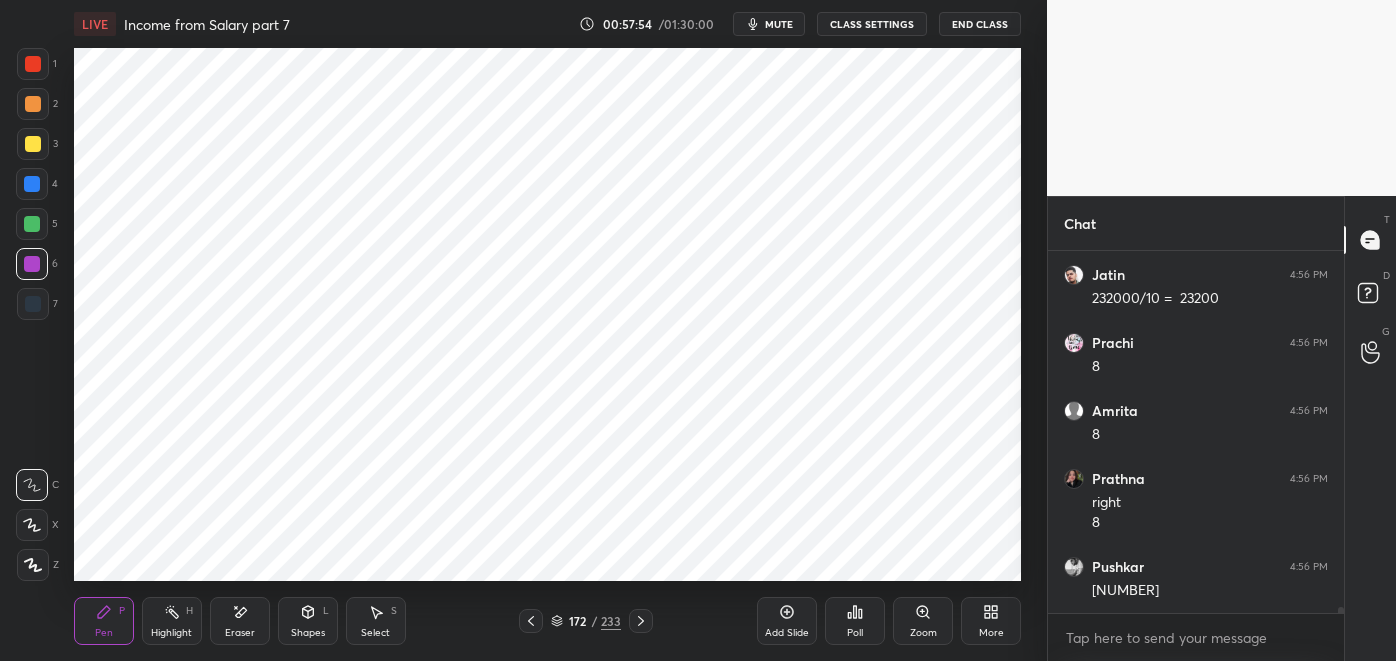 click at bounding box center [33, 304] 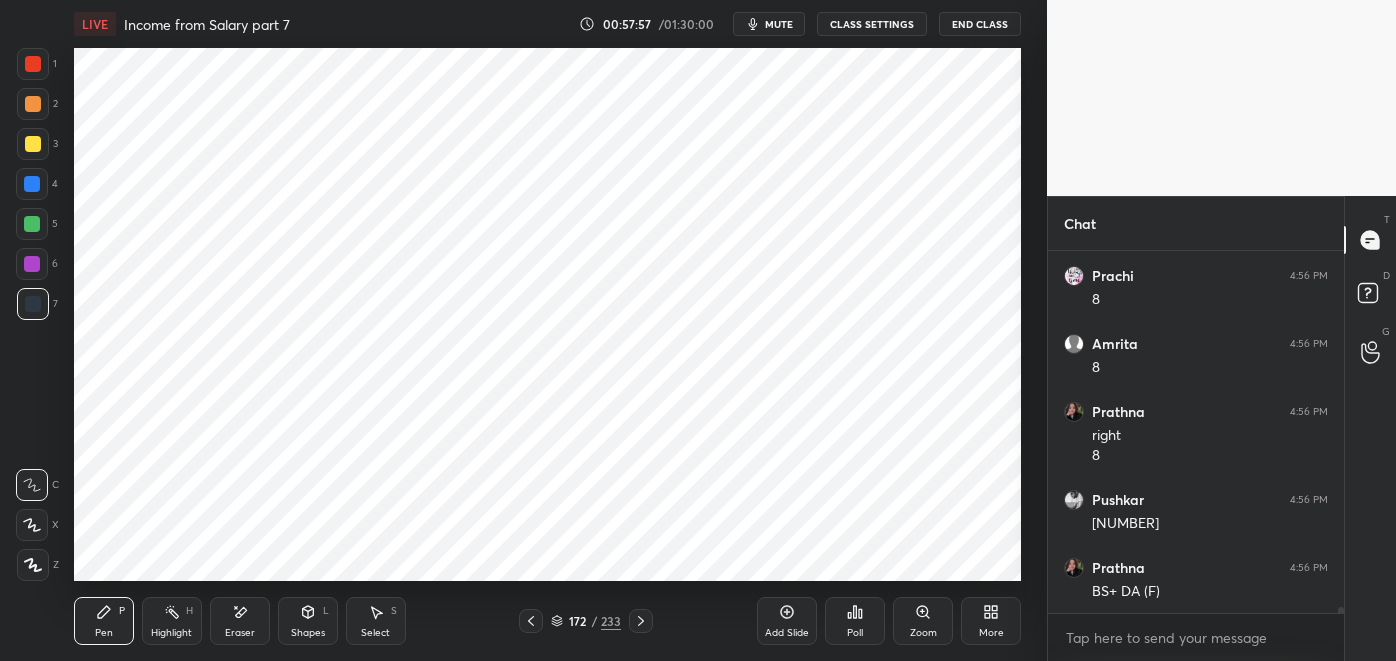 scroll, scrollTop: 23088, scrollLeft: 0, axis: vertical 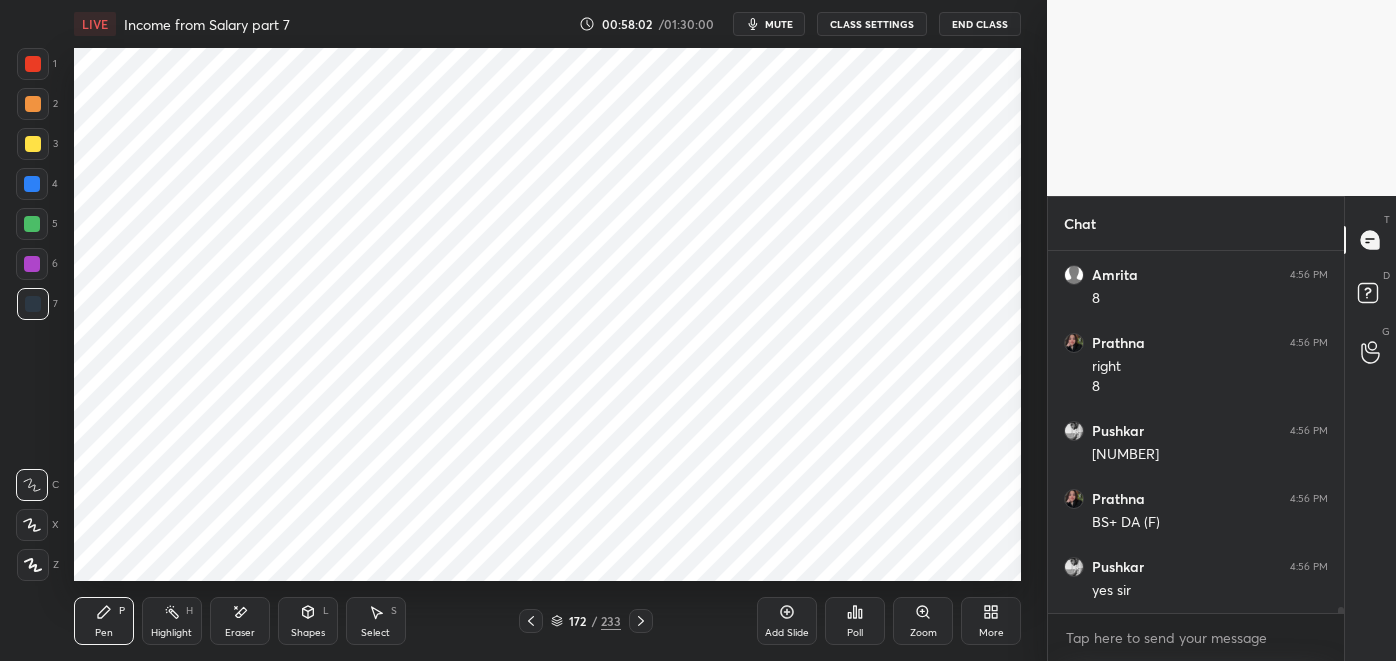 click on "Highlight H" at bounding box center [172, 621] 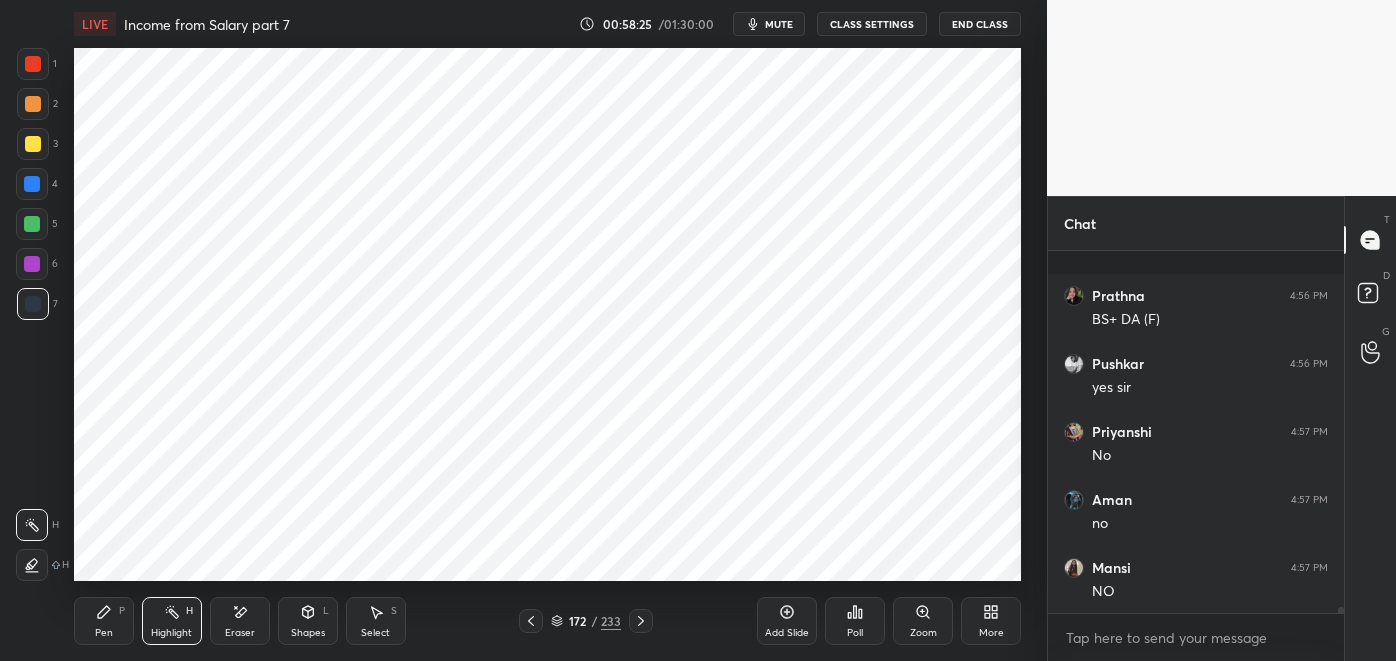 scroll, scrollTop: 23427, scrollLeft: 0, axis: vertical 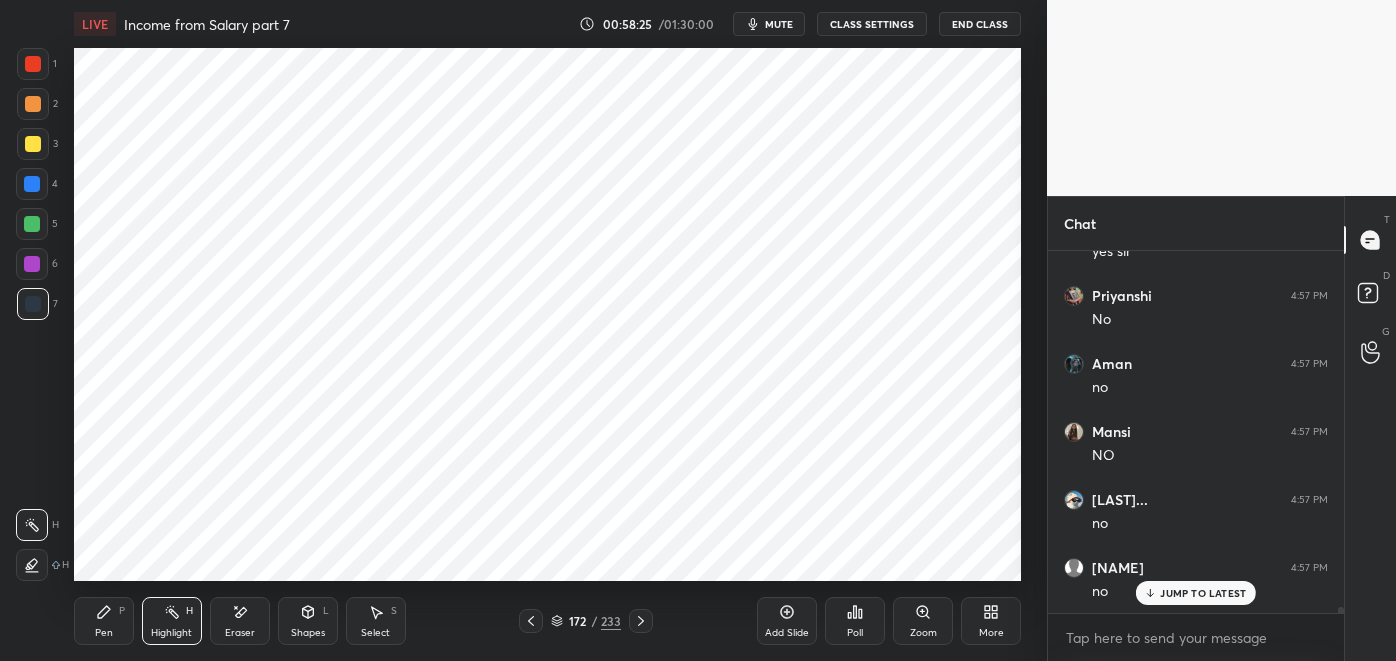 click on "Pen P" at bounding box center [104, 621] 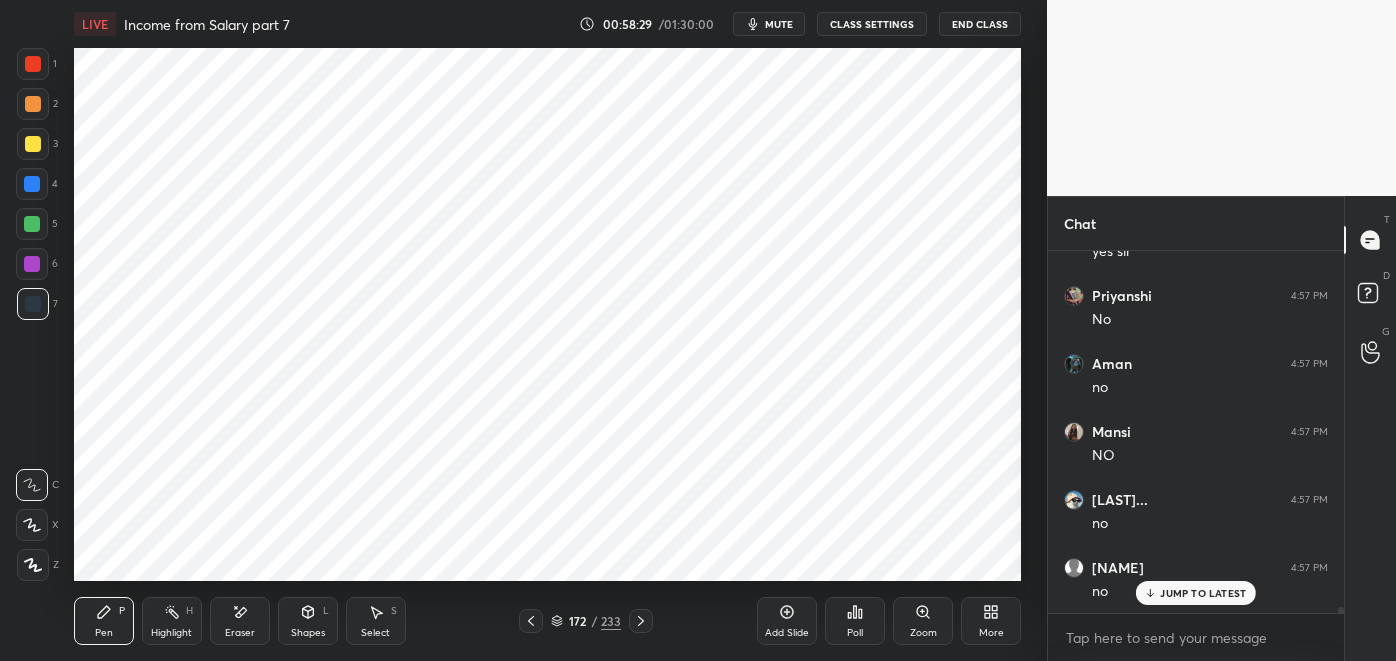 click on "Highlight" at bounding box center (171, 633) 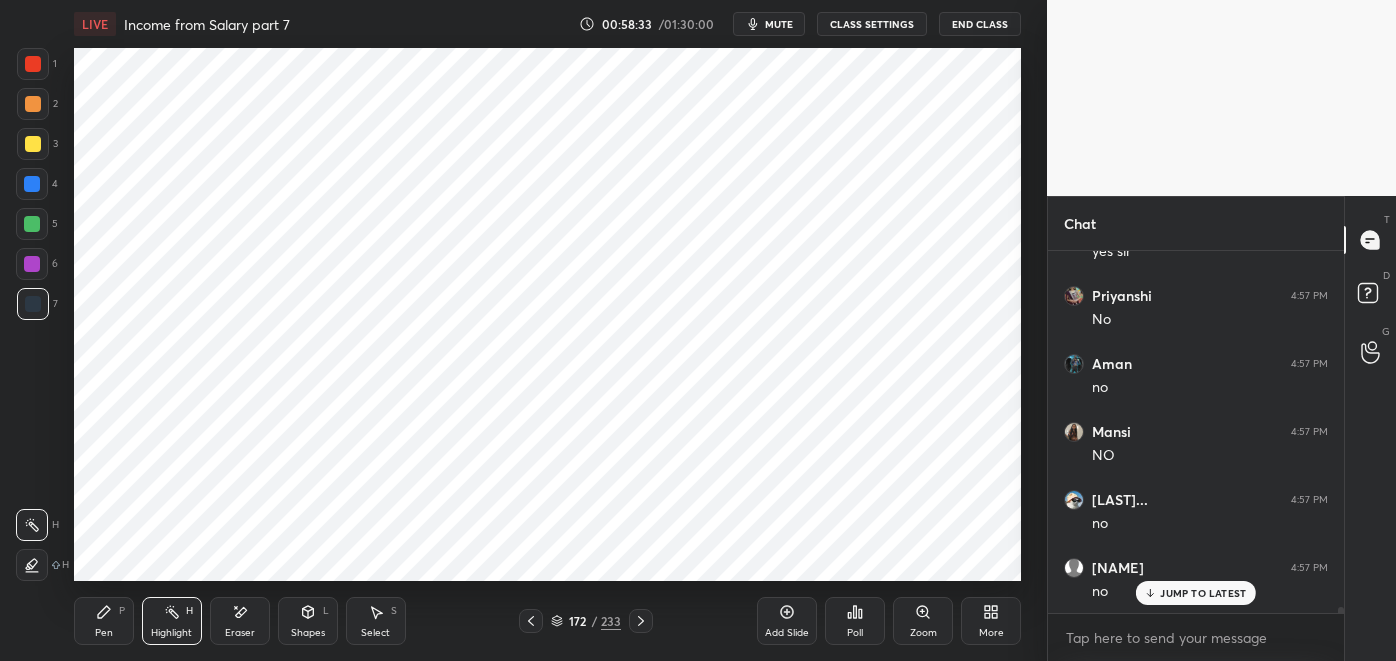 click 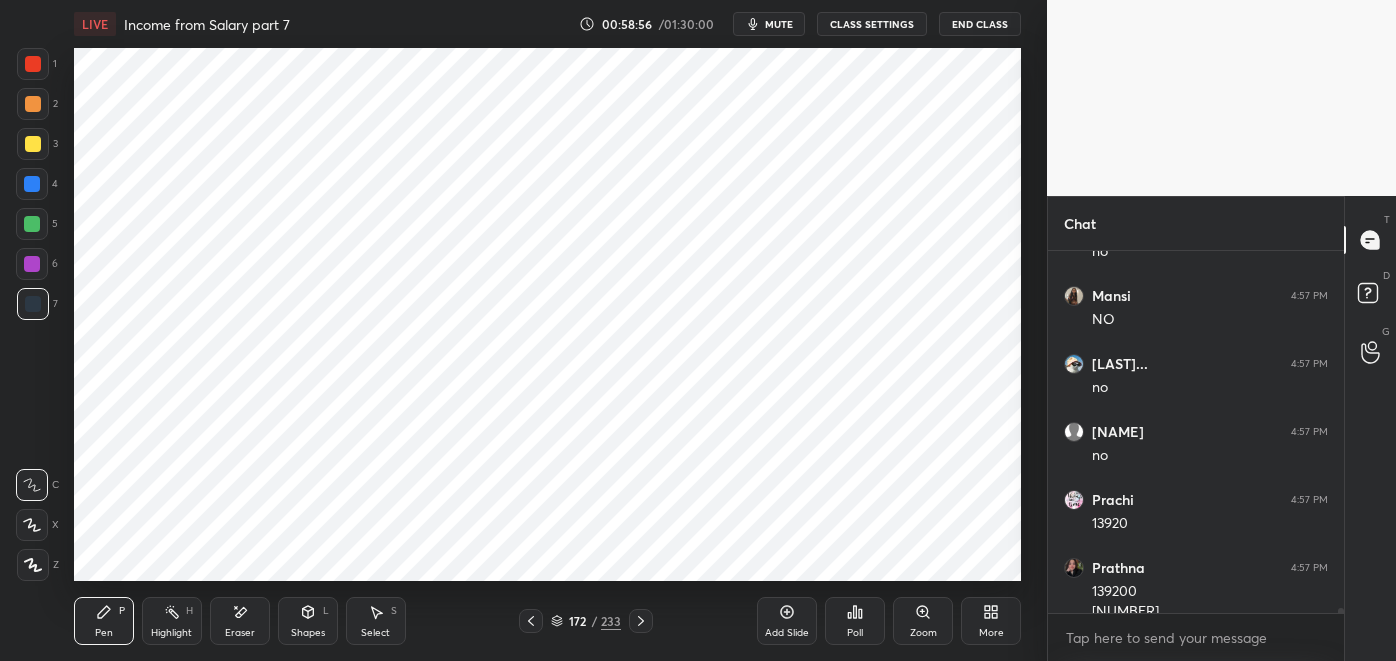 scroll, scrollTop: 23584, scrollLeft: 0, axis: vertical 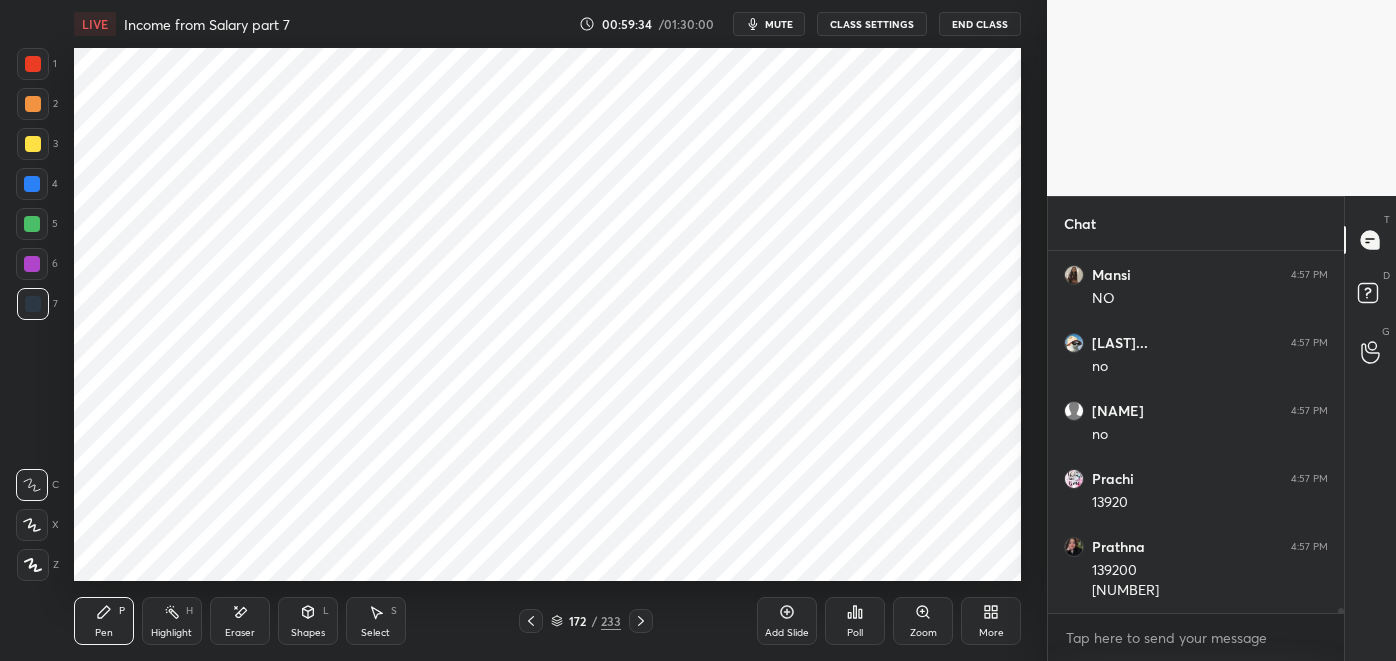 click at bounding box center [32, 224] 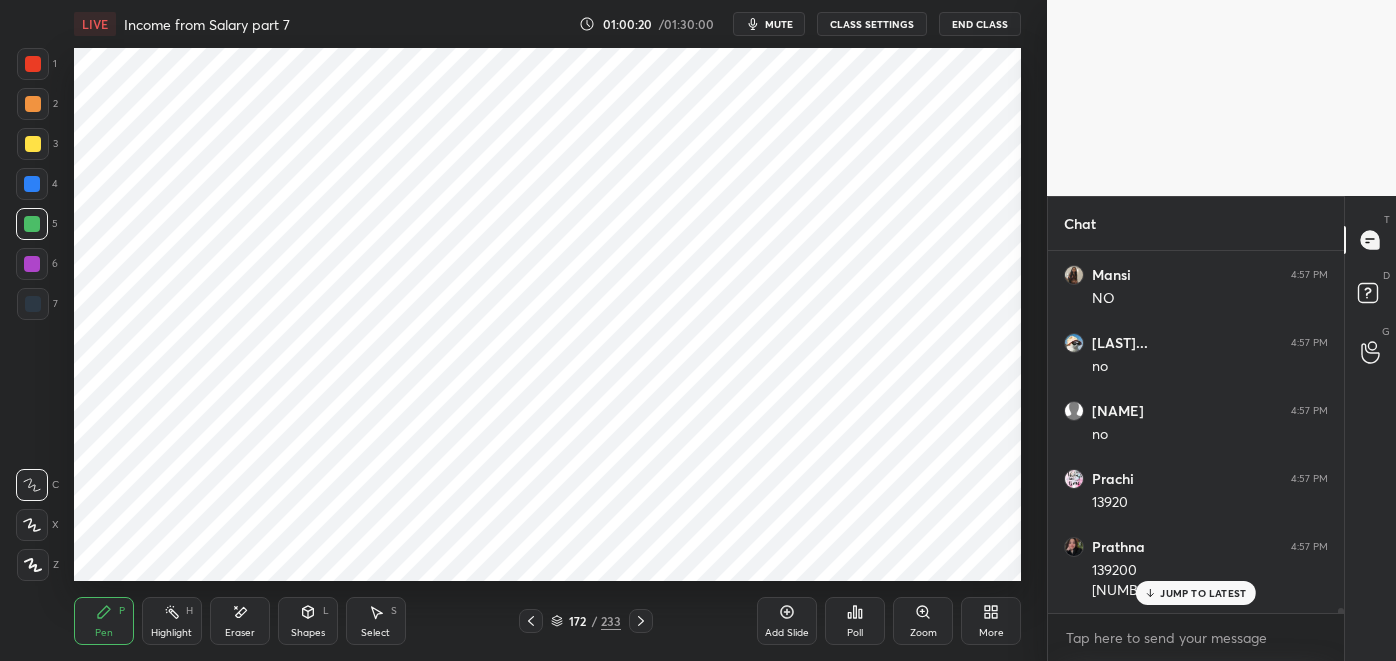 scroll, scrollTop: 23669, scrollLeft: 0, axis: vertical 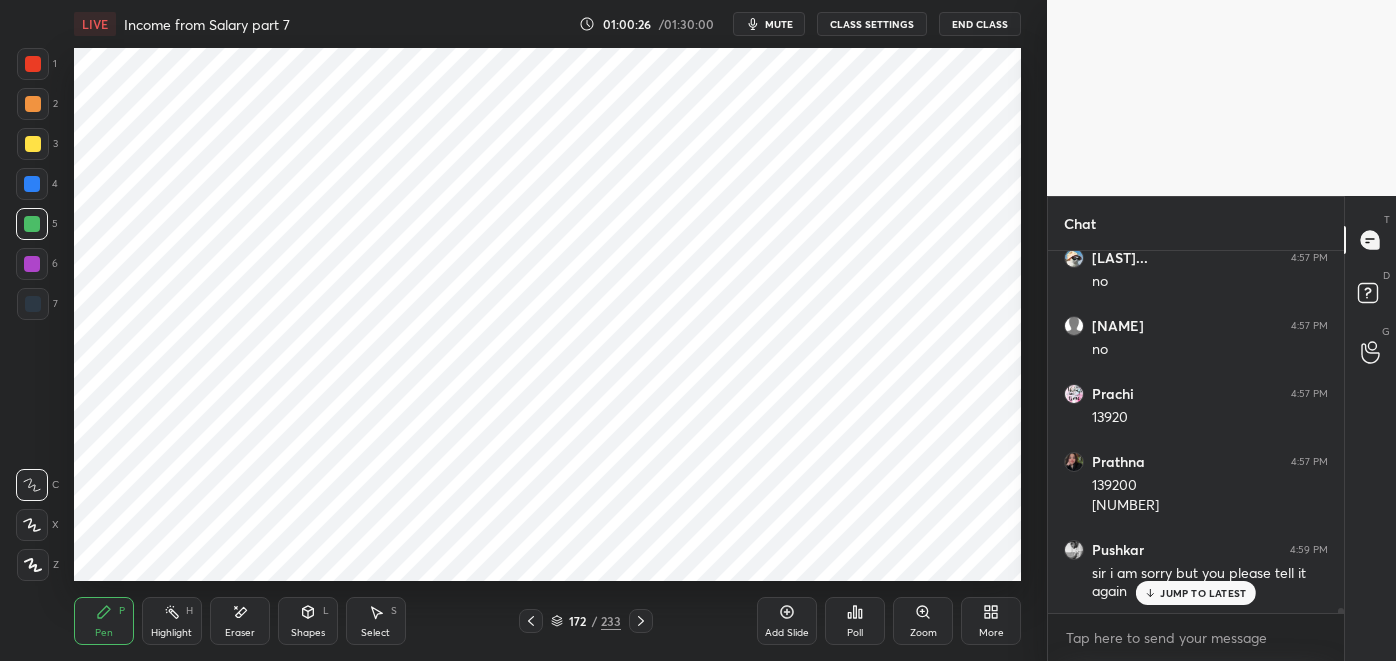 click on "JUMP TO LATEST" at bounding box center (1203, 593) 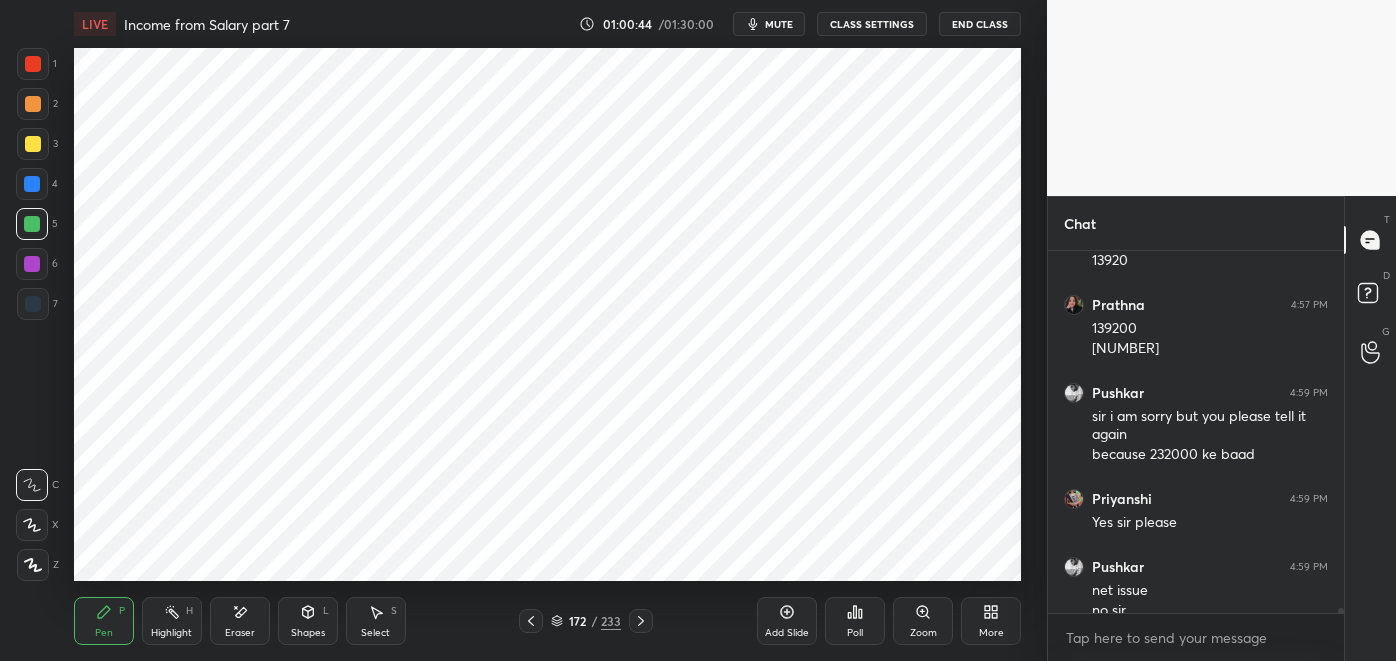 scroll, scrollTop: 23845, scrollLeft: 0, axis: vertical 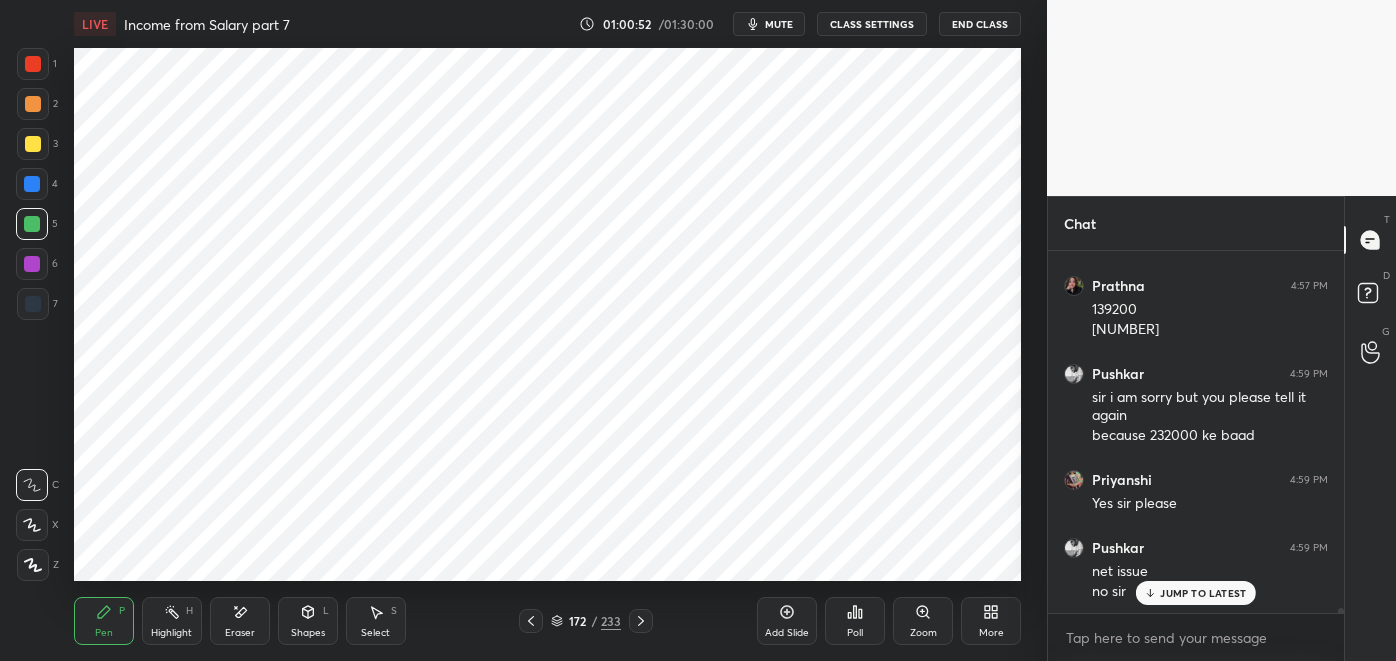 click on "Highlight H" at bounding box center (172, 621) 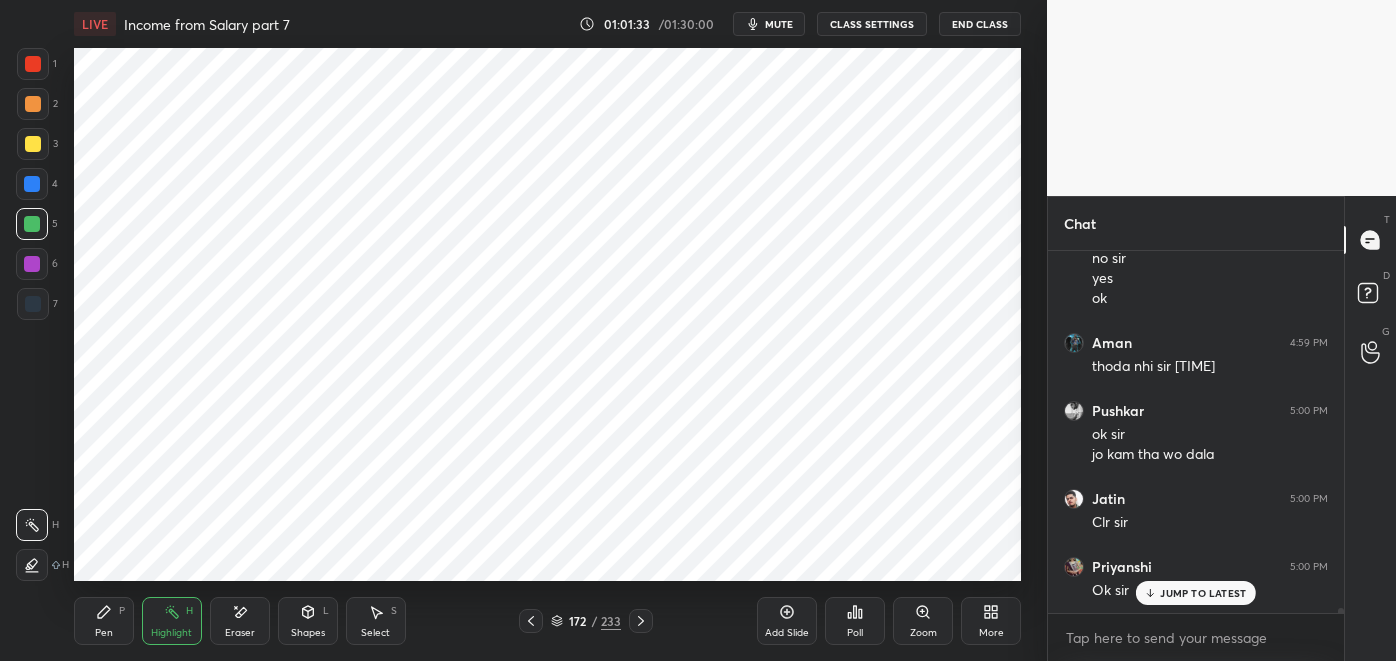 scroll, scrollTop: 24245, scrollLeft: 0, axis: vertical 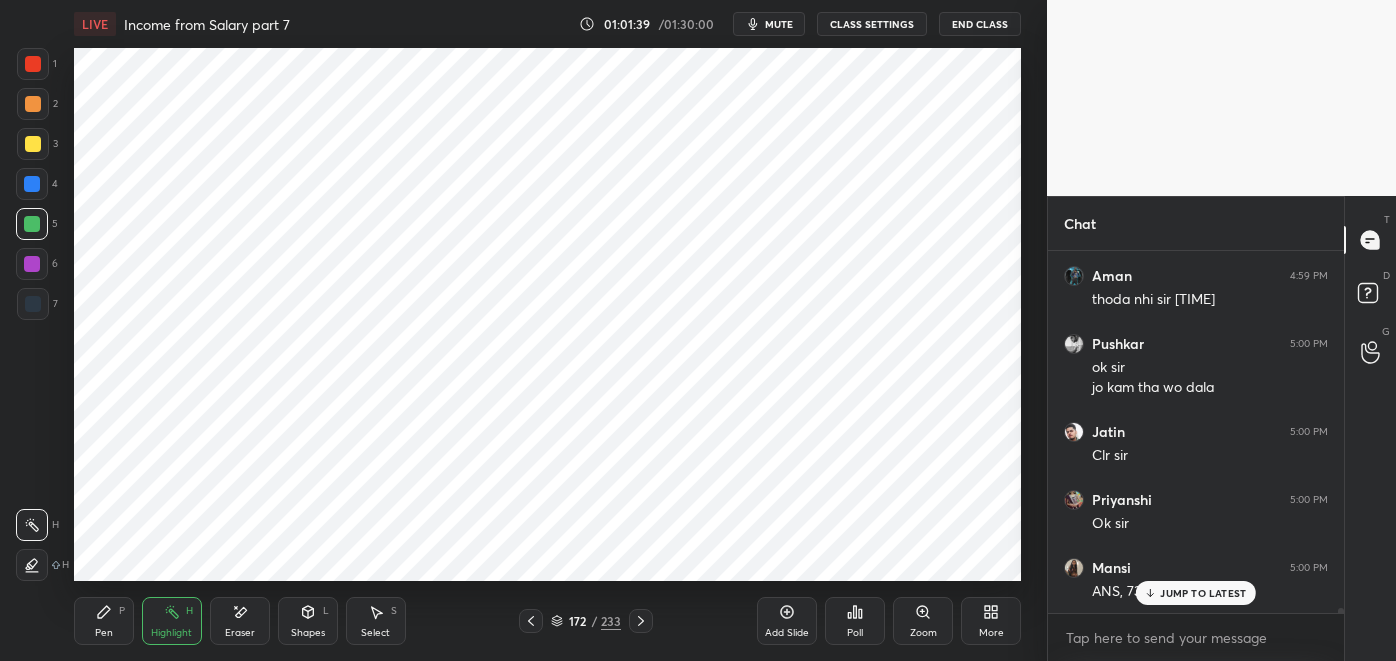 click on "JUMP TO LATEST" at bounding box center [1196, 593] 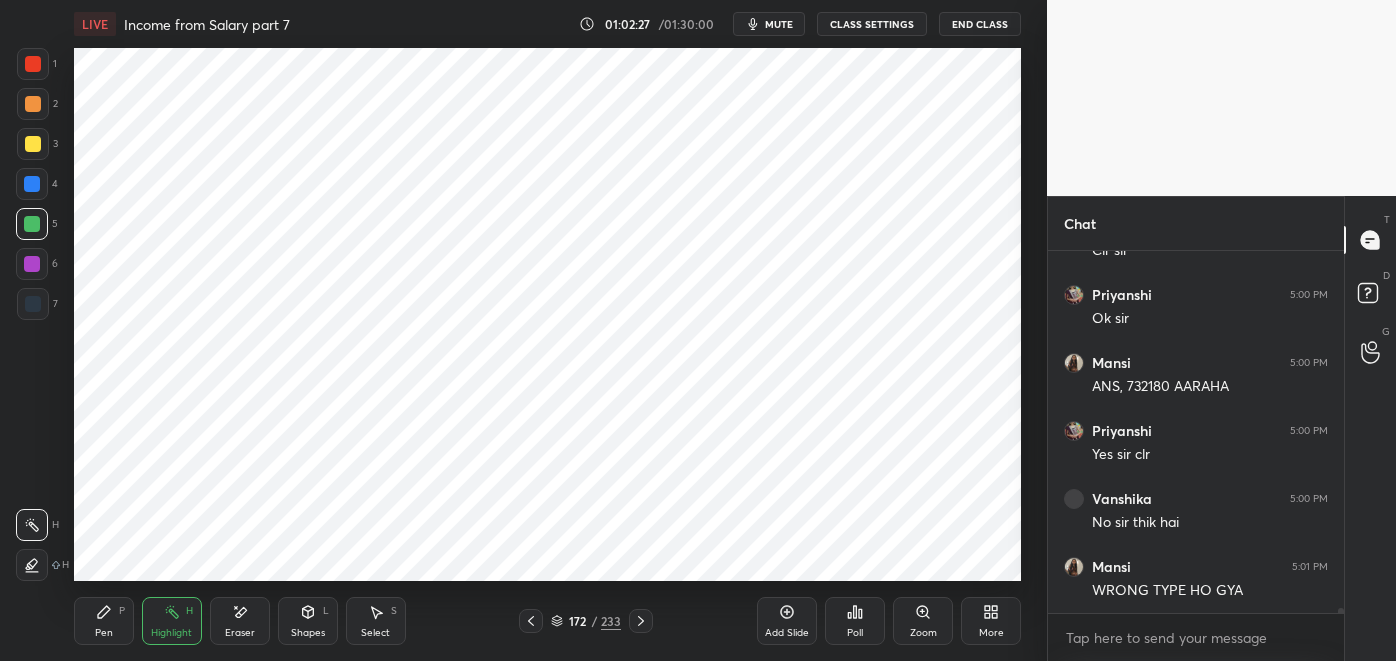 scroll, scrollTop: 24517, scrollLeft: 0, axis: vertical 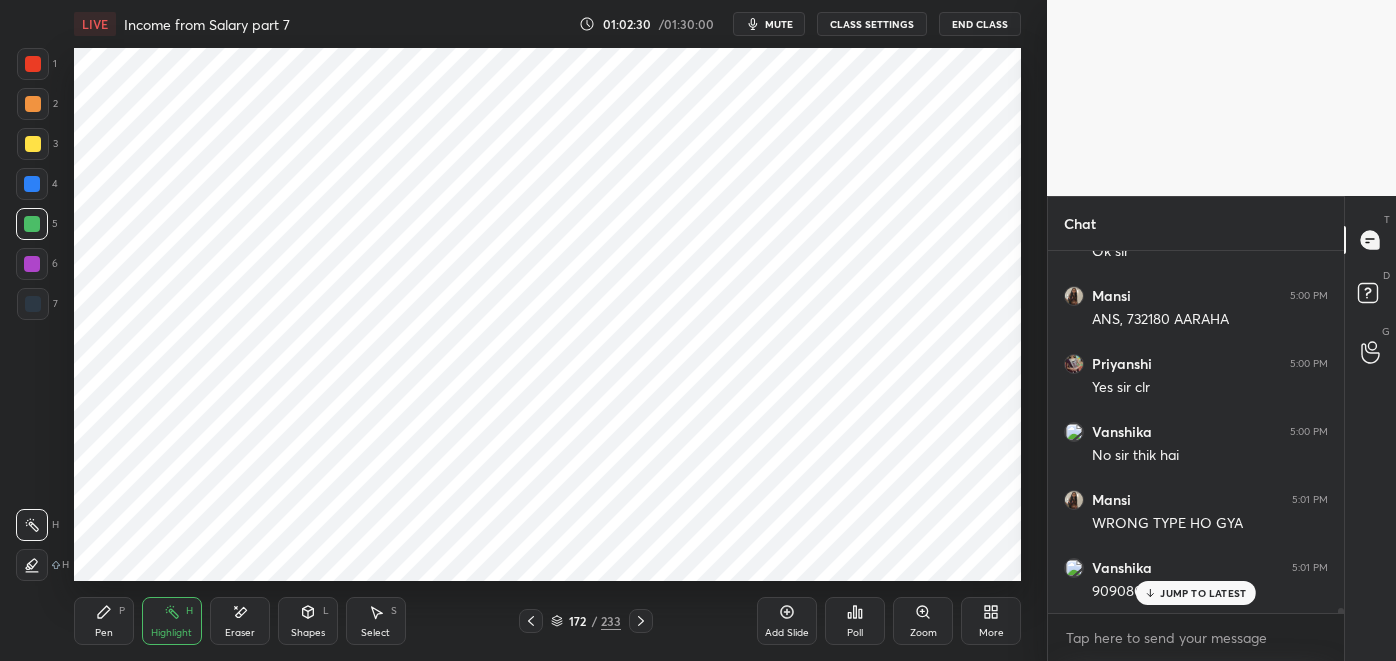 click 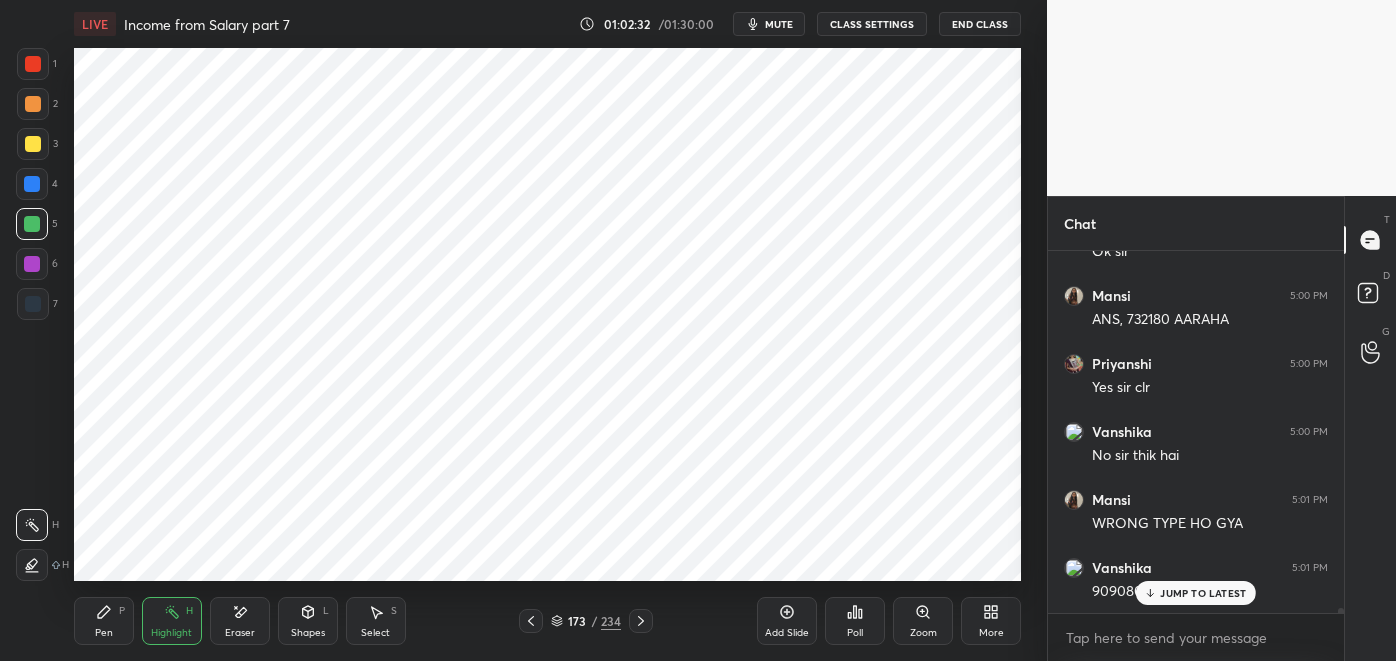 click at bounding box center [32, 184] 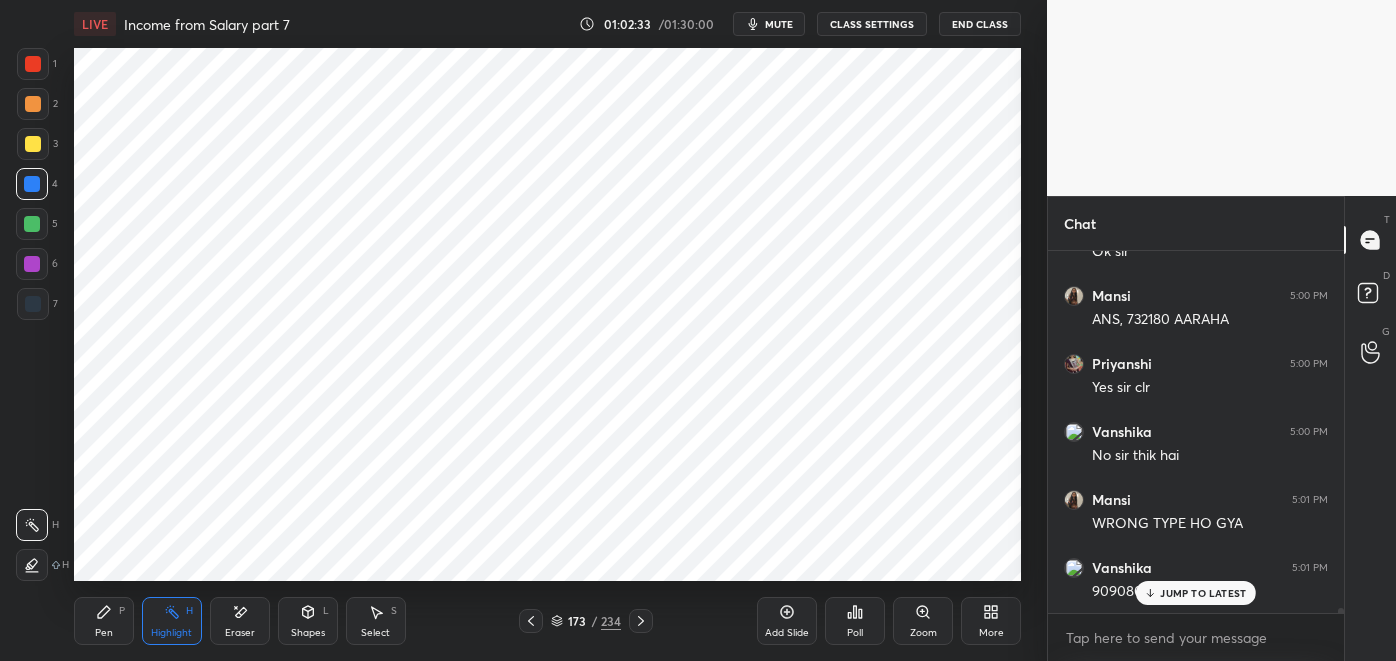 click 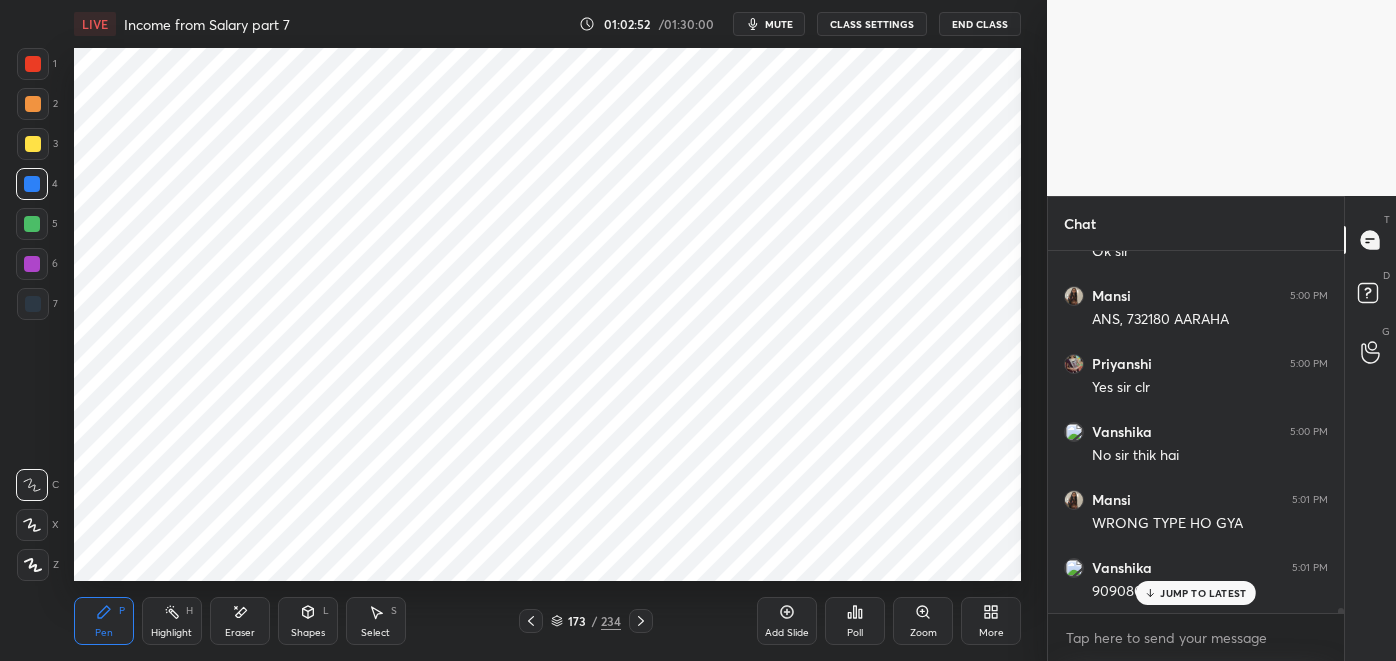 scroll, scrollTop: 24586, scrollLeft: 0, axis: vertical 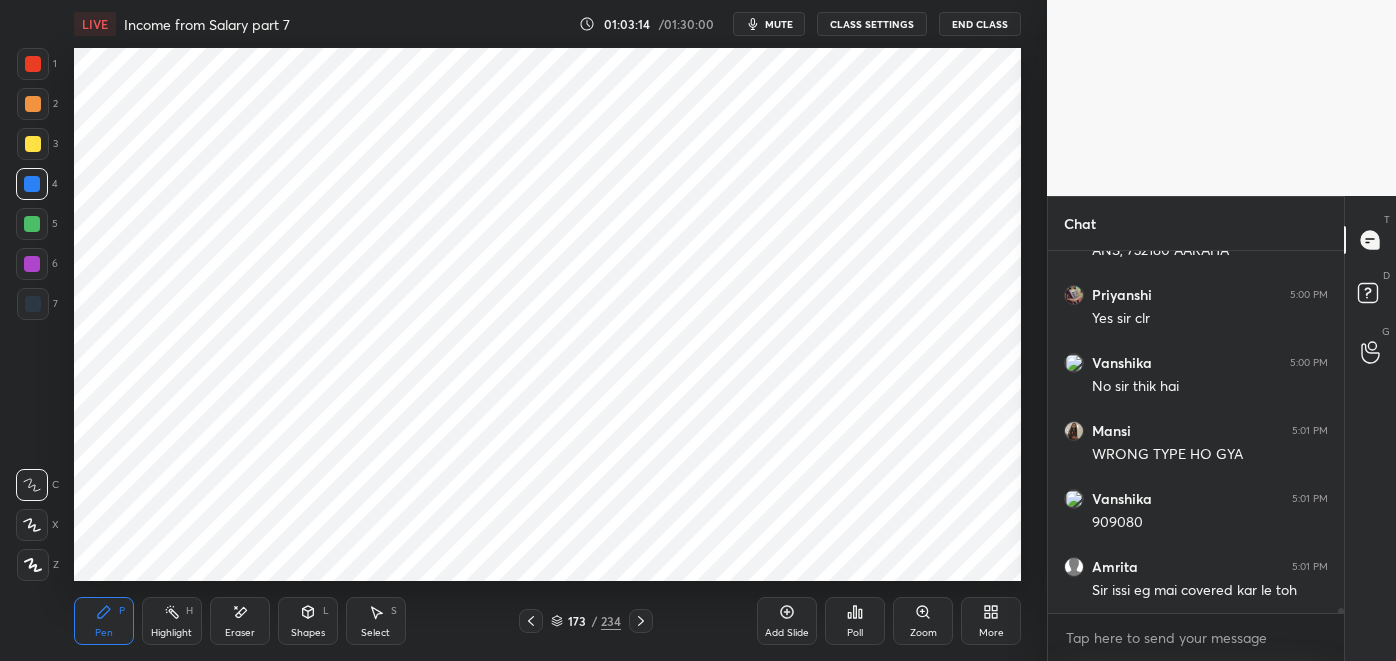click at bounding box center (32, 264) 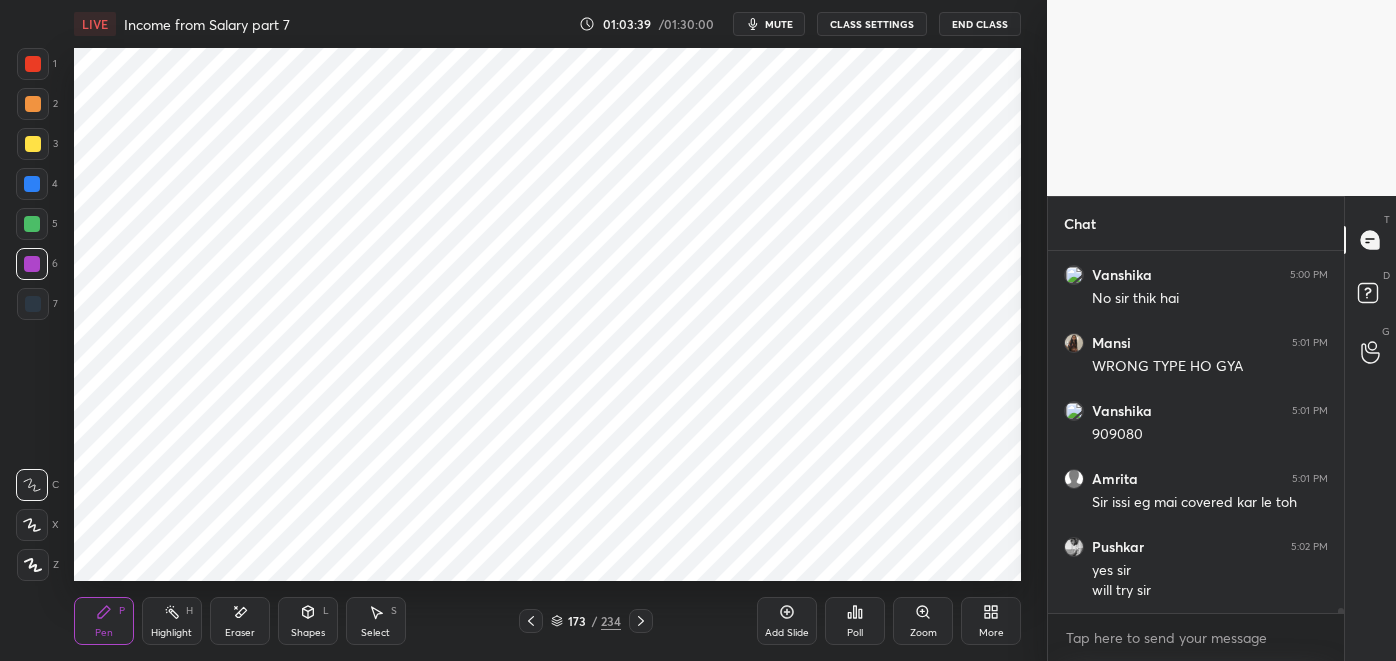 scroll, scrollTop: 24741, scrollLeft: 0, axis: vertical 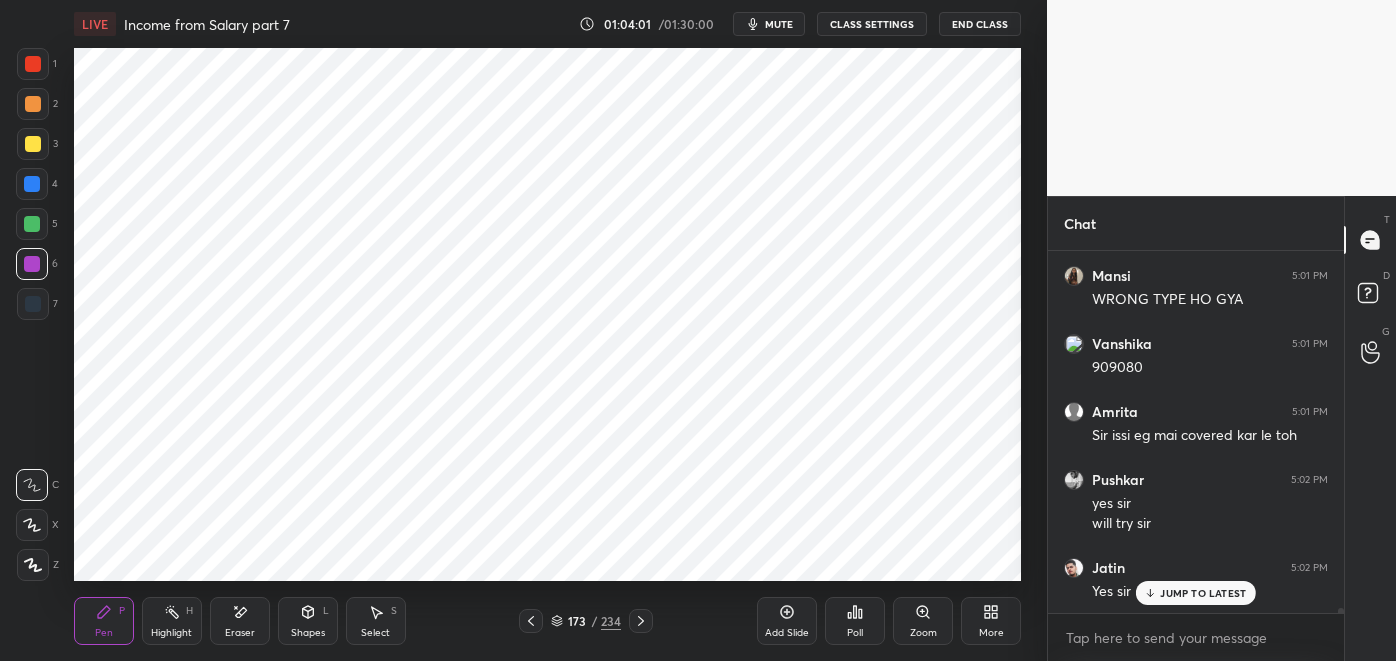click on "mute" at bounding box center (769, 24) 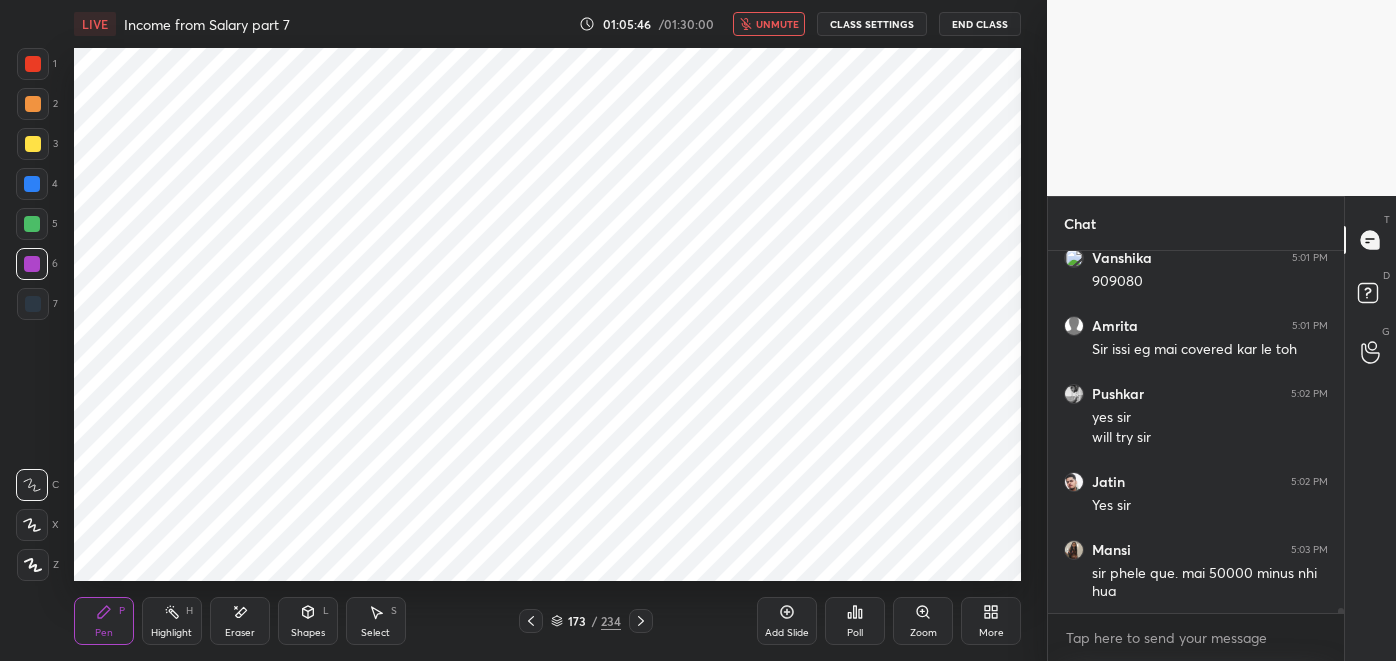 scroll, scrollTop: 24896, scrollLeft: 0, axis: vertical 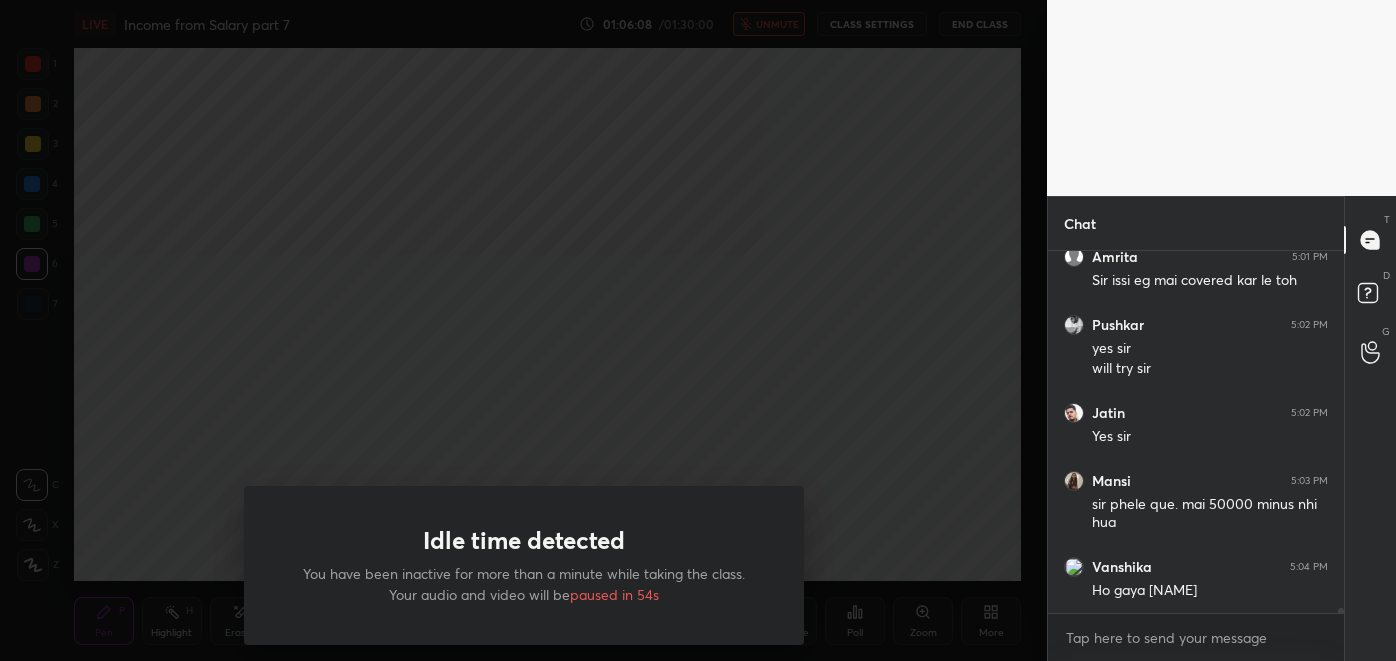 click on "Idle time detected You have been inactive for more than a minute while taking the class. Your audio and video will be  paused in 54s" at bounding box center (523, 330) 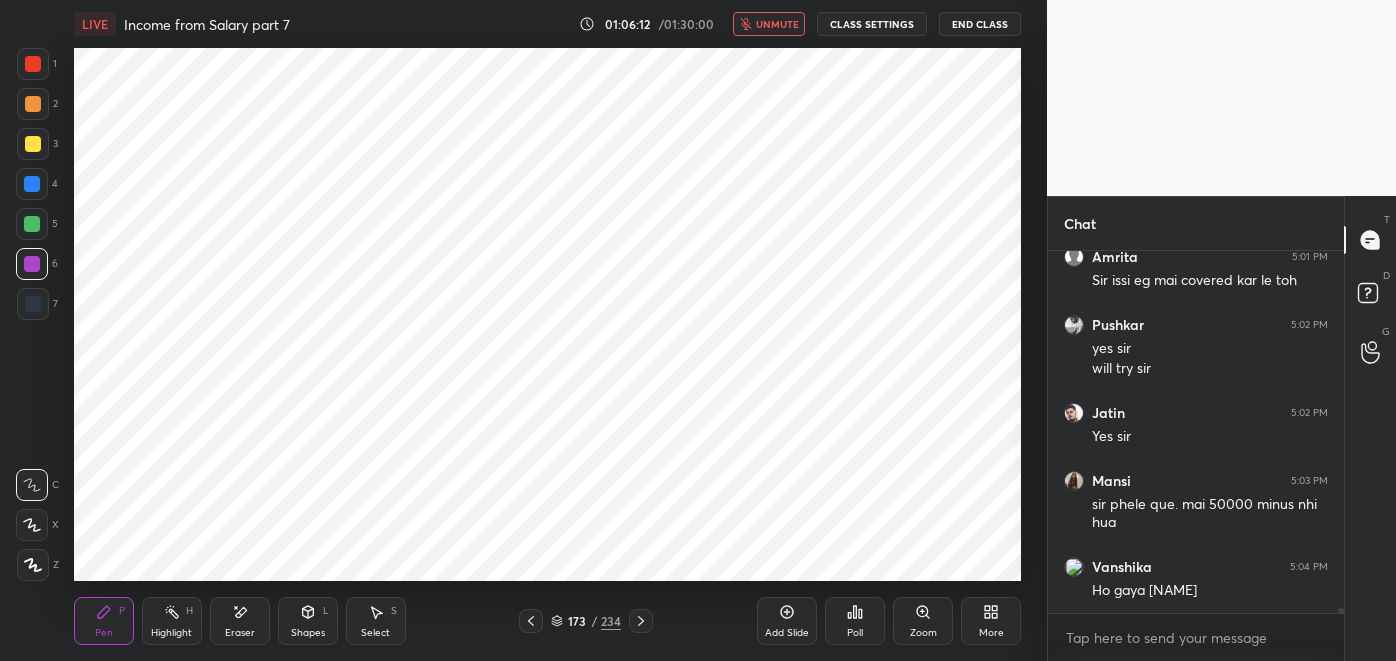click on "unmute" at bounding box center [777, 24] 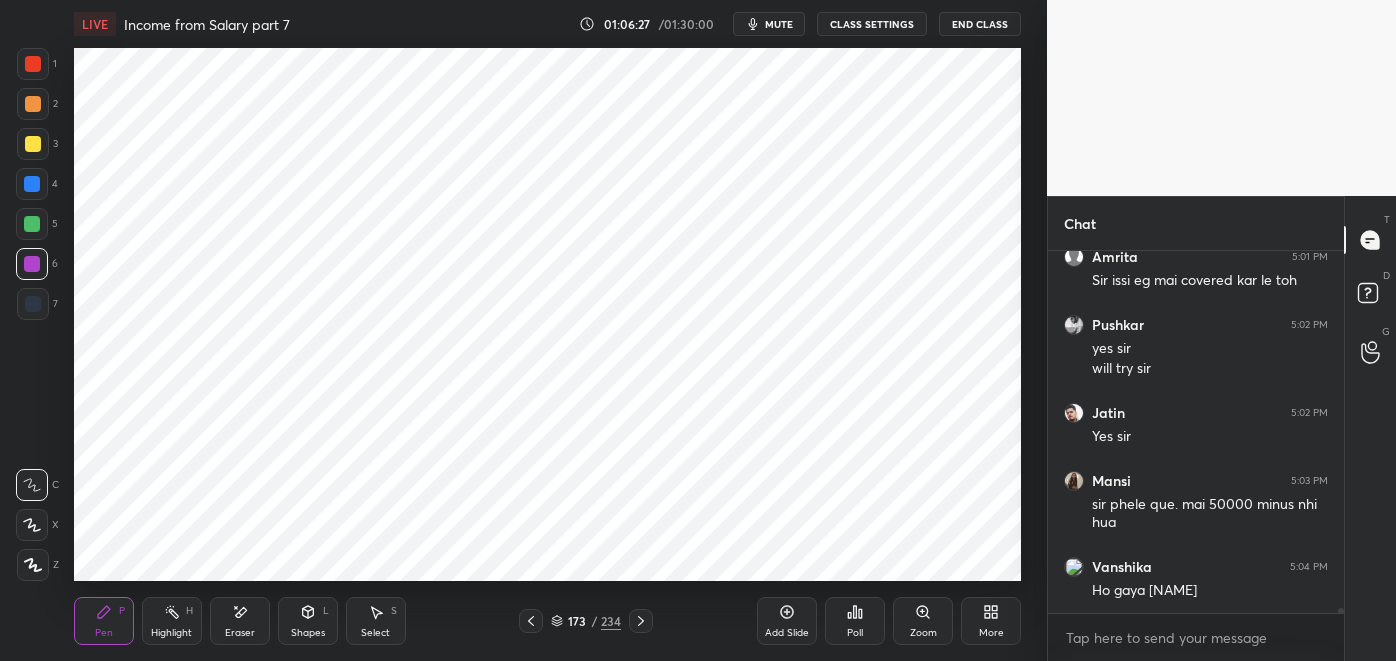 scroll, scrollTop: 24963, scrollLeft: 0, axis: vertical 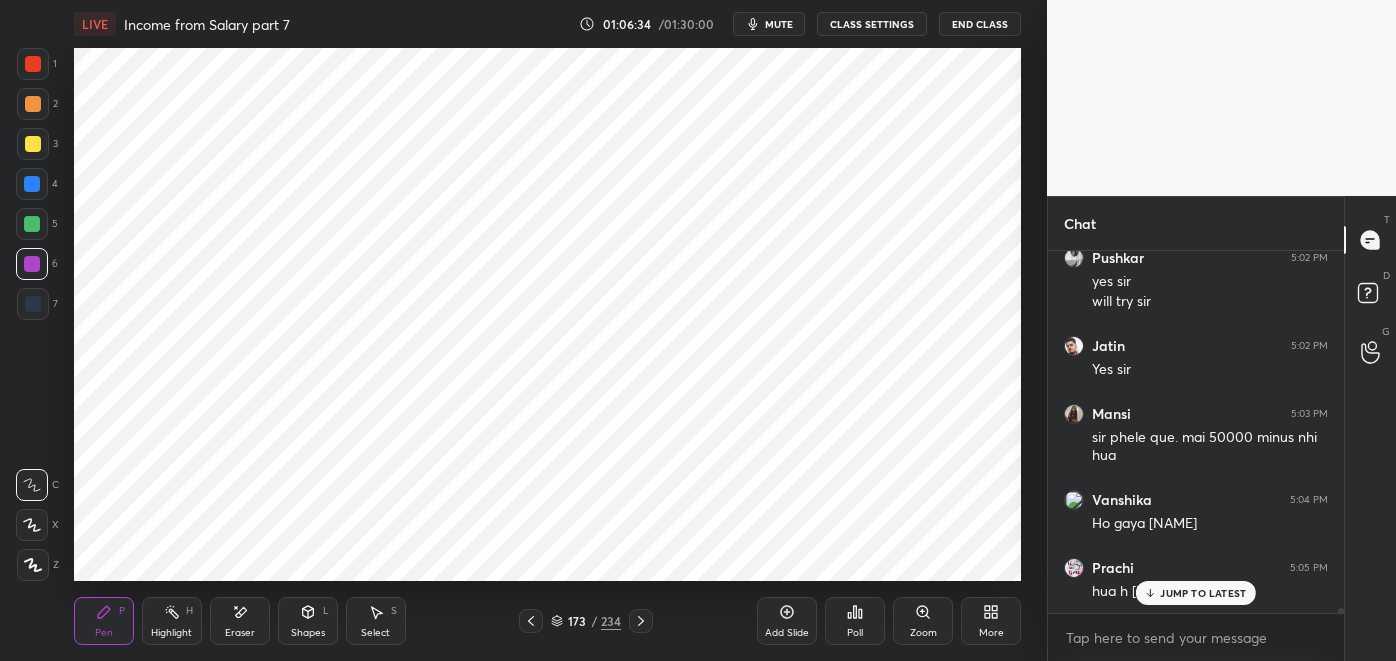 click on "JUMP TO LATEST" at bounding box center (1203, 593) 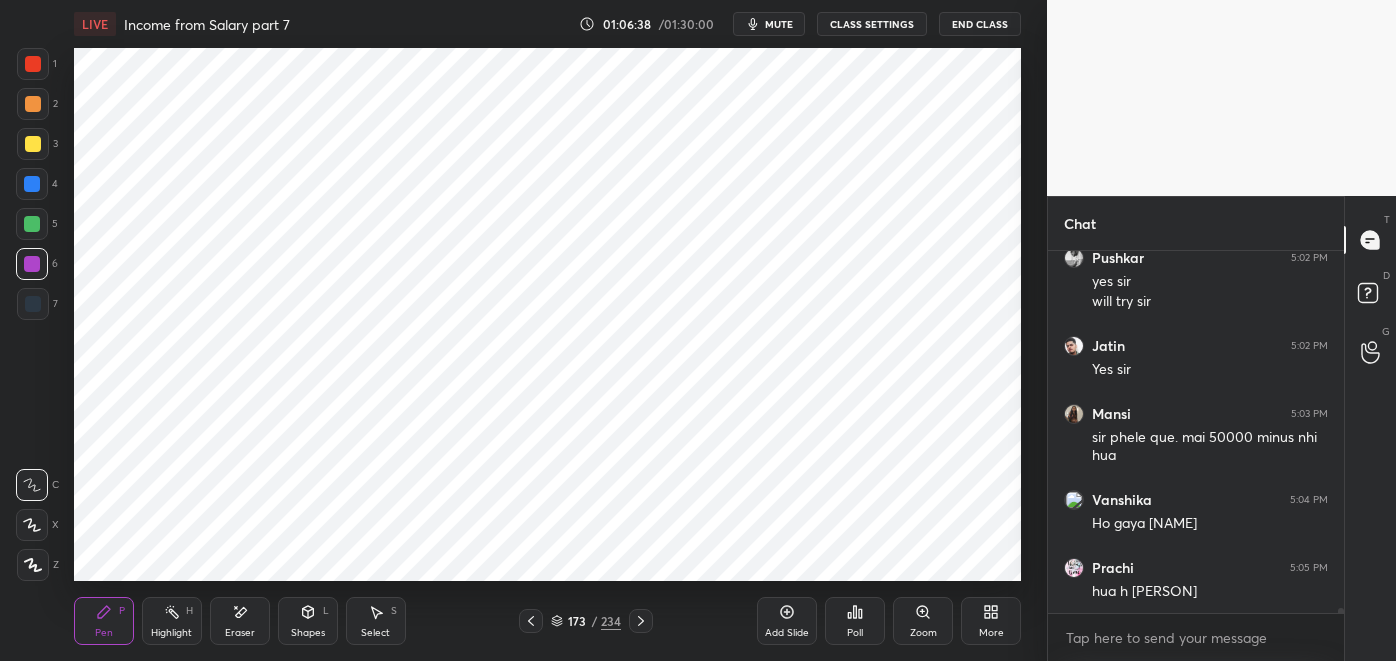 click 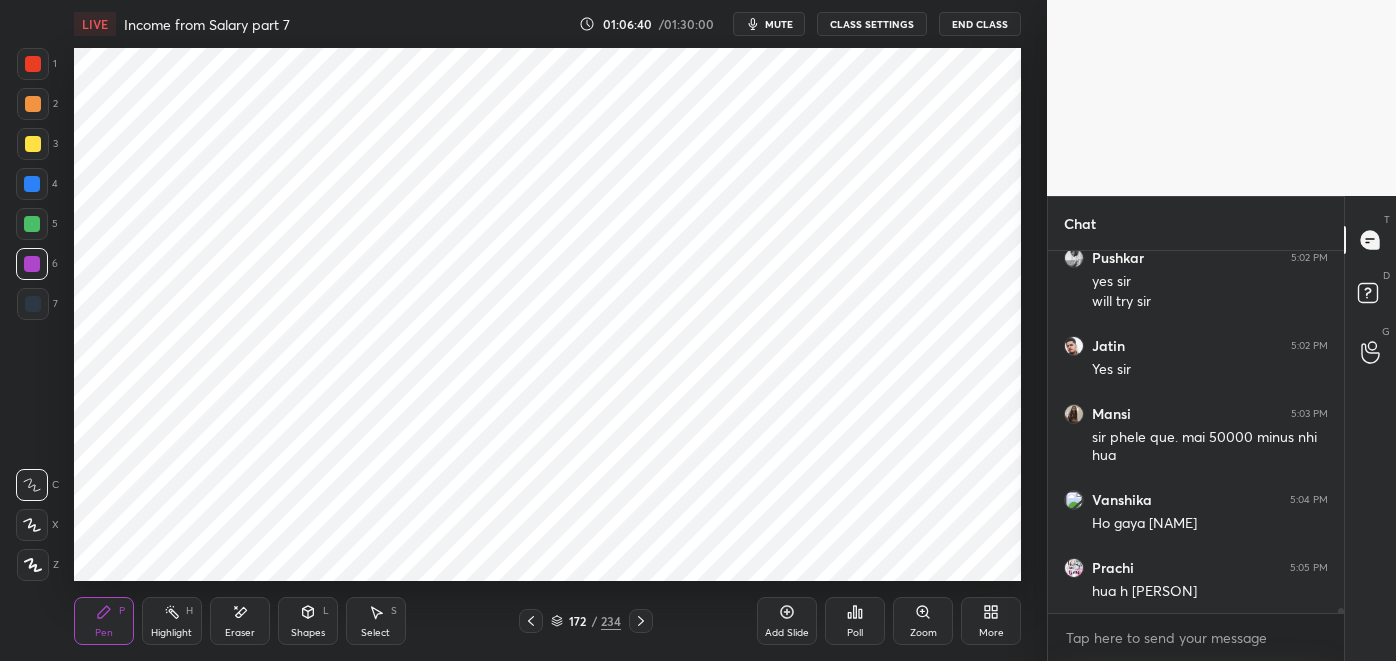 click on "Highlight H" at bounding box center (172, 621) 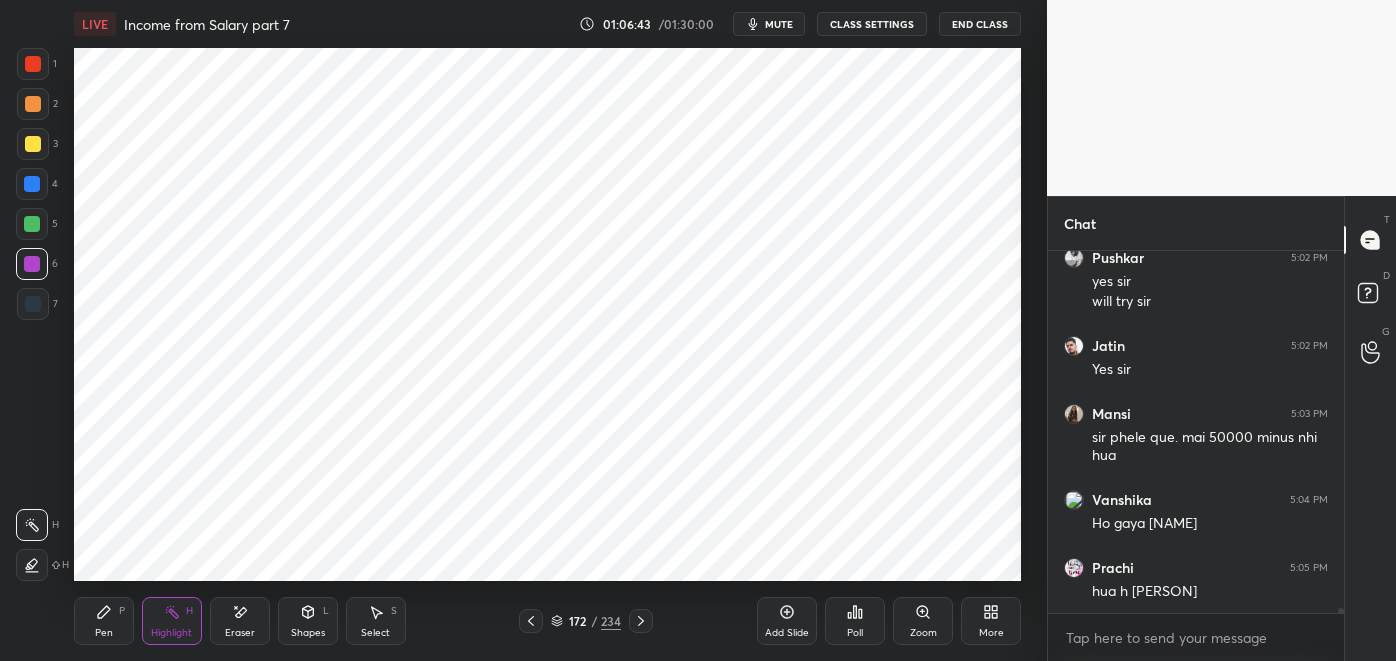 click 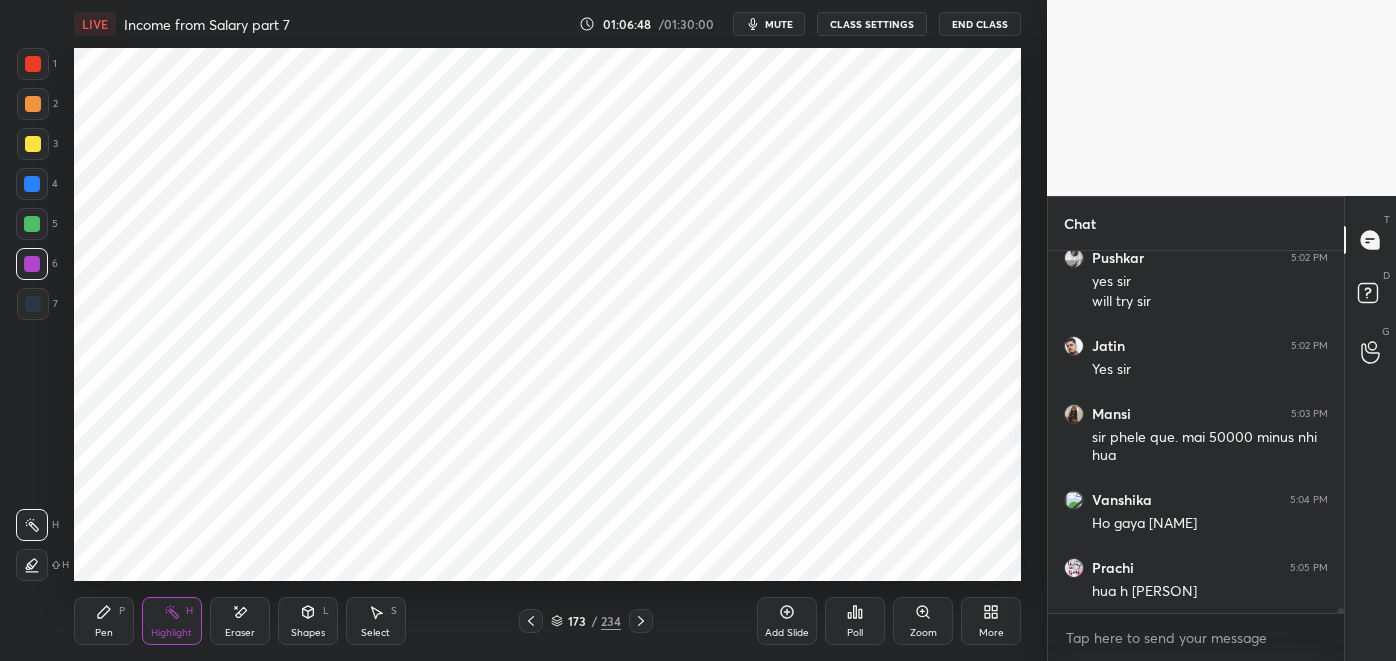 click on "Pen" at bounding box center (104, 633) 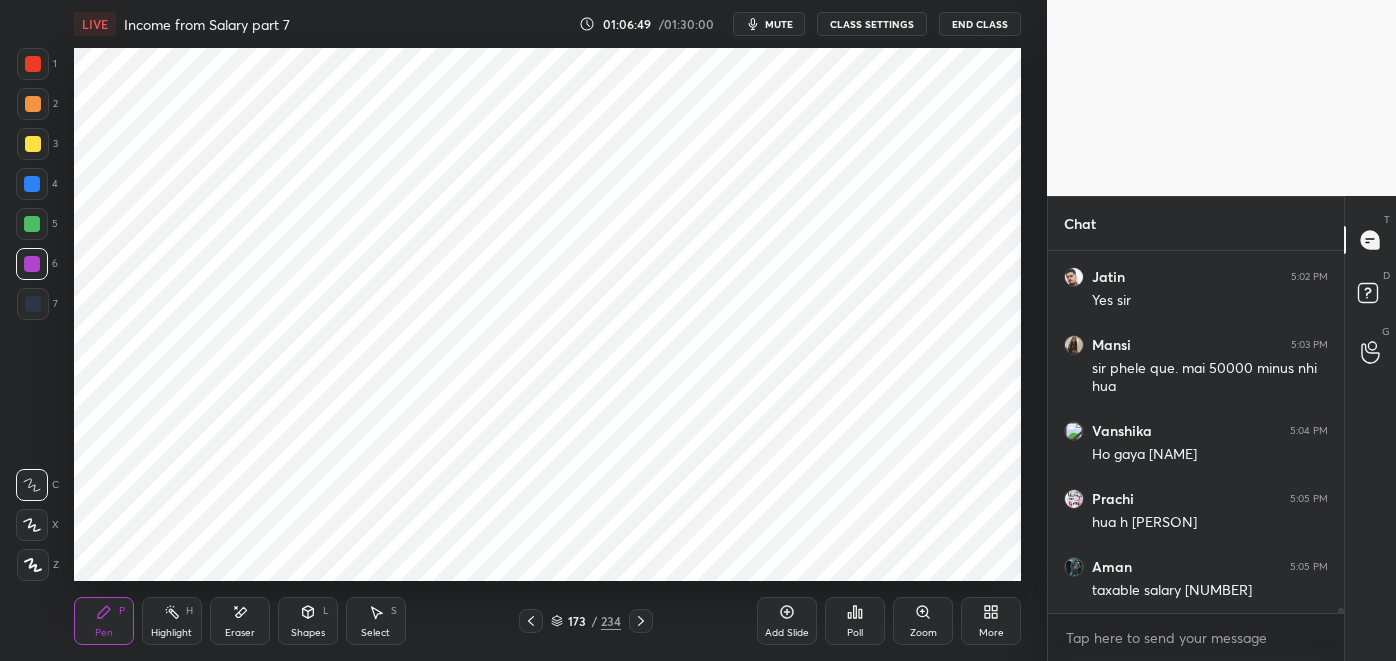 scroll, scrollTop: 25099, scrollLeft: 0, axis: vertical 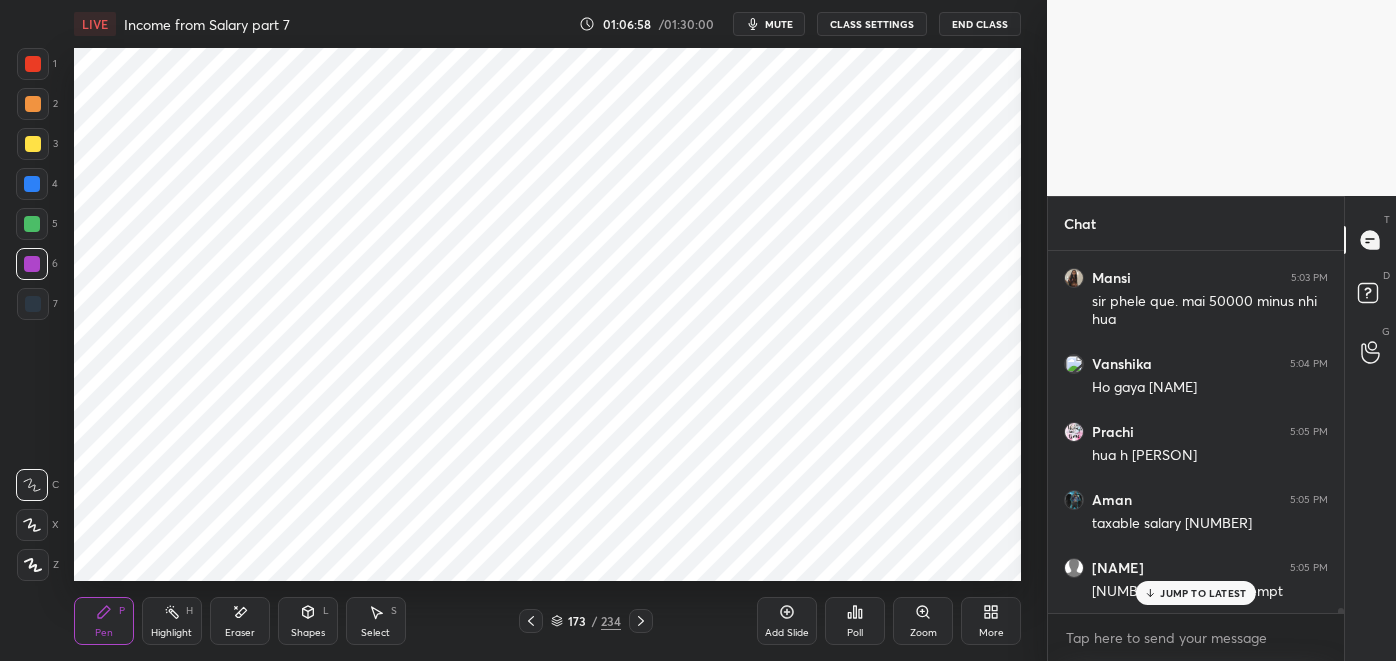 click on "JUMP TO LATEST" at bounding box center [1203, 593] 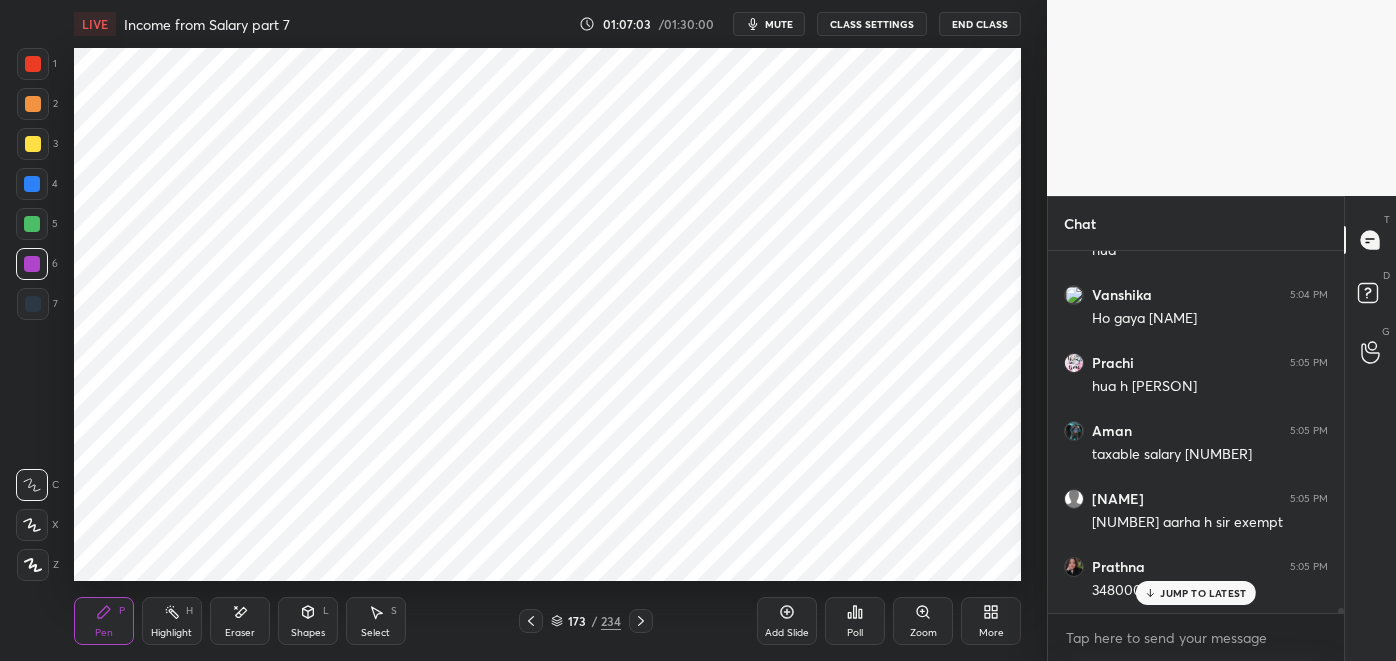 scroll, scrollTop: 25235, scrollLeft: 0, axis: vertical 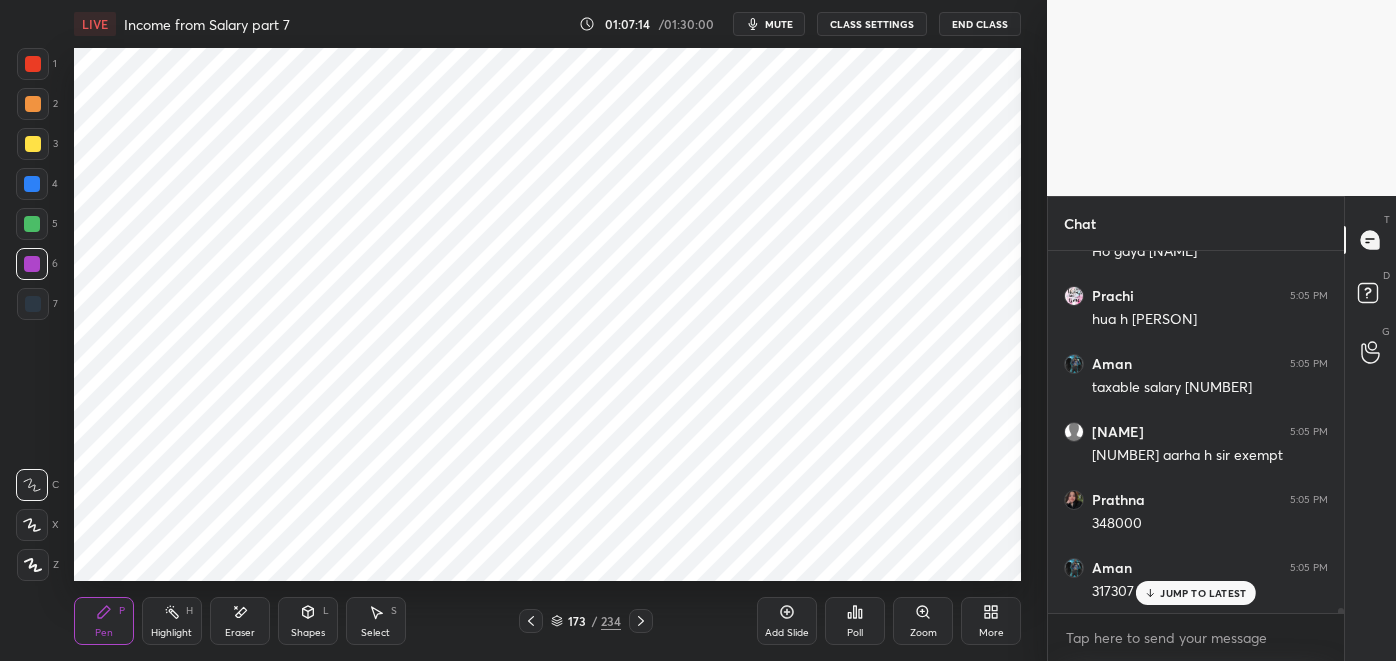 click at bounding box center (33, 304) 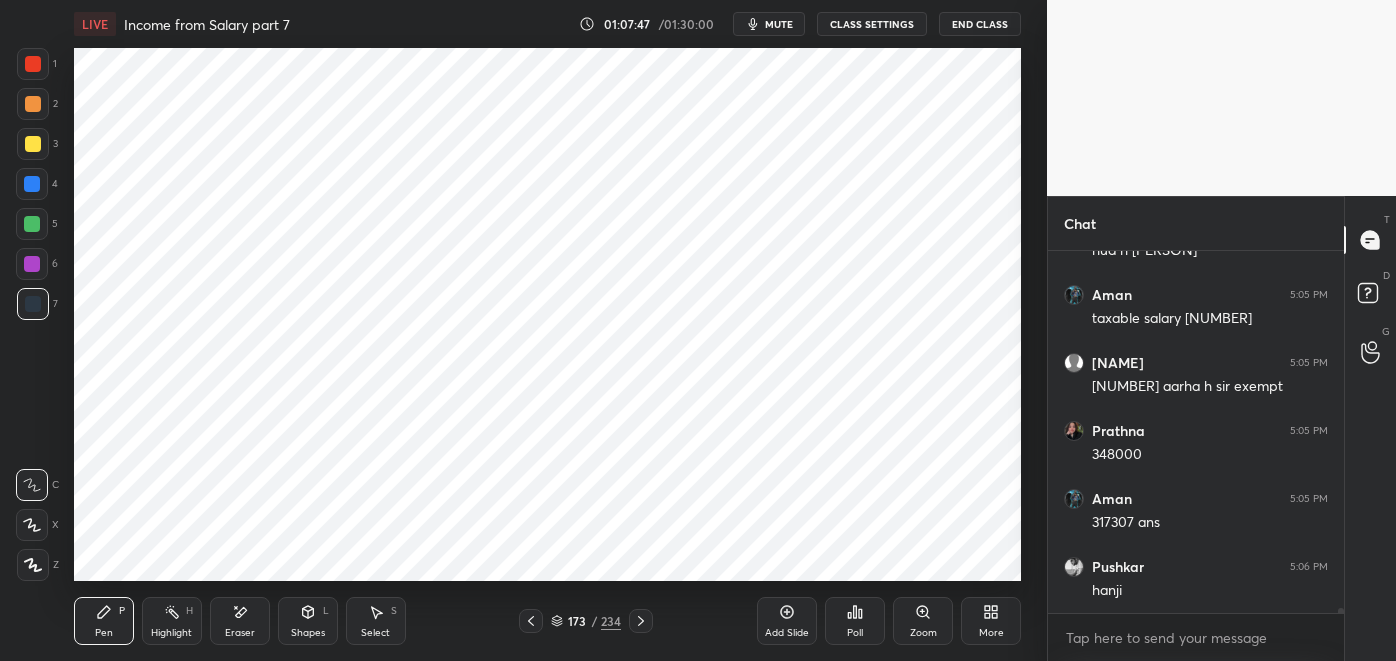 scroll, scrollTop: 25371, scrollLeft: 0, axis: vertical 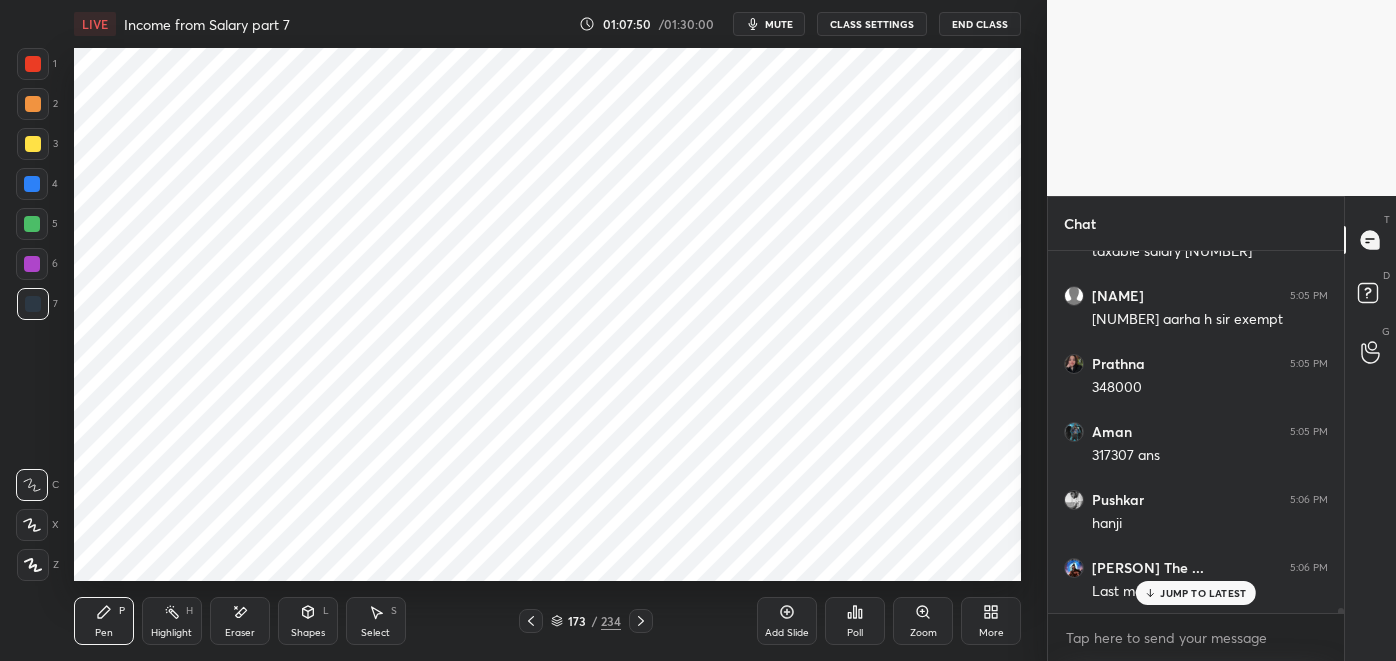 click on "JUMP TO LATEST" at bounding box center [1203, 593] 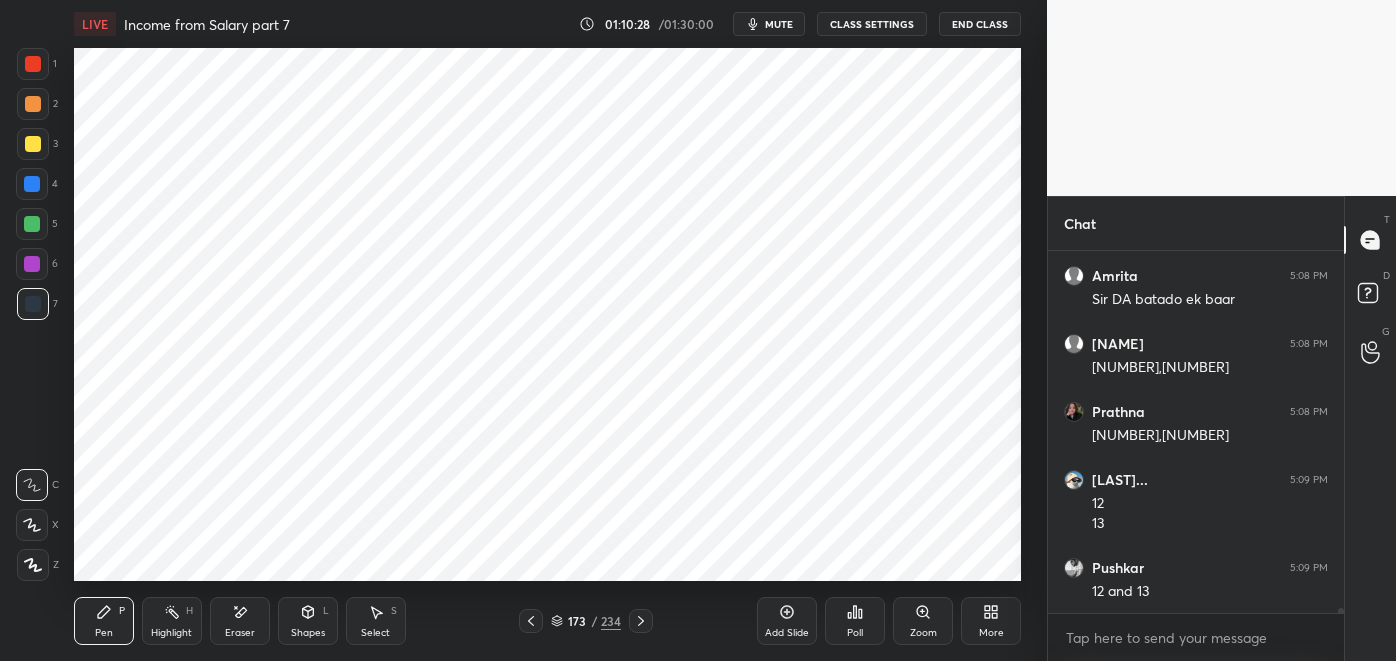 scroll, scrollTop: 27432, scrollLeft: 0, axis: vertical 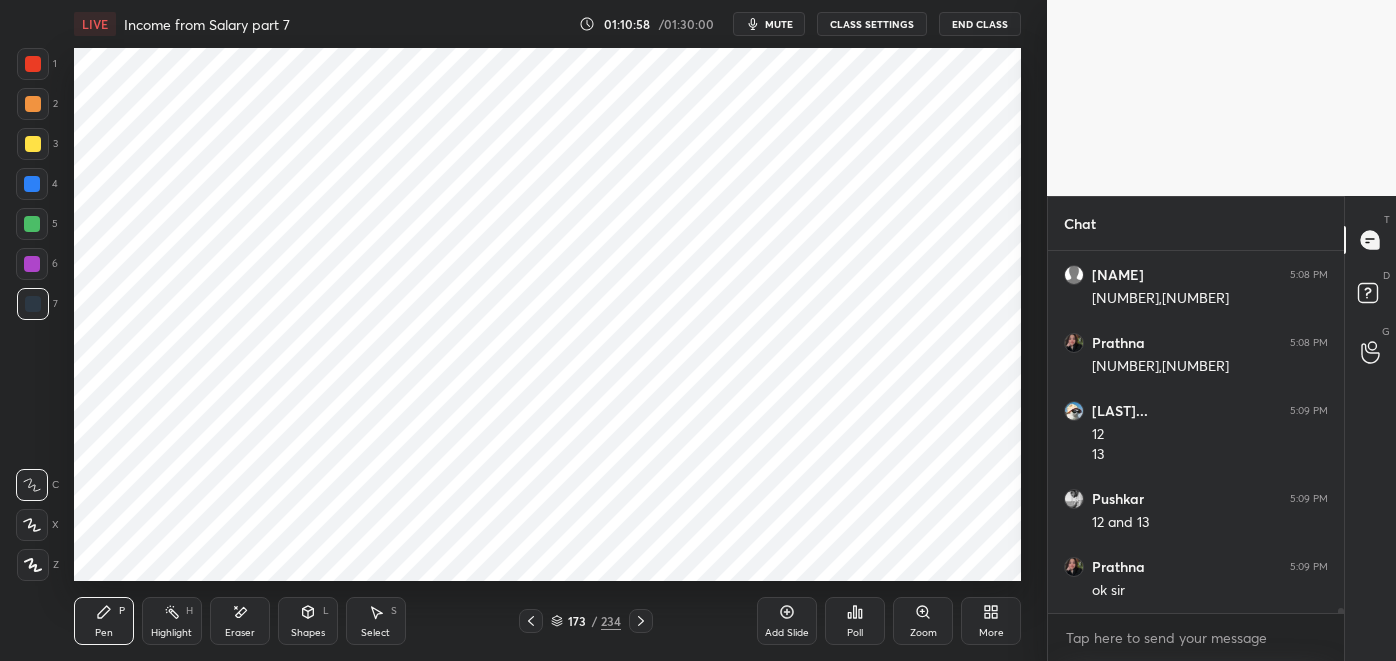 click 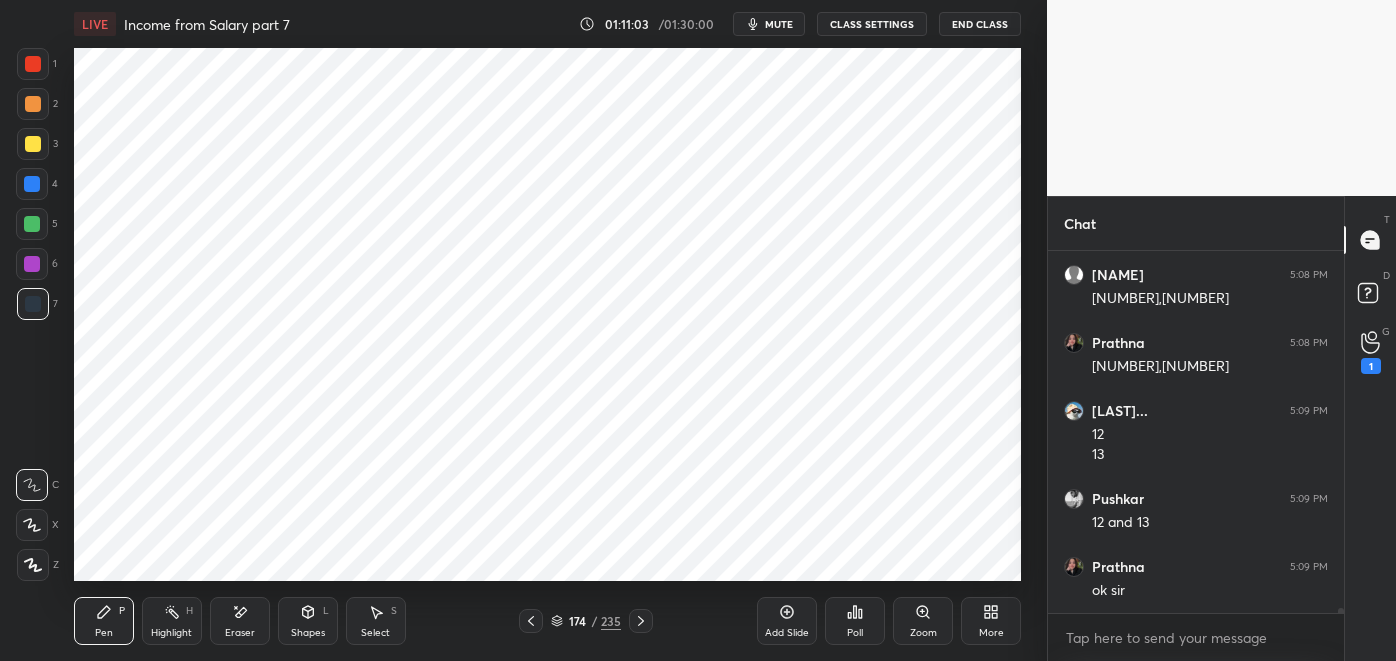 click on "1" at bounding box center [1371, 366] 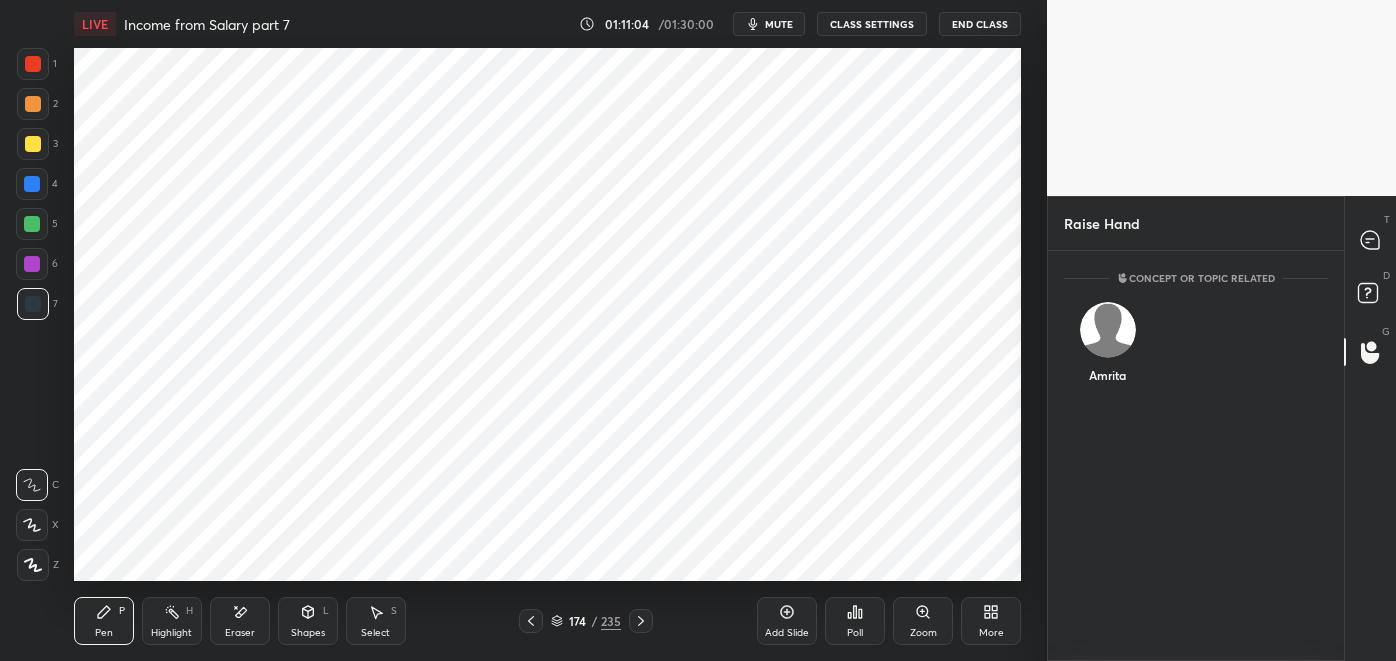 click on "Amrita" at bounding box center [1107, 347] 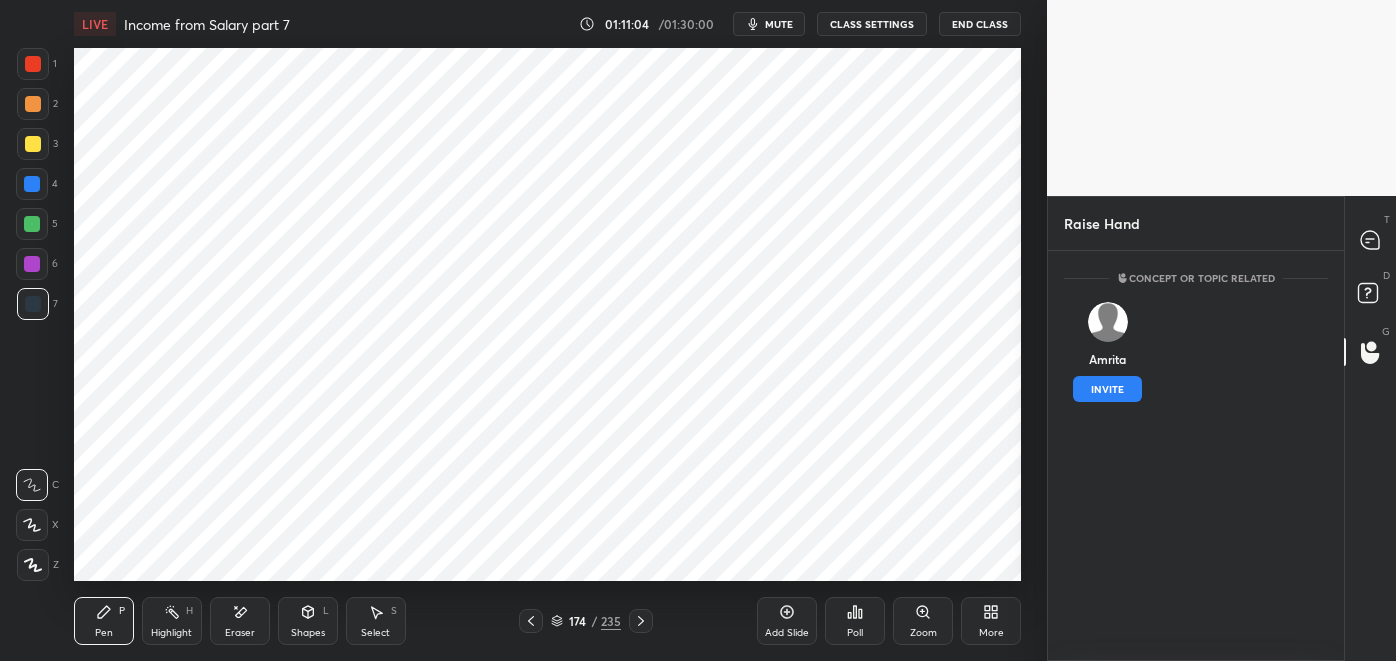click on "INVITE" at bounding box center (1107, 389) 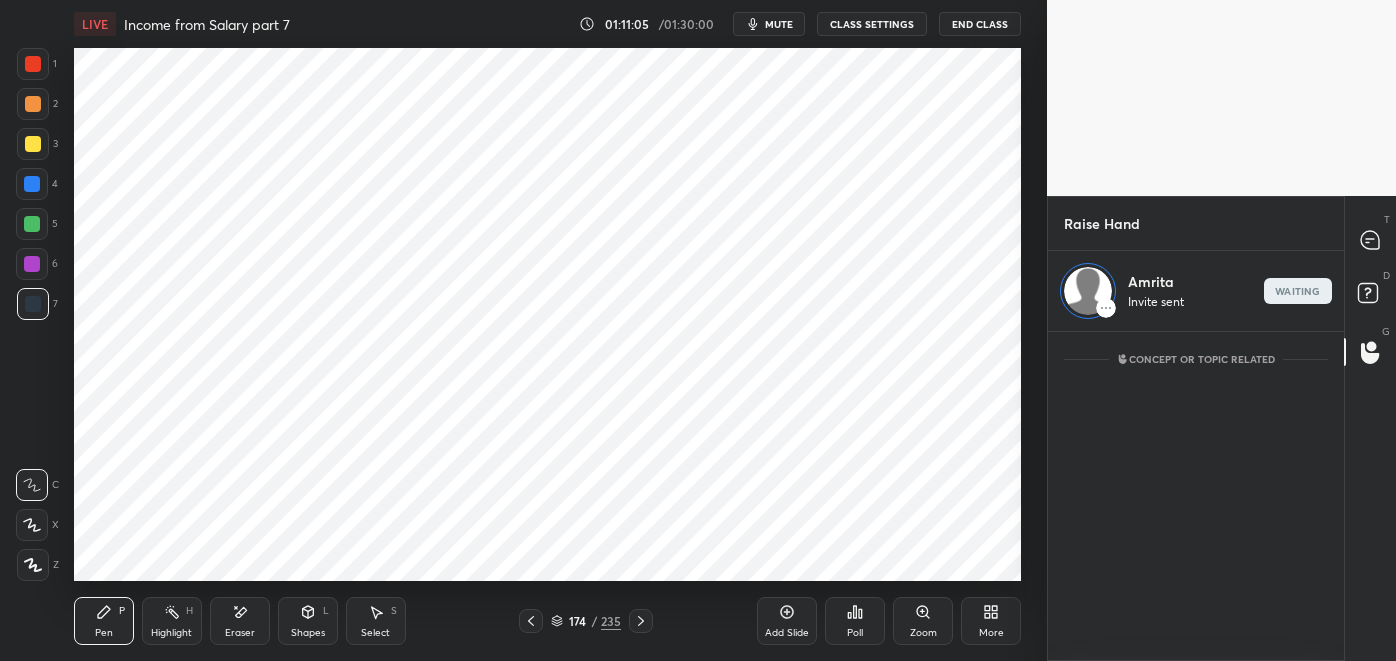 click 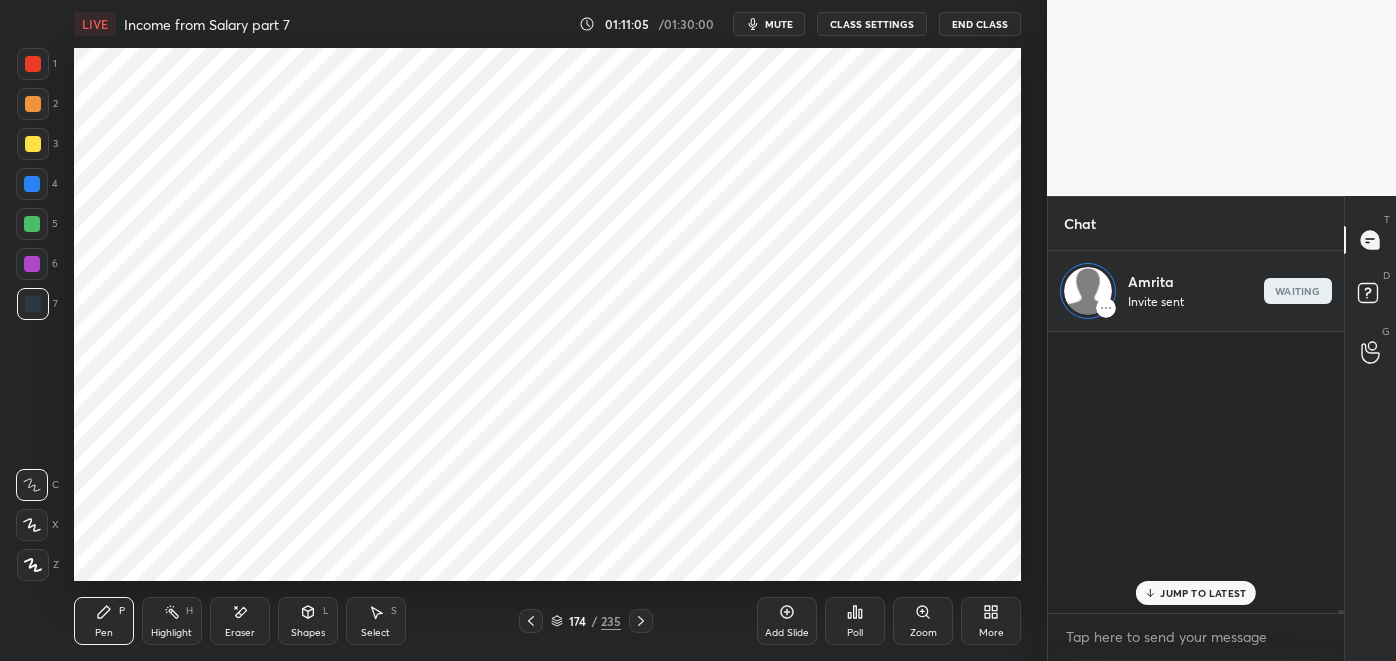 scroll, scrollTop: 27920, scrollLeft: 0, axis: vertical 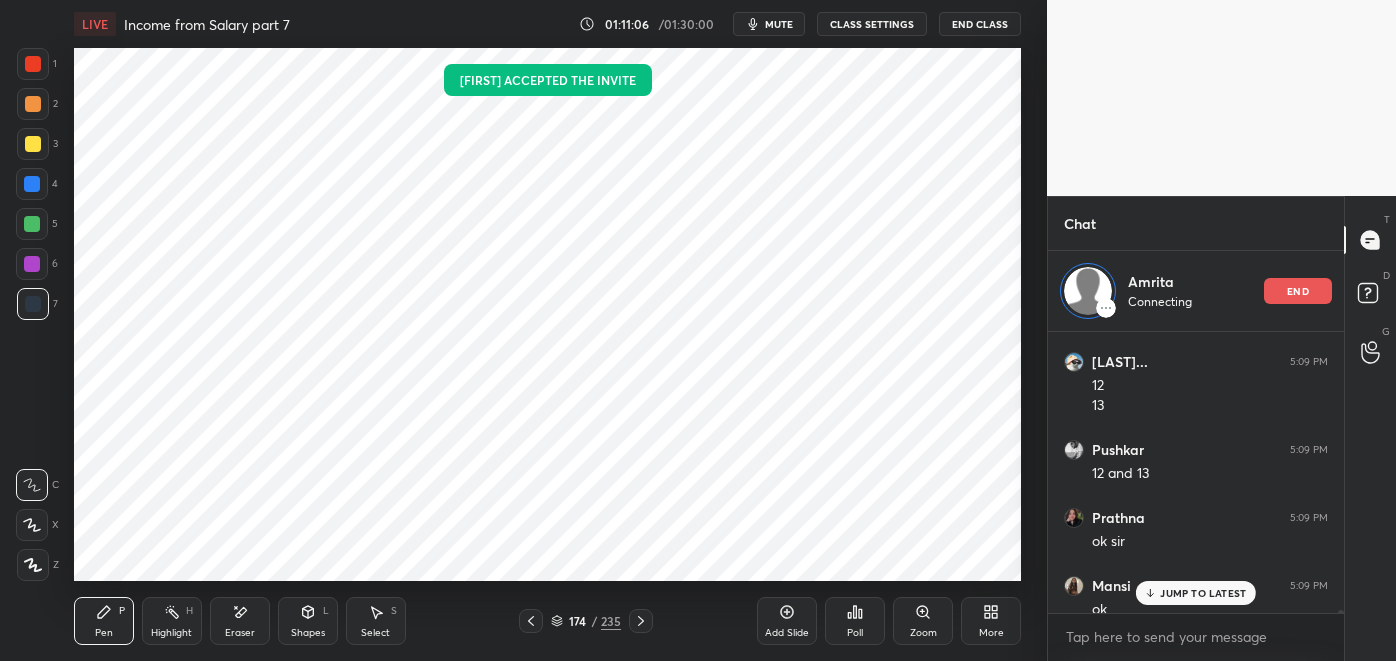 click 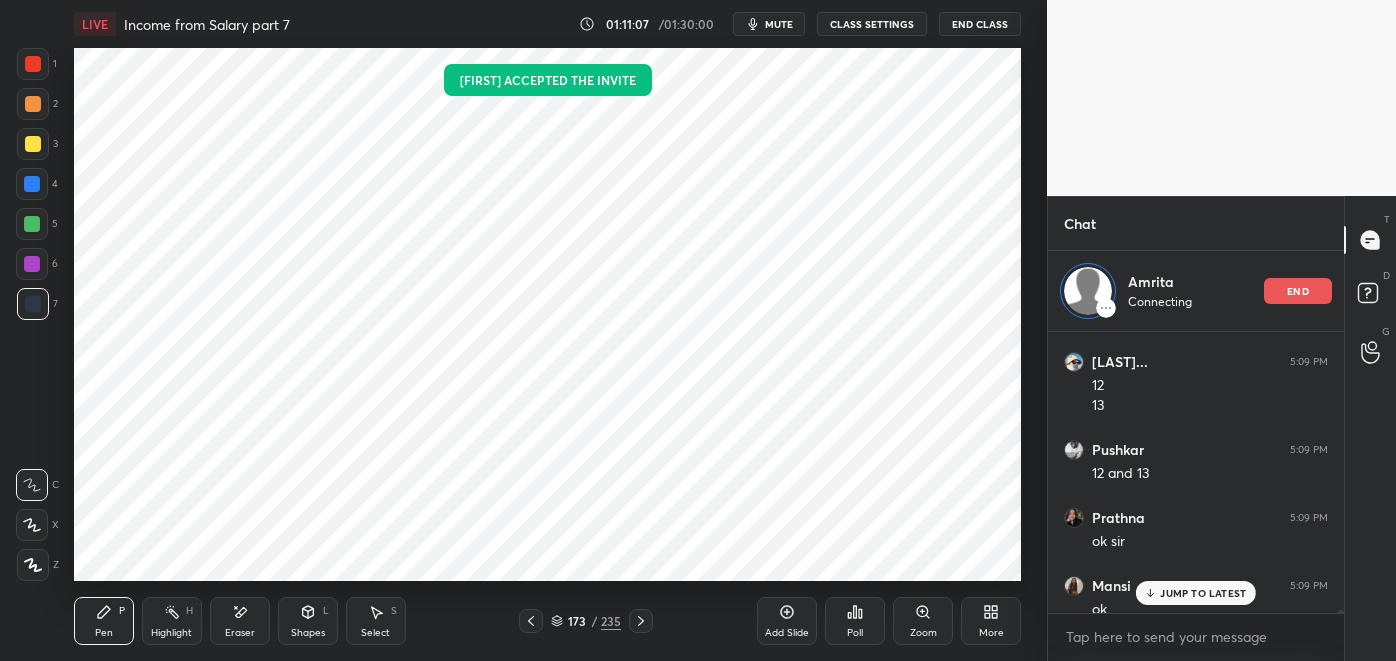 scroll, scrollTop: 27938, scrollLeft: 0, axis: vertical 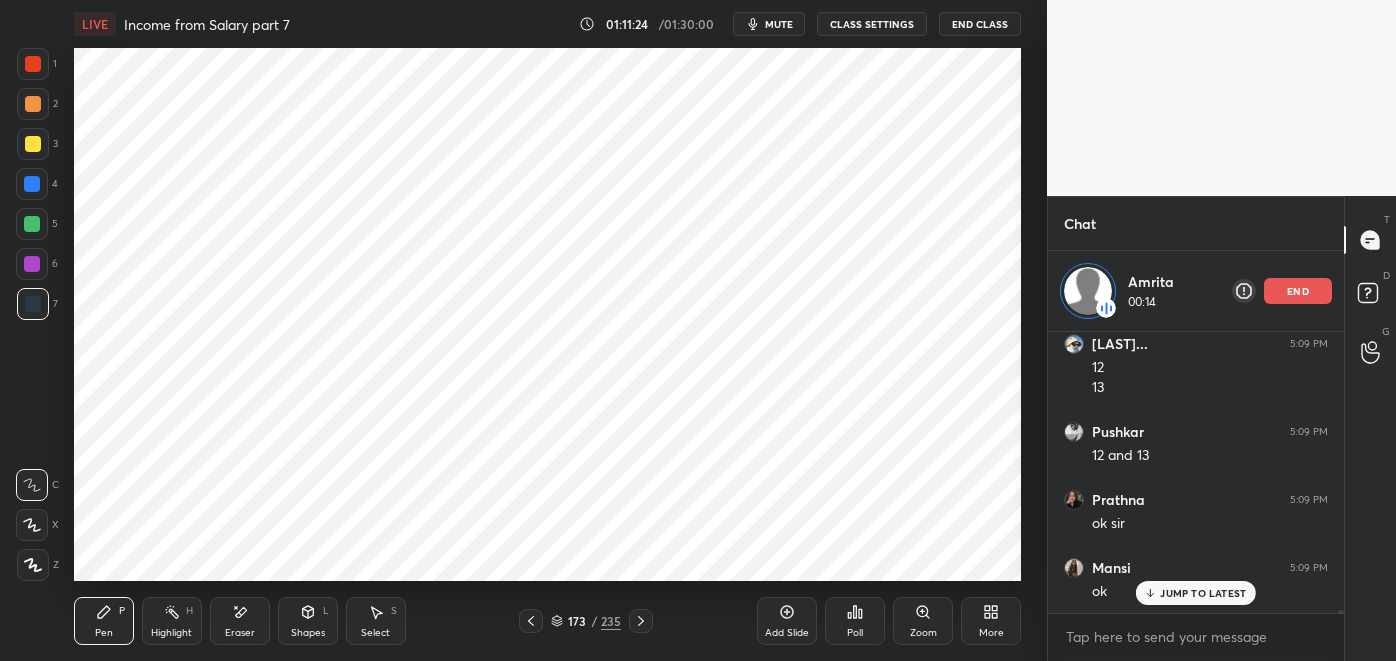 click on "Highlight" at bounding box center [171, 633] 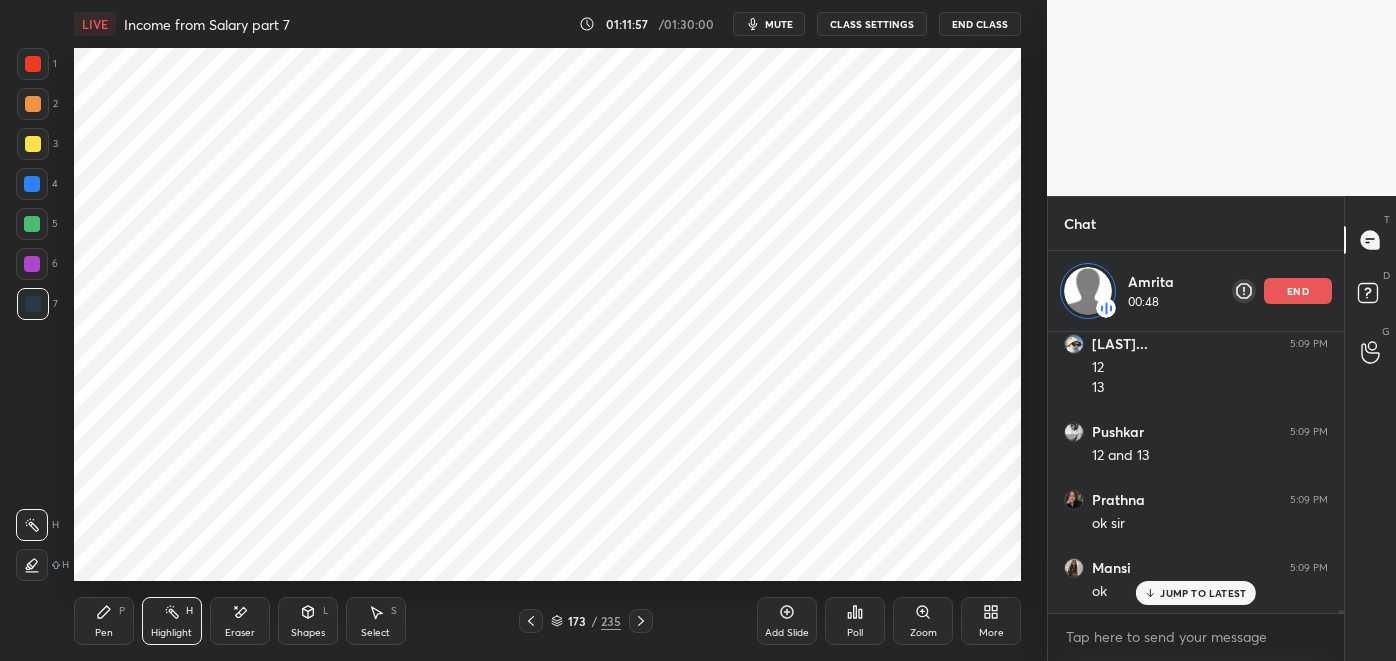 click 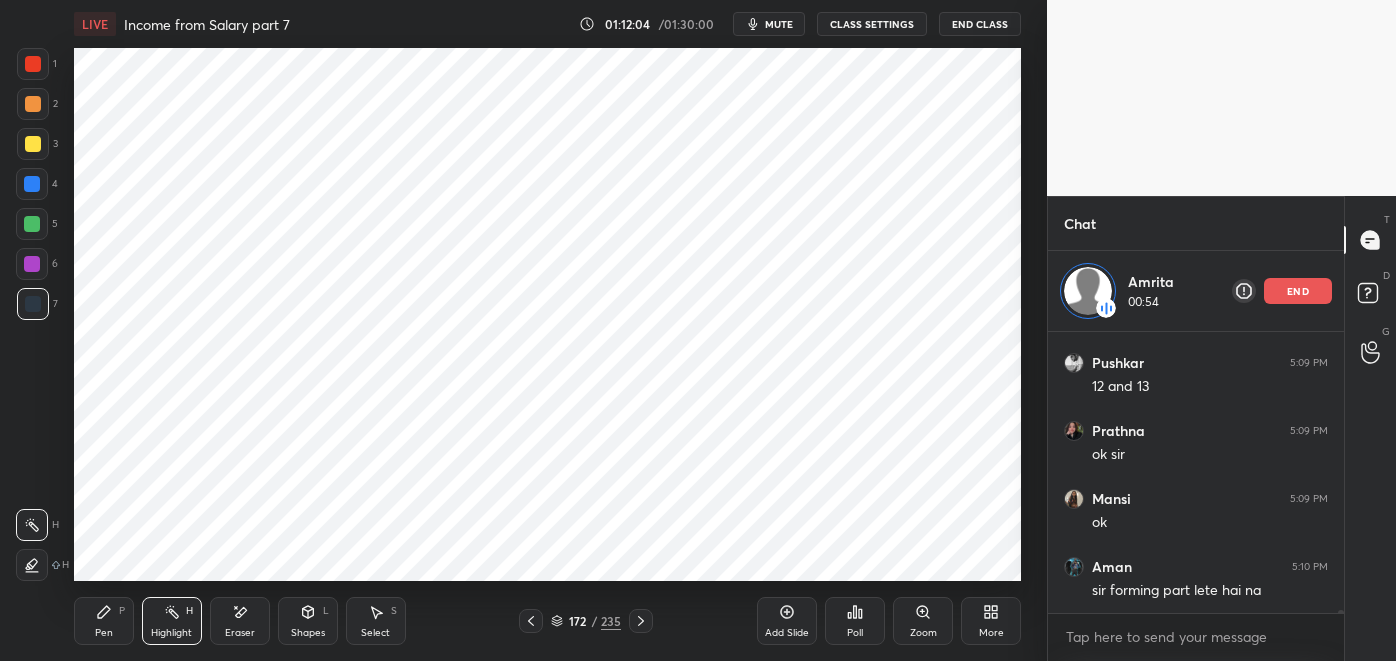 scroll, scrollTop: 28074, scrollLeft: 0, axis: vertical 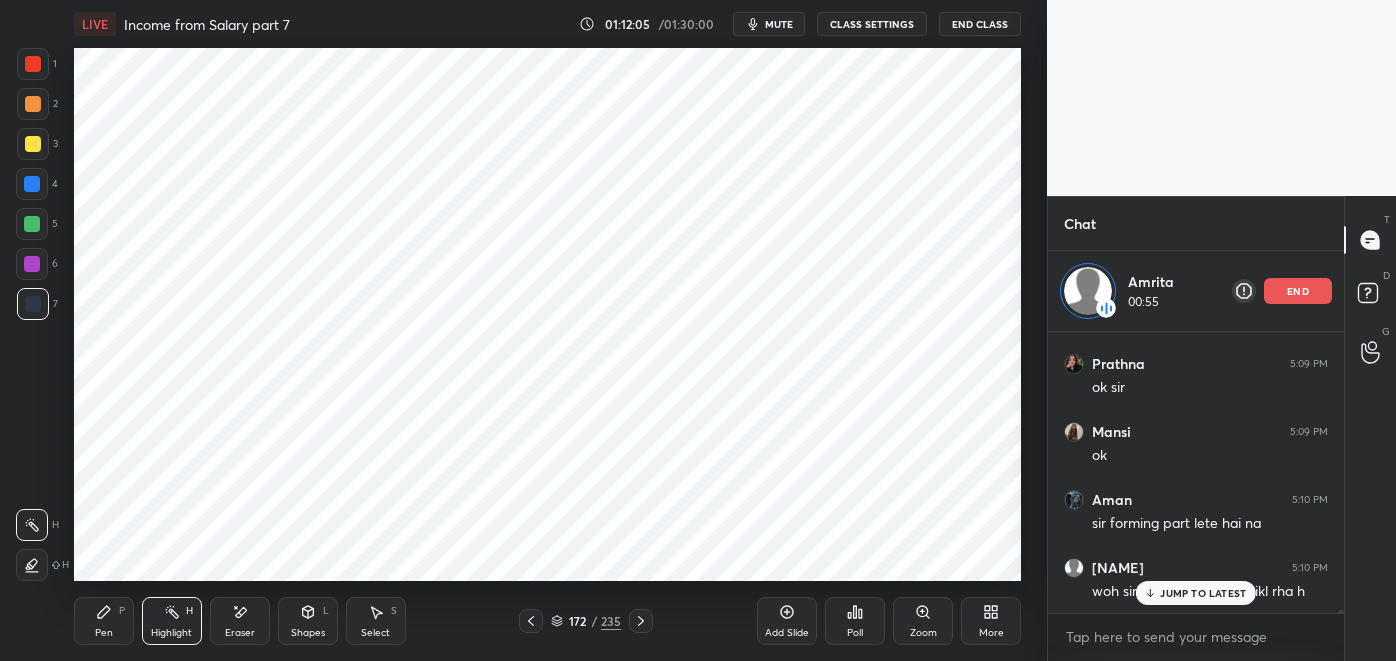 click 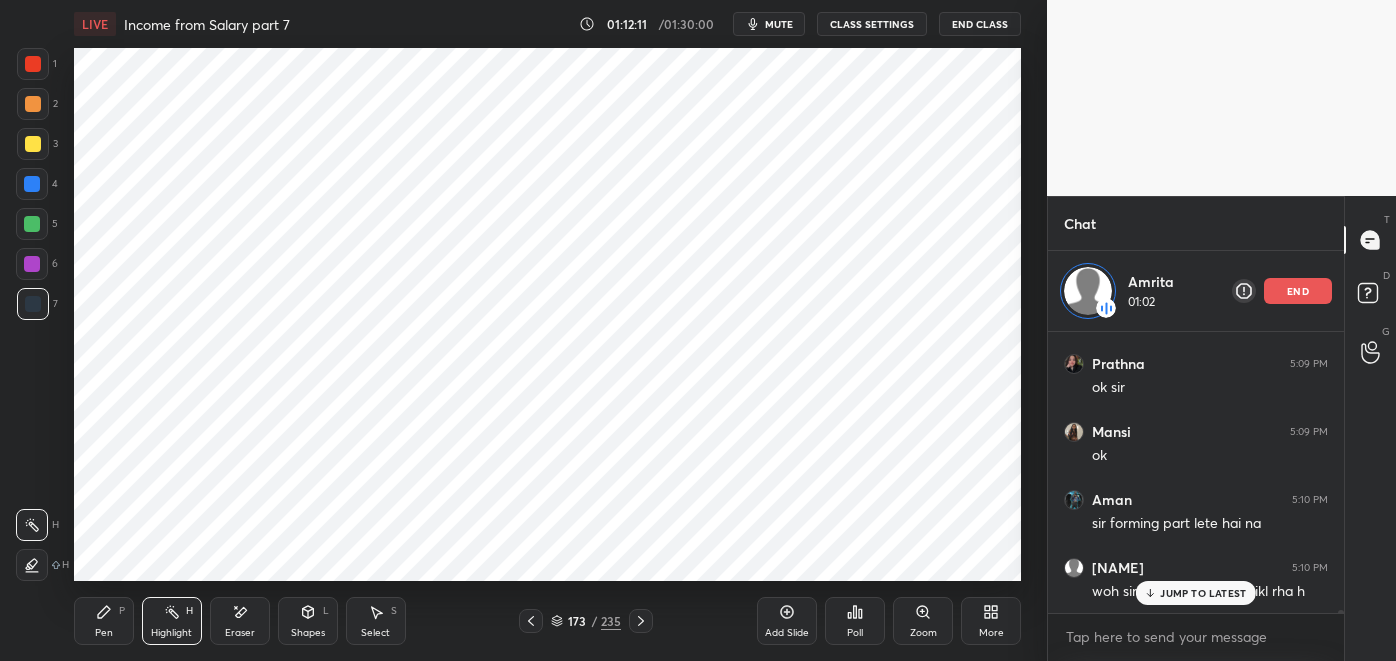 scroll, scrollTop: 28095, scrollLeft: 0, axis: vertical 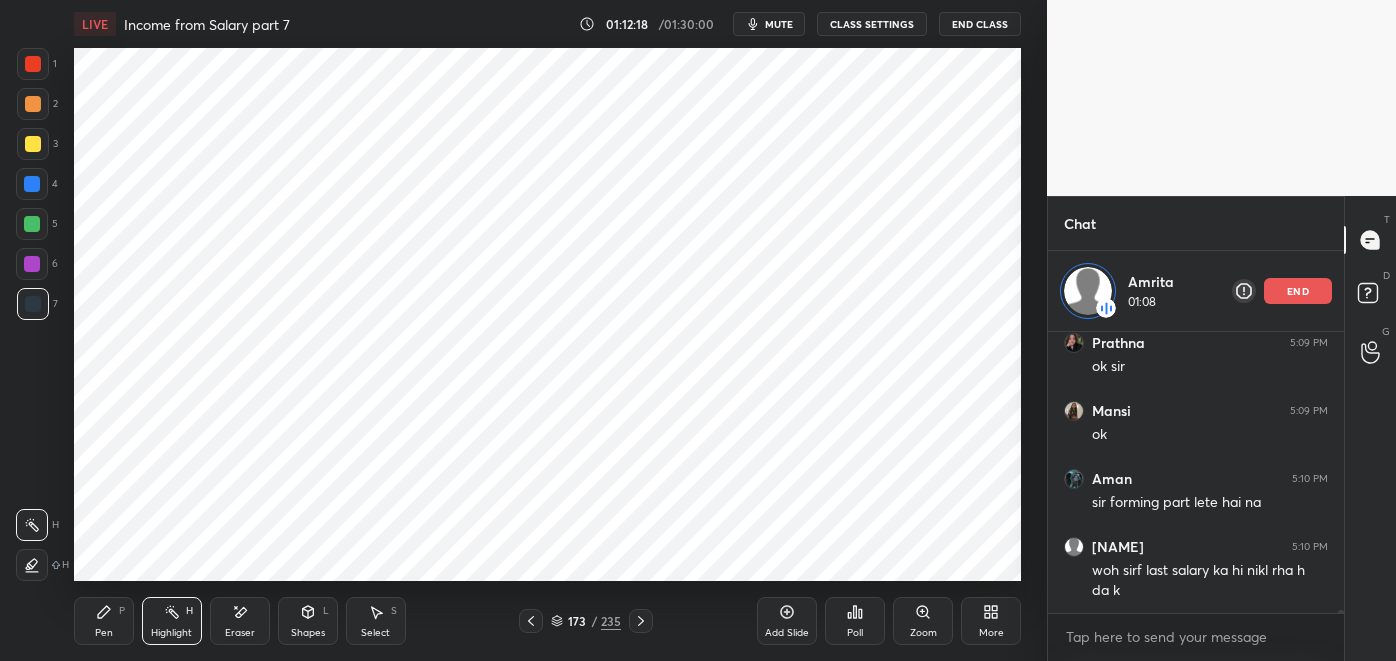 click on "end" at bounding box center [1298, 291] 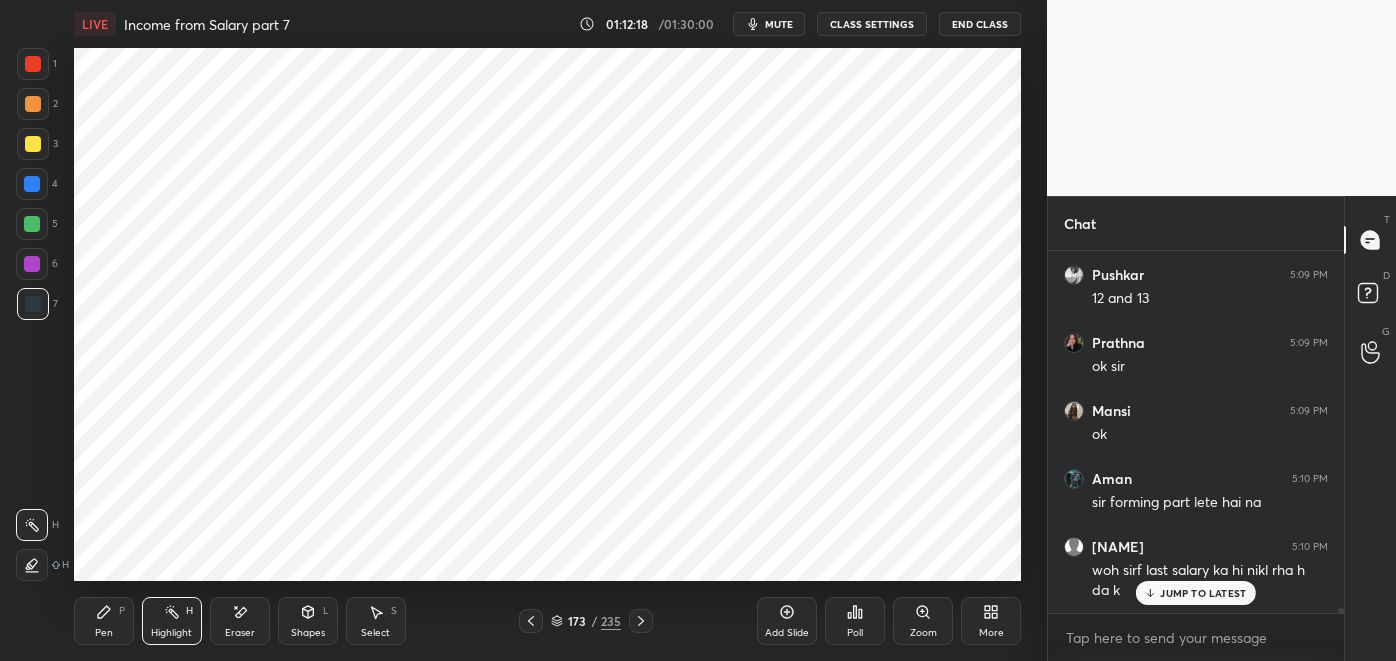 scroll, scrollTop: 6, scrollLeft: 5, axis: both 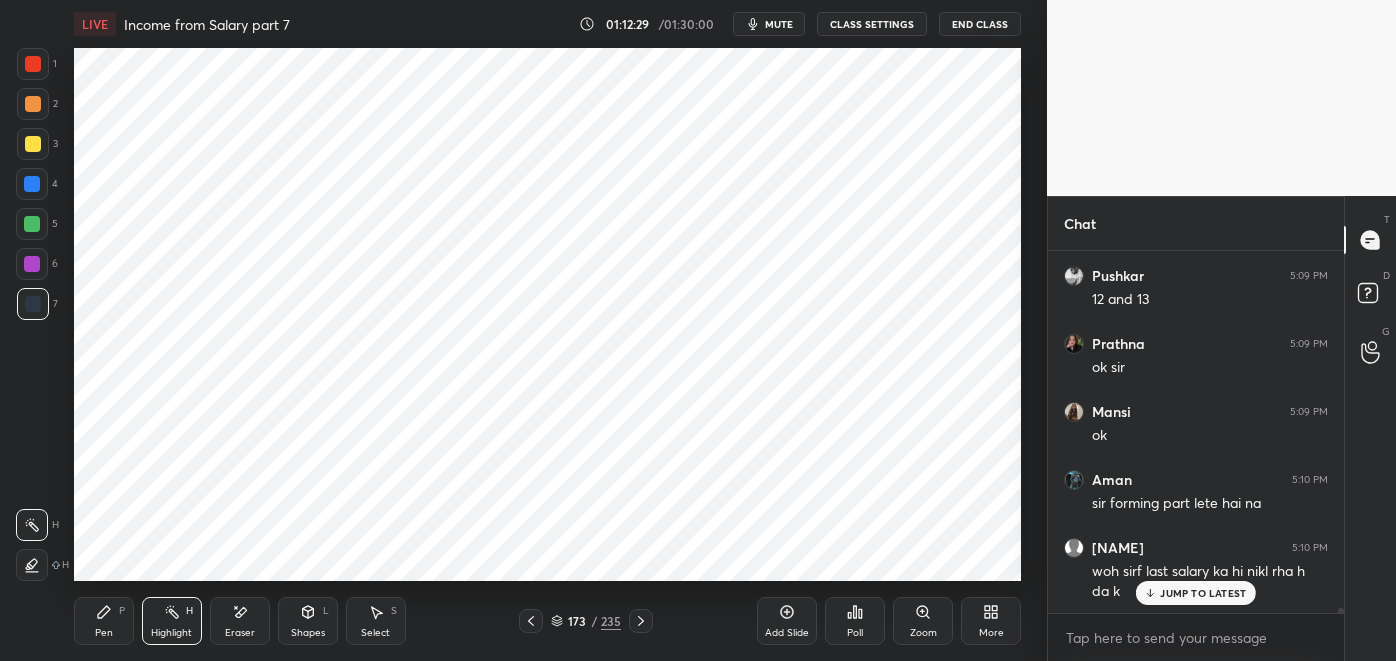 click on "Pen" at bounding box center [104, 633] 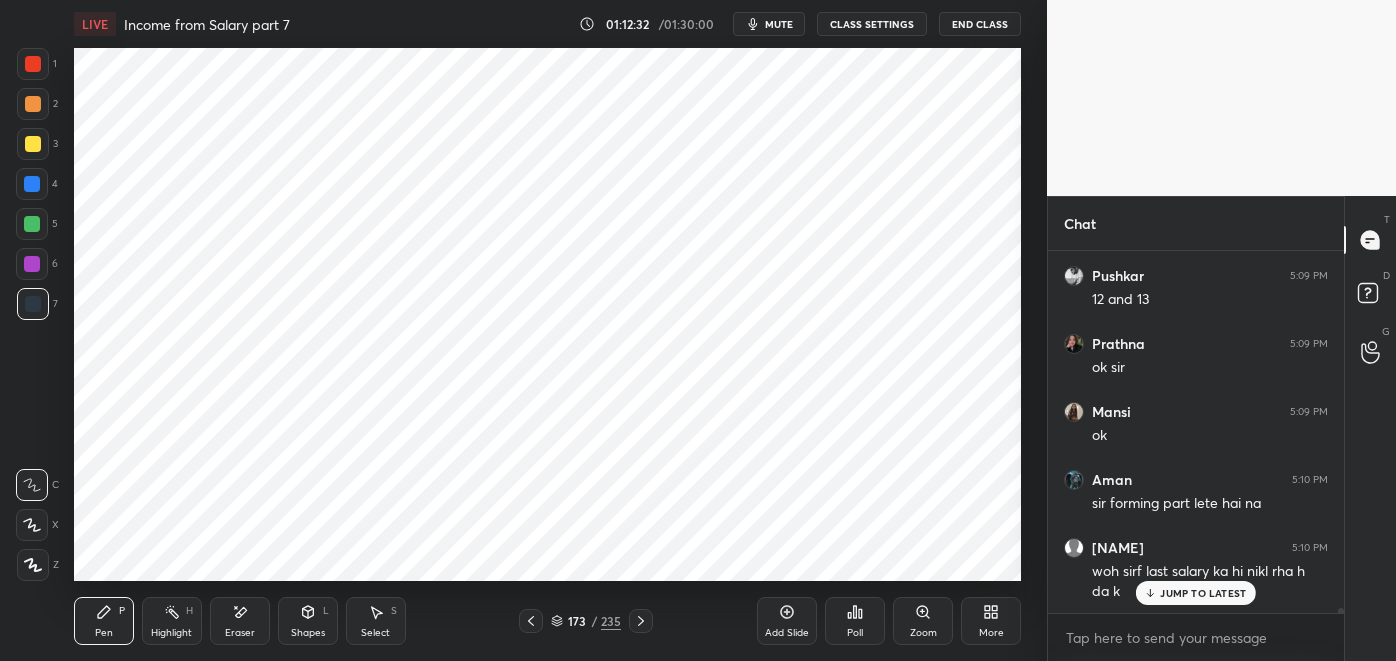 click 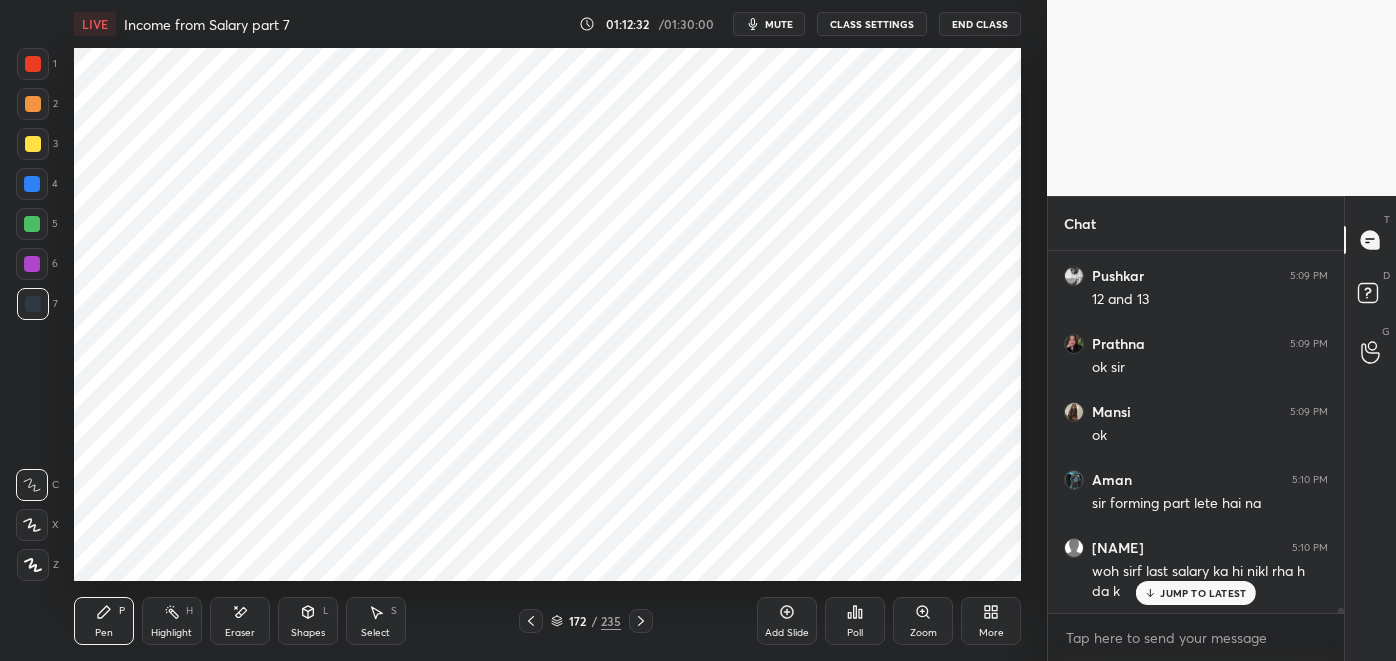 click 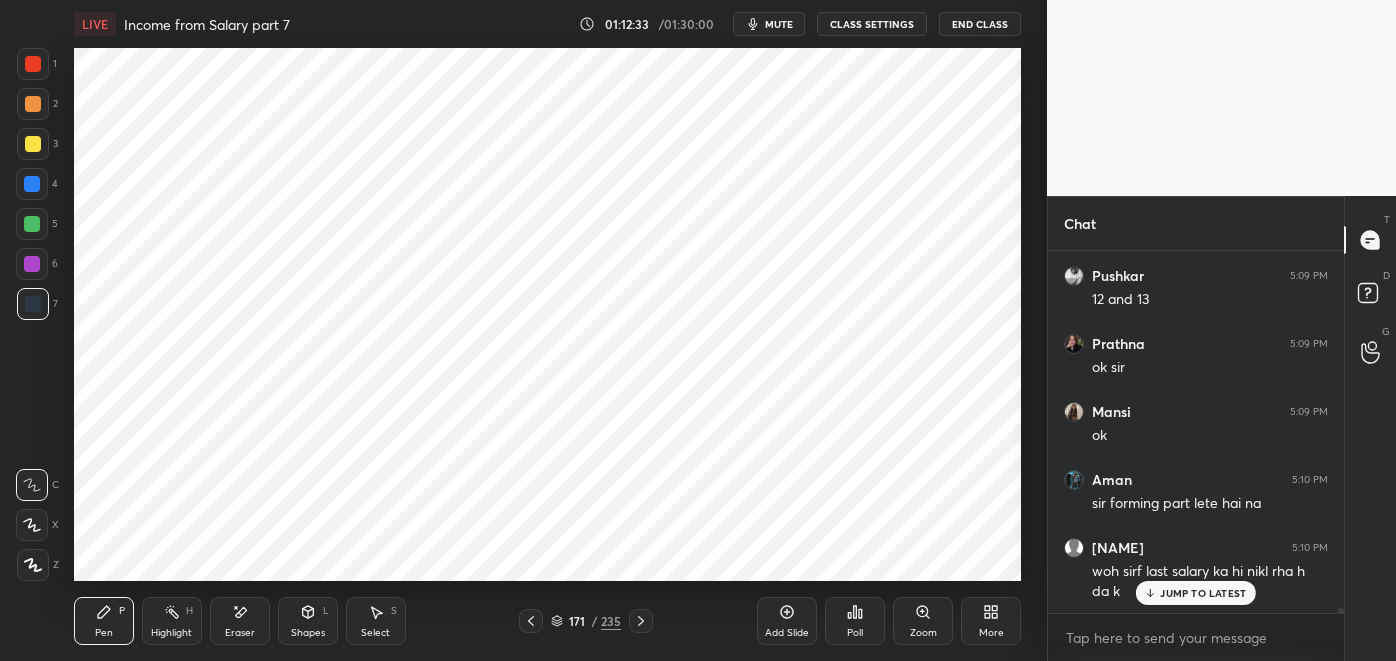 click 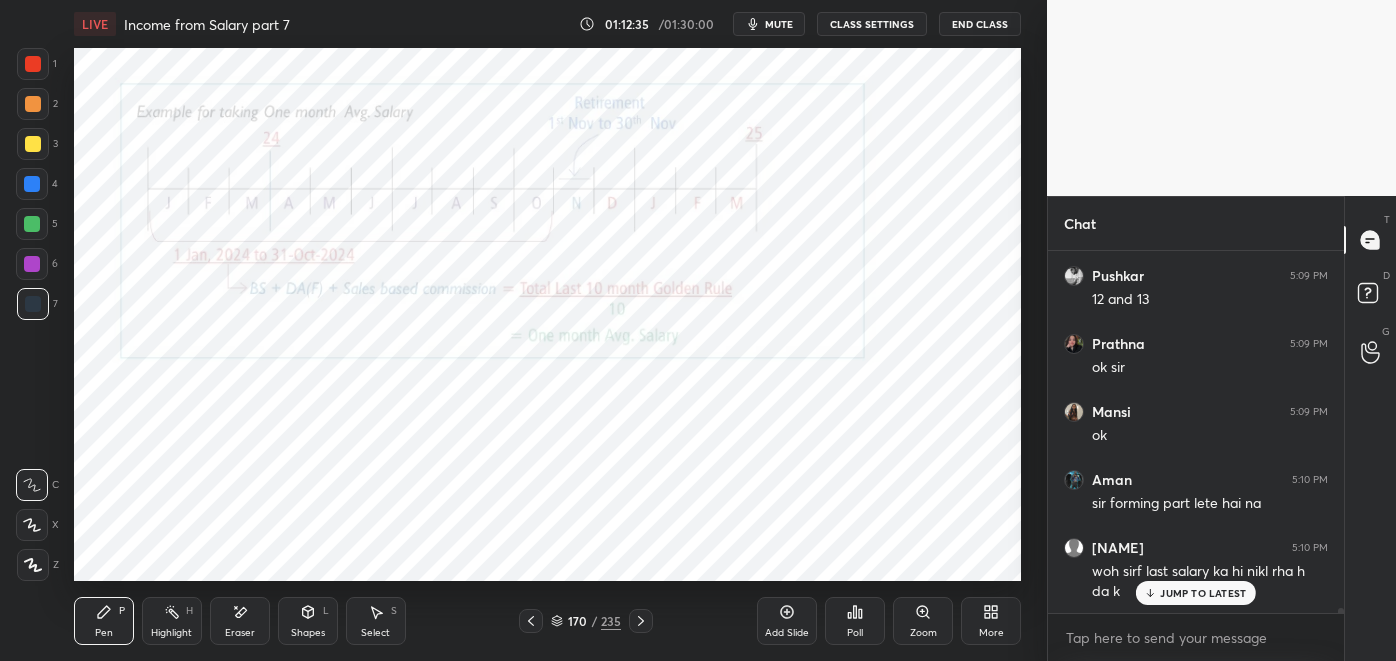 click 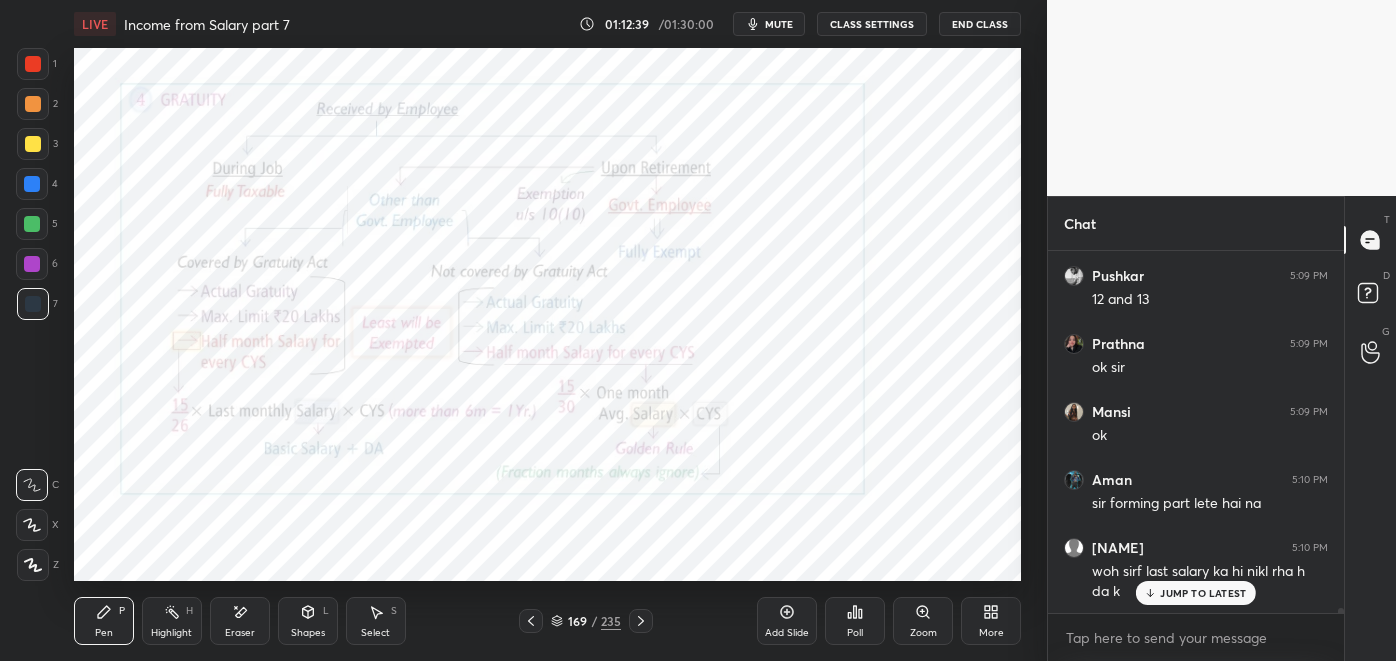 click on "Highlight H" at bounding box center (172, 621) 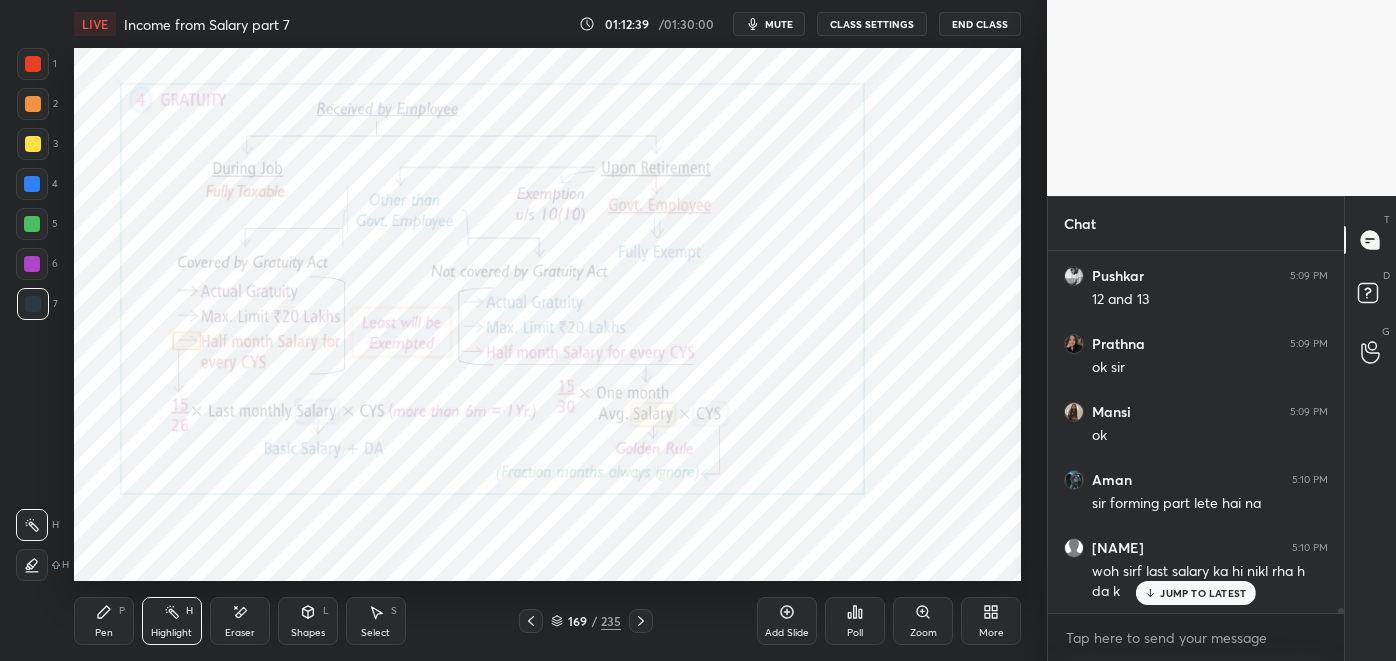 scroll, scrollTop: 28082, scrollLeft: 0, axis: vertical 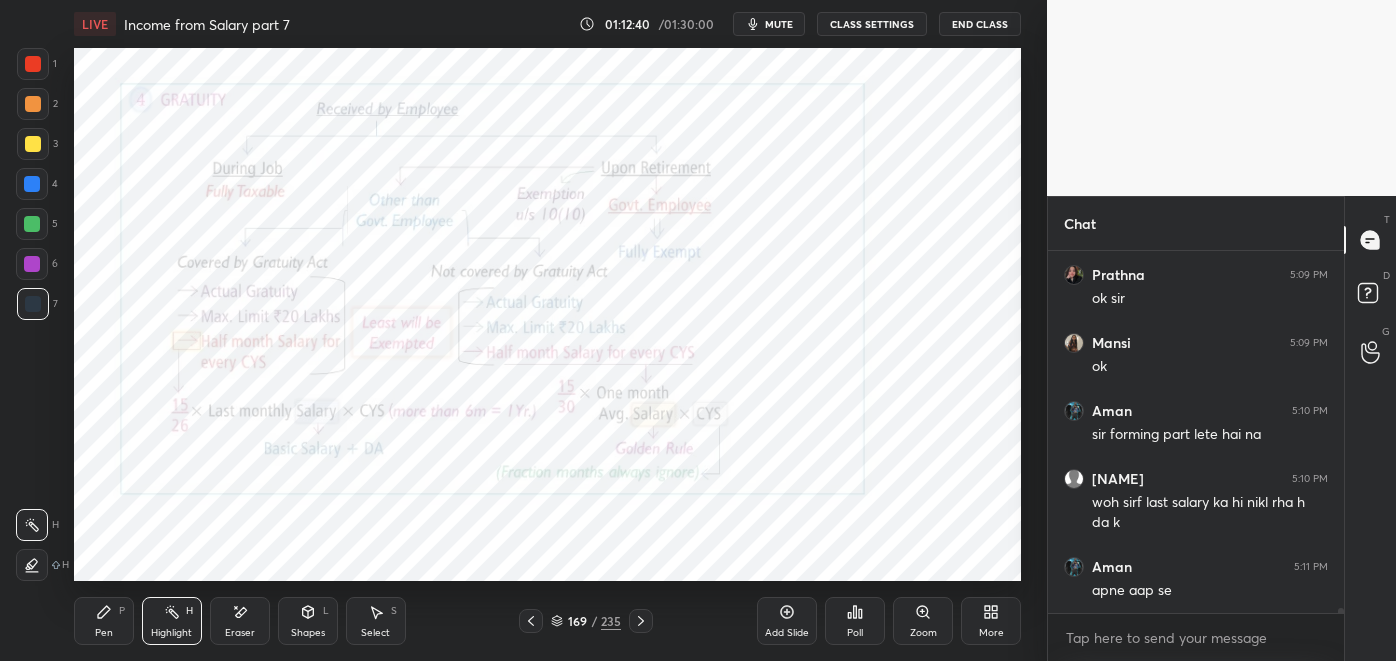 click at bounding box center [32, 224] 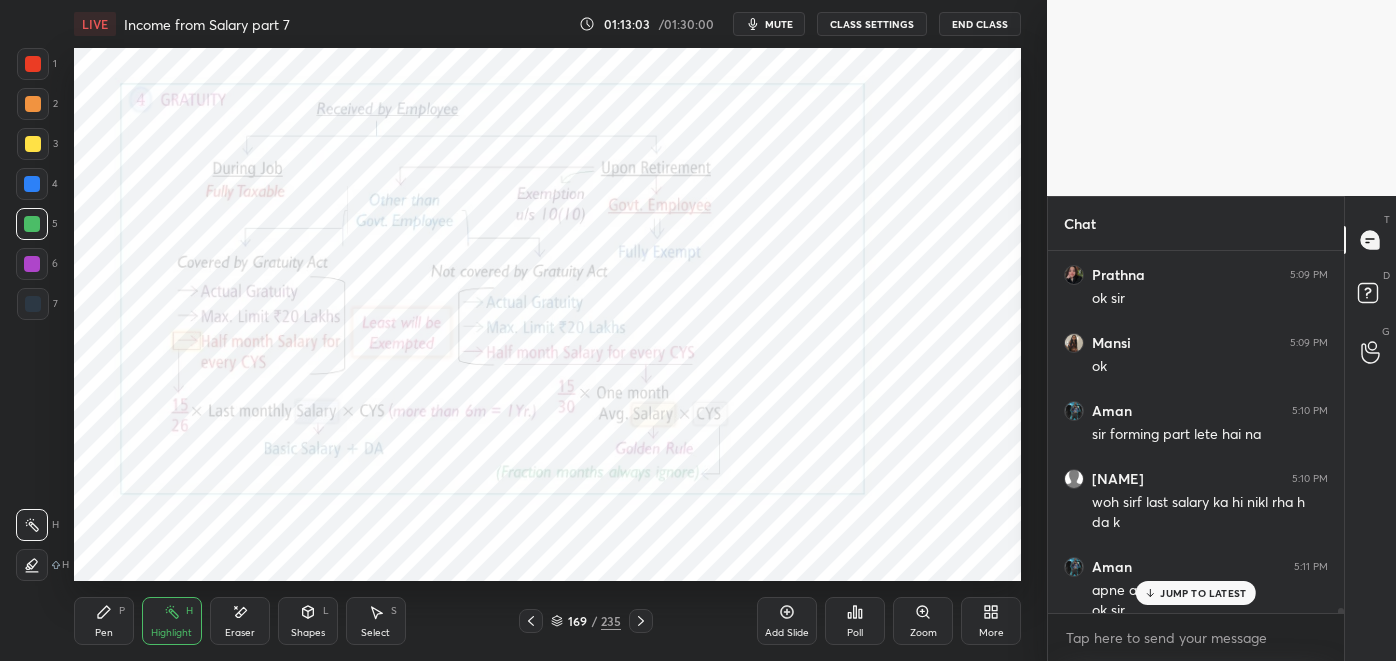 scroll, scrollTop: 28101, scrollLeft: 0, axis: vertical 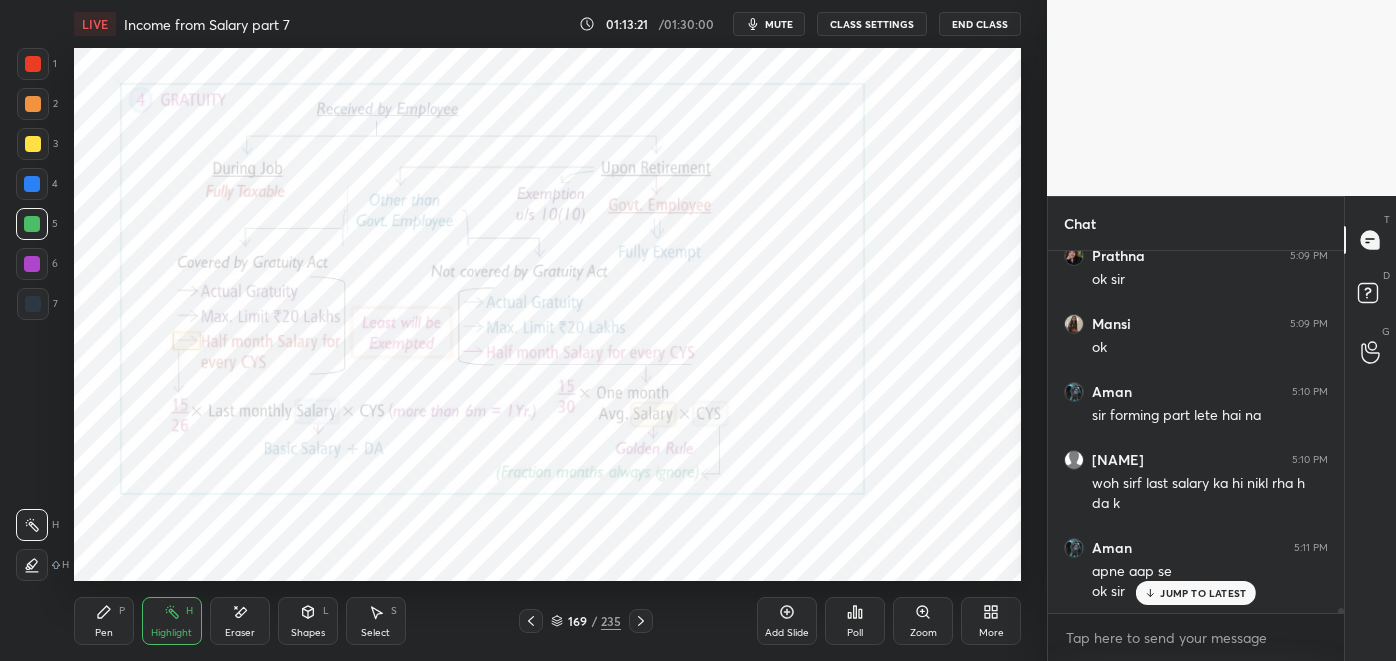 click on "Pen" at bounding box center [104, 633] 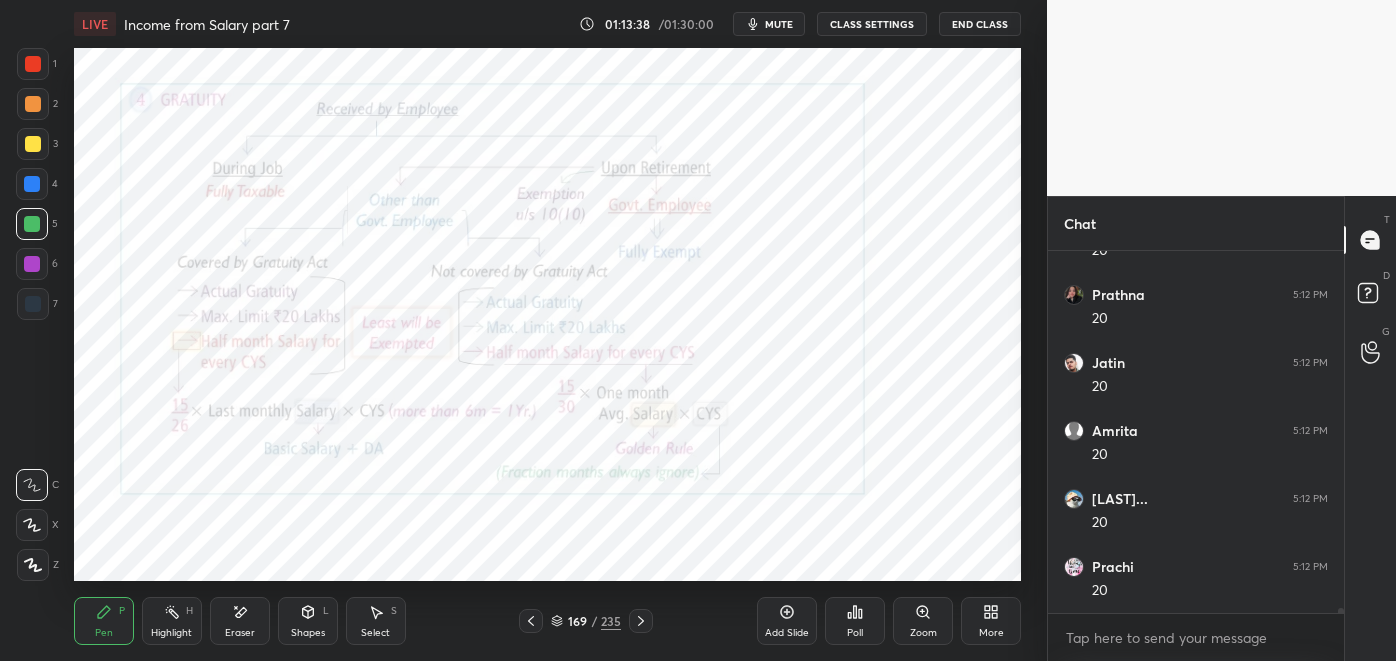scroll, scrollTop: 28666, scrollLeft: 0, axis: vertical 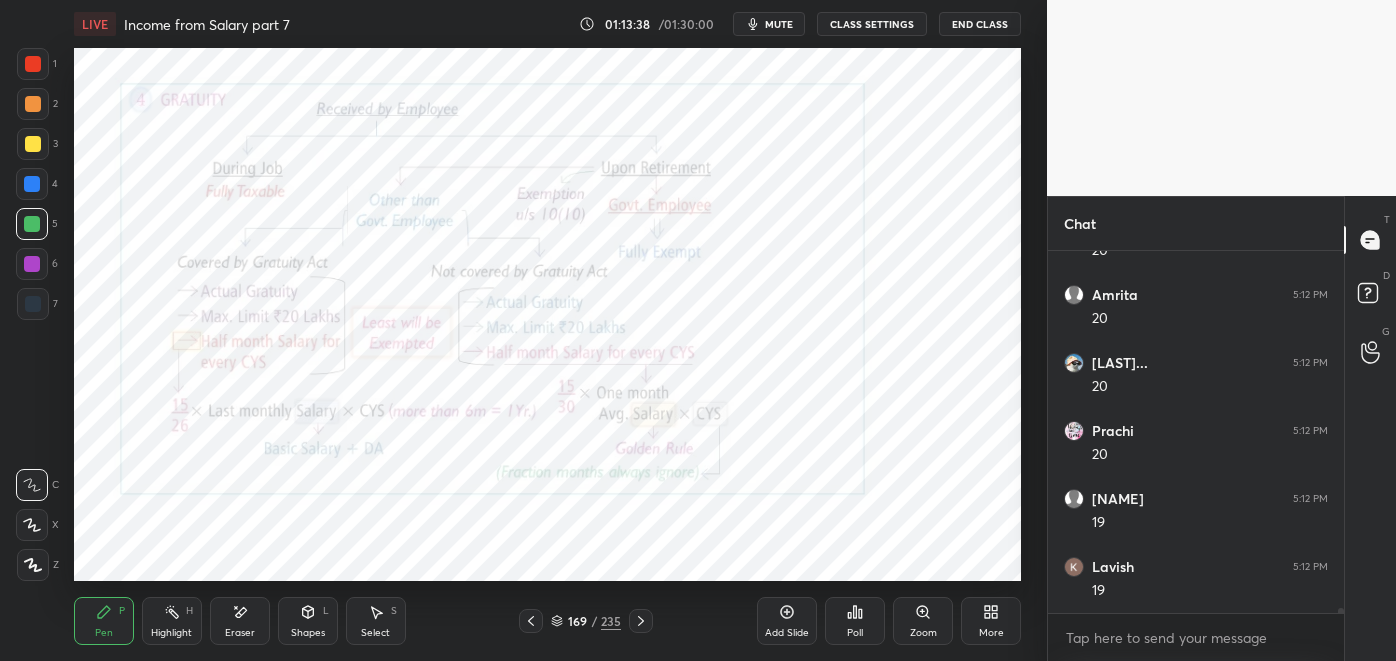 click 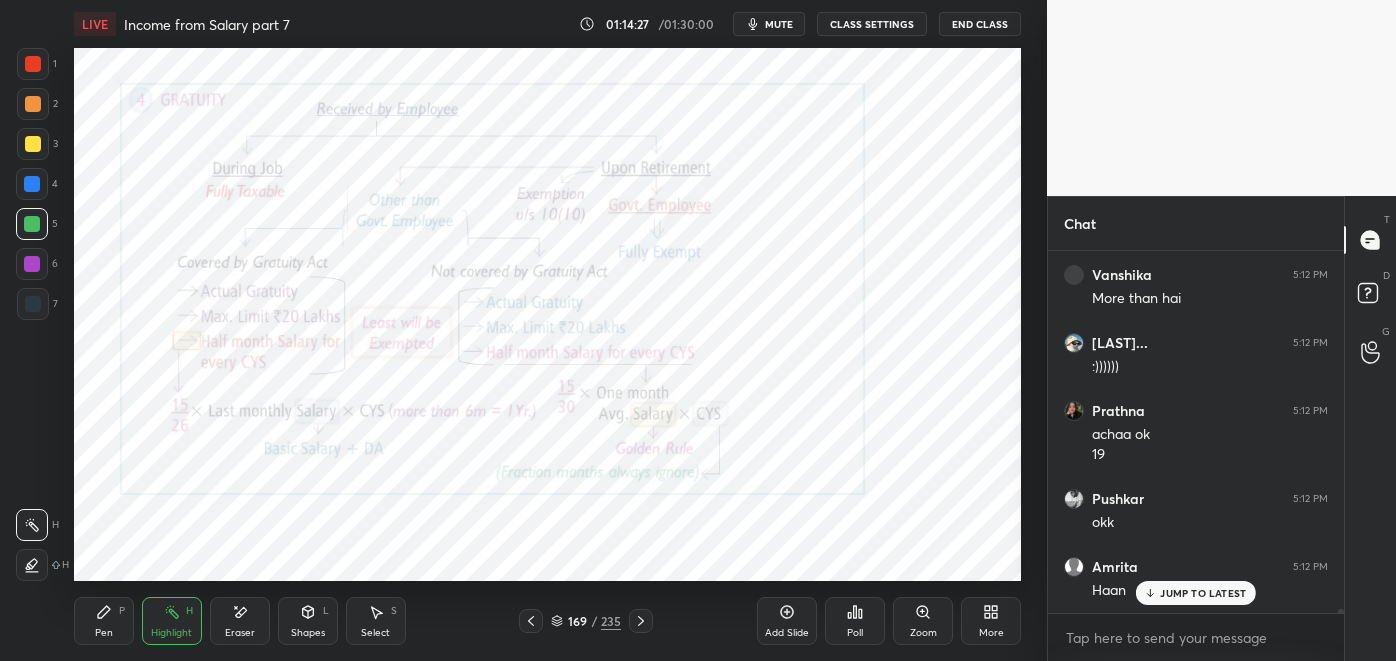 scroll, scrollTop: 29093, scrollLeft: 0, axis: vertical 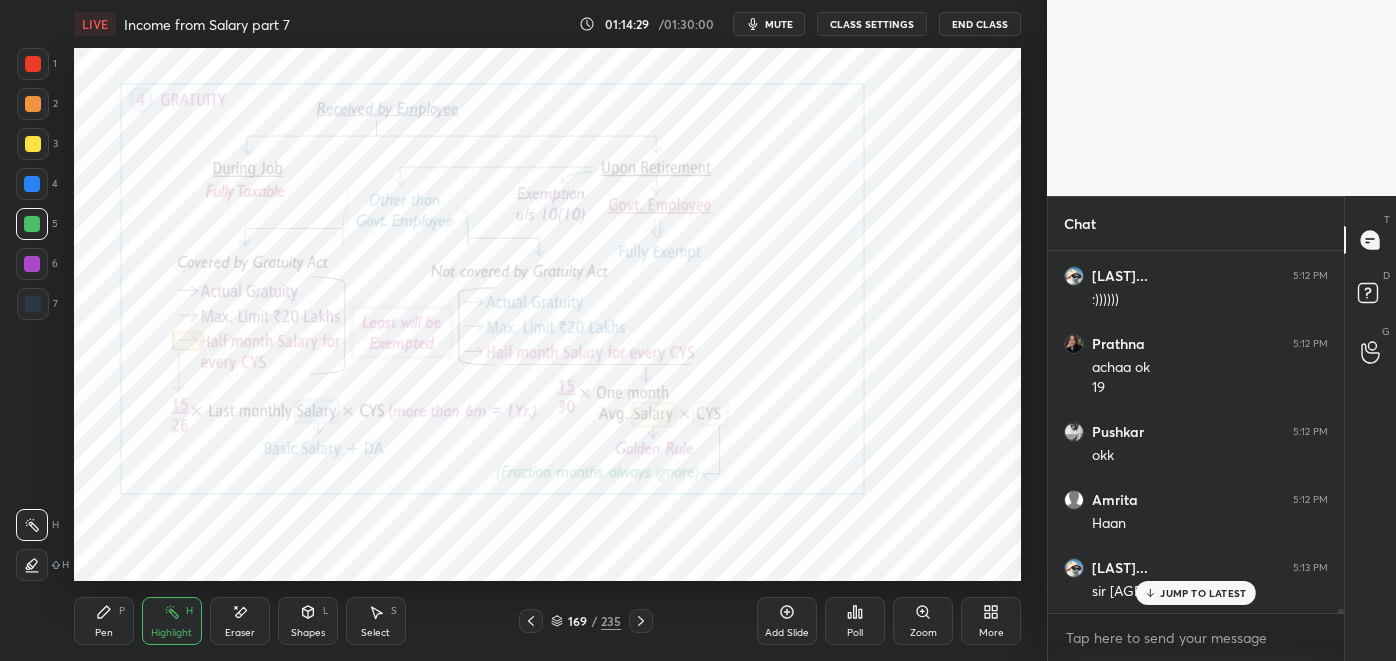 click on "JUMP TO LATEST" at bounding box center [1196, 593] 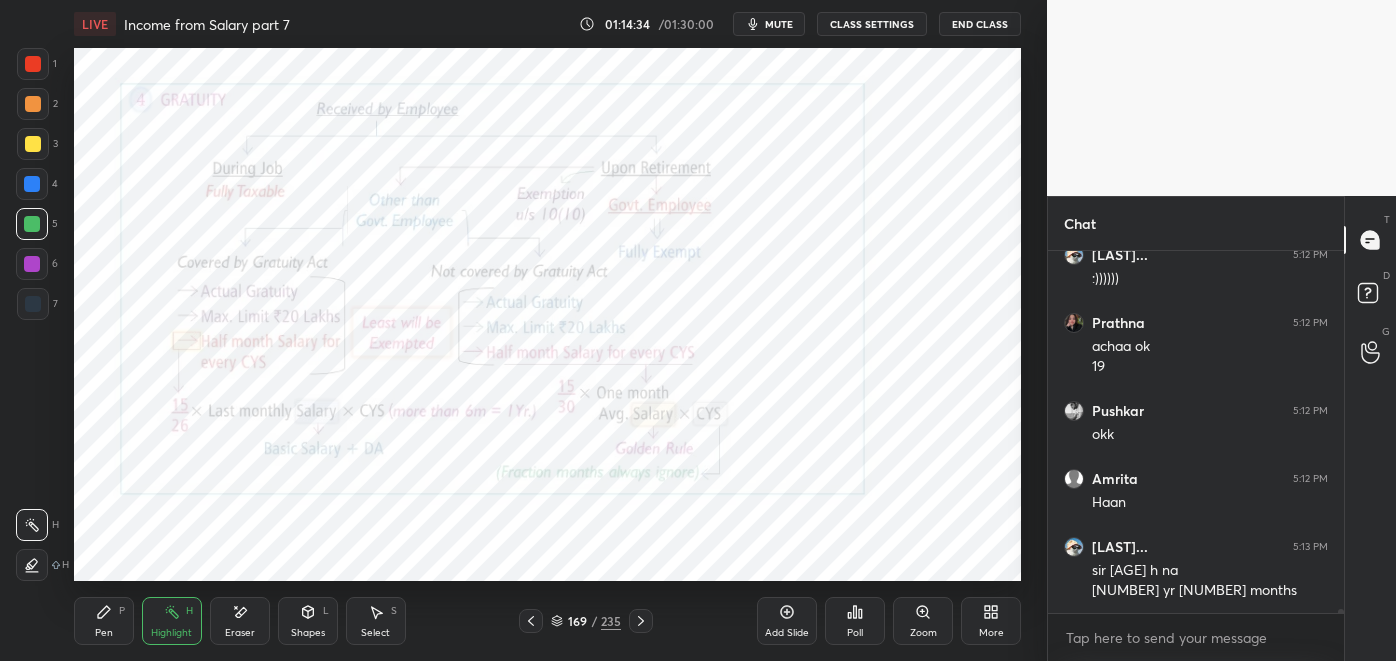 scroll, scrollTop: 29181, scrollLeft: 0, axis: vertical 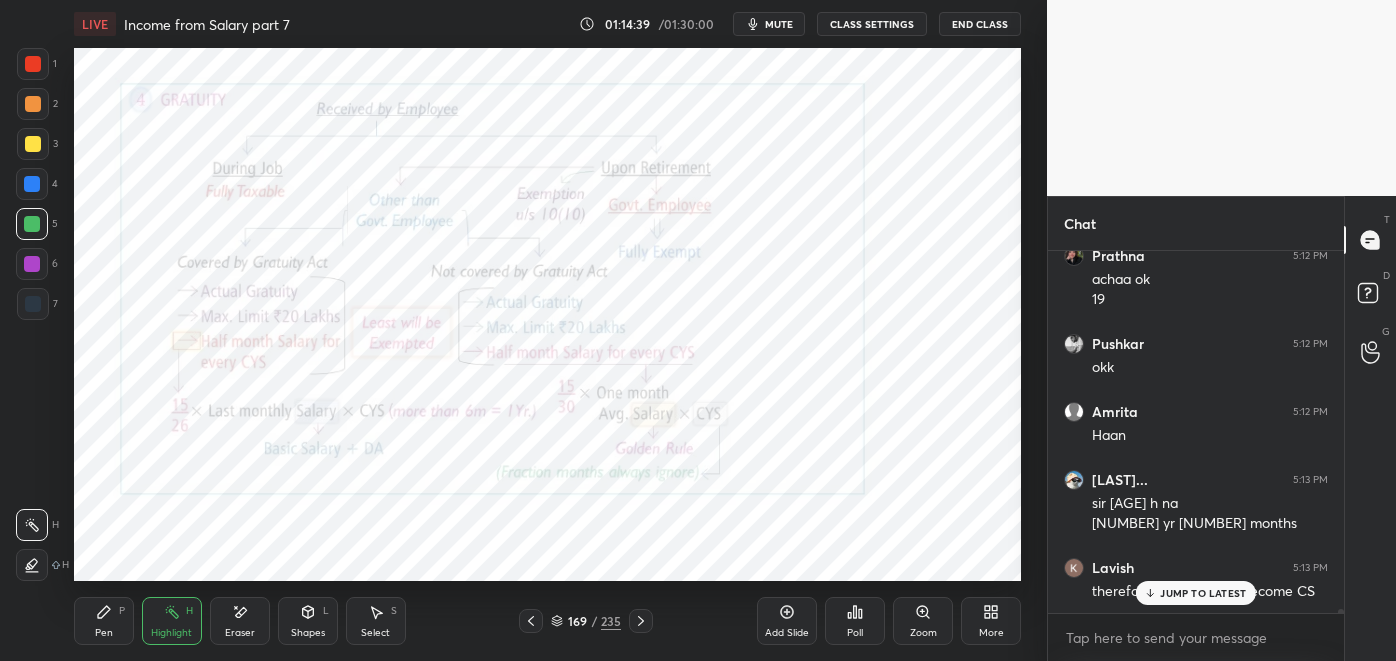 click on "sir [AGE] h na" at bounding box center [1210, 504] 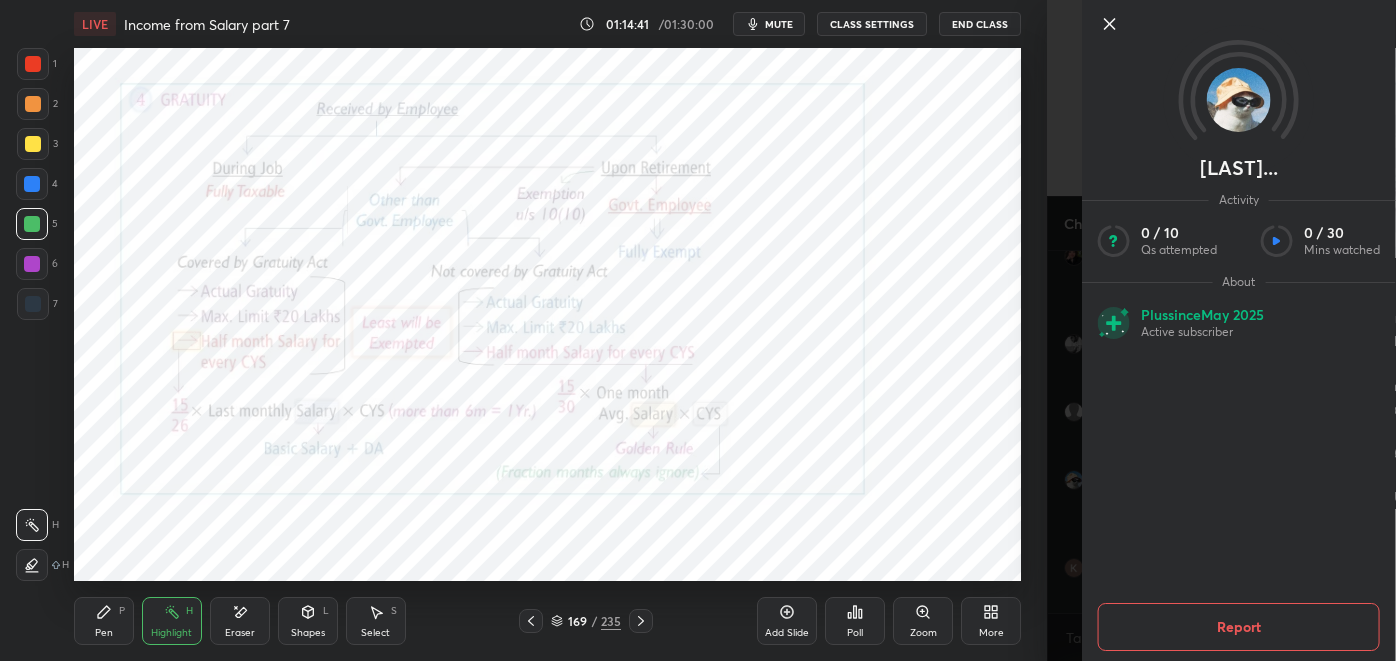 click at bounding box center [1239, 57] 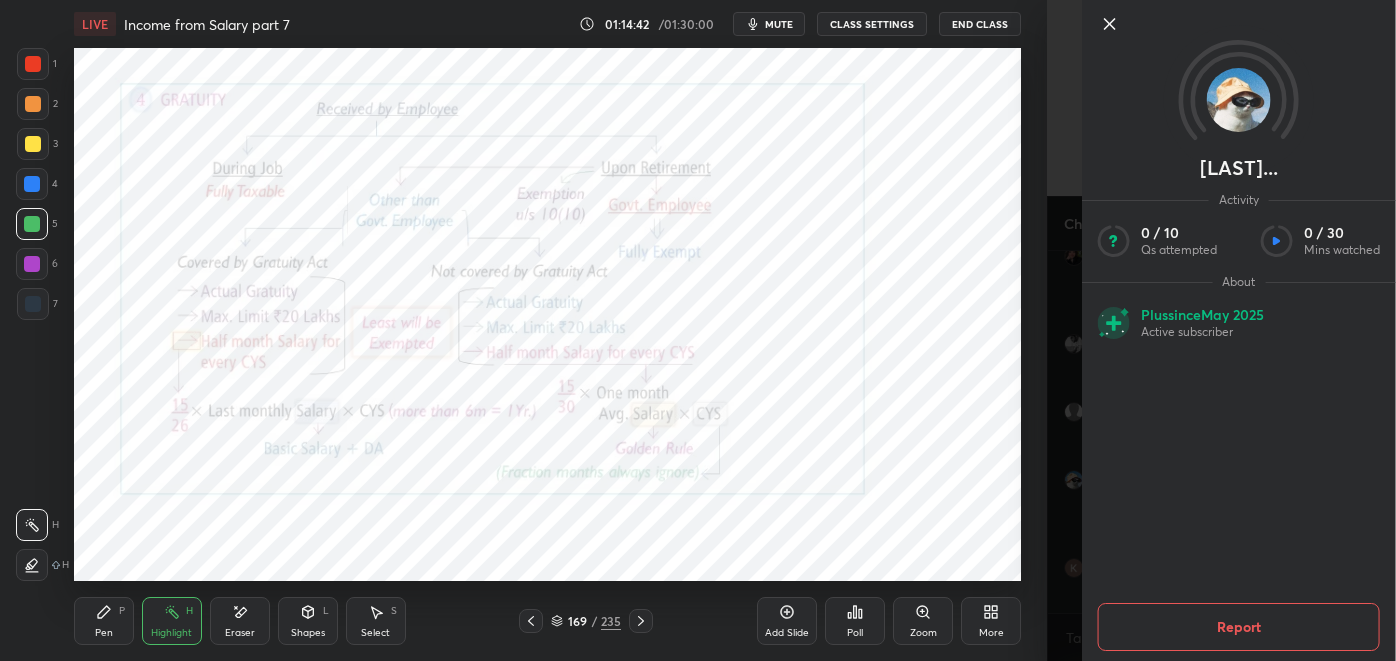 click 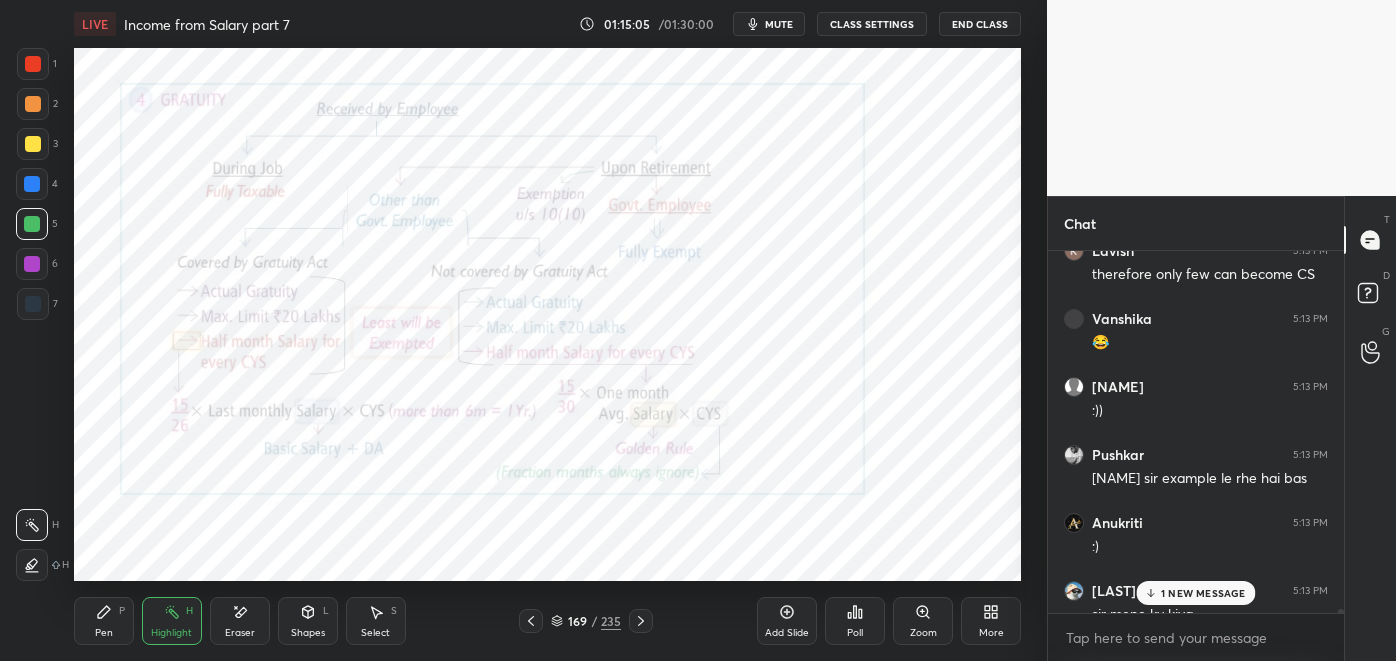scroll, scrollTop: 29541, scrollLeft: 0, axis: vertical 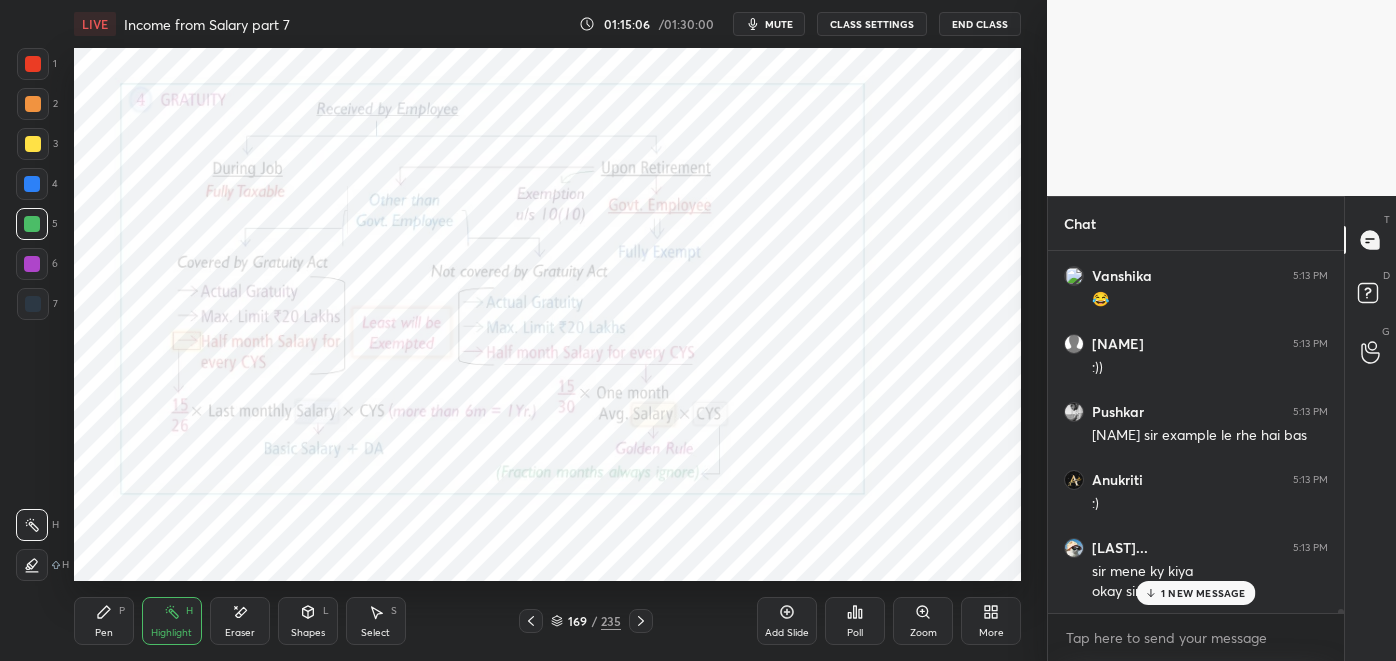 click on "1 NEW MESSAGE" at bounding box center [1195, 593] 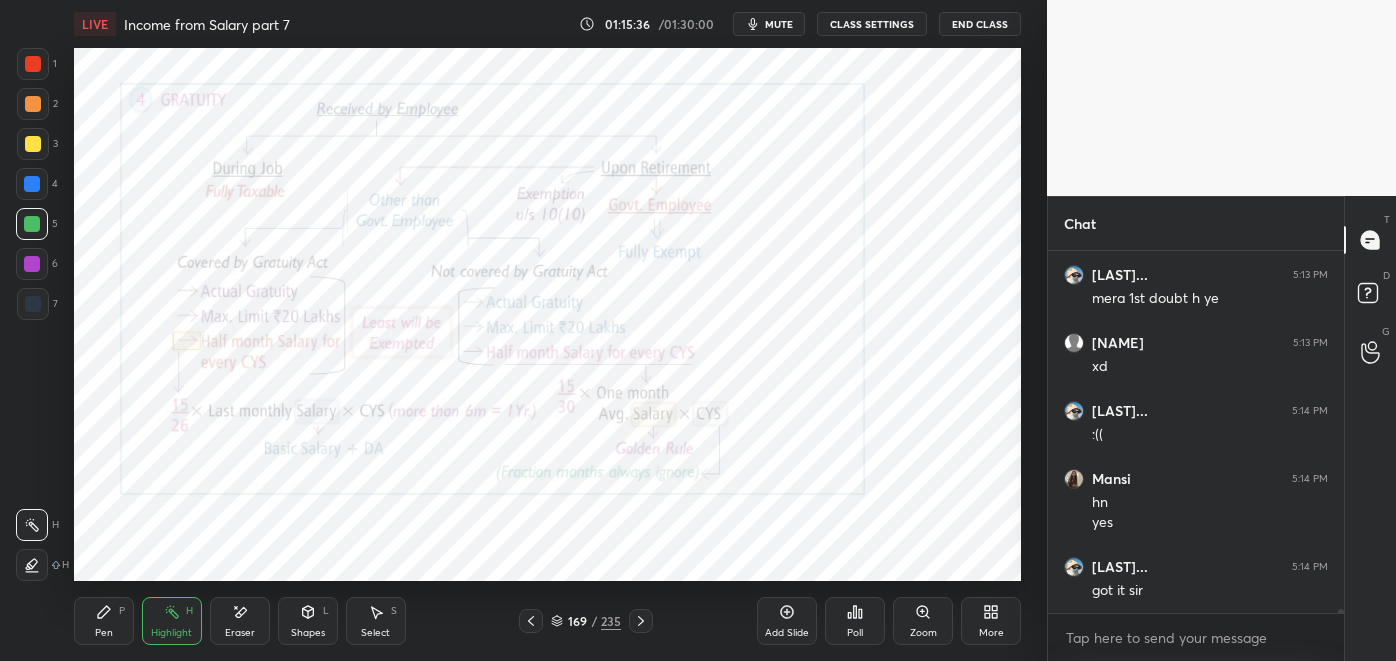 scroll, scrollTop: 29989, scrollLeft: 0, axis: vertical 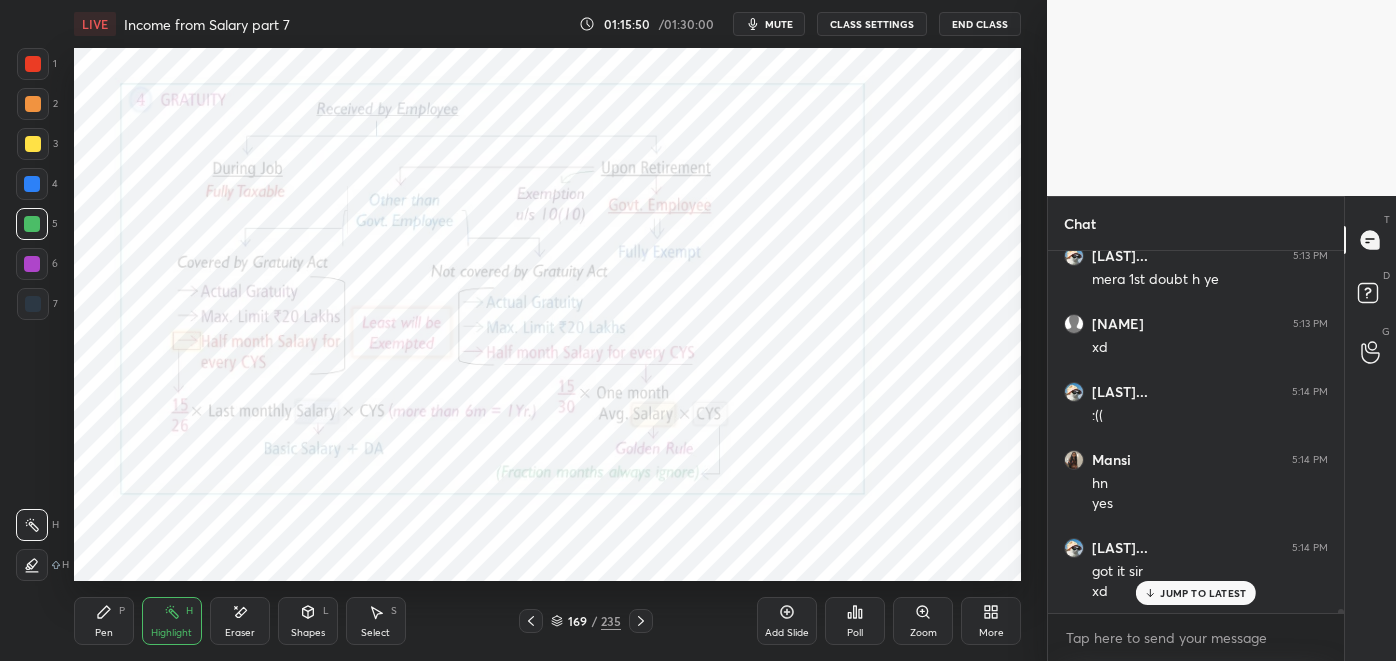 click 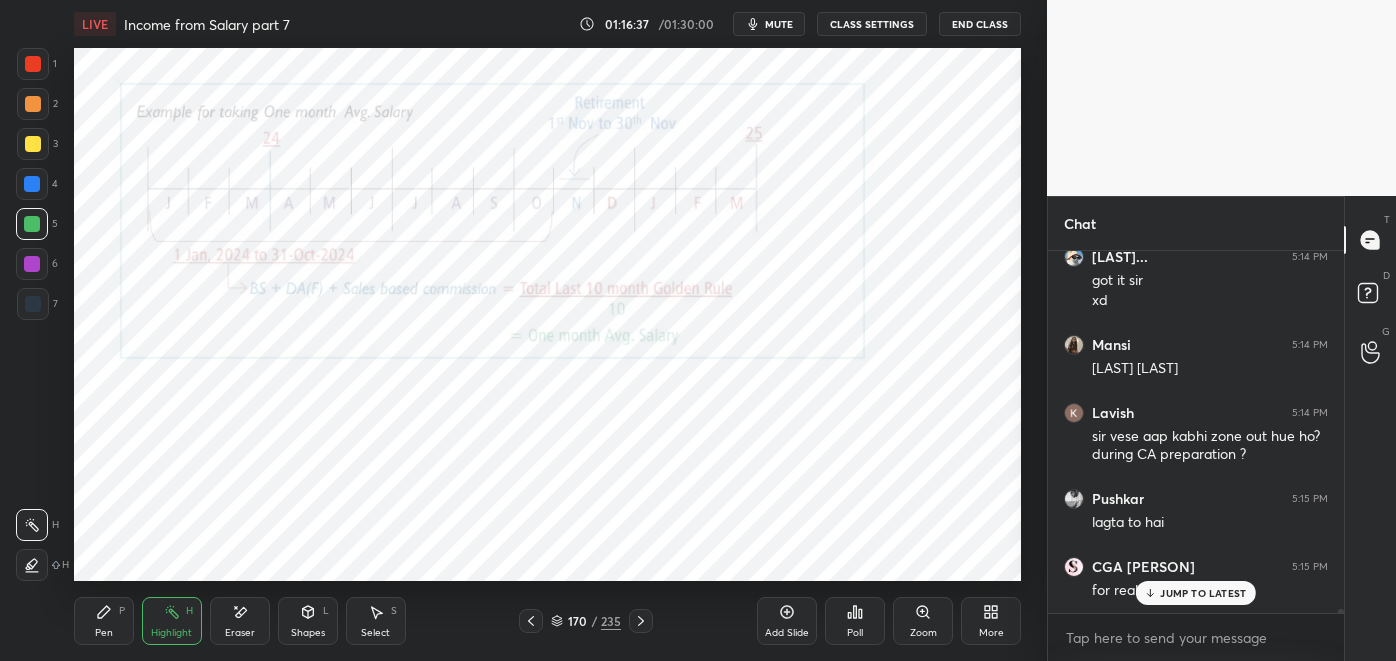 scroll, scrollTop: 30347, scrollLeft: 0, axis: vertical 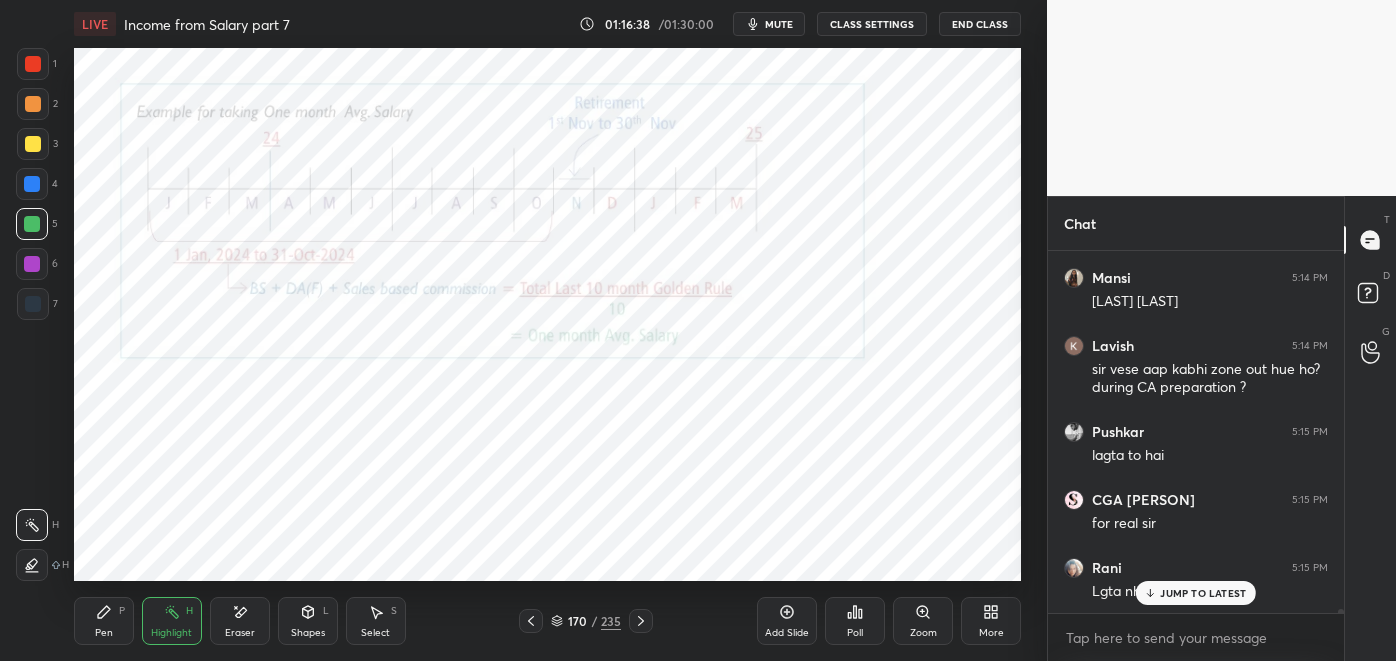 click on "Pen P" at bounding box center [104, 621] 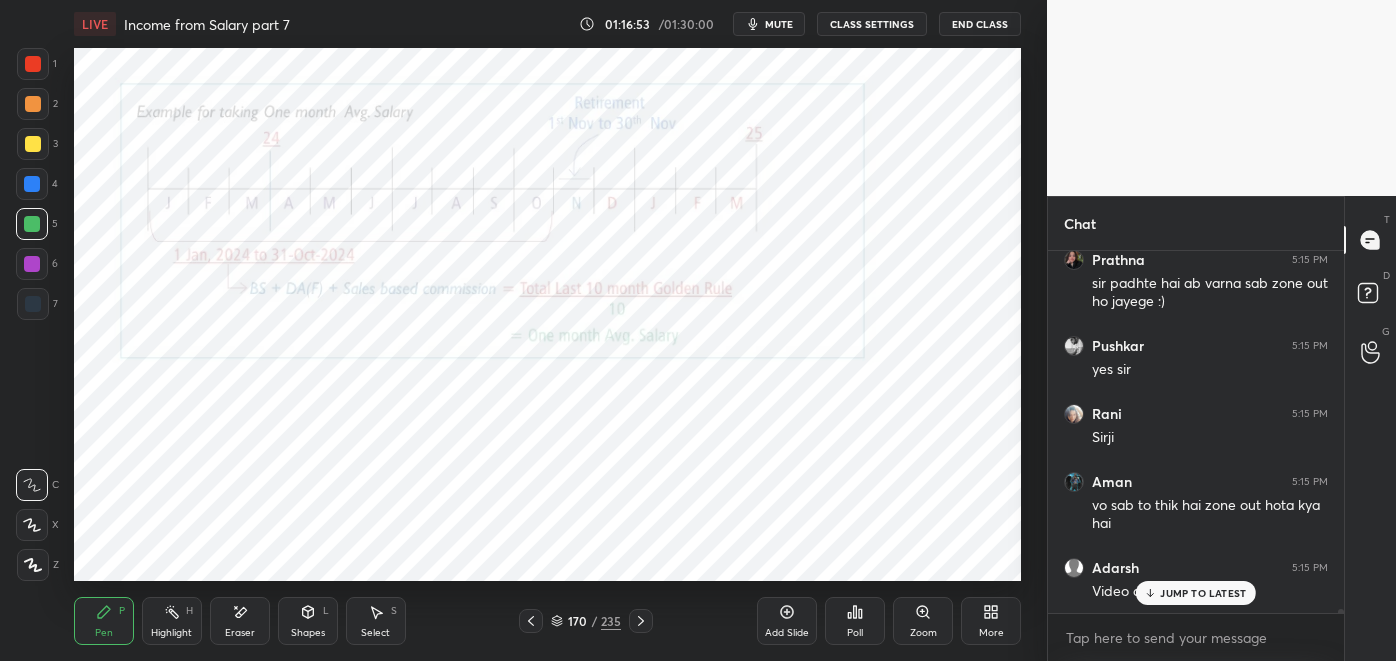scroll, scrollTop: 30792, scrollLeft: 0, axis: vertical 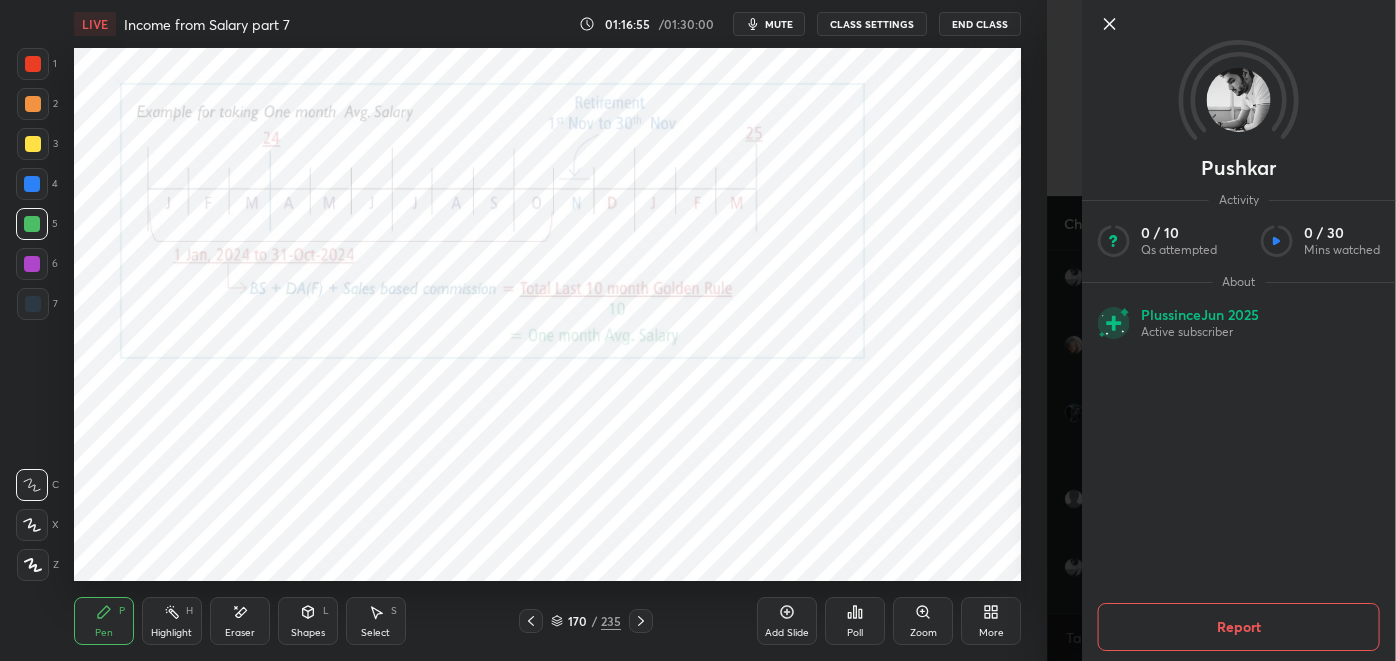 click 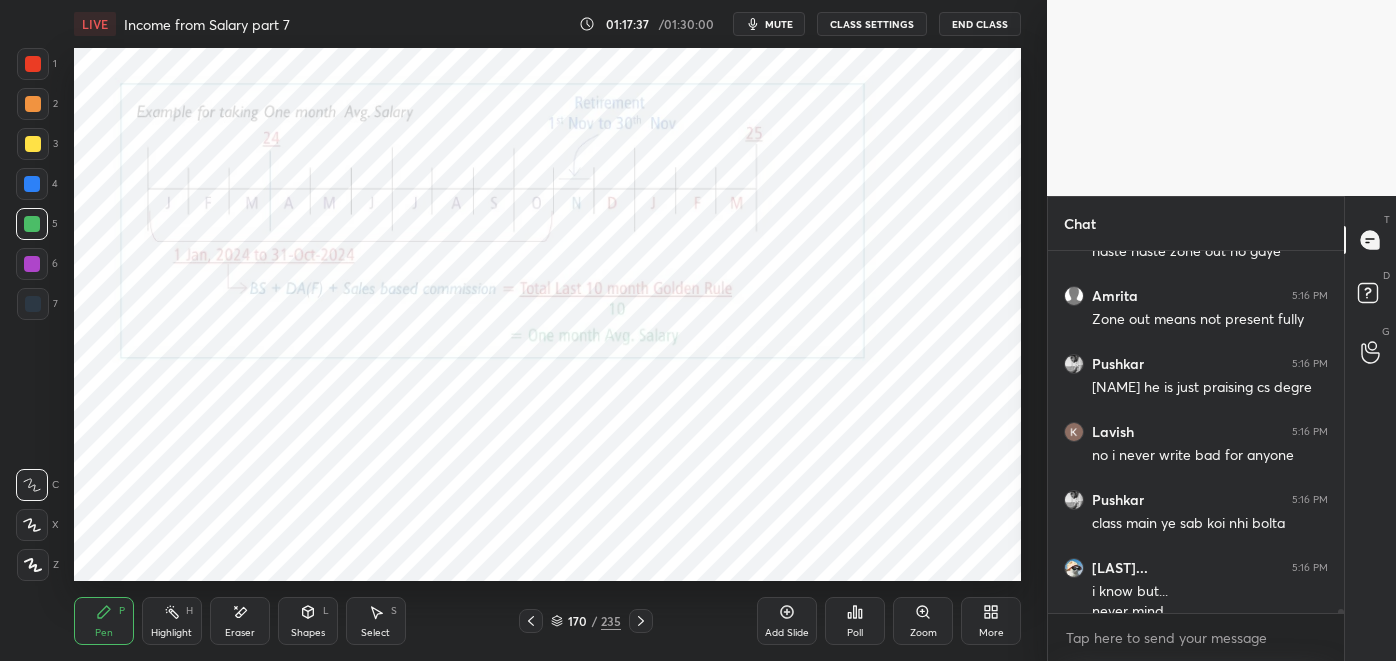 scroll, scrollTop: 31442, scrollLeft: 0, axis: vertical 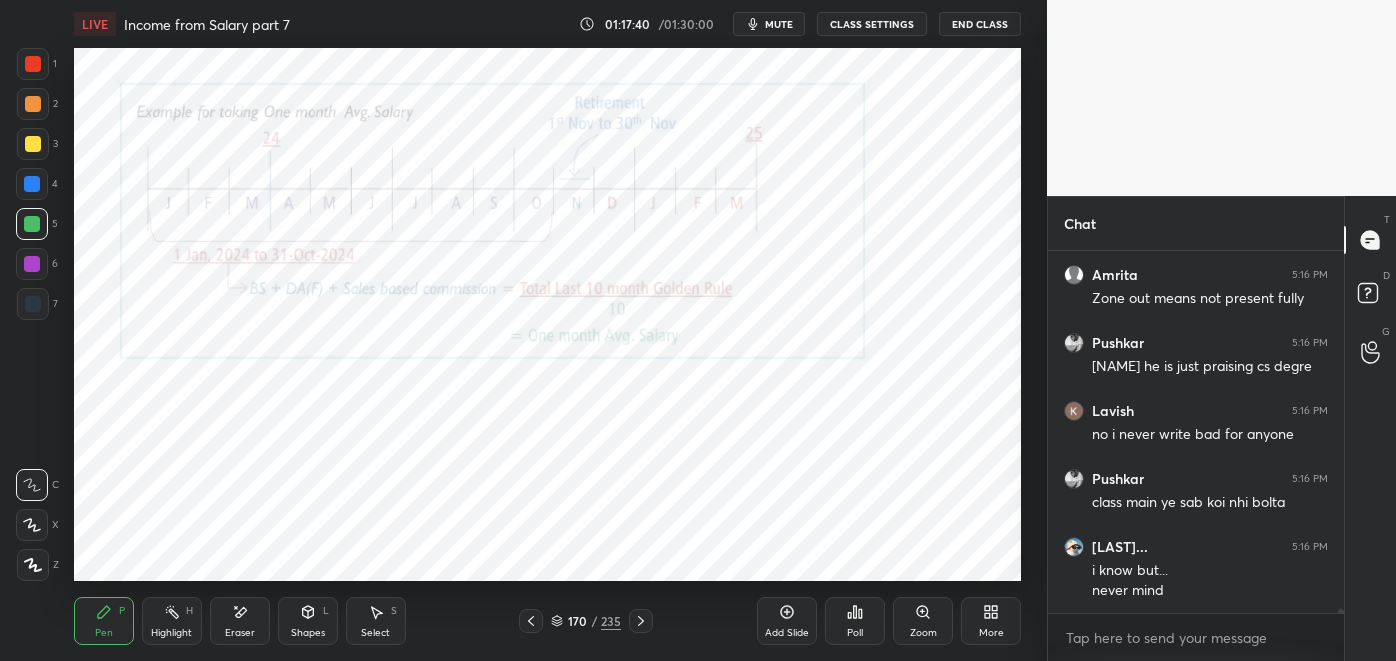 click 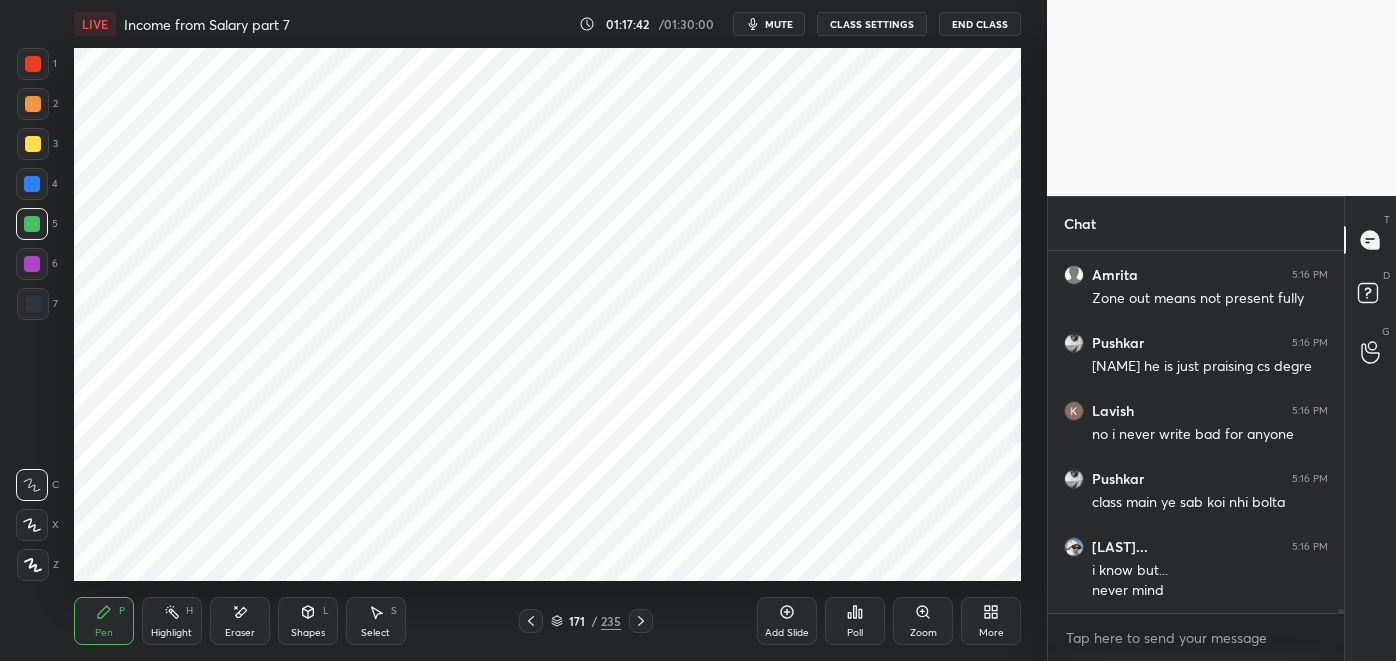 click 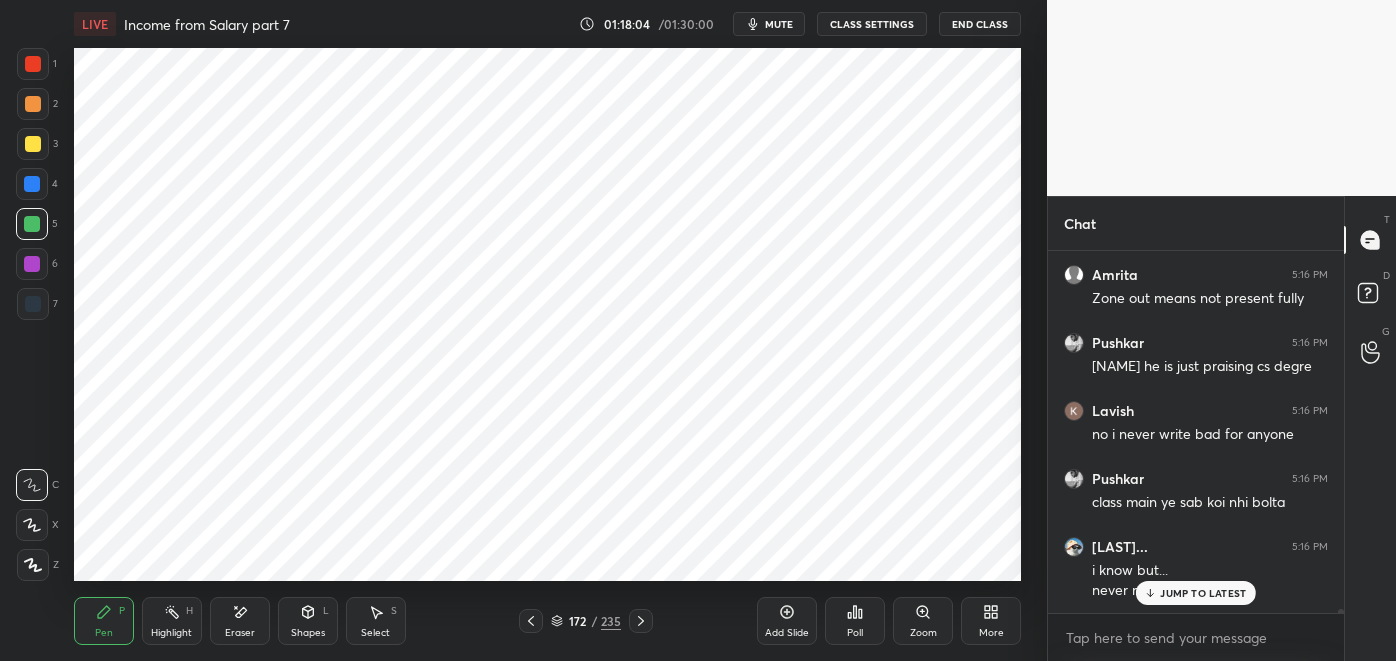 scroll, scrollTop: 31509, scrollLeft: 0, axis: vertical 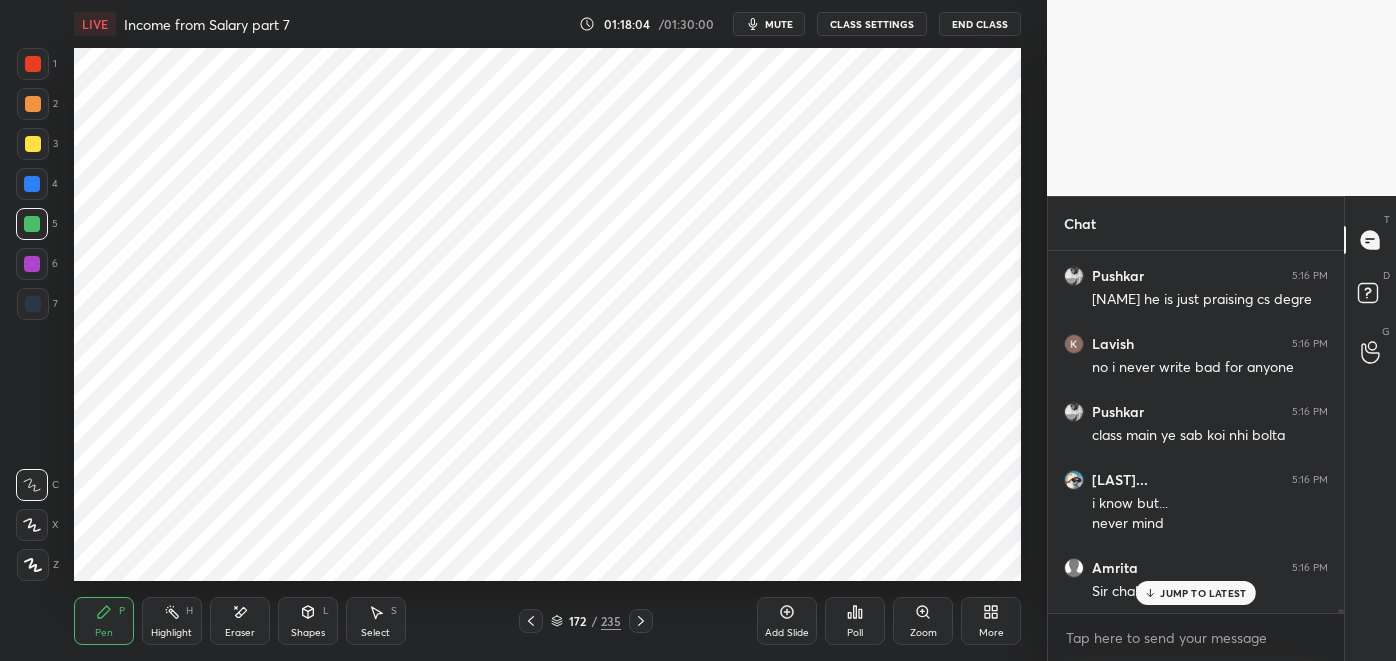 click 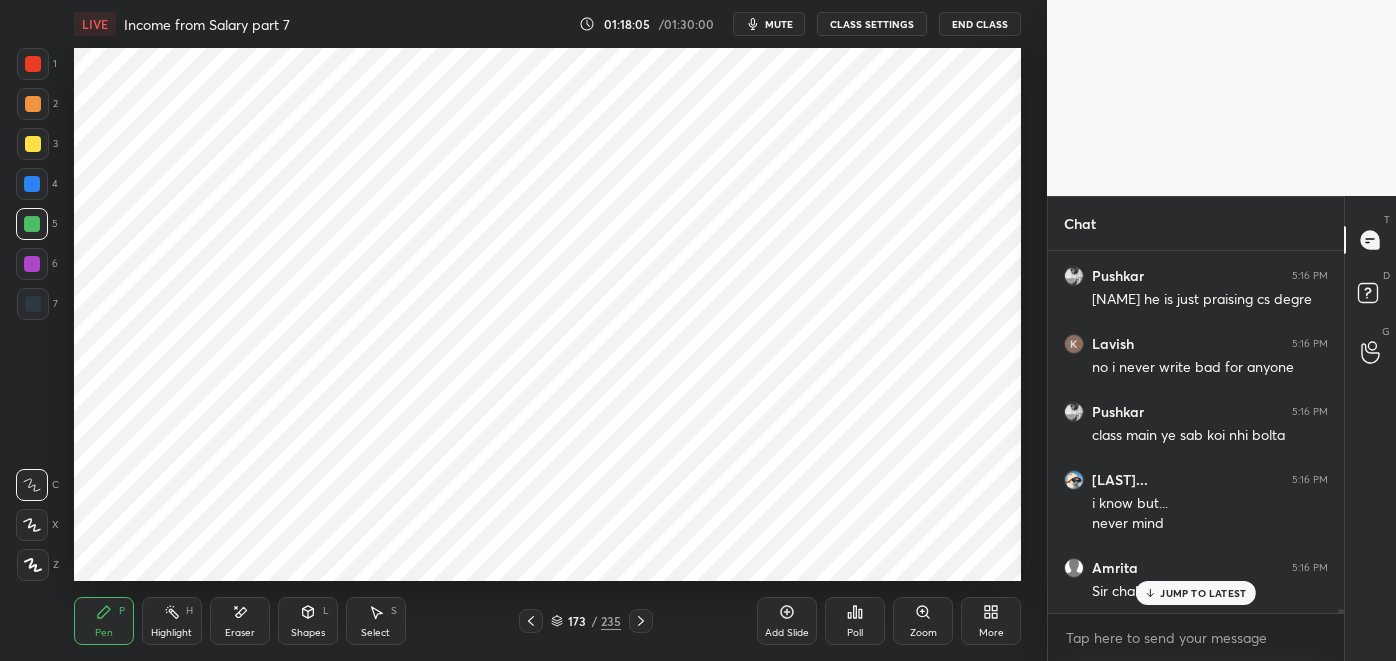 click 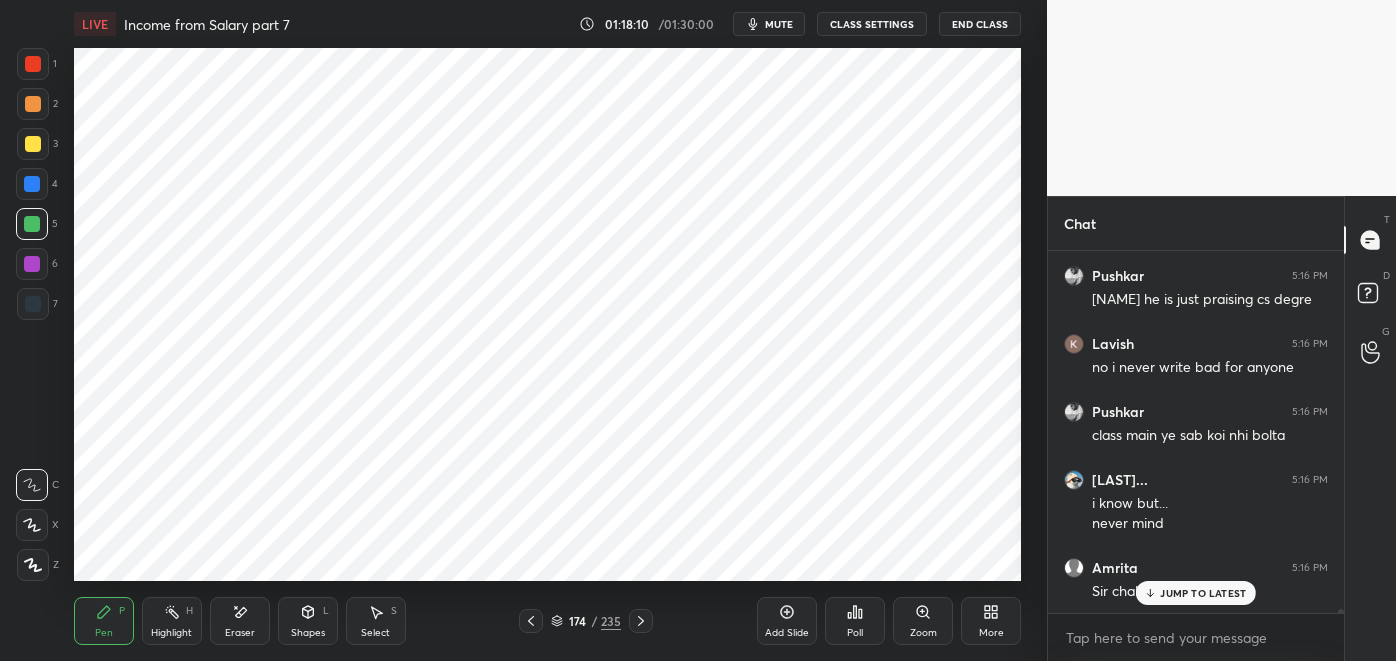 click at bounding box center [33, 64] 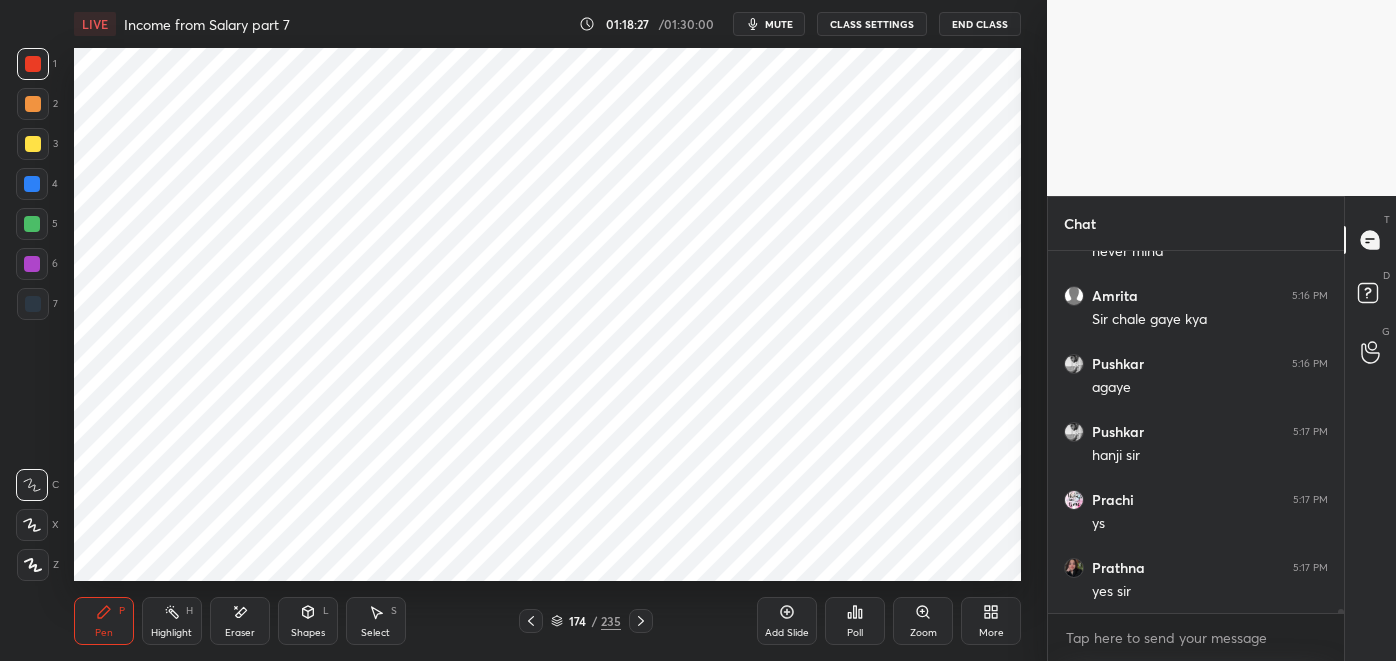 scroll, scrollTop: 31850, scrollLeft: 0, axis: vertical 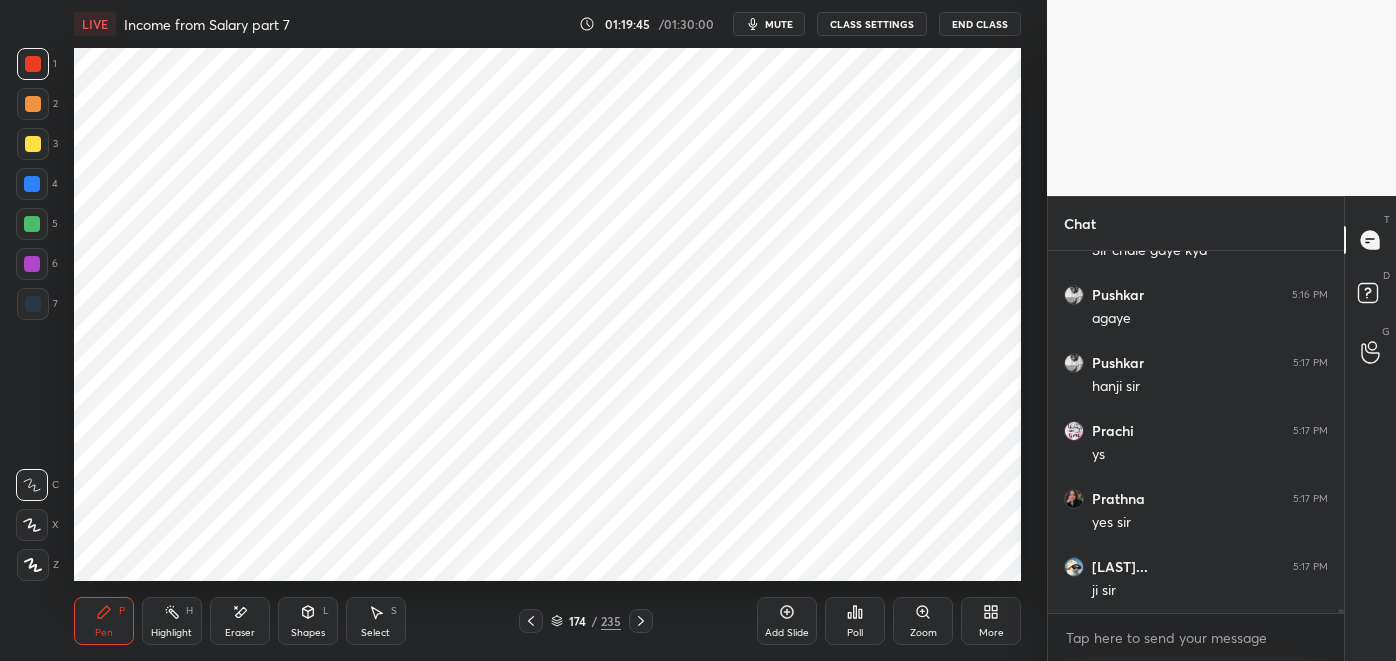 click 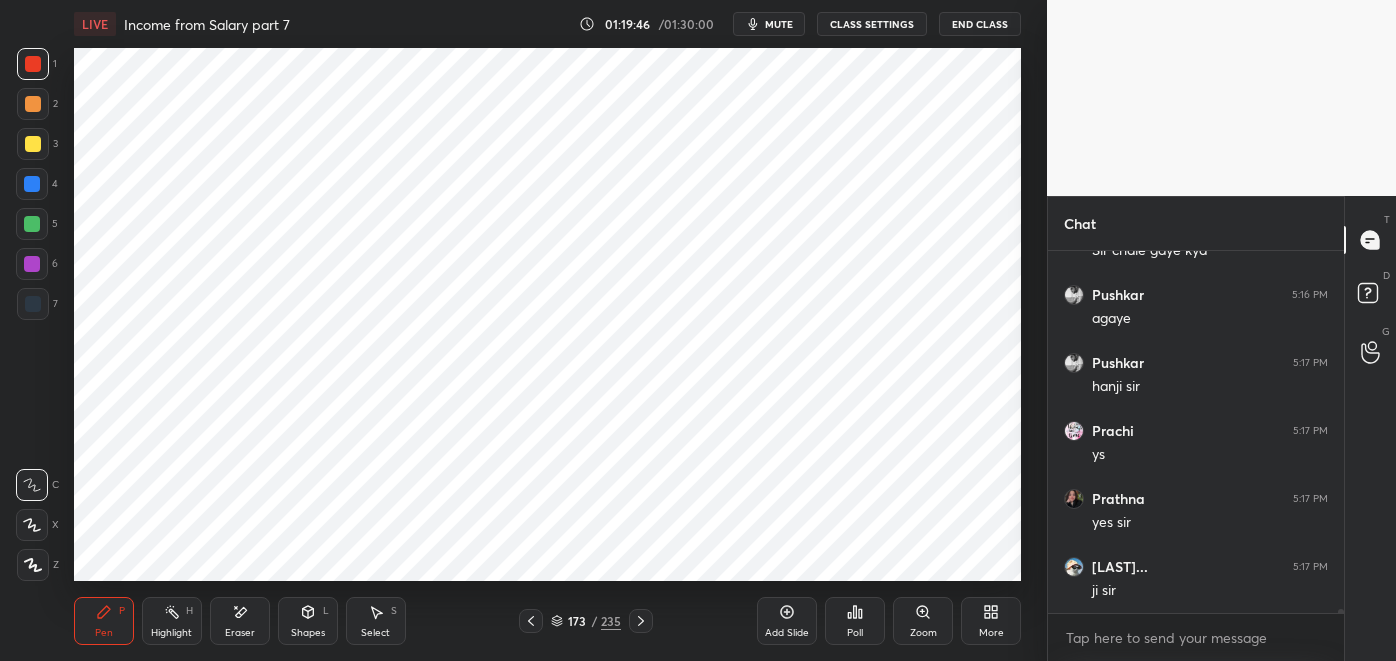 click 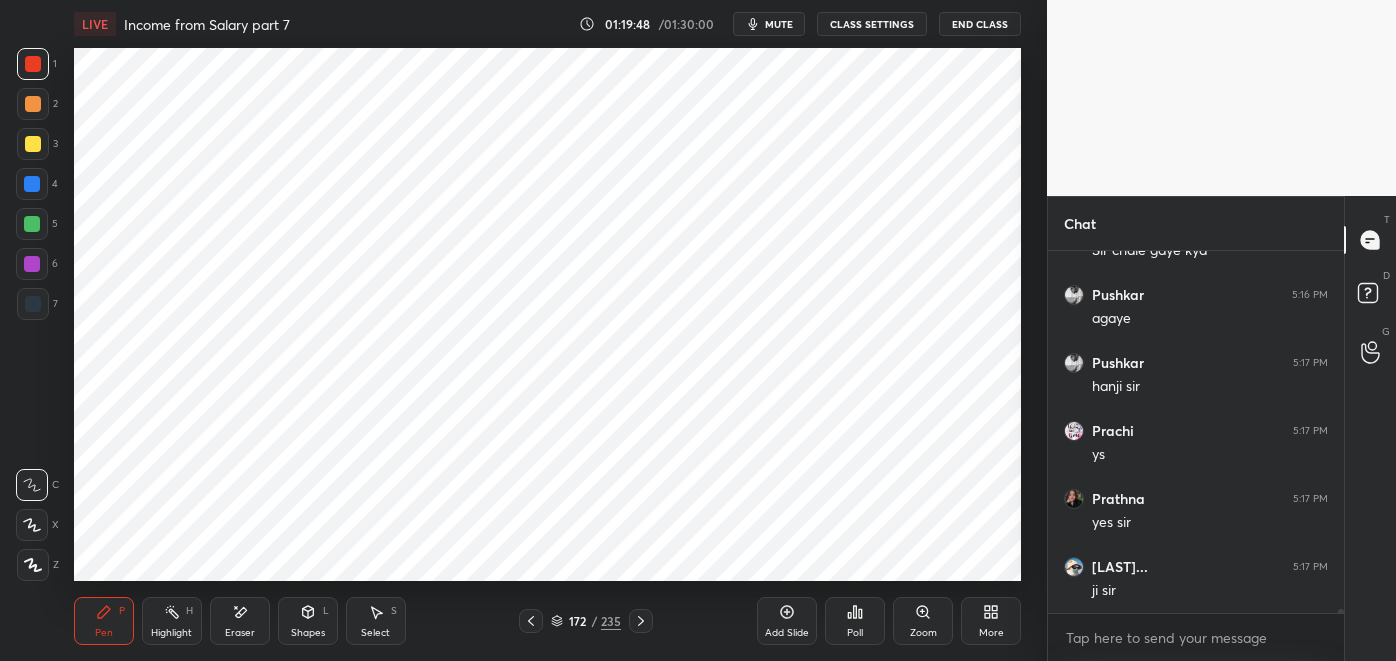 click on "Select S" at bounding box center [376, 621] 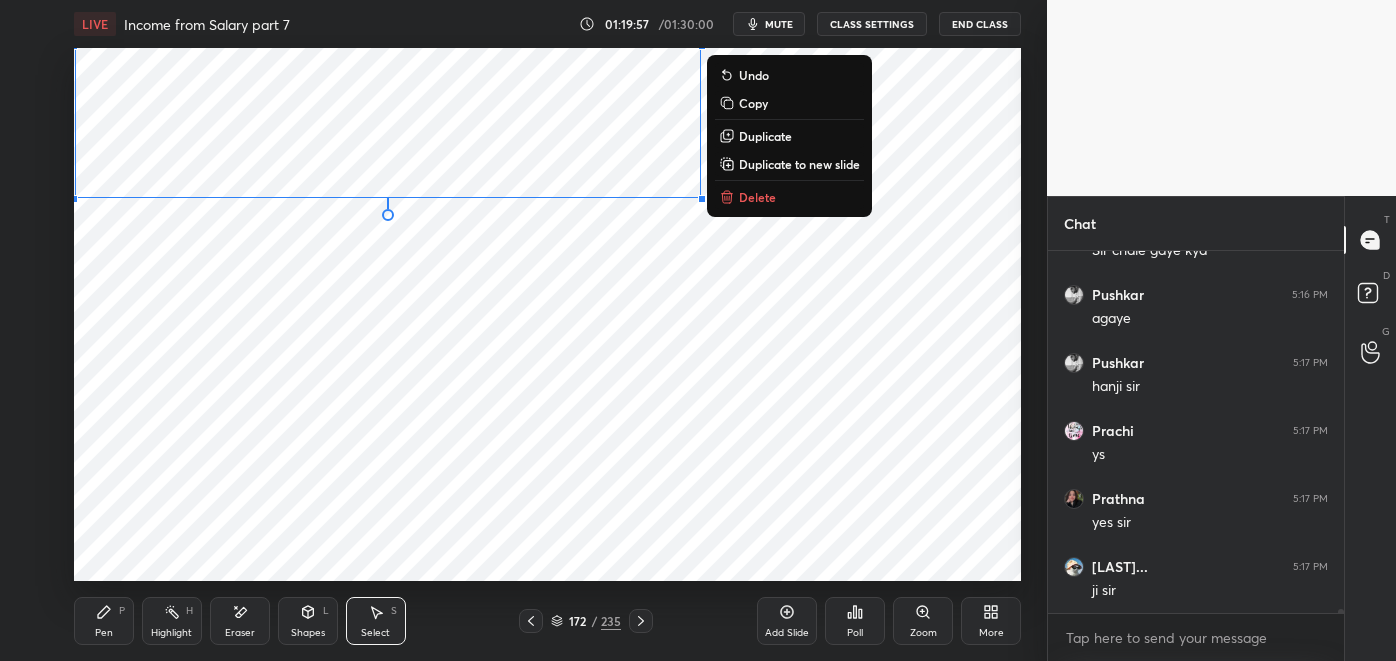 click on "Copy" at bounding box center (789, 103) 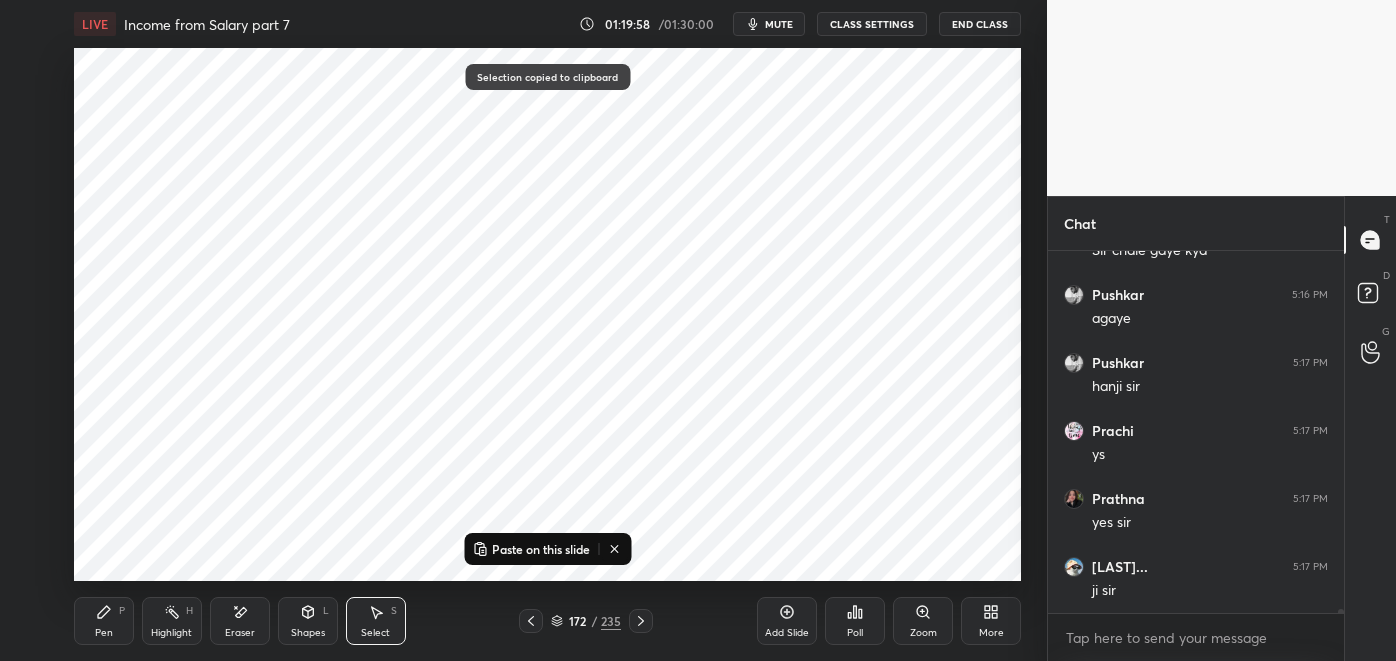 click at bounding box center (641, 621) 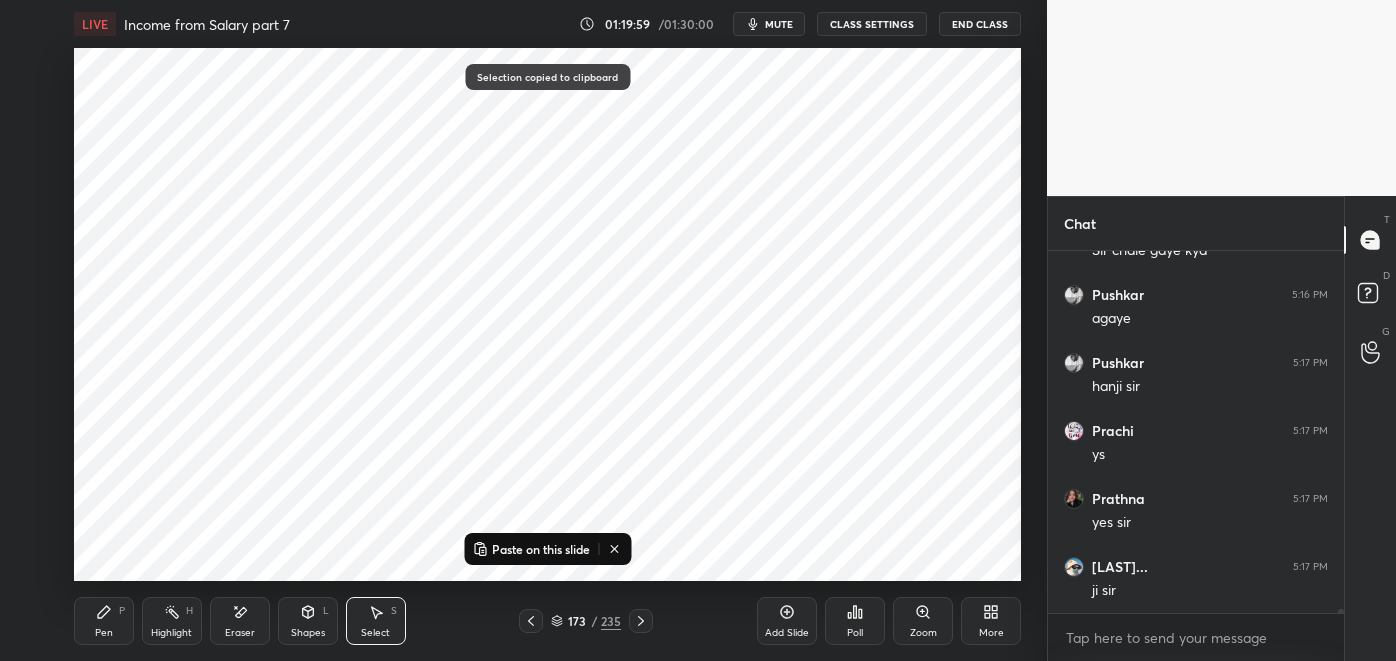 click 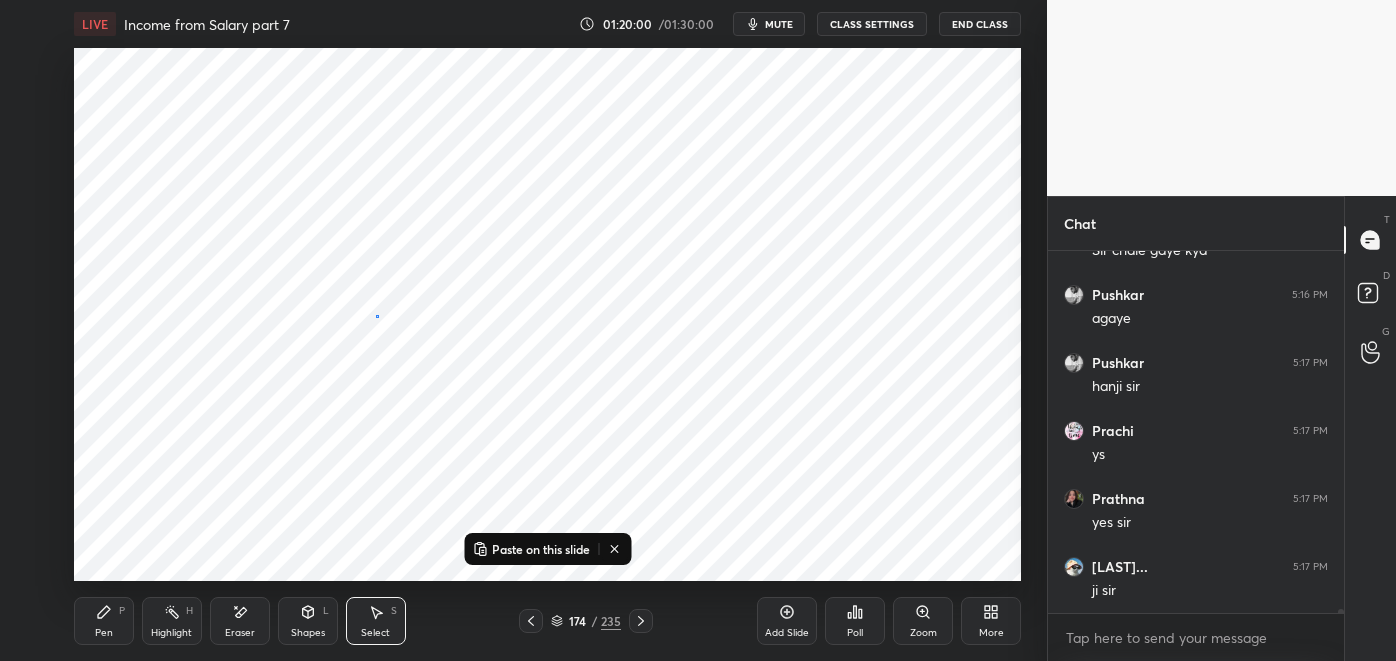 click on "0 ° Undo Copy Paste here Duplicate Duplicate to new slide Delete" at bounding box center (548, 314) 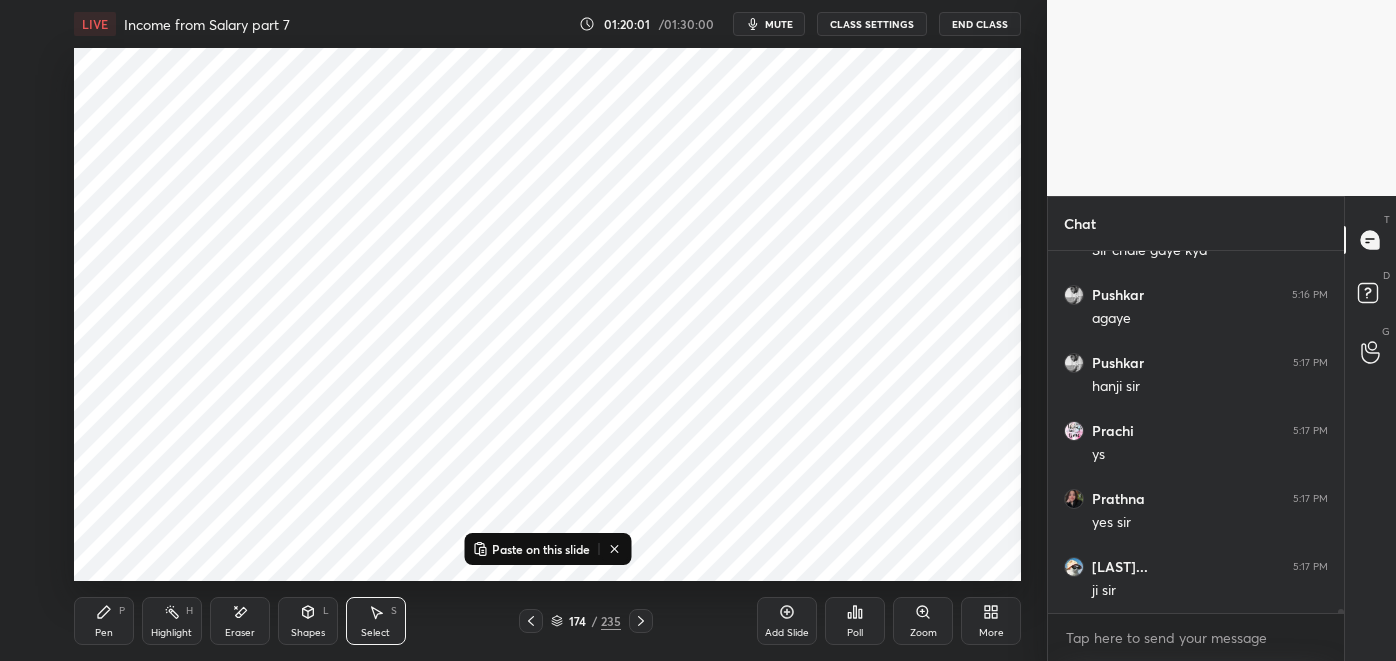 click on "Paste on this slide" at bounding box center (541, 549) 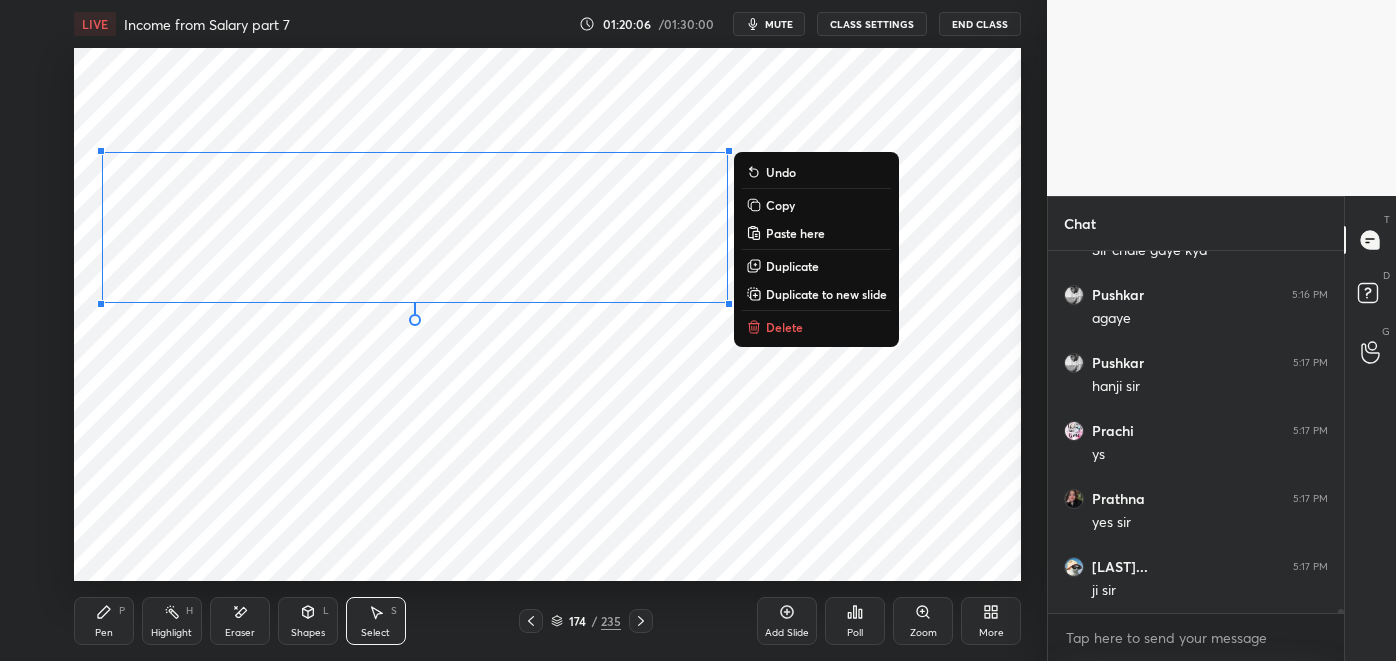 click on "0 ° Undo Copy Paste here Duplicate Duplicate to new slide Delete" at bounding box center (548, 314) 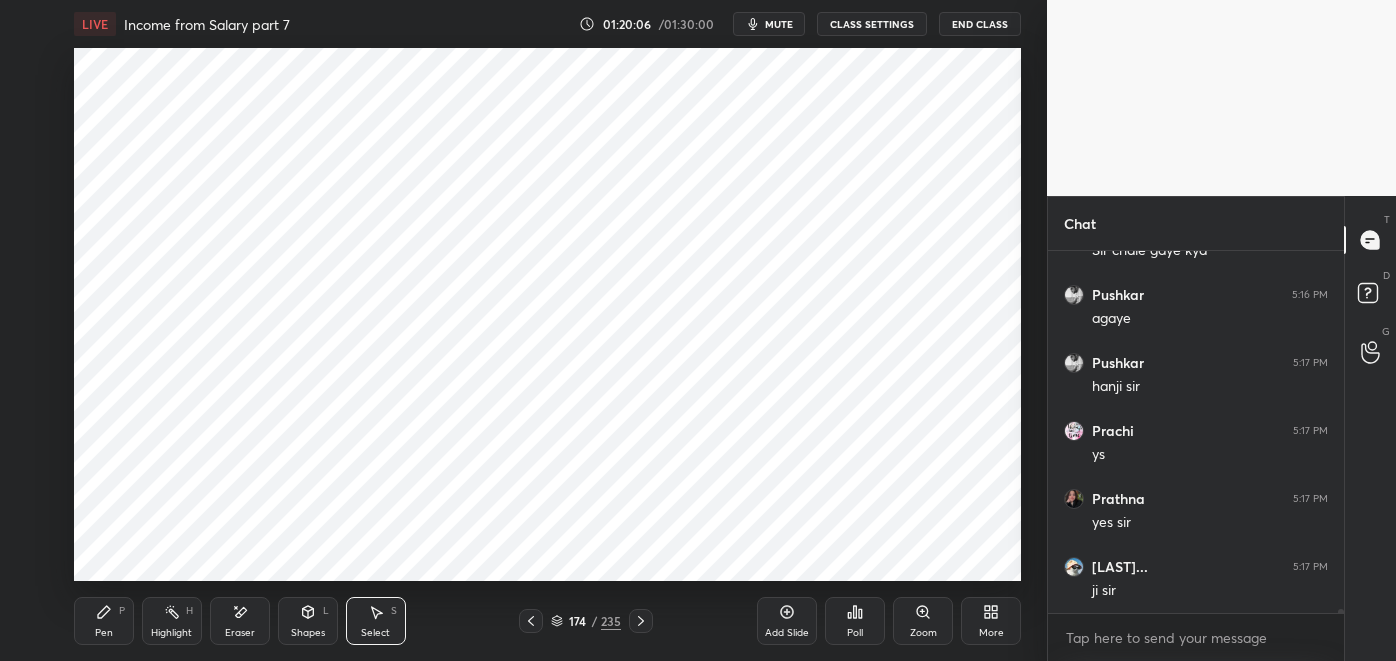 click on "Pen P" at bounding box center (104, 621) 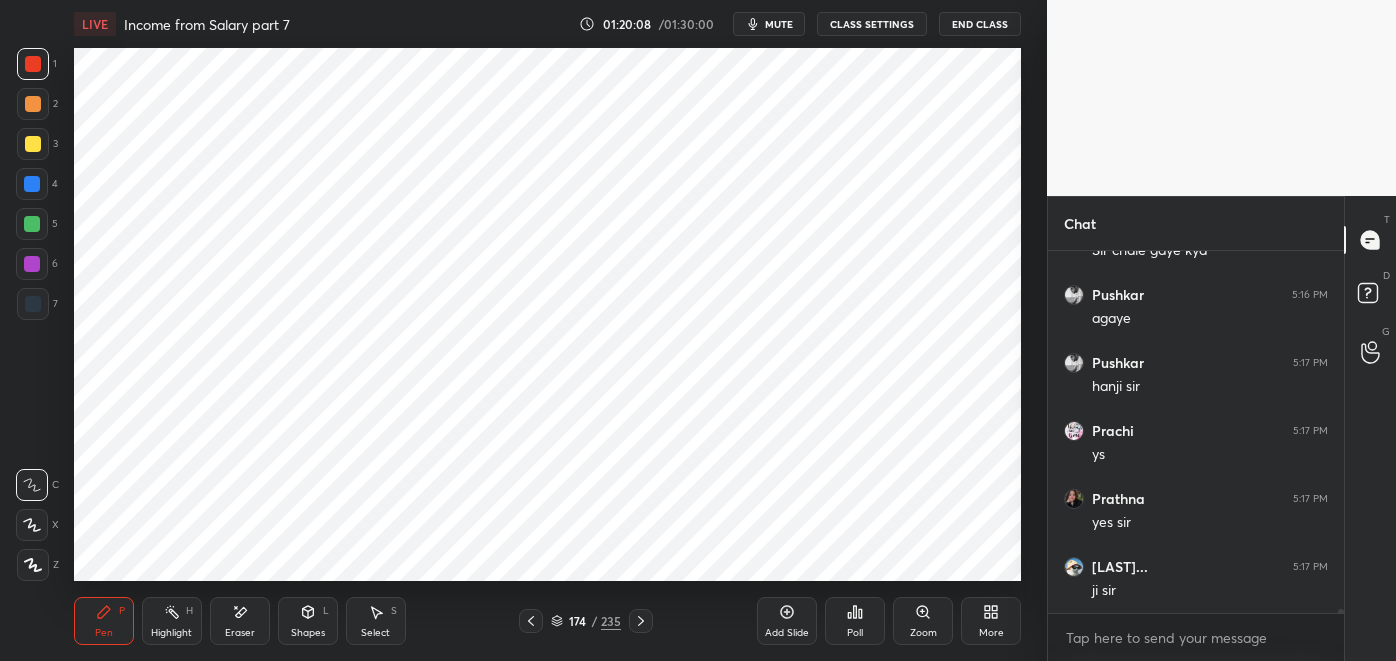 click on "Highlight H" at bounding box center (172, 621) 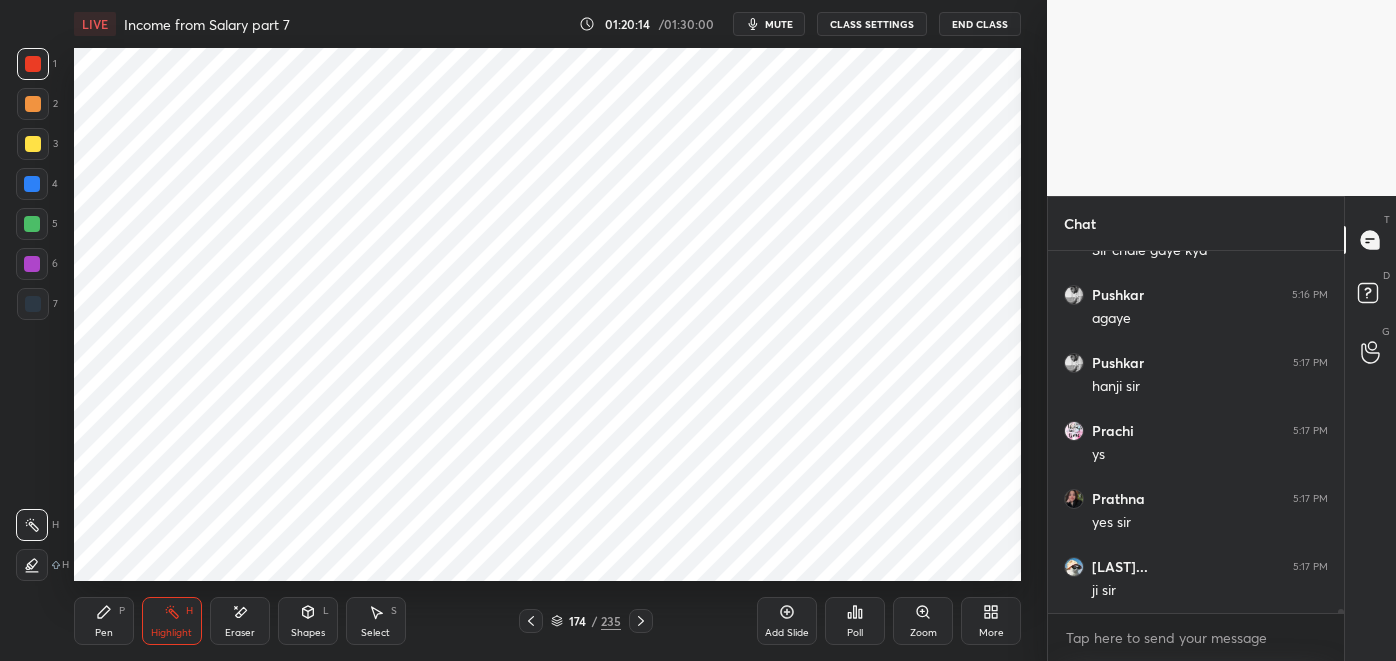click on "Pen P" at bounding box center [104, 621] 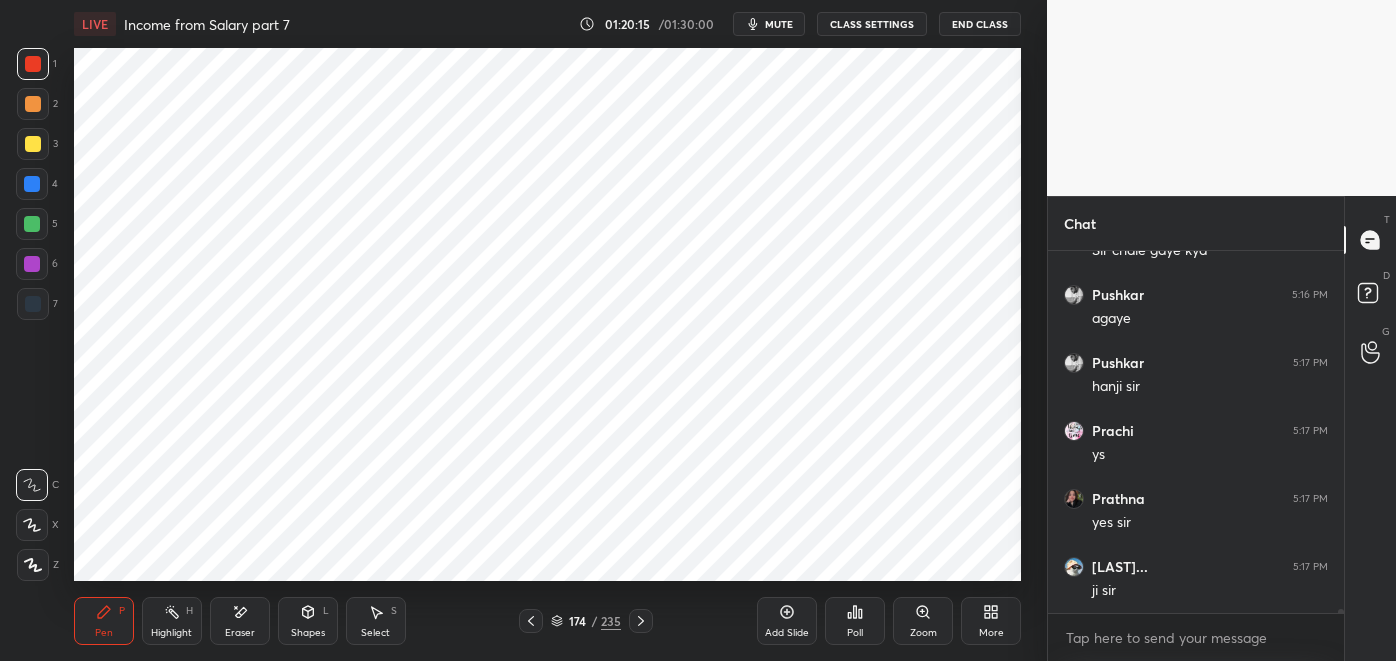 scroll, scrollTop: 31917, scrollLeft: 0, axis: vertical 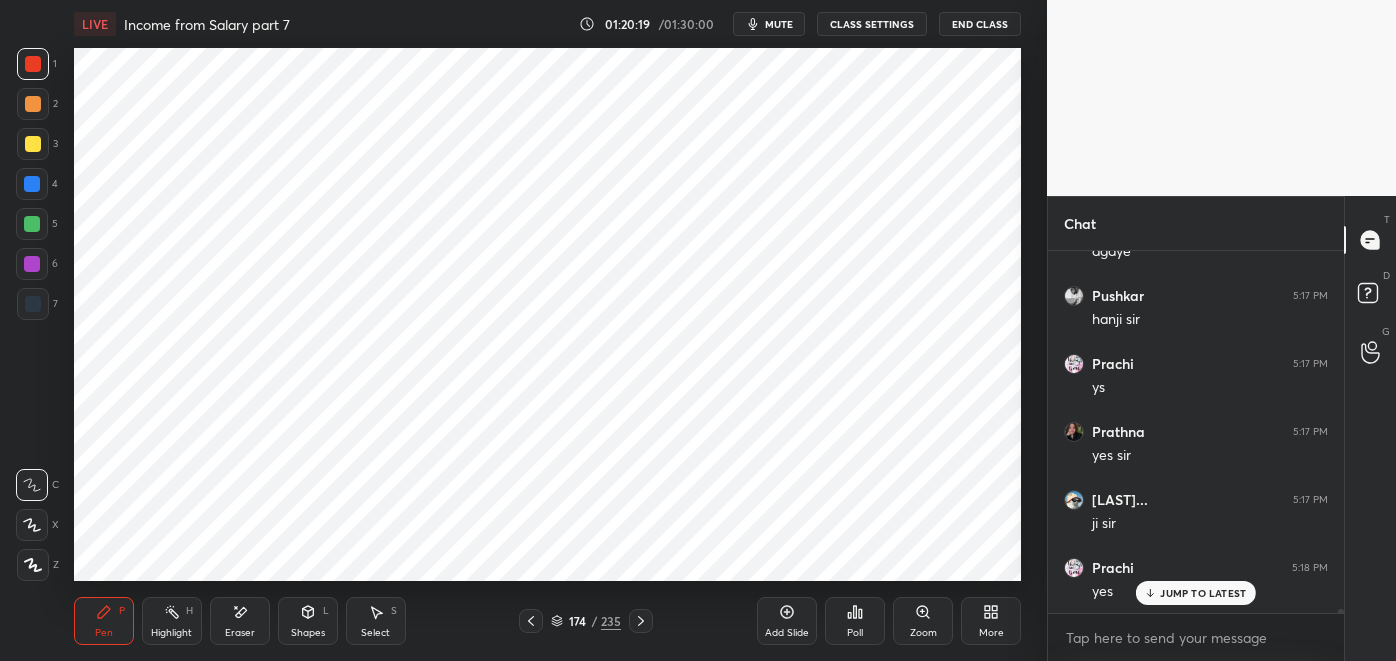 click at bounding box center [32, 224] 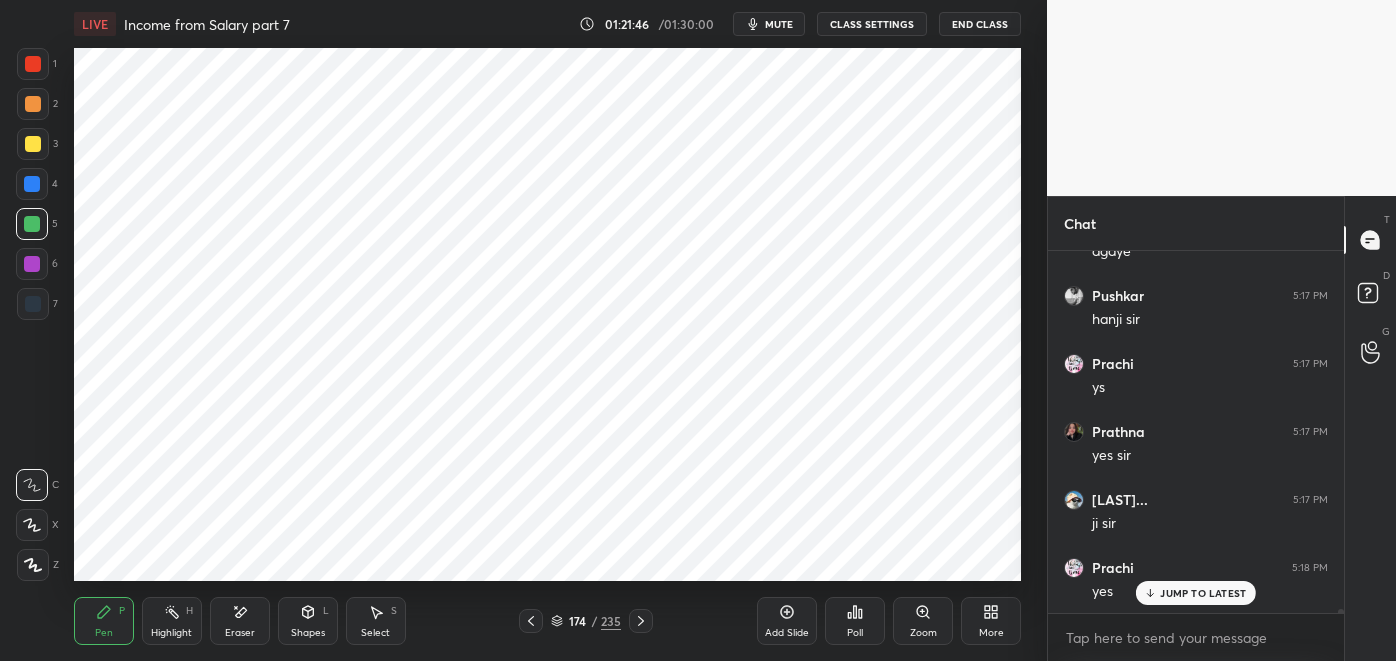 click at bounding box center [33, 304] 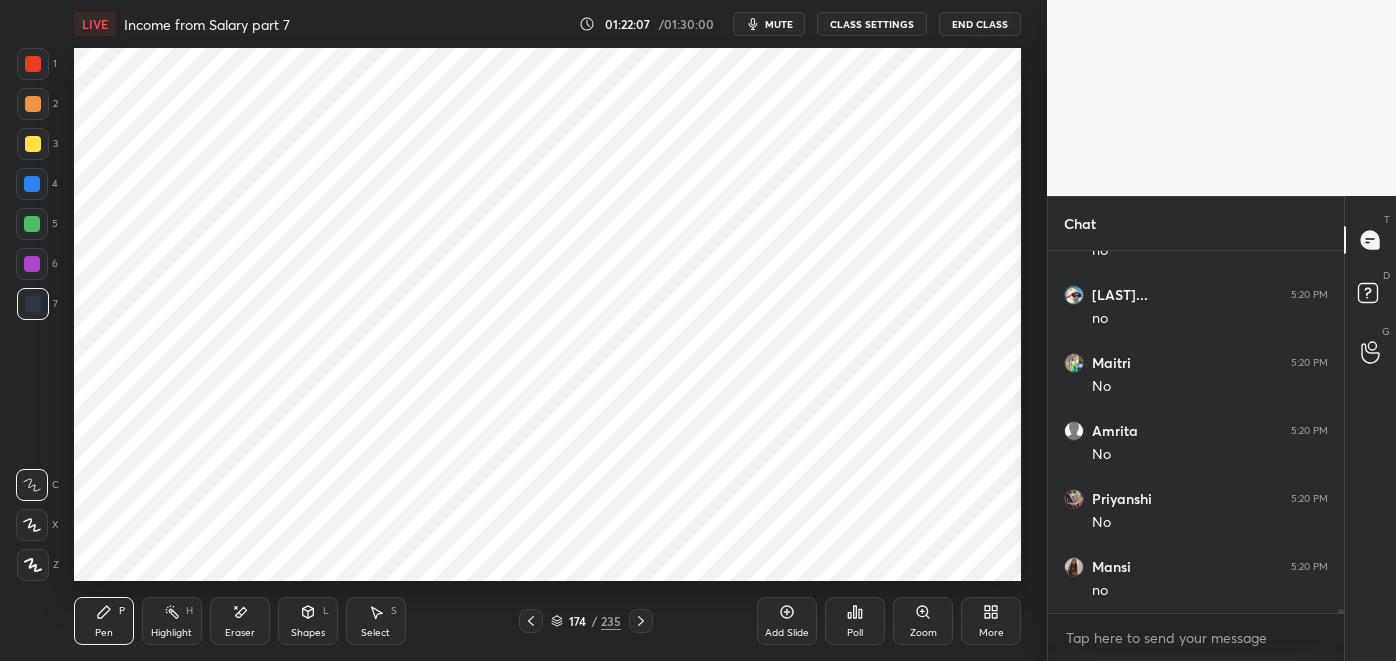 scroll, scrollTop: 32461, scrollLeft: 0, axis: vertical 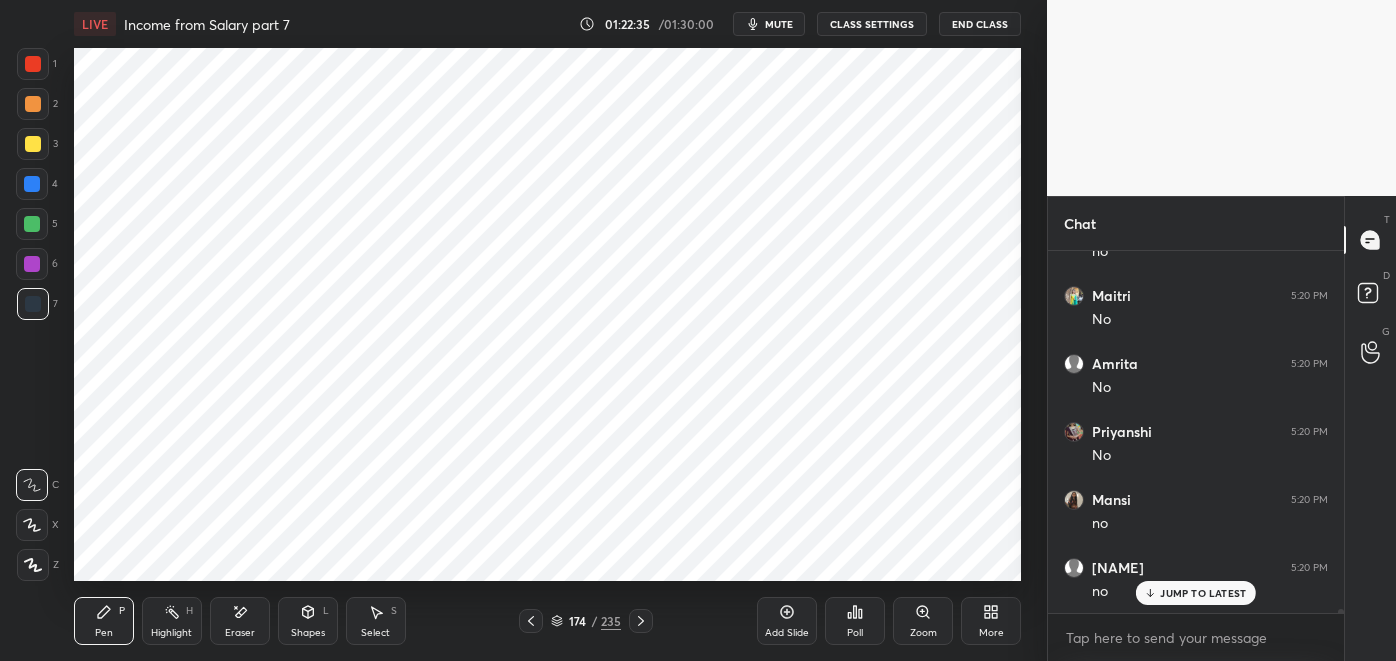 click on "JUMP TO LATEST" at bounding box center (1203, 593) 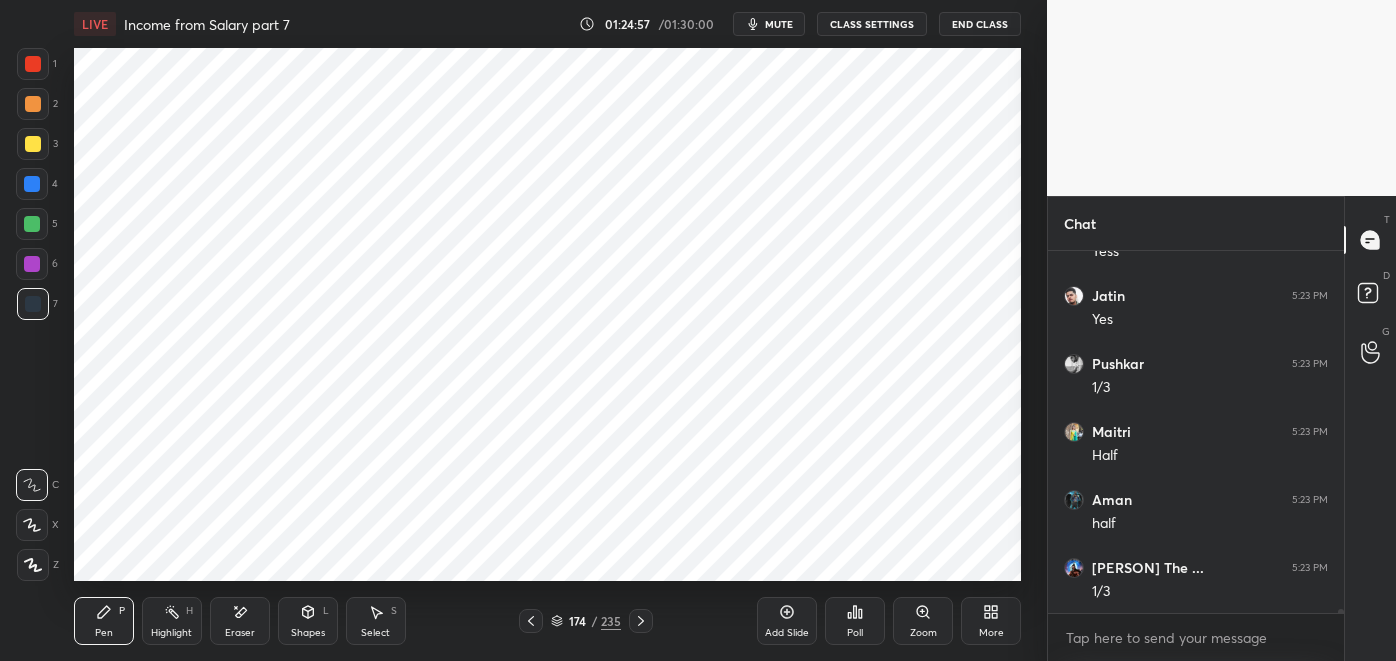 scroll, scrollTop: 34026, scrollLeft: 0, axis: vertical 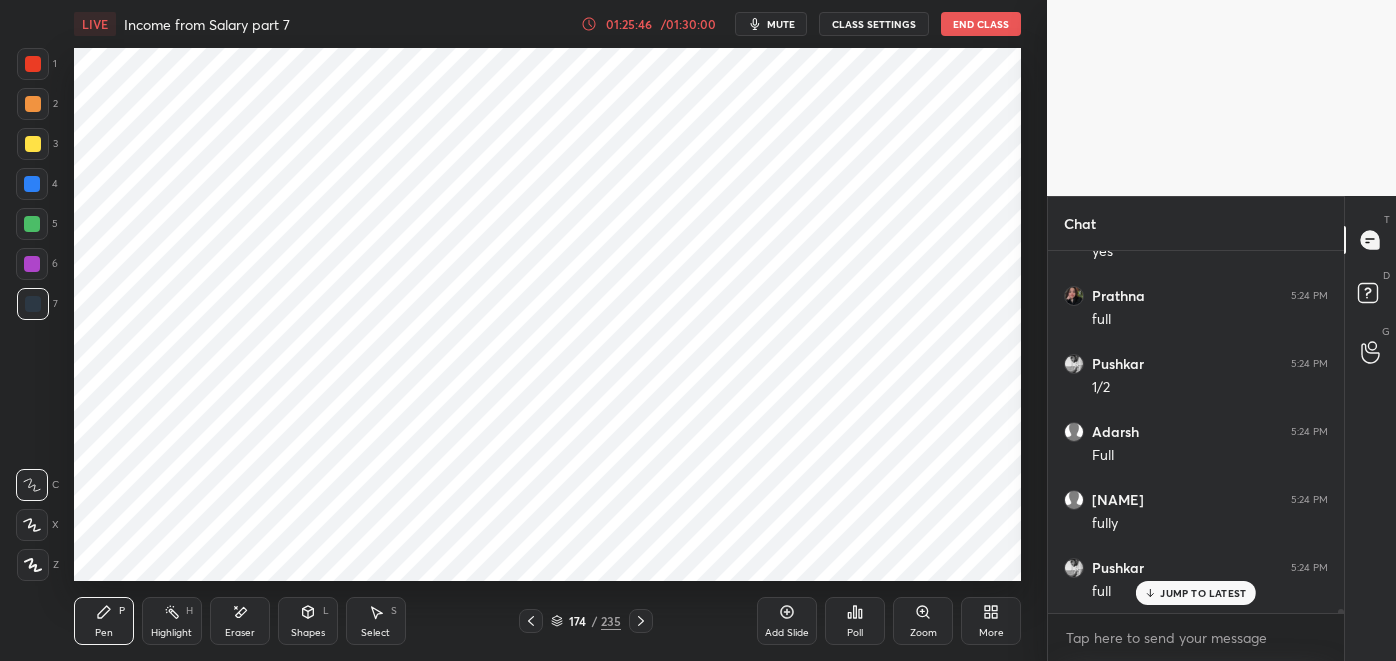 click on "01:25:46" at bounding box center (629, 24) 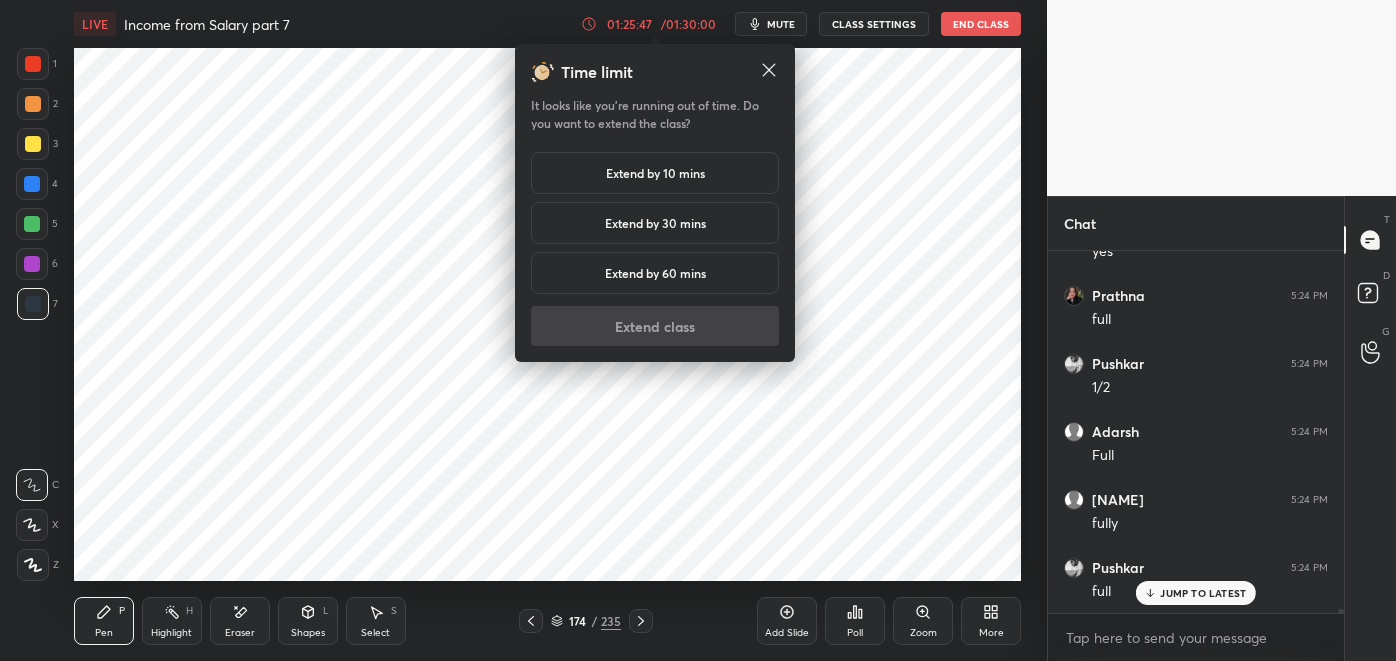 click on "Extend by 10 mins" at bounding box center [655, 173] 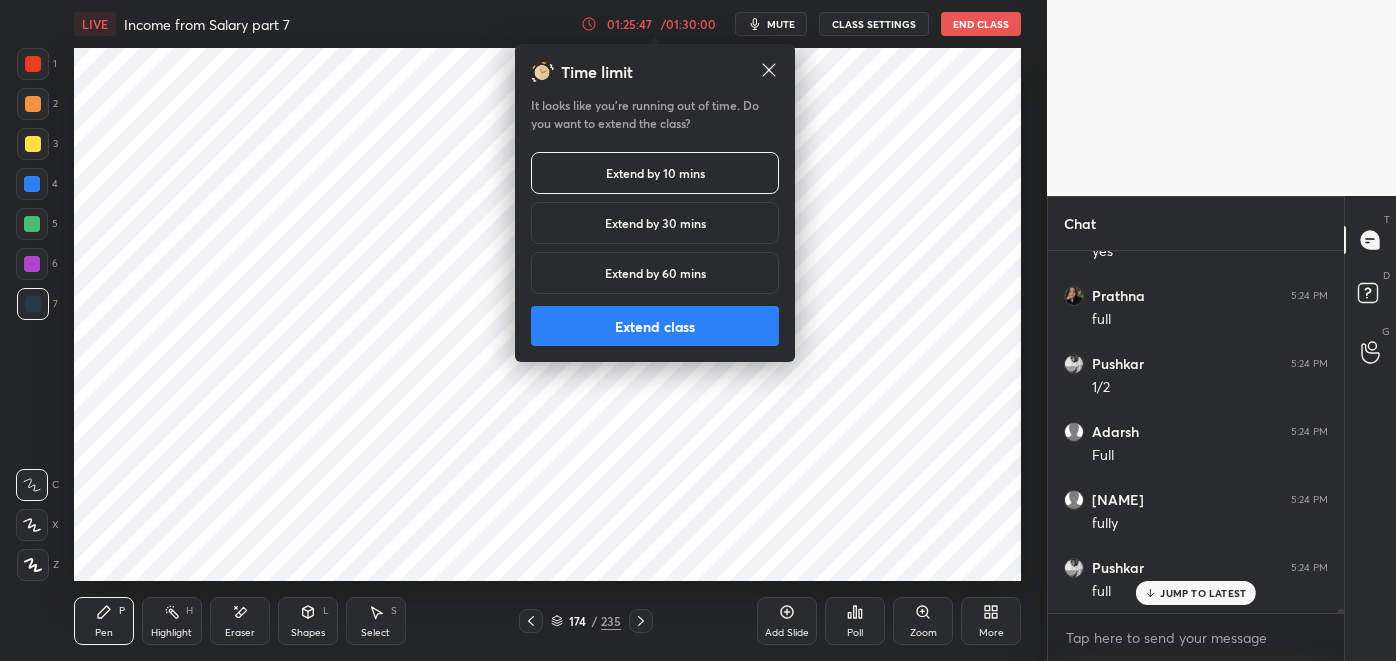 click on "Extend class" at bounding box center (655, 326) 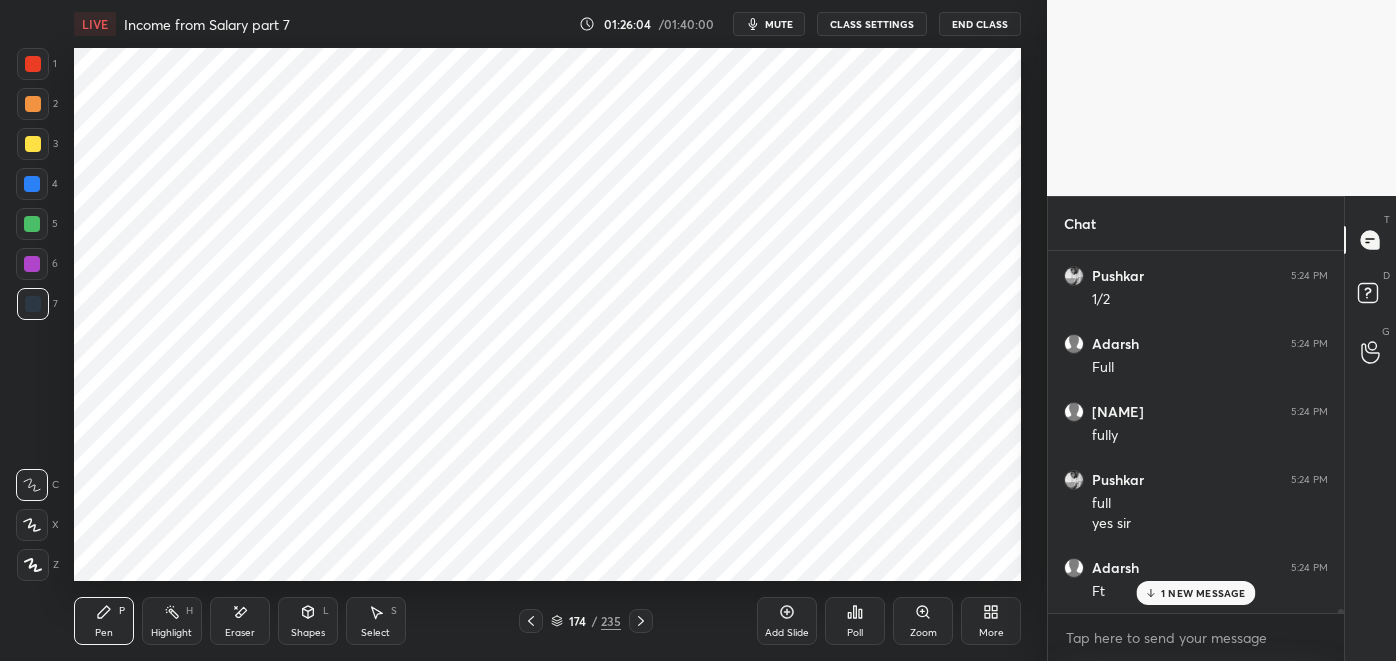 scroll, scrollTop: 35018, scrollLeft: 0, axis: vertical 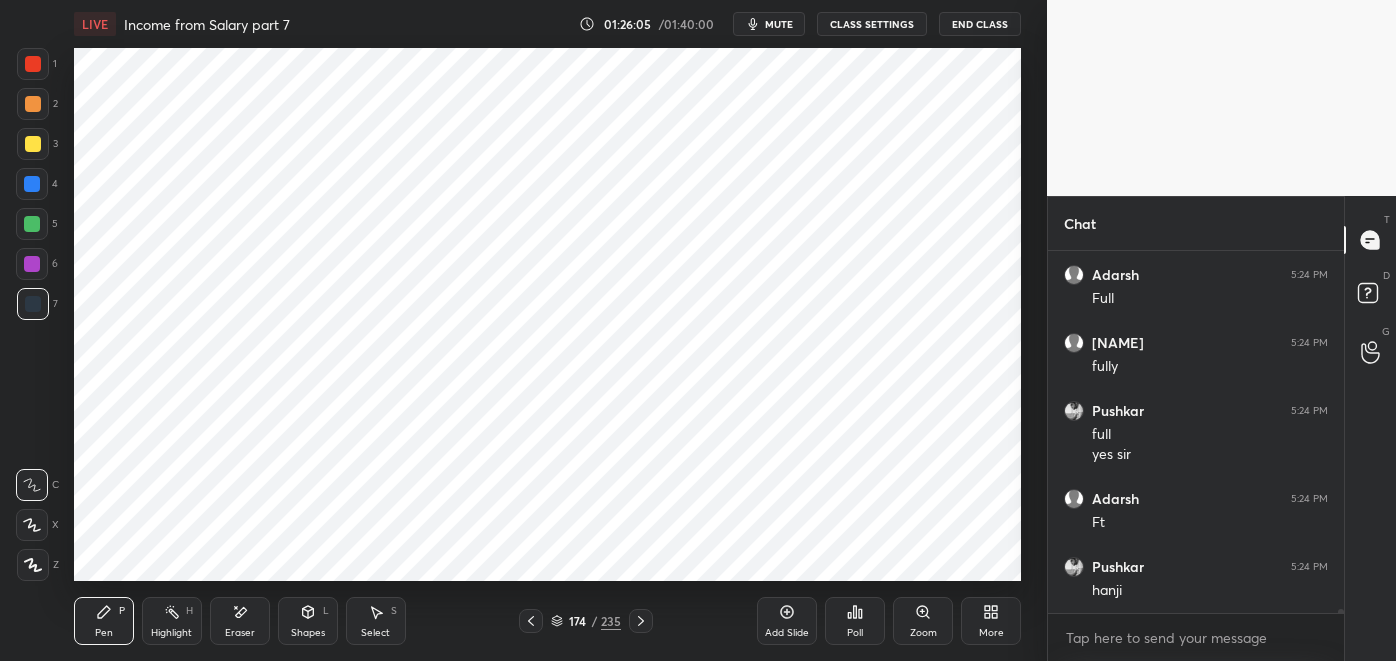 click 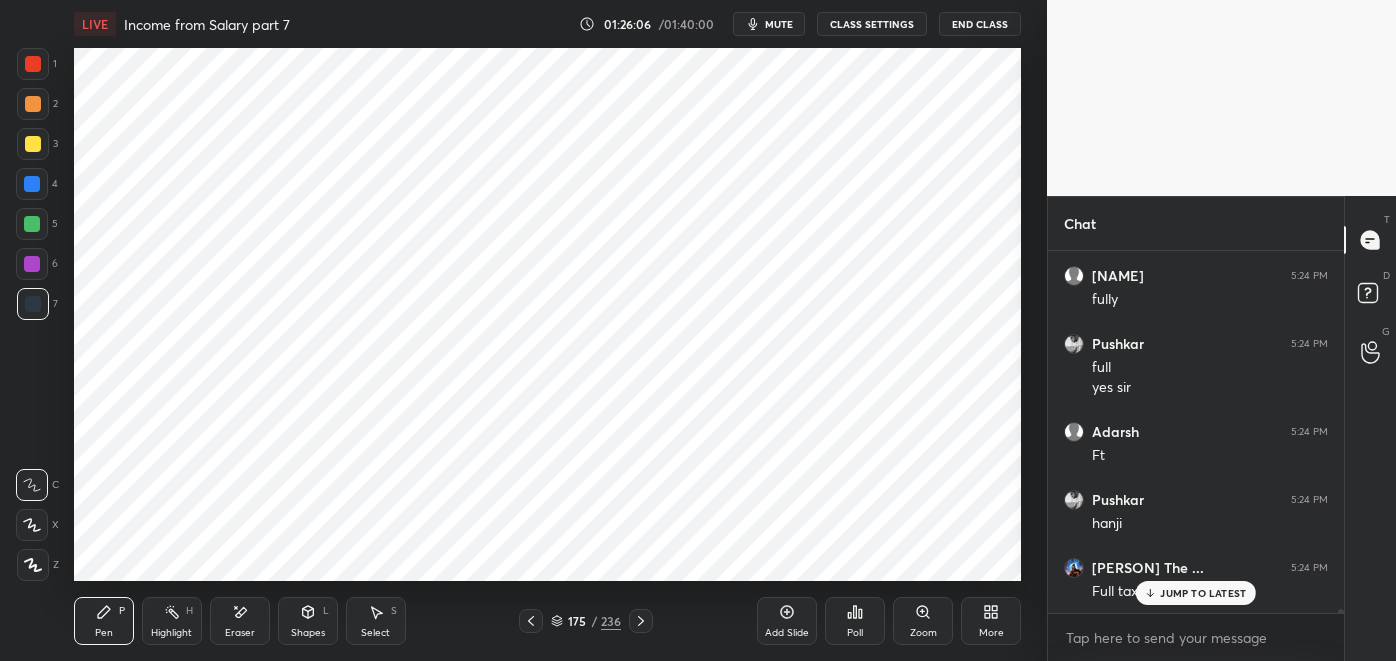 scroll, scrollTop: 35154, scrollLeft: 0, axis: vertical 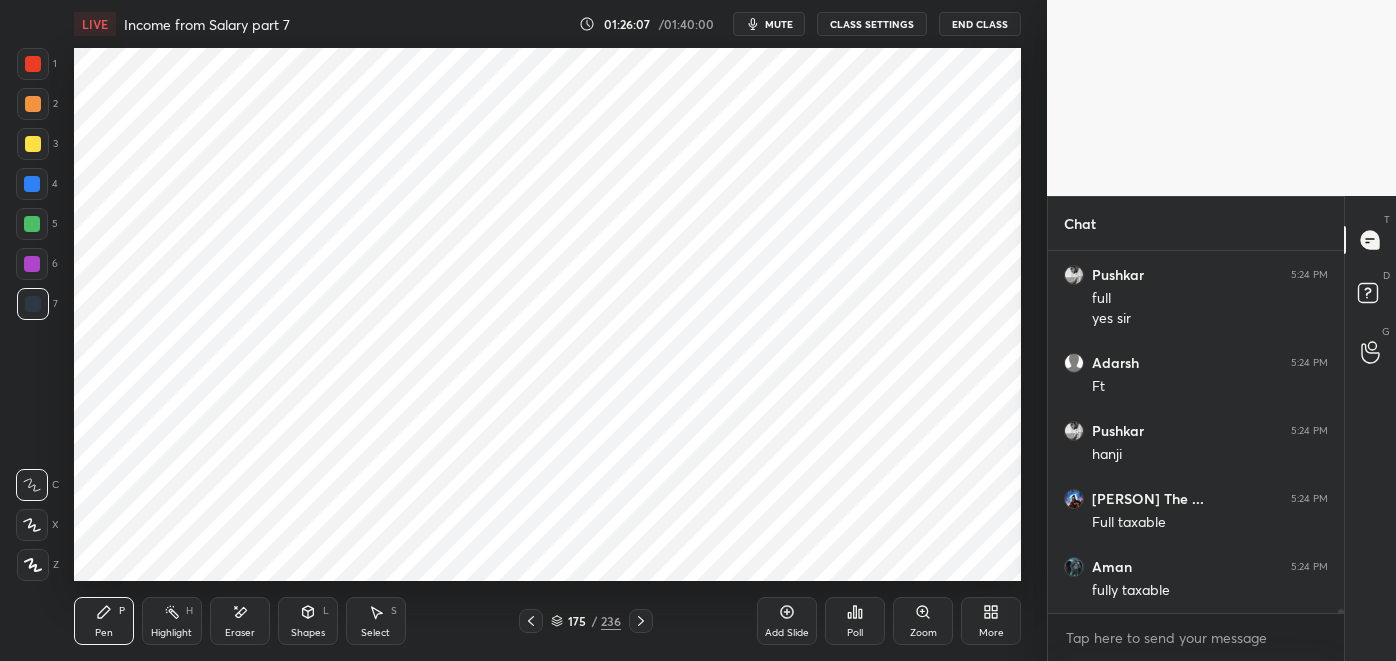 click at bounding box center [33, 64] 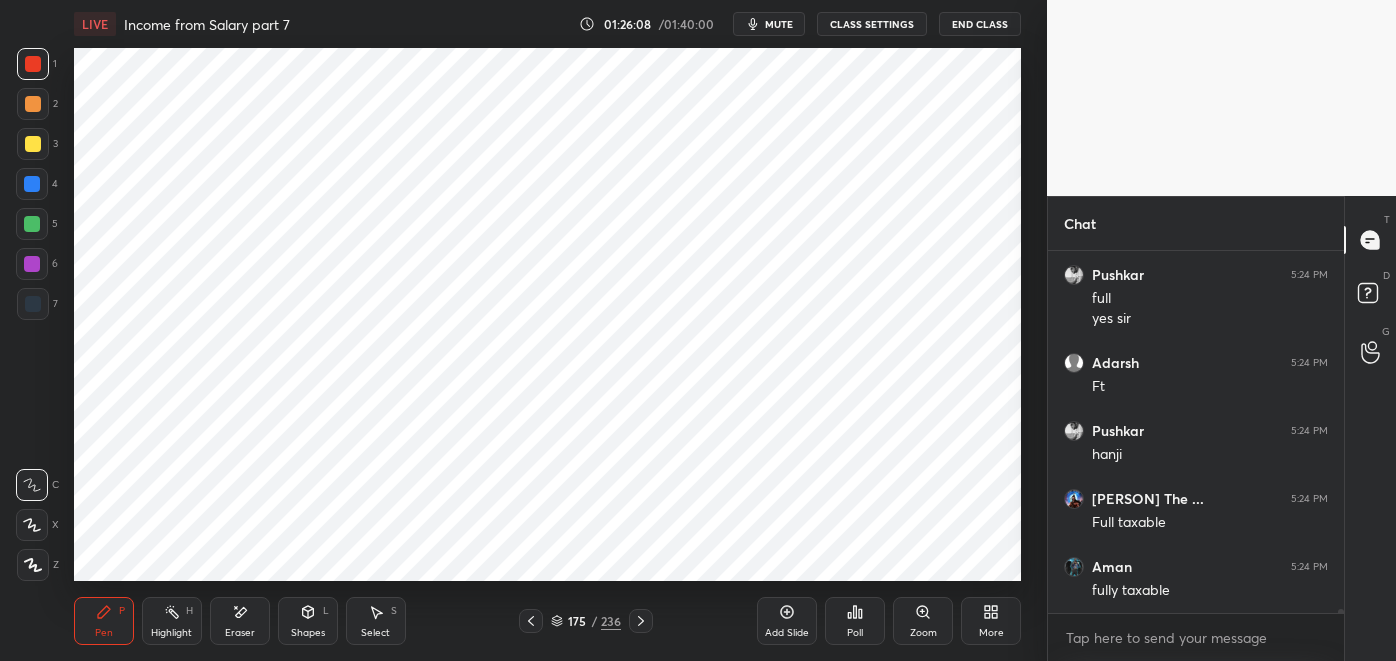scroll, scrollTop: 35221, scrollLeft: 0, axis: vertical 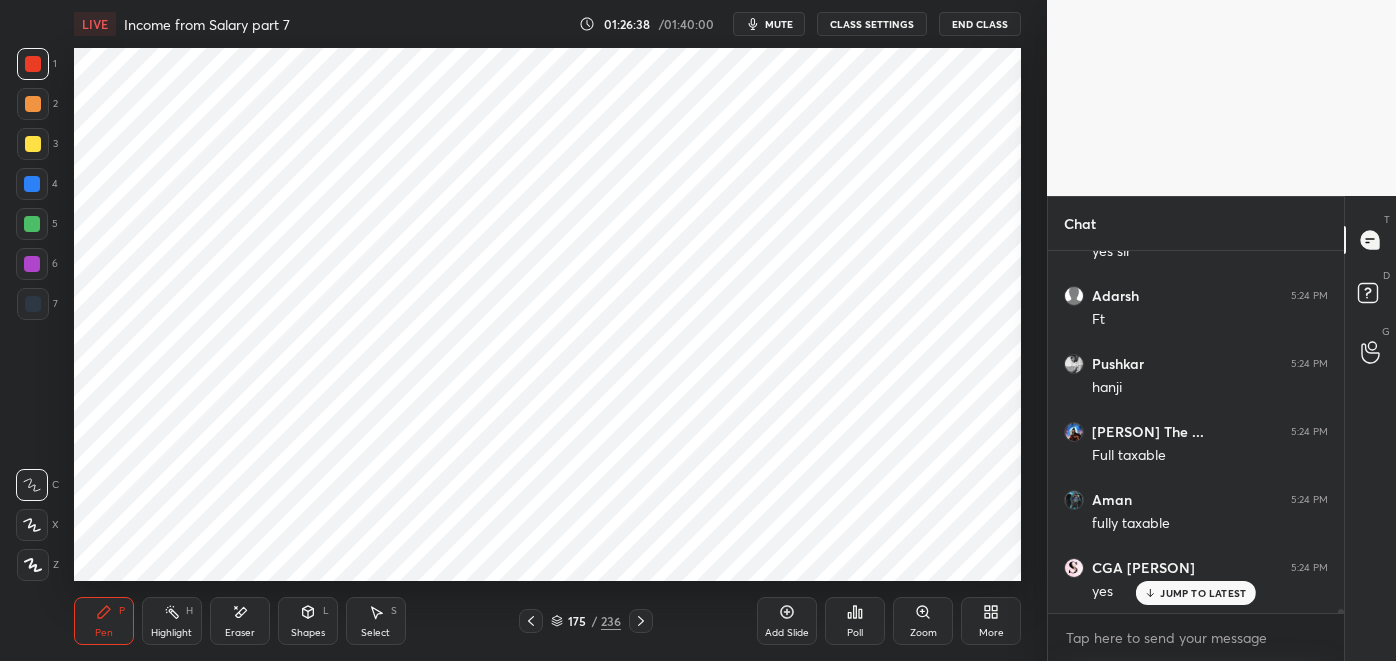 click on "Eraser" at bounding box center [240, 621] 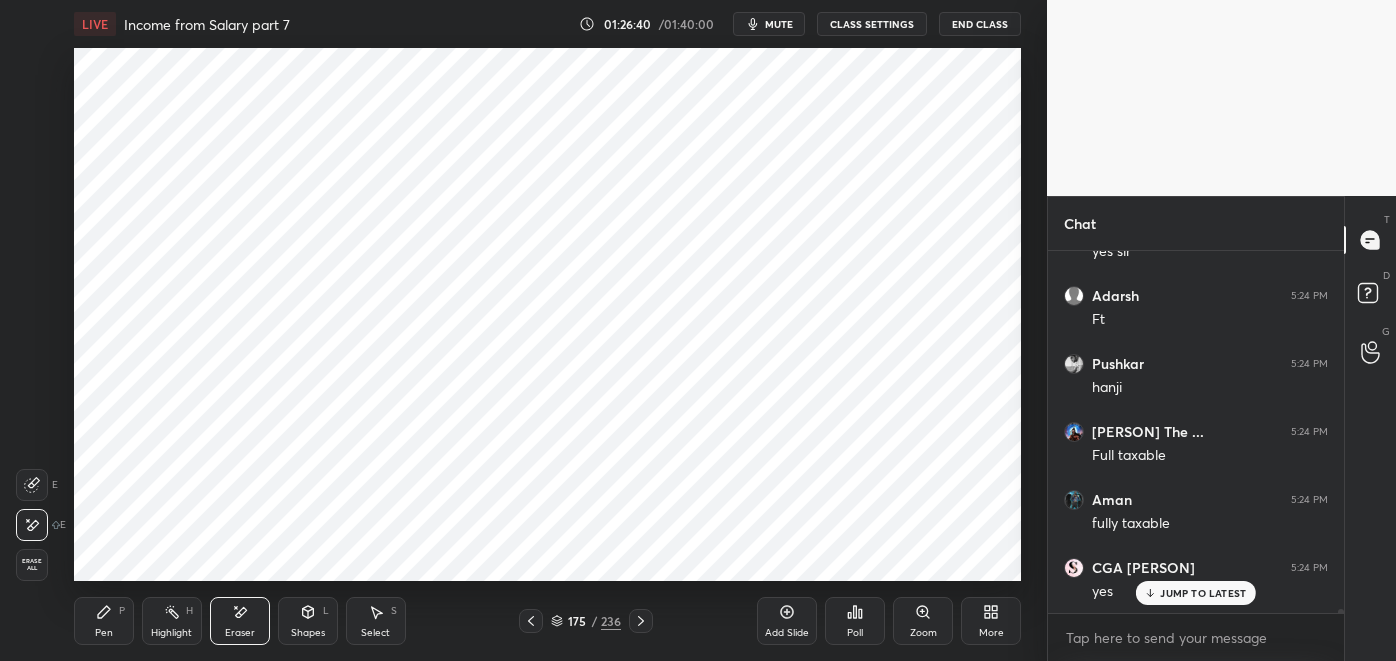 click 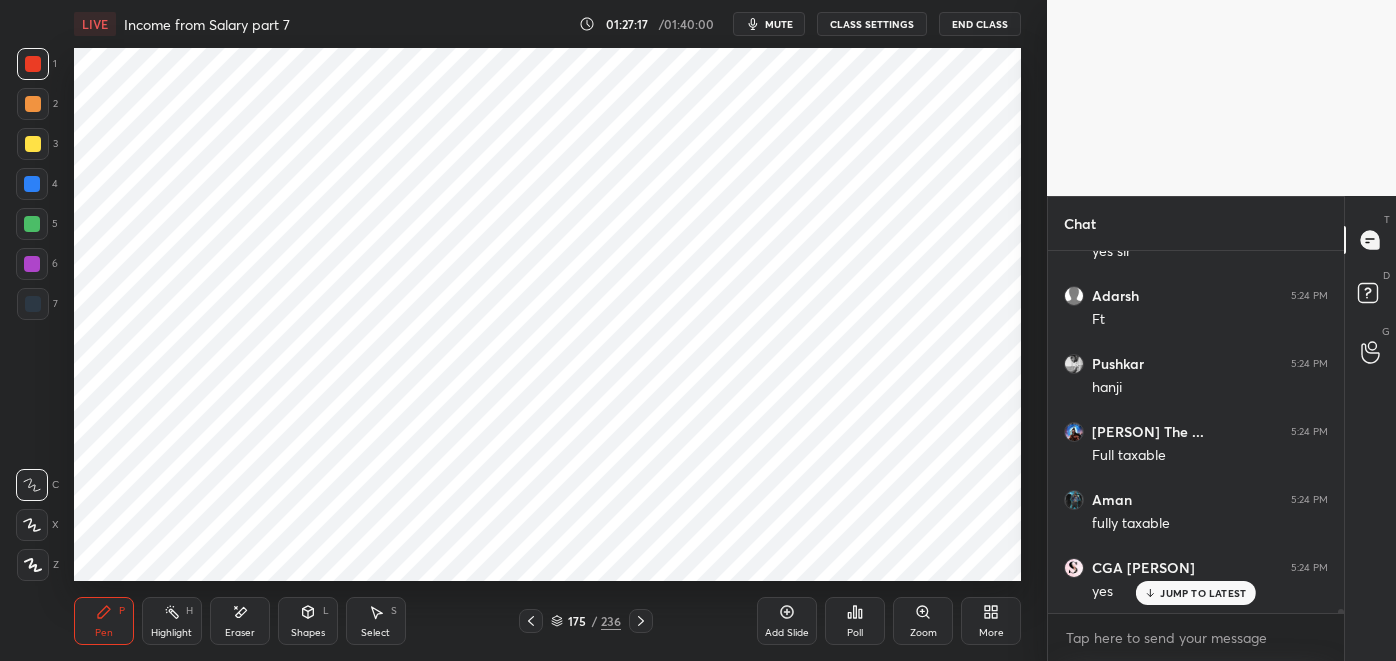 click 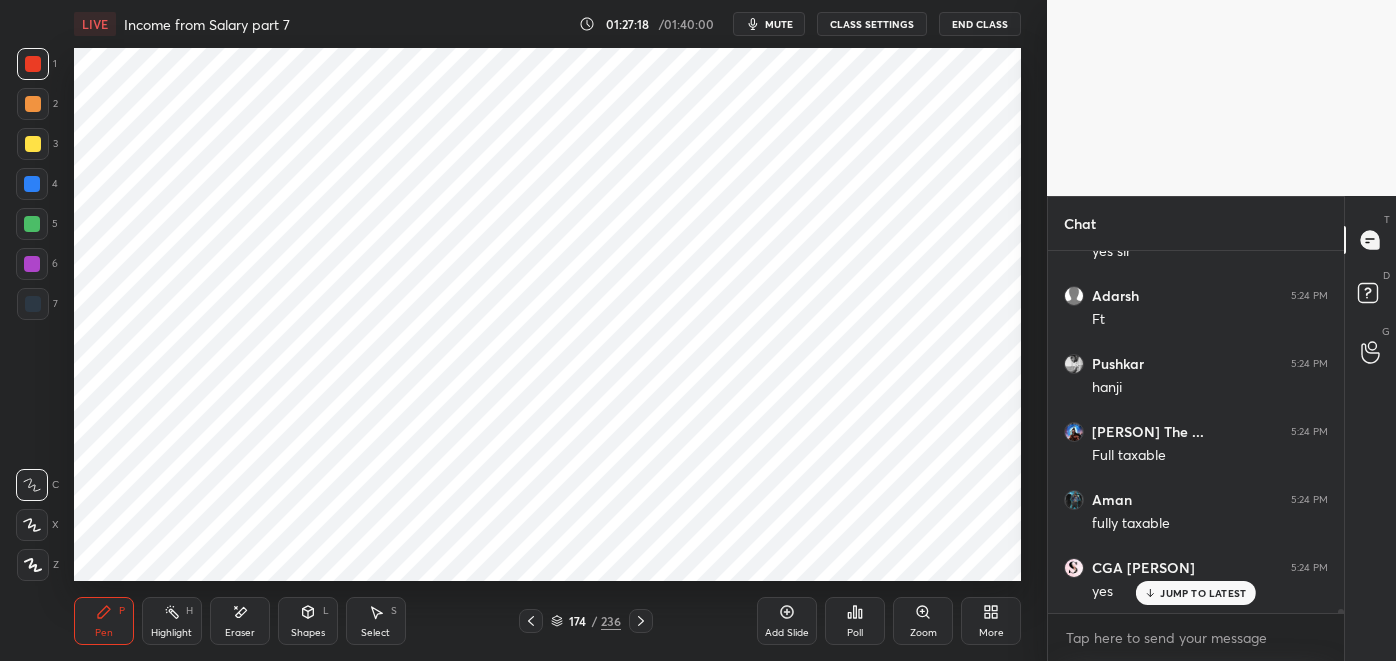 click 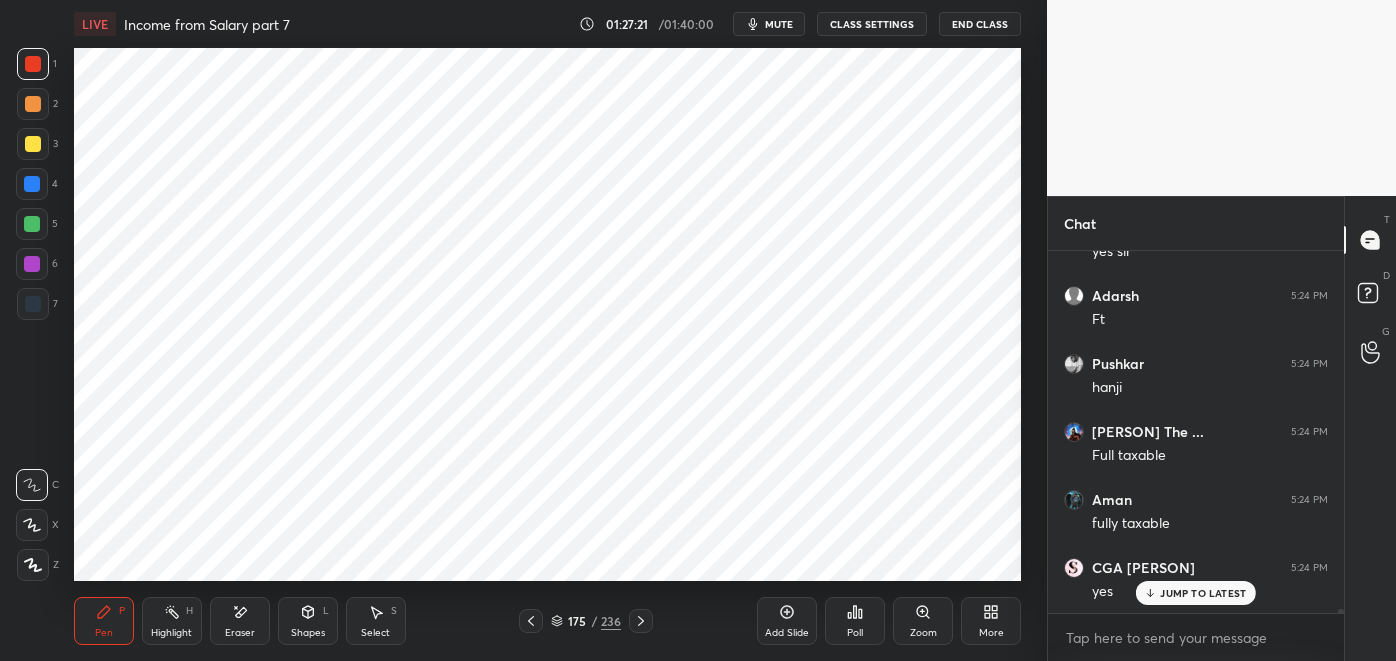 click at bounding box center [531, 621] 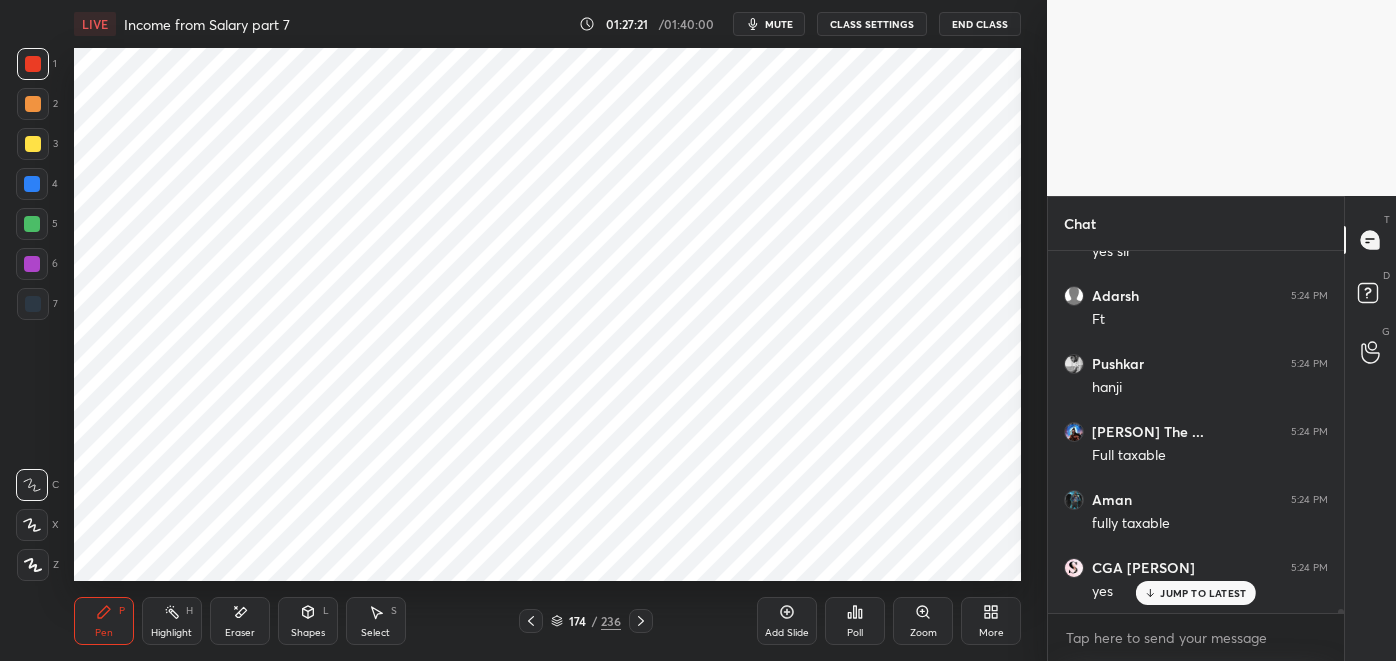 scroll, scrollTop: 35290, scrollLeft: 0, axis: vertical 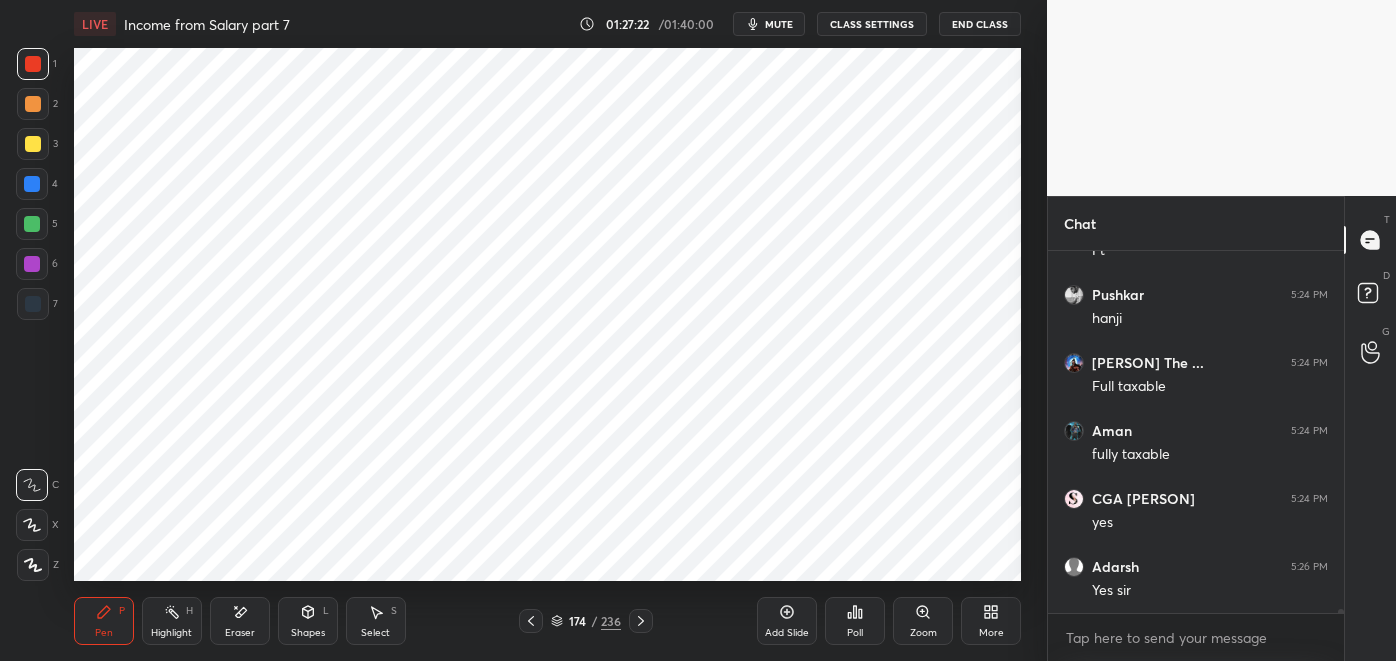 click at bounding box center (531, 621) 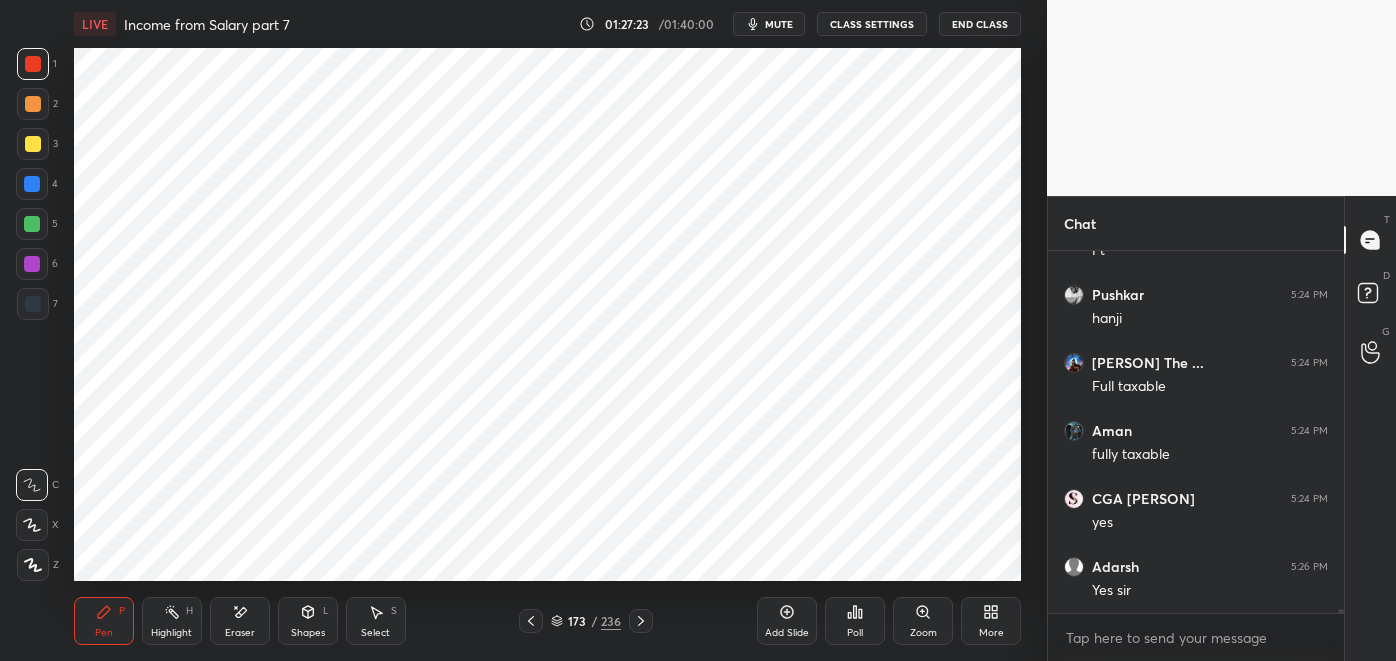 click 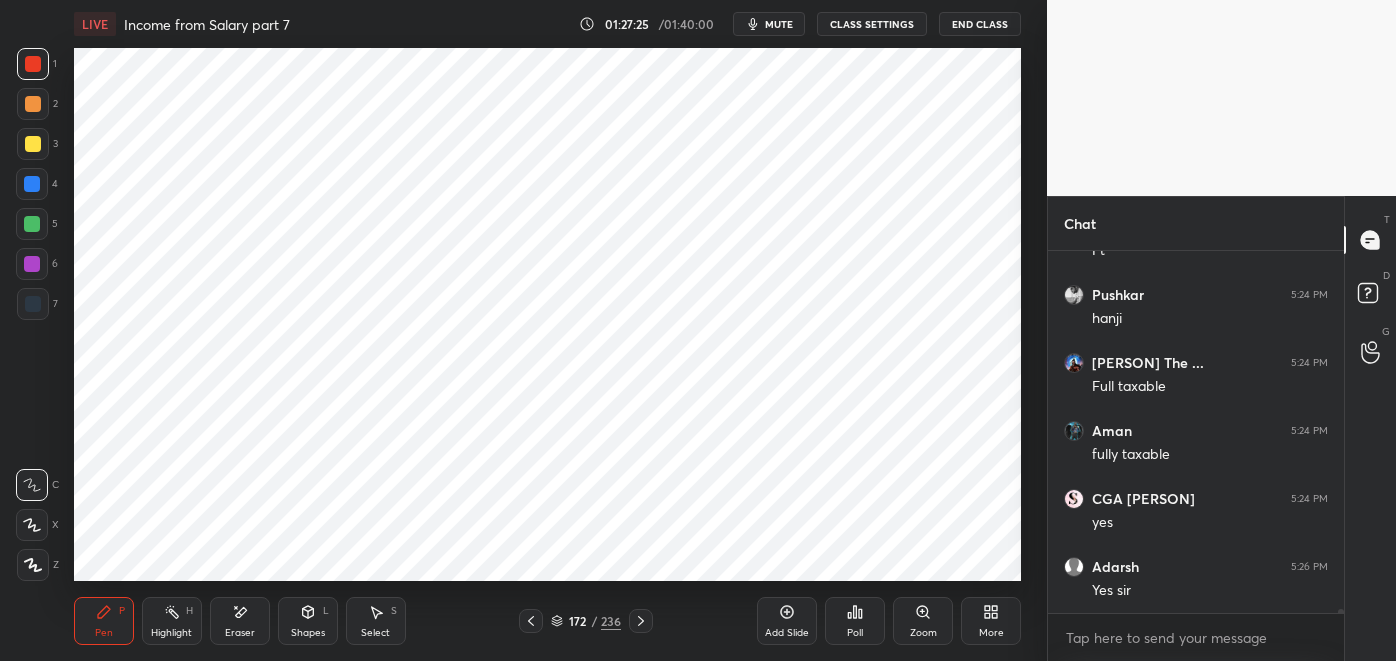 click on "Select S" at bounding box center [376, 621] 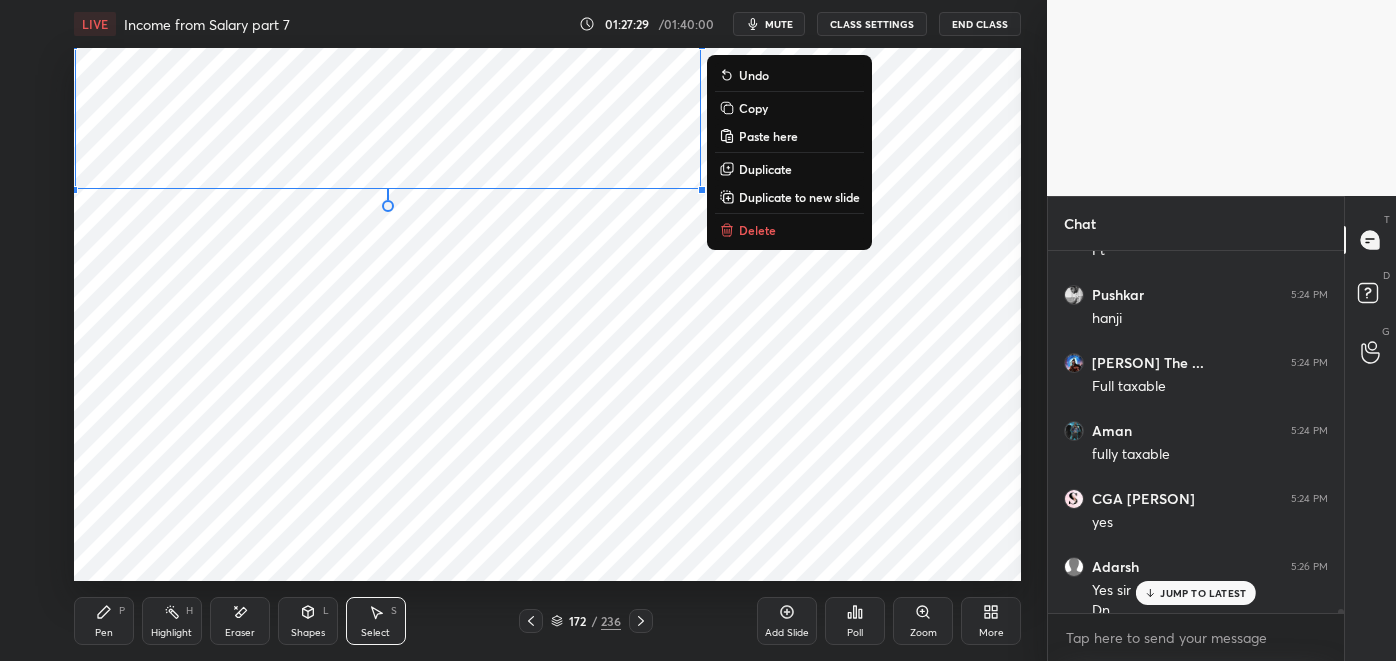 scroll, scrollTop: 35309, scrollLeft: 0, axis: vertical 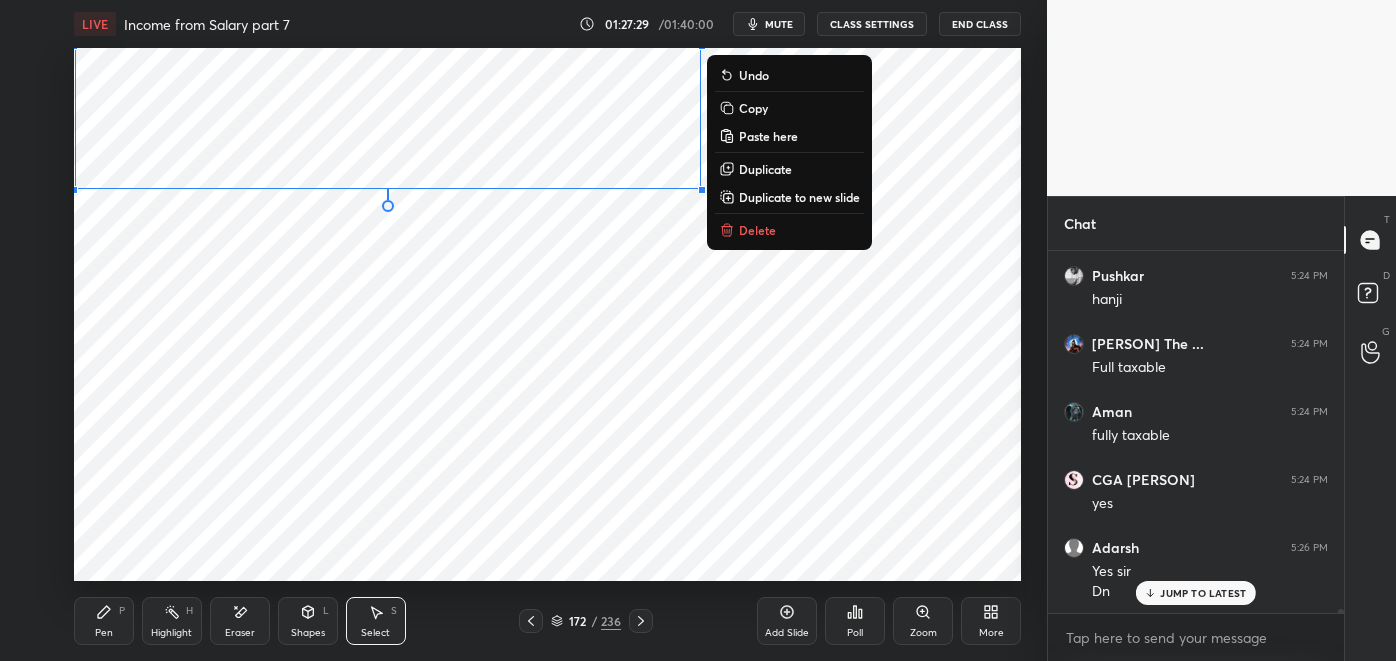 click on "Copy" at bounding box center (789, 108) 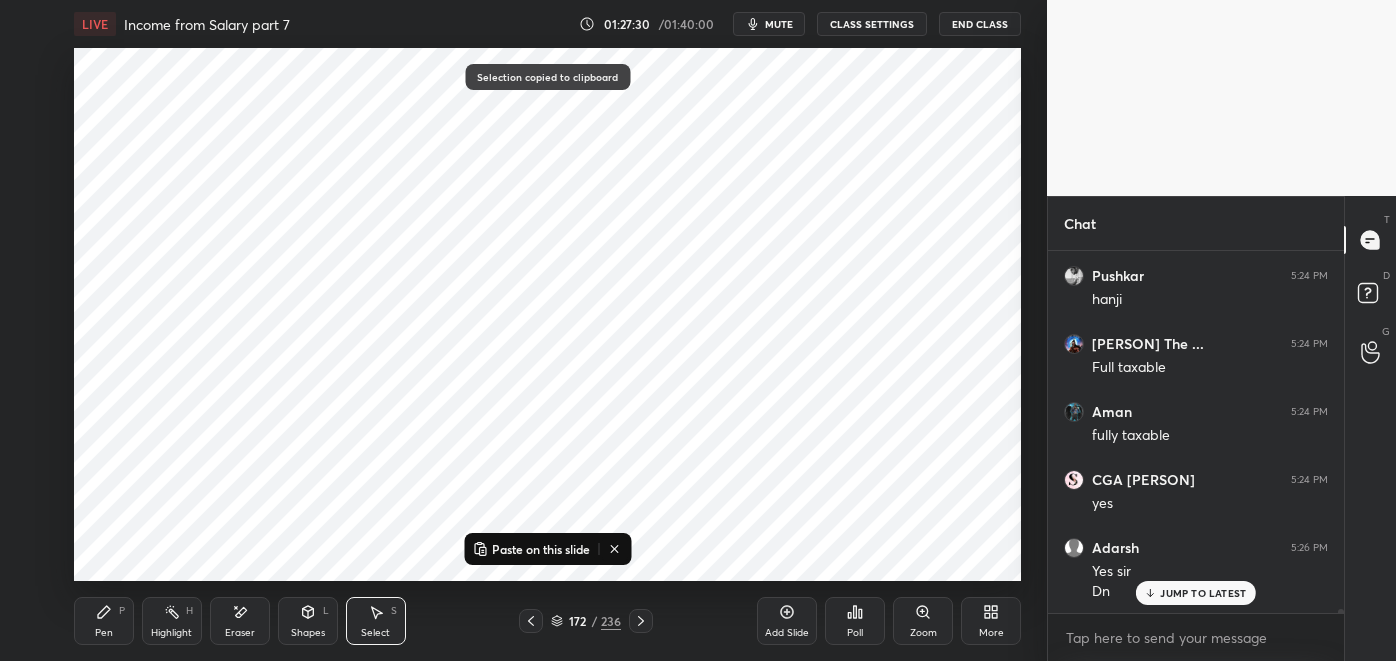 click 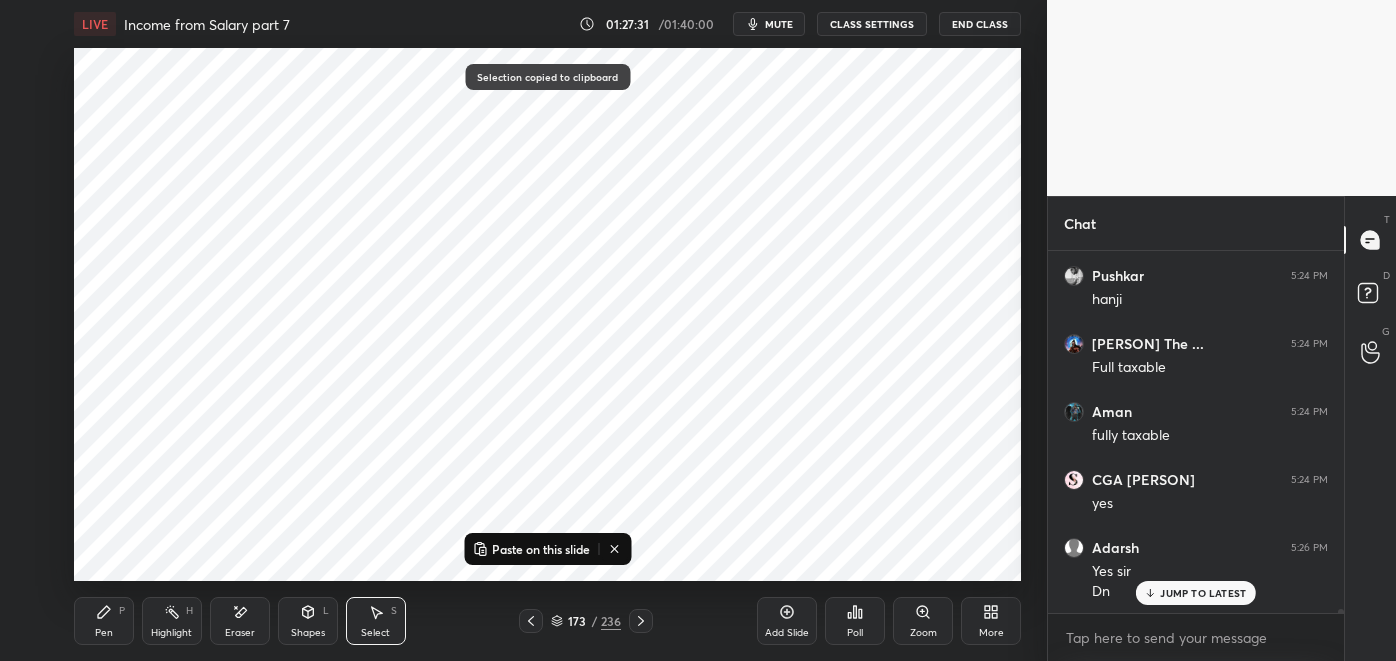 click 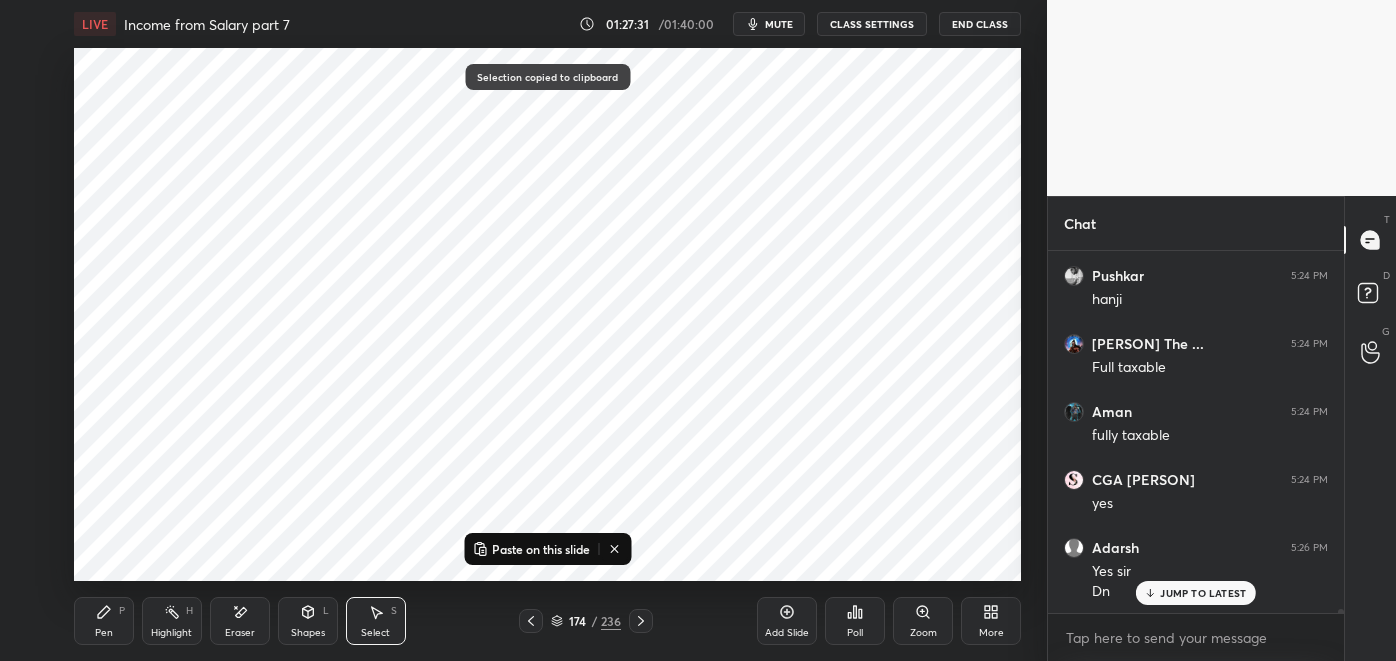 click 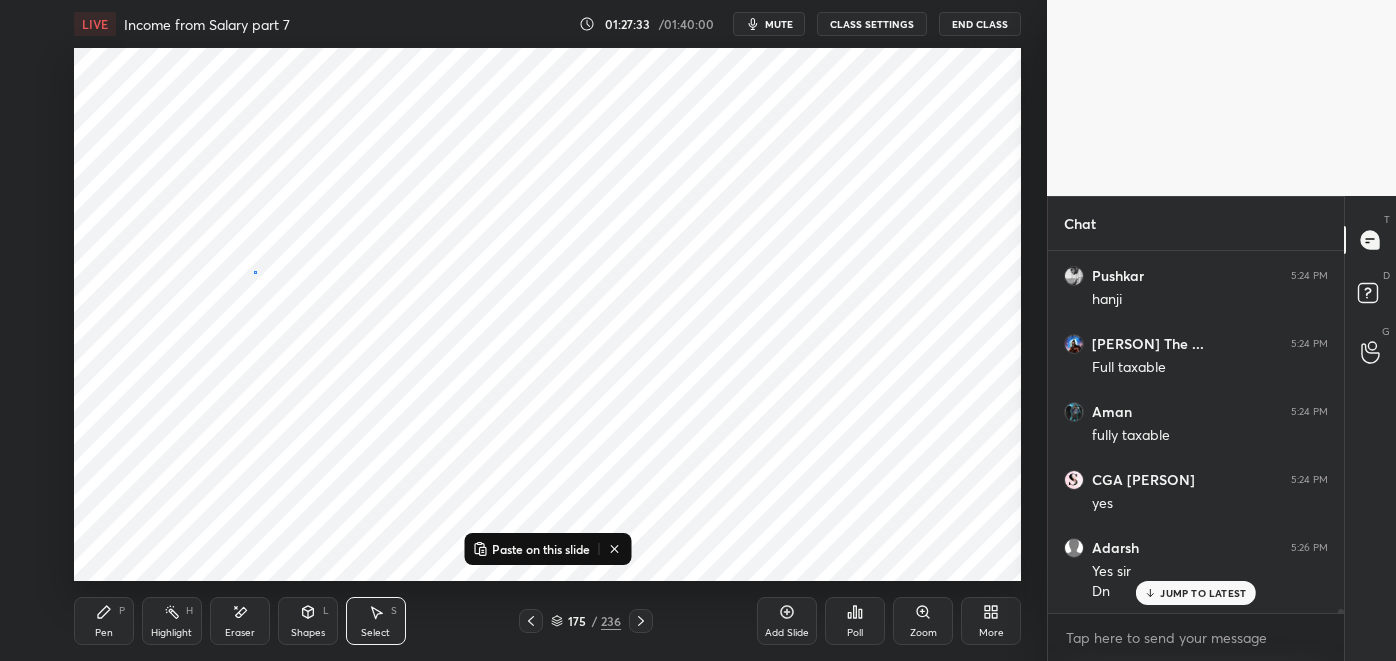 click on "0 ° Undo Copy Paste here Duplicate Duplicate to new slide Delete" at bounding box center [548, 314] 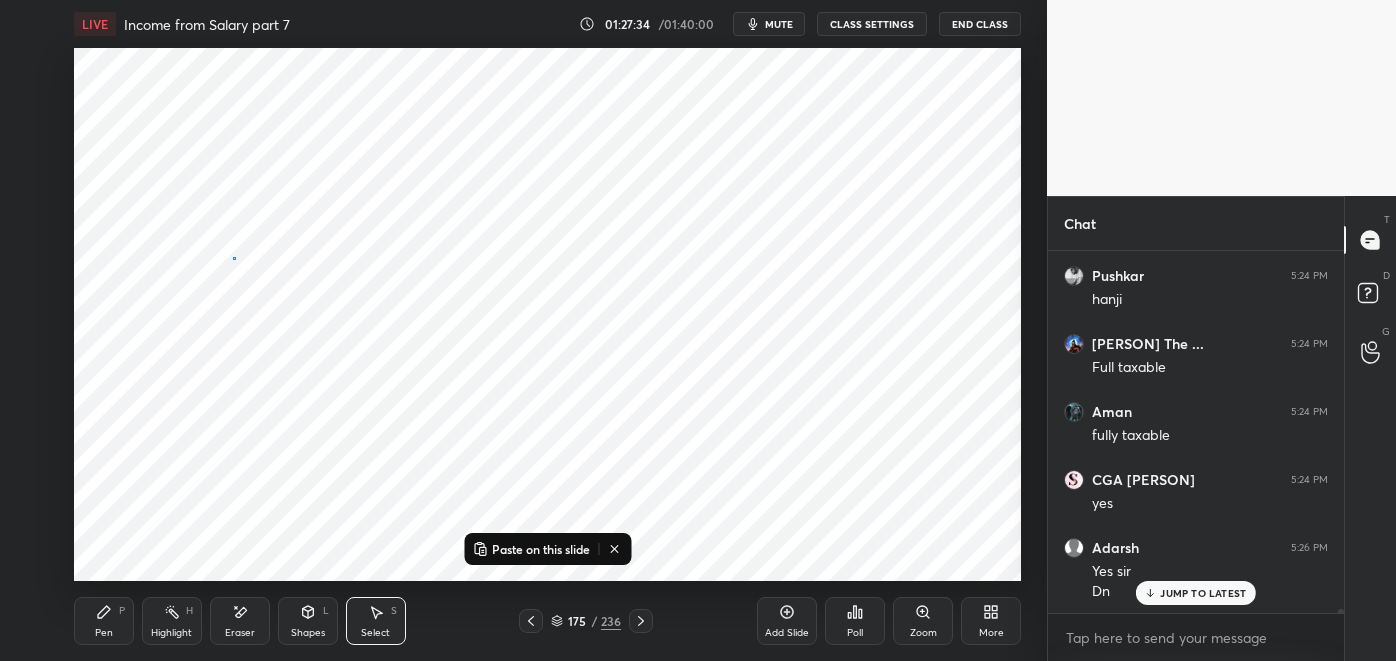 click on "0 ° Undo Copy Paste here Duplicate Duplicate to new slide Delete" at bounding box center (548, 314) 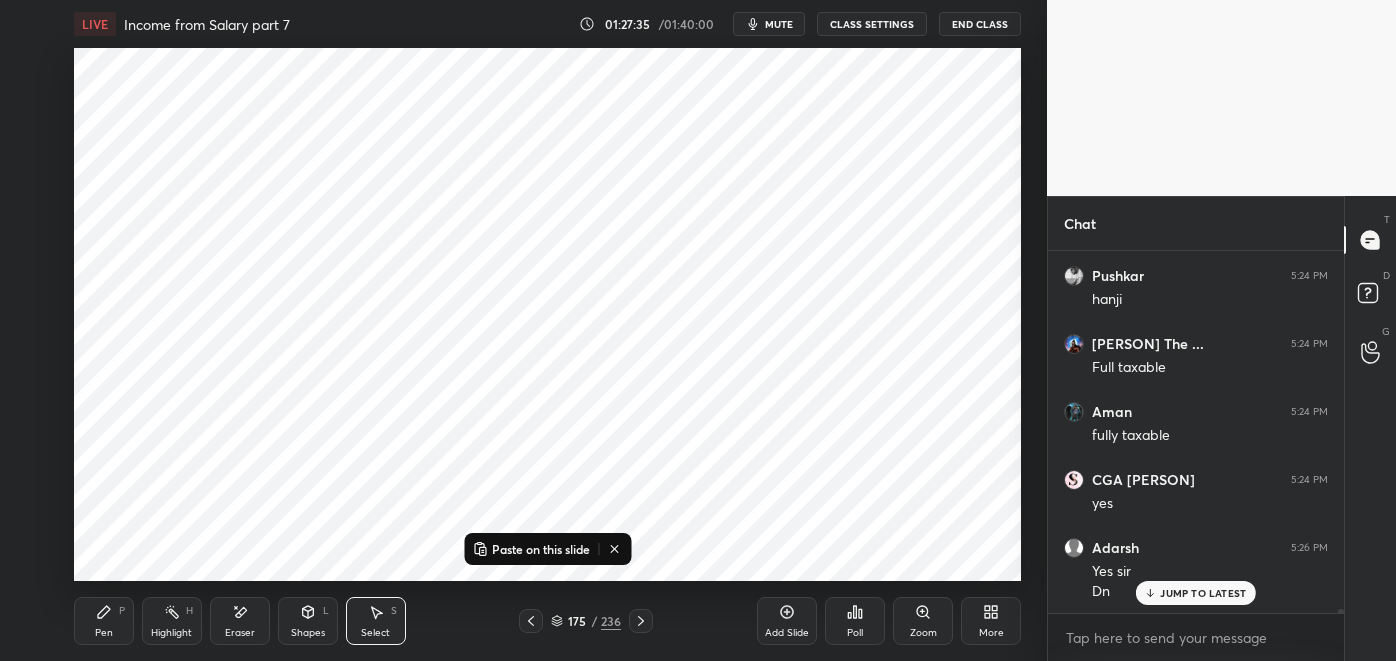 click on "Paste on this slide" at bounding box center [541, 549] 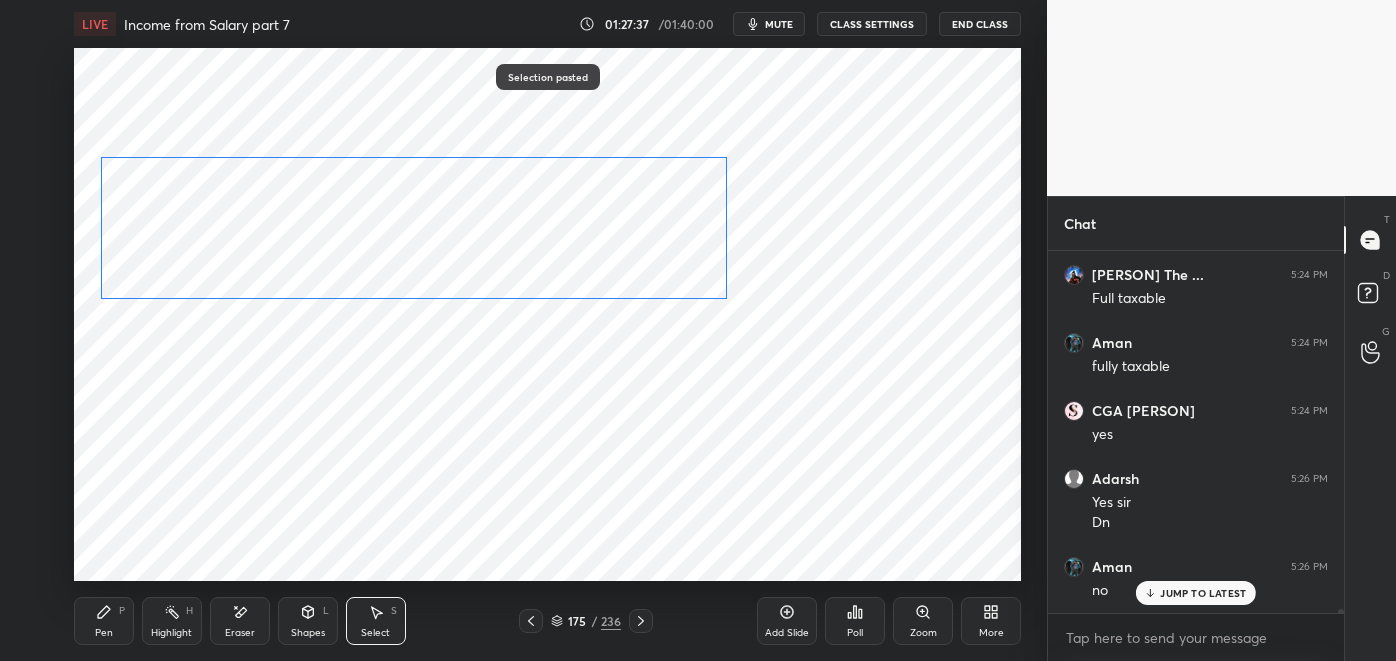 scroll, scrollTop: 35445, scrollLeft: 0, axis: vertical 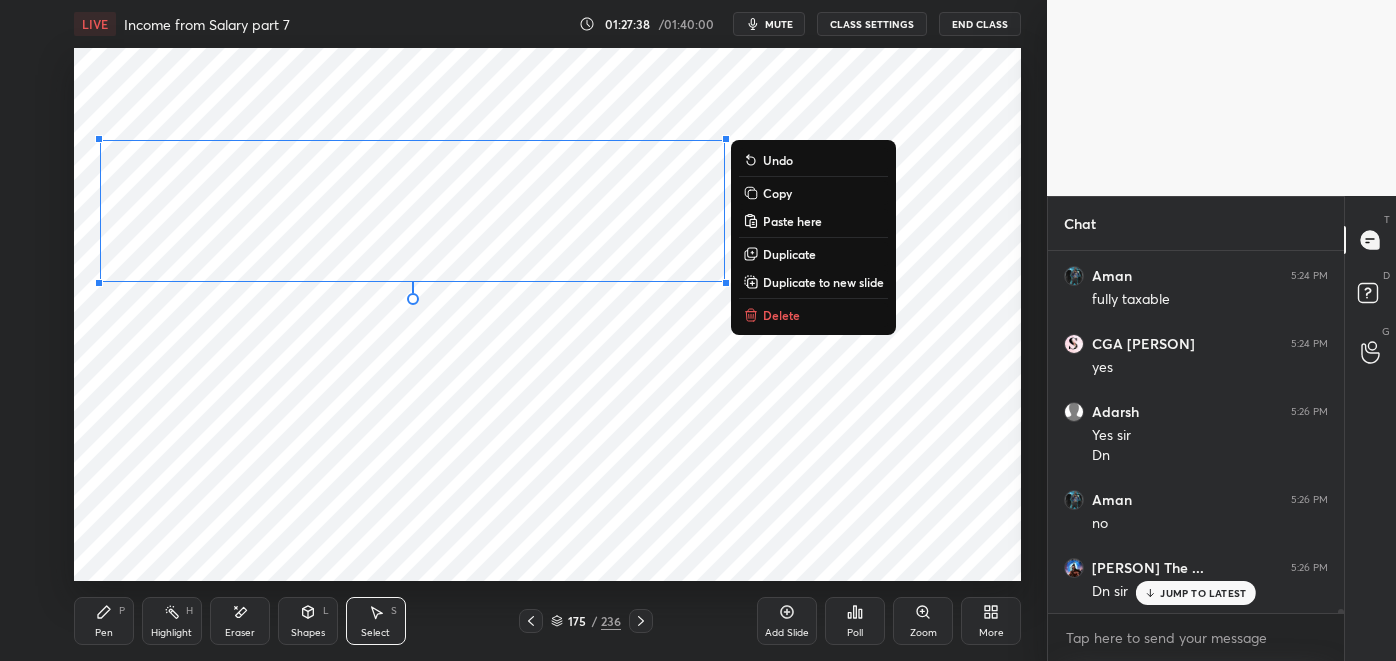 click on "0 ° Undo Copy Paste here Duplicate Duplicate to new slide Delete" at bounding box center (548, 314) 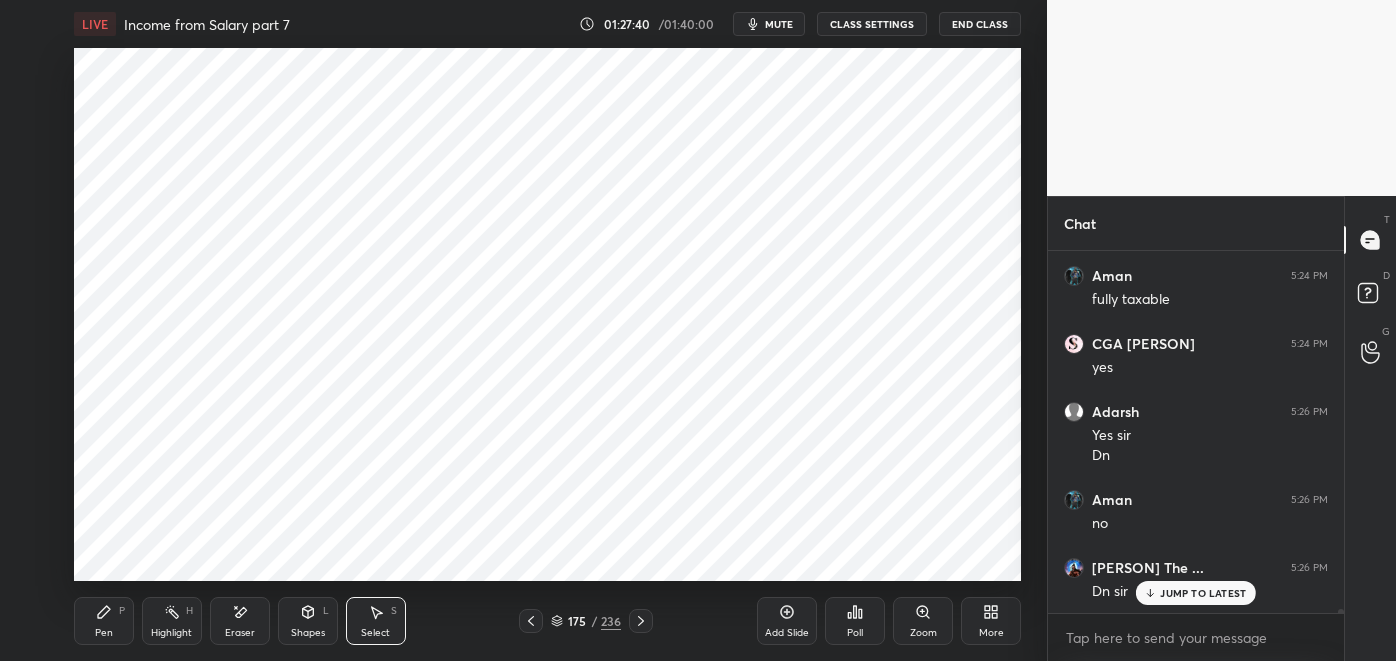 click on "Pen P" at bounding box center (104, 621) 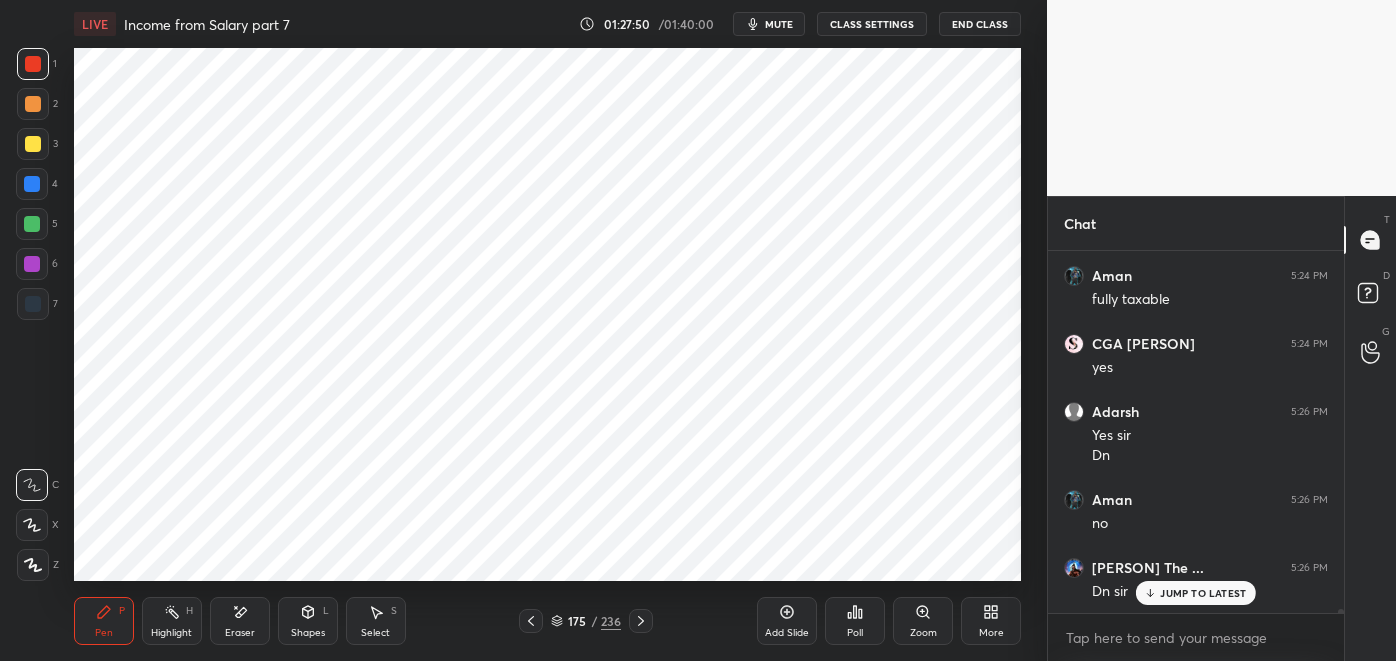 click at bounding box center (32, 184) 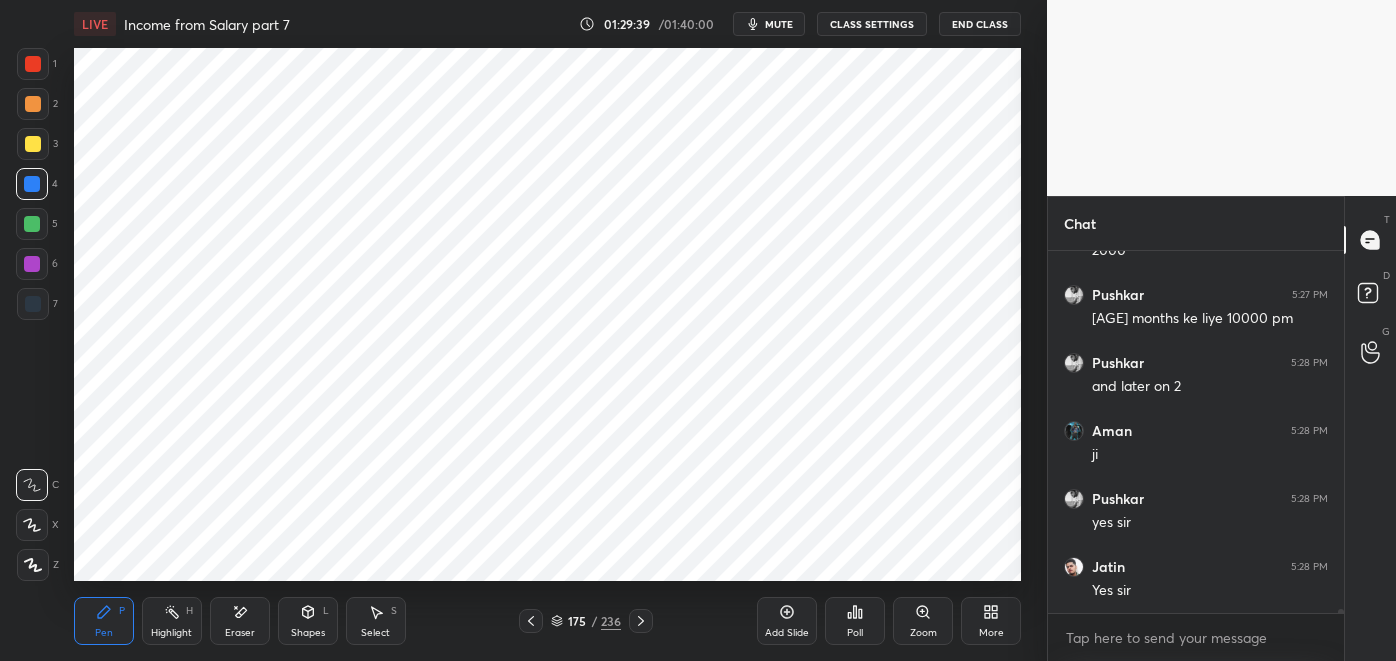 scroll, scrollTop: 36261, scrollLeft: 0, axis: vertical 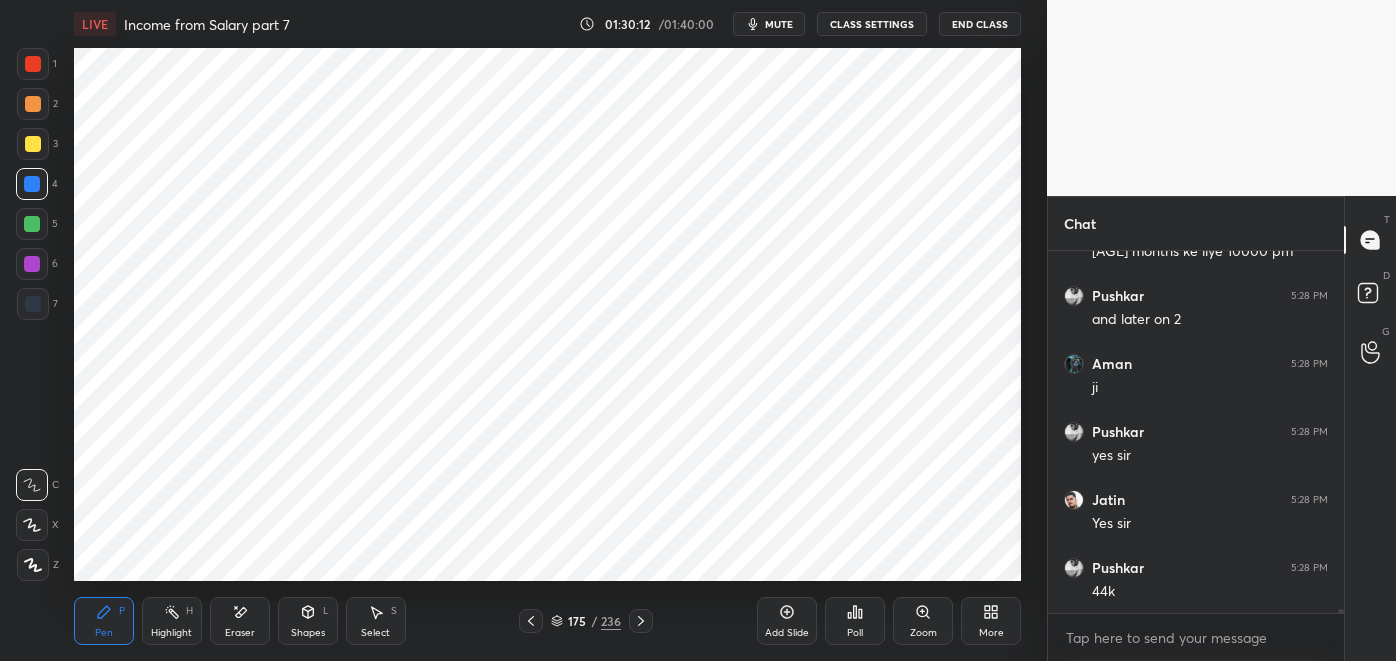 click at bounding box center (32, 264) 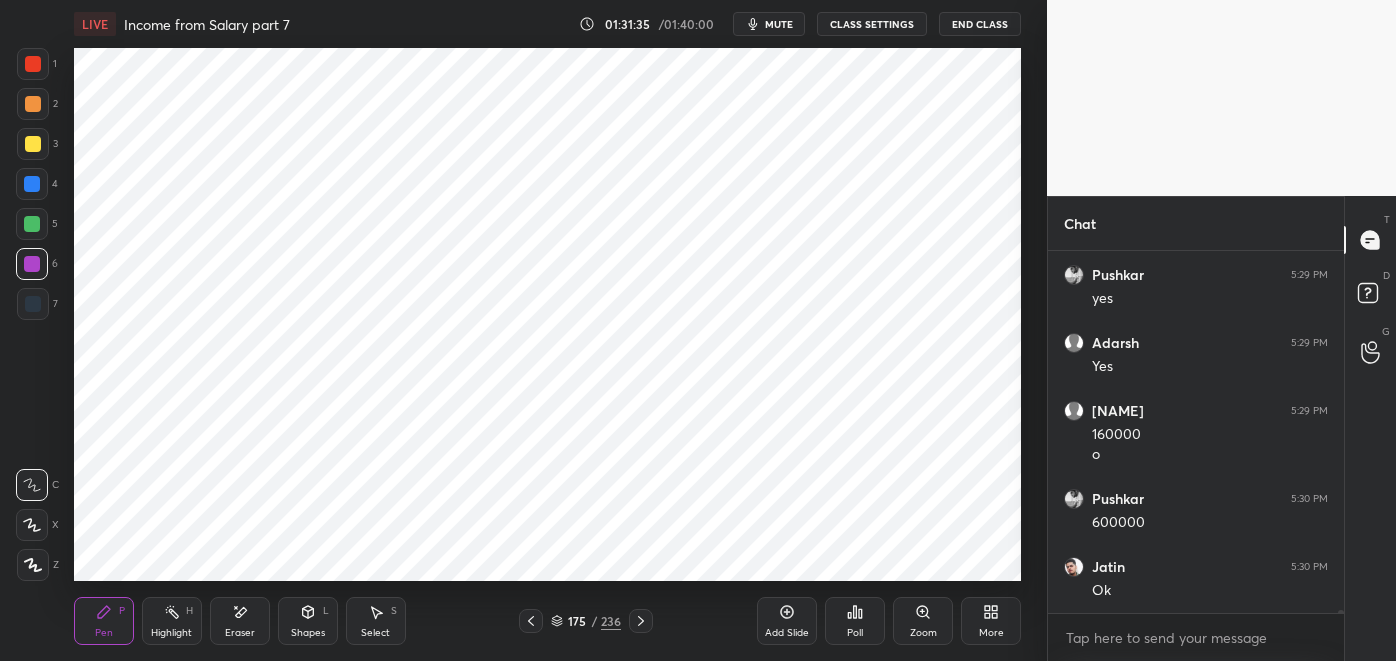 scroll, scrollTop: 37709, scrollLeft: 0, axis: vertical 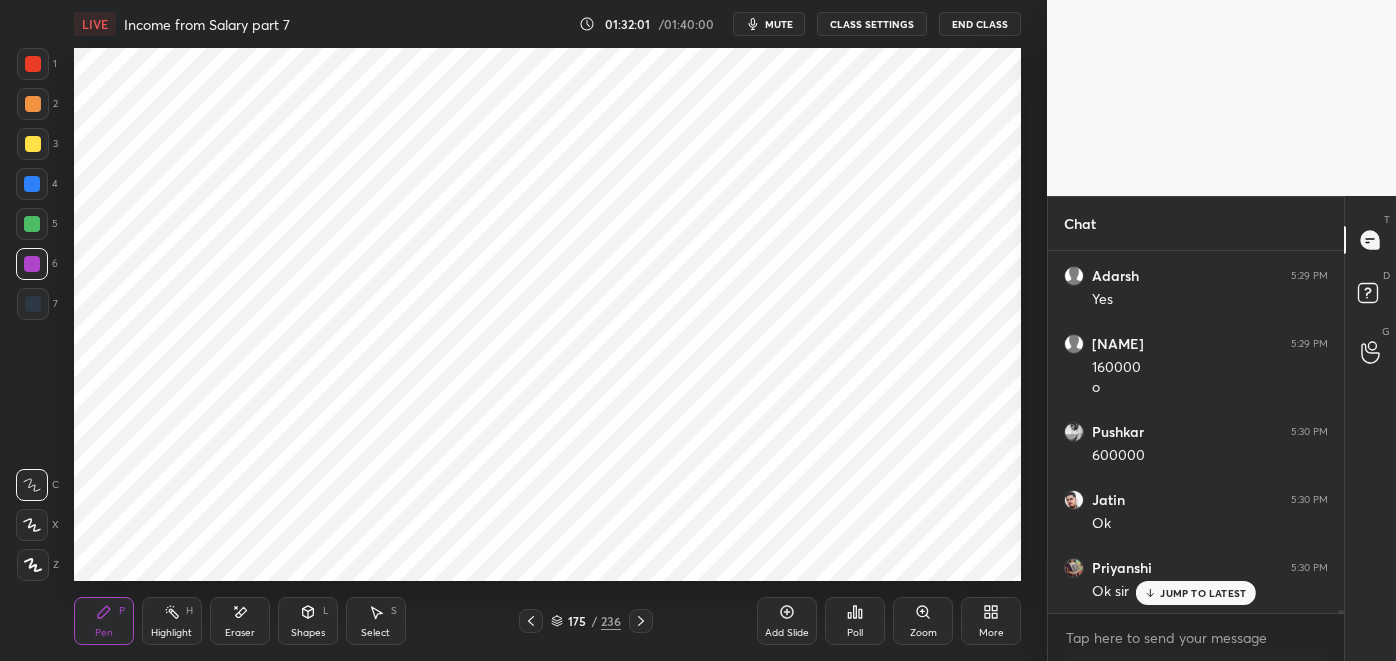 click at bounding box center (33, 304) 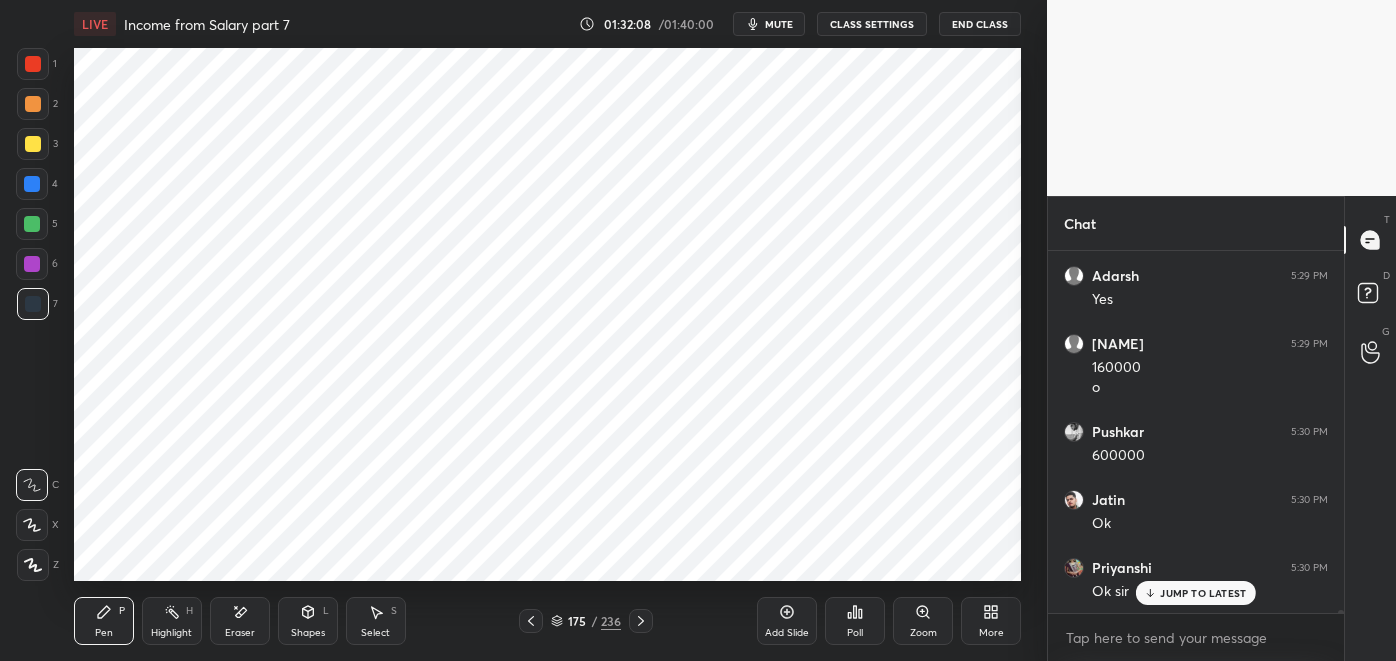 scroll, scrollTop: 37778, scrollLeft: 0, axis: vertical 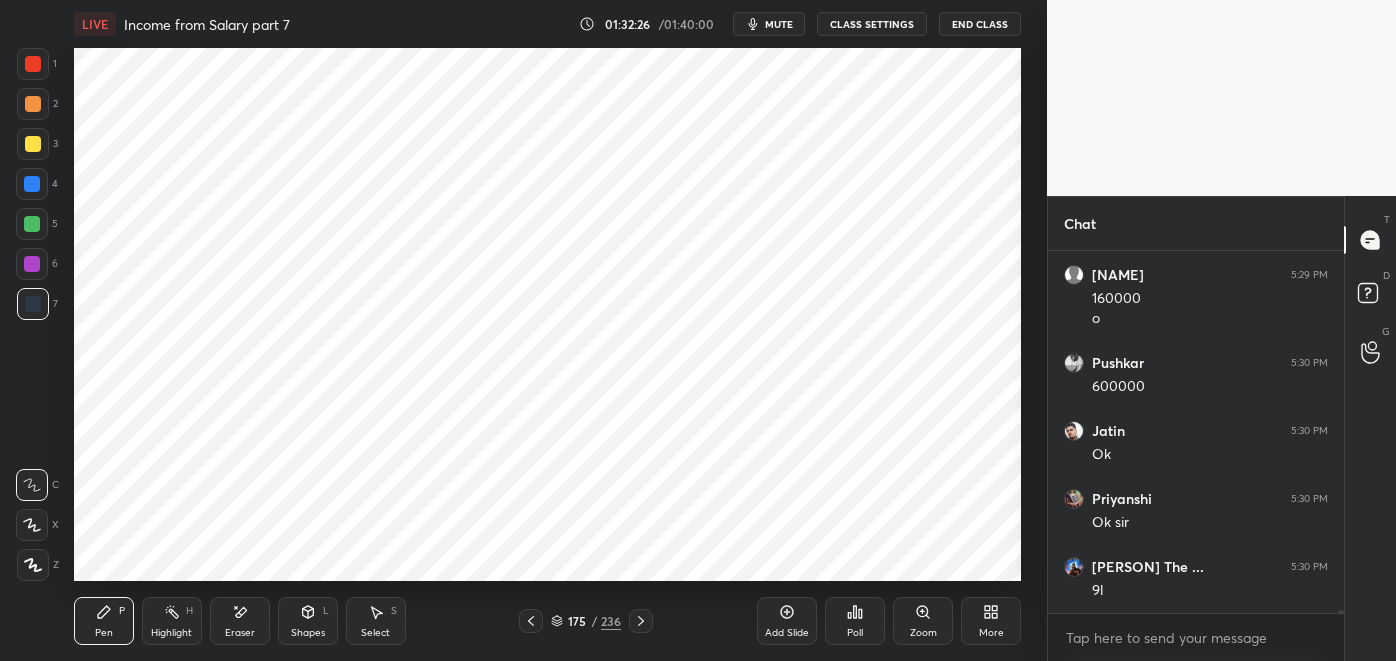 click at bounding box center (531, 621) 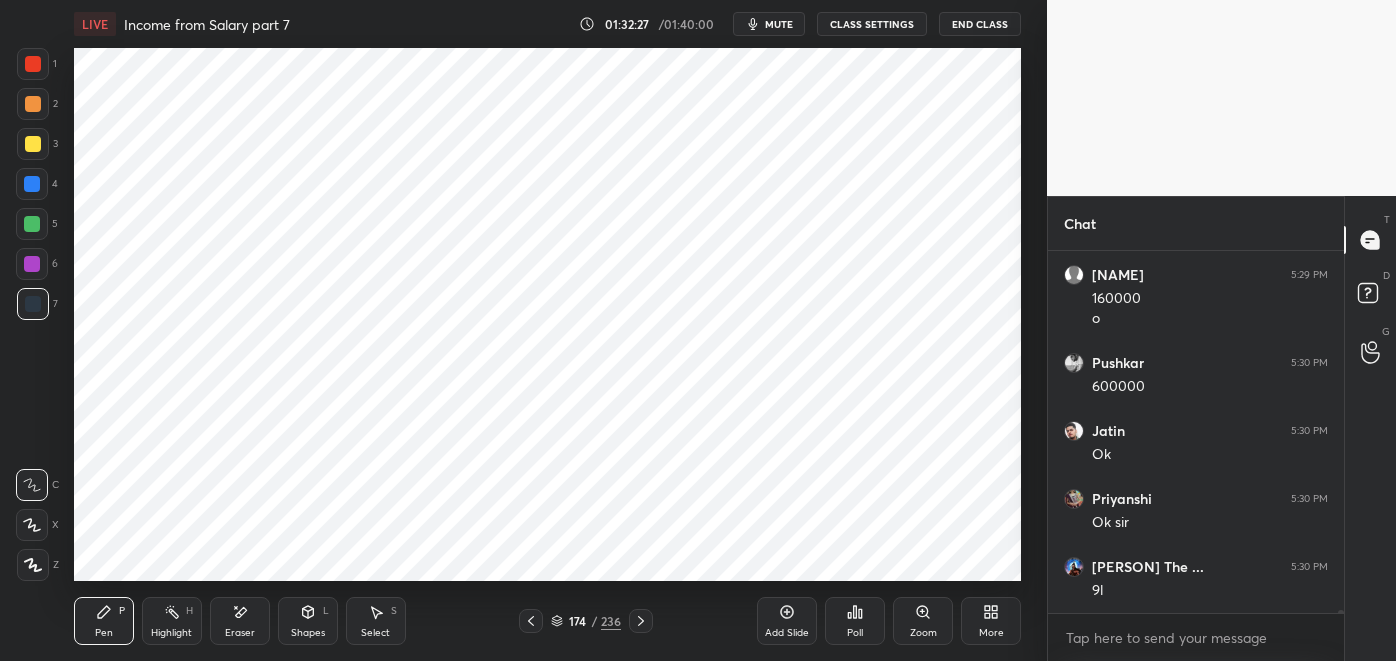 click on "Highlight" at bounding box center (171, 633) 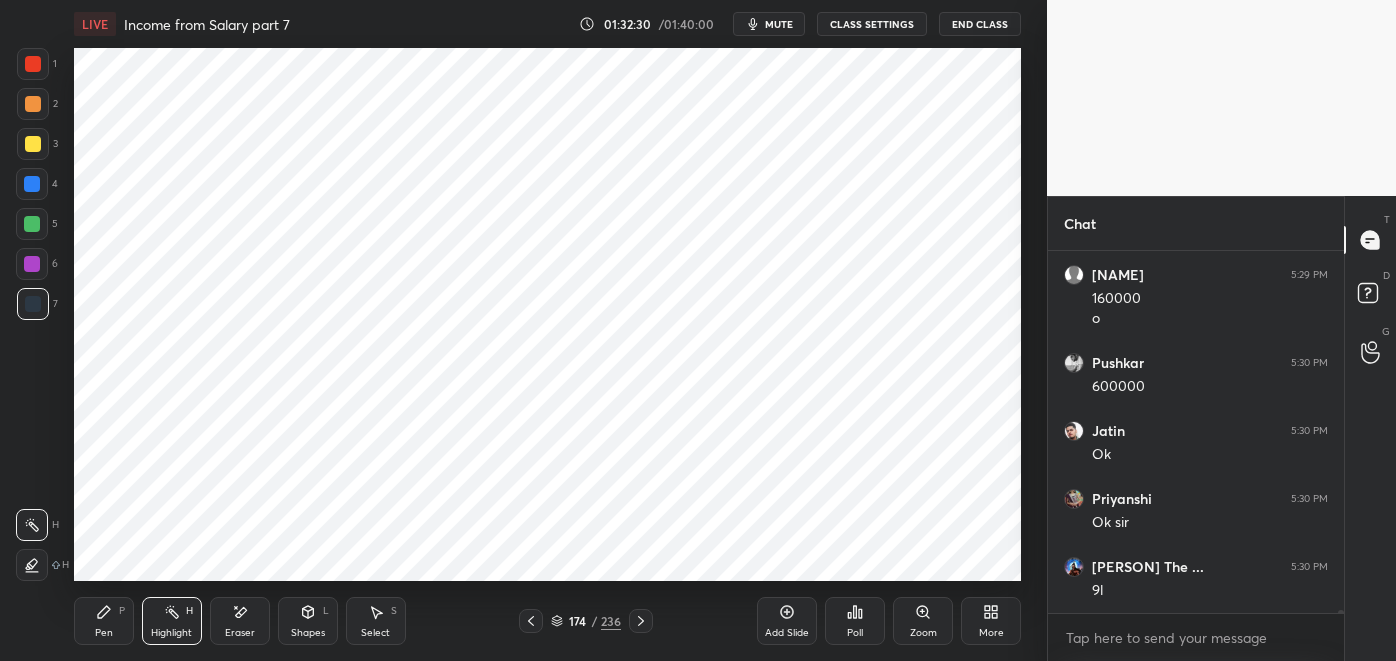 click 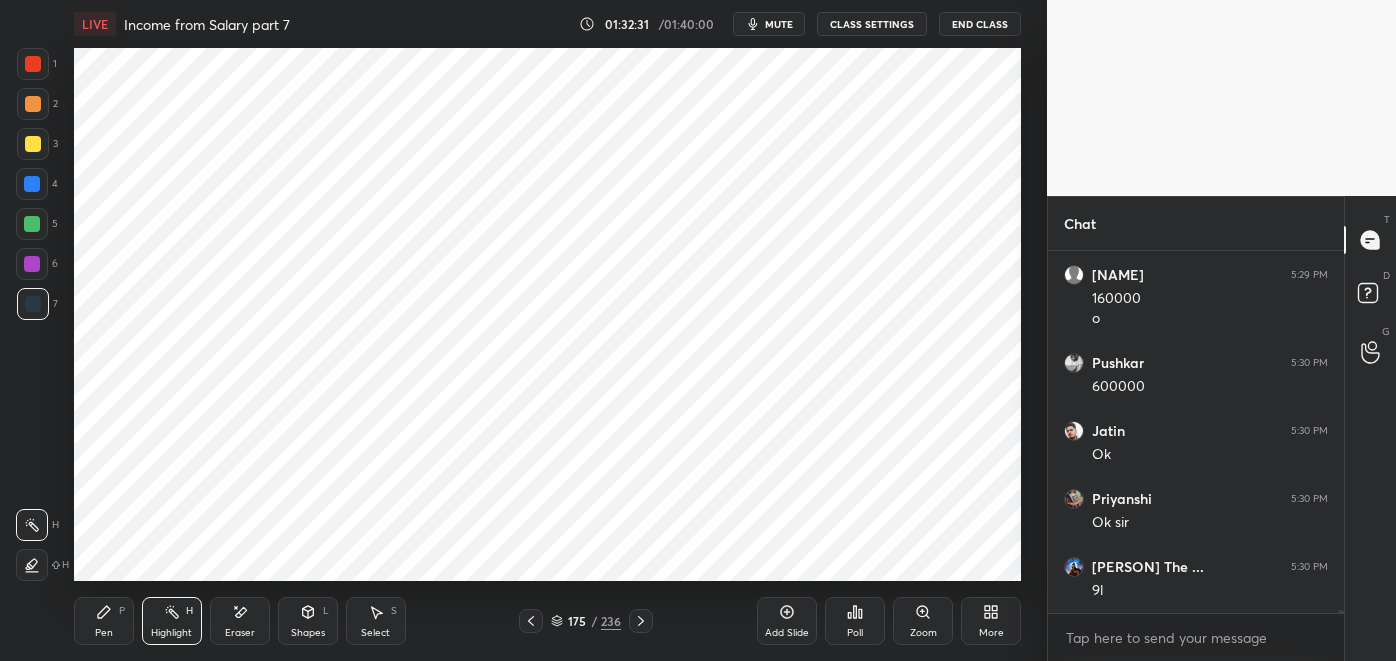 scroll, scrollTop: 37845, scrollLeft: 0, axis: vertical 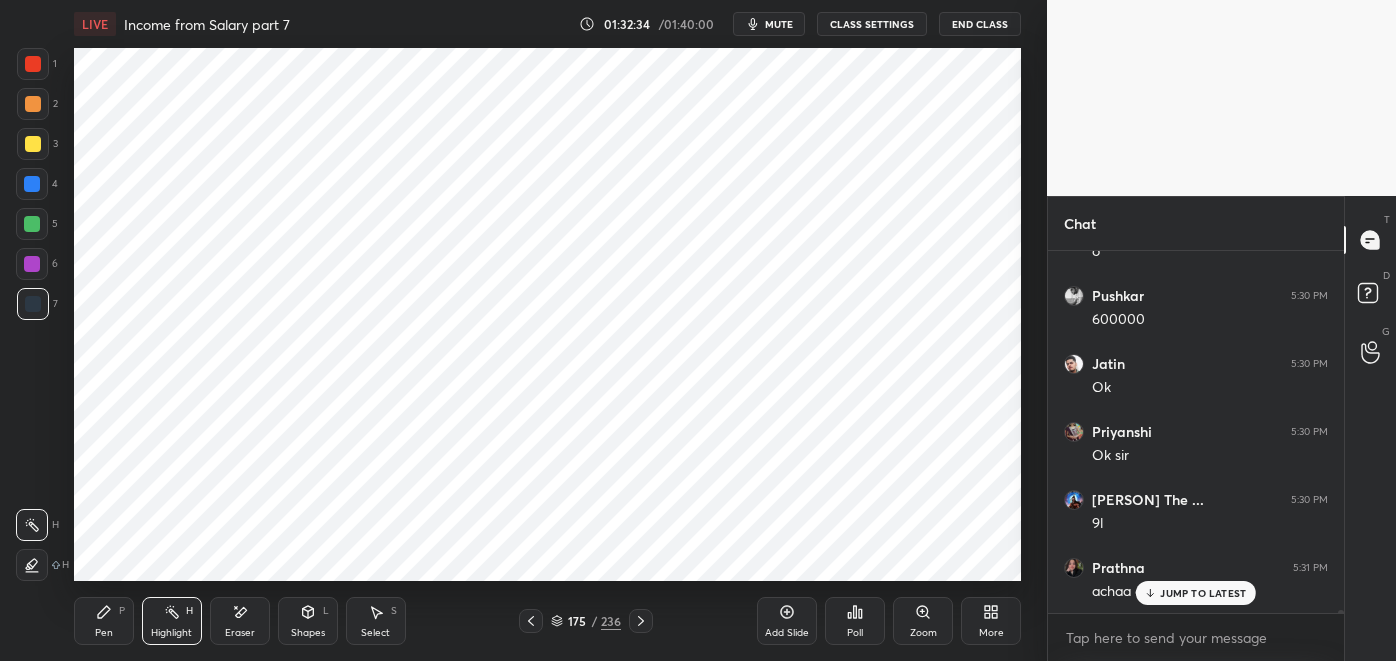 click 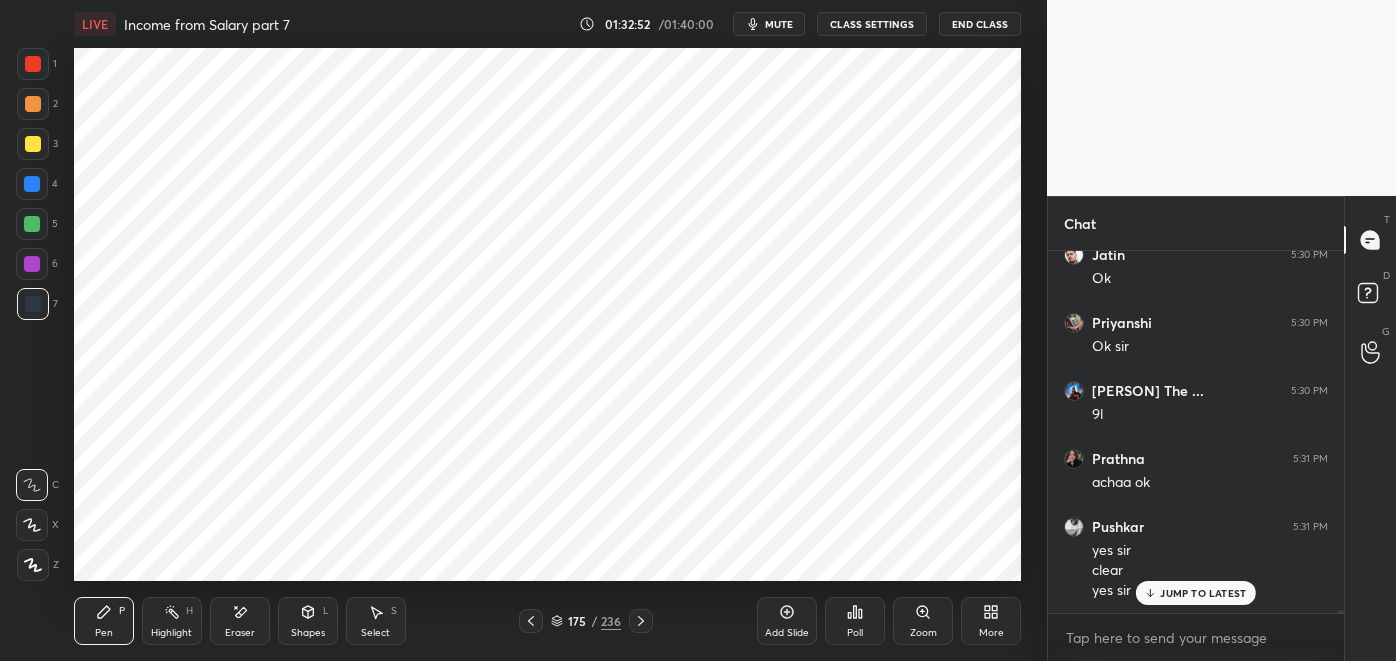 scroll, scrollTop: 38021, scrollLeft: 0, axis: vertical 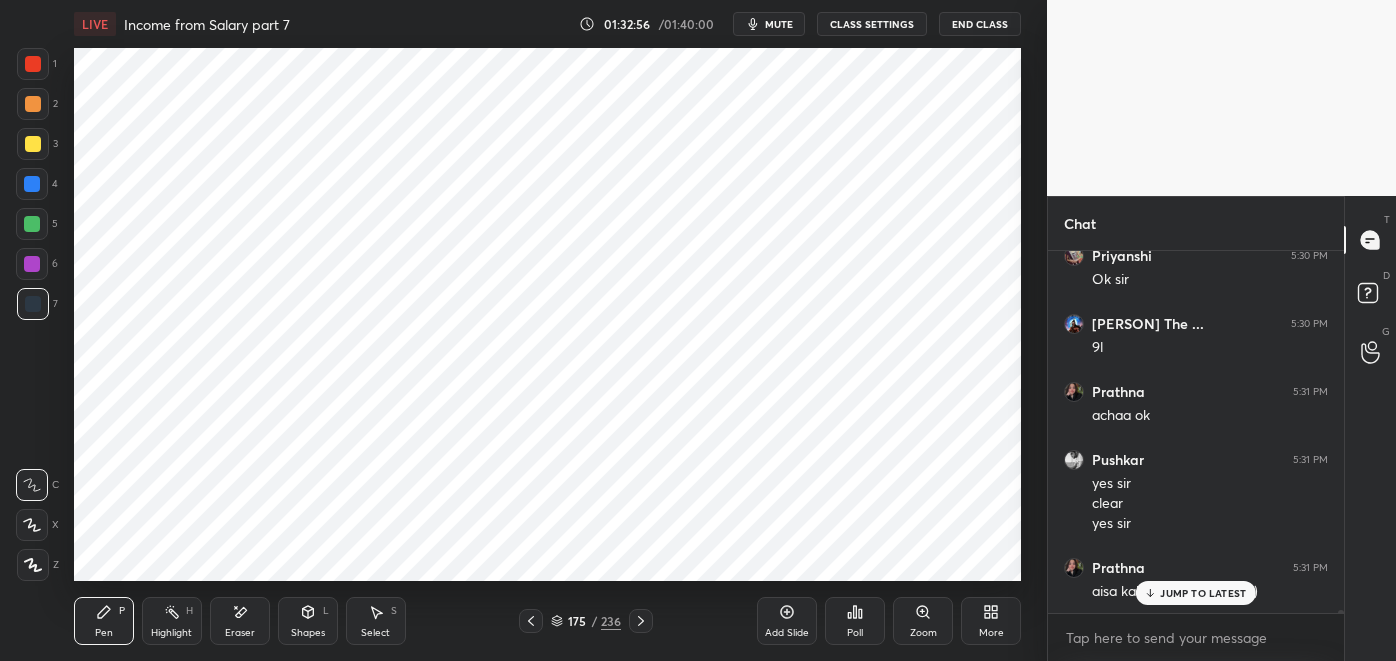 click on "JUMP TO LATEST" at bounding box center [1196, 593] 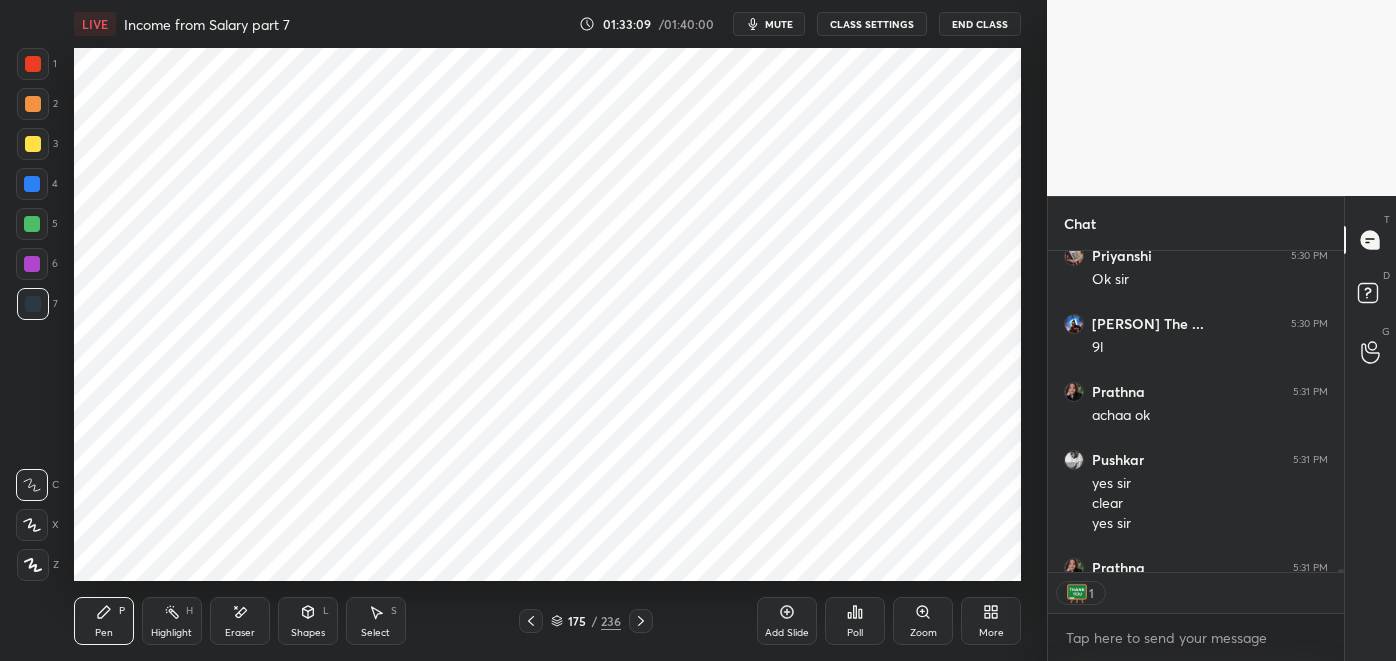 scroll, scrollTop: 315, scrollLeft: 290, axis: both 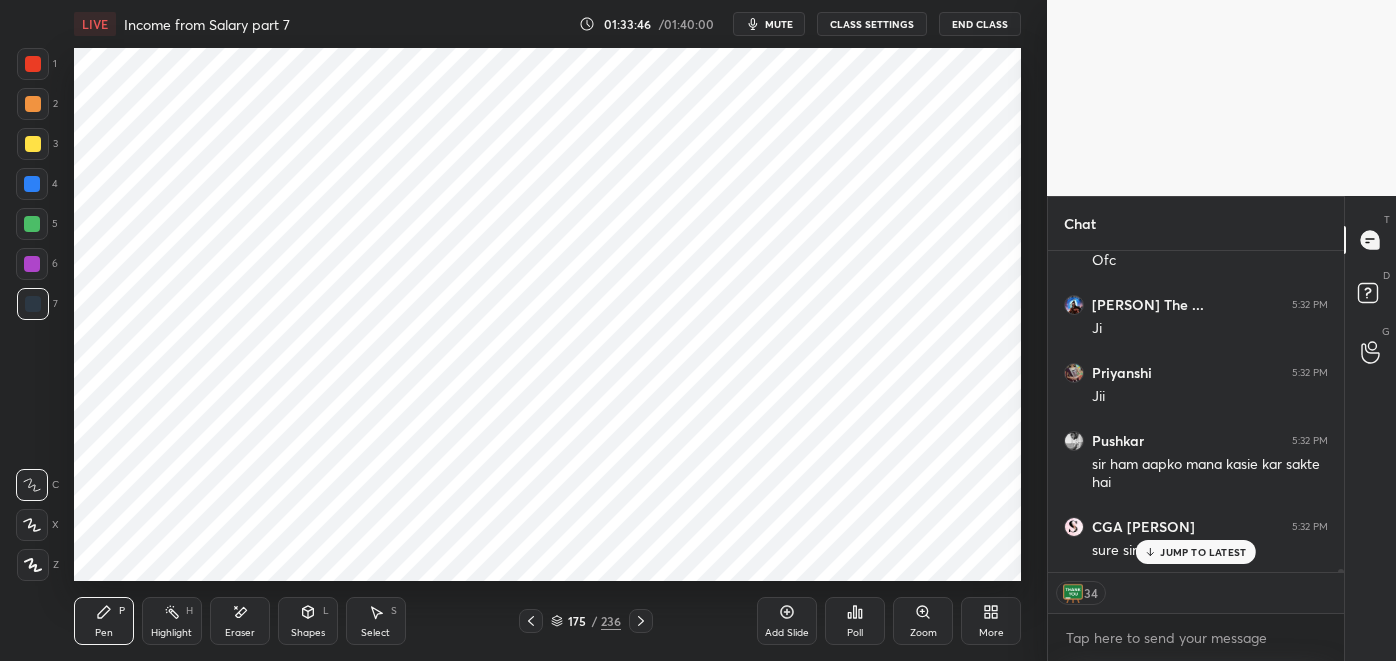 click 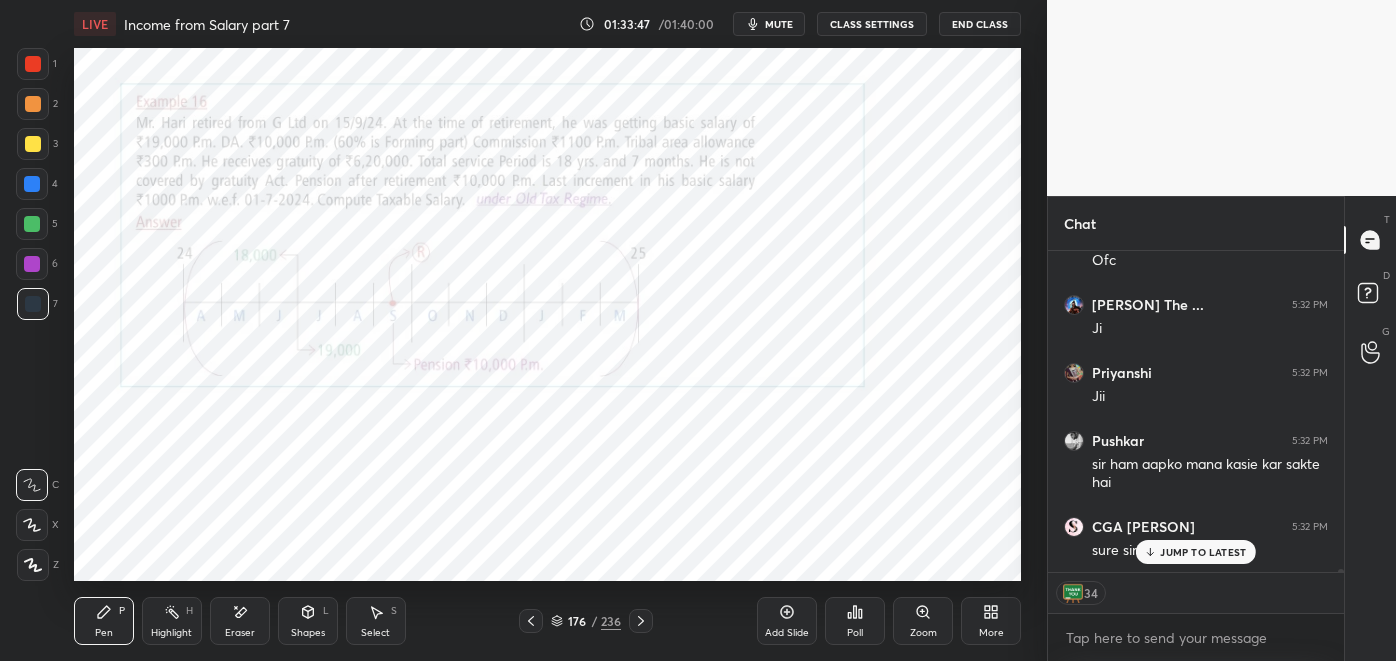 click 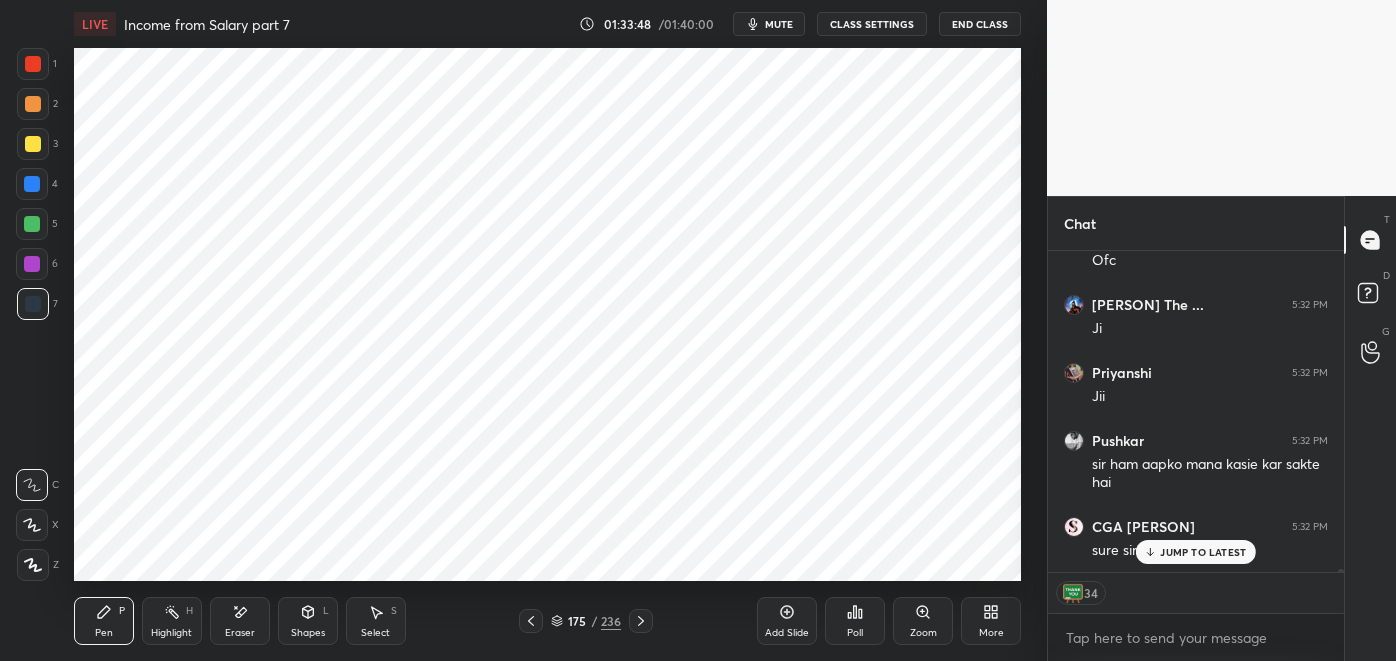 click 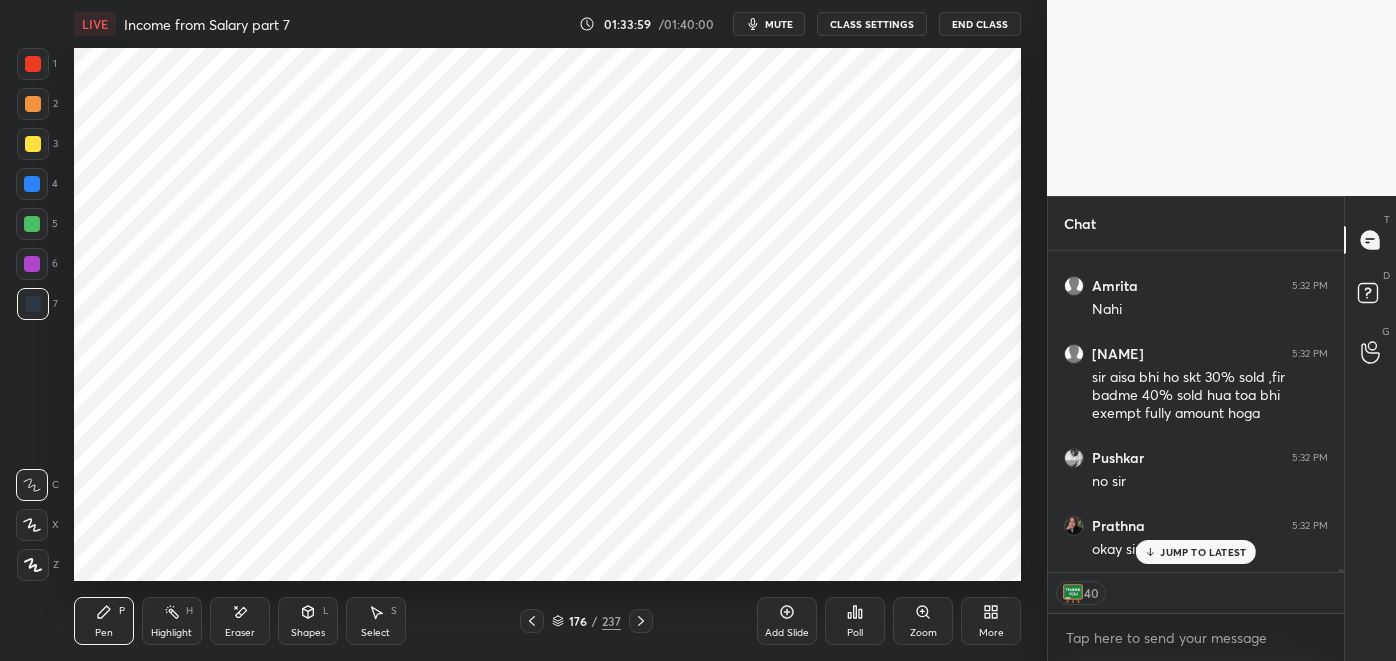 scroll, scrollTop: 39088, scrollLeft: 0, axis: vertical 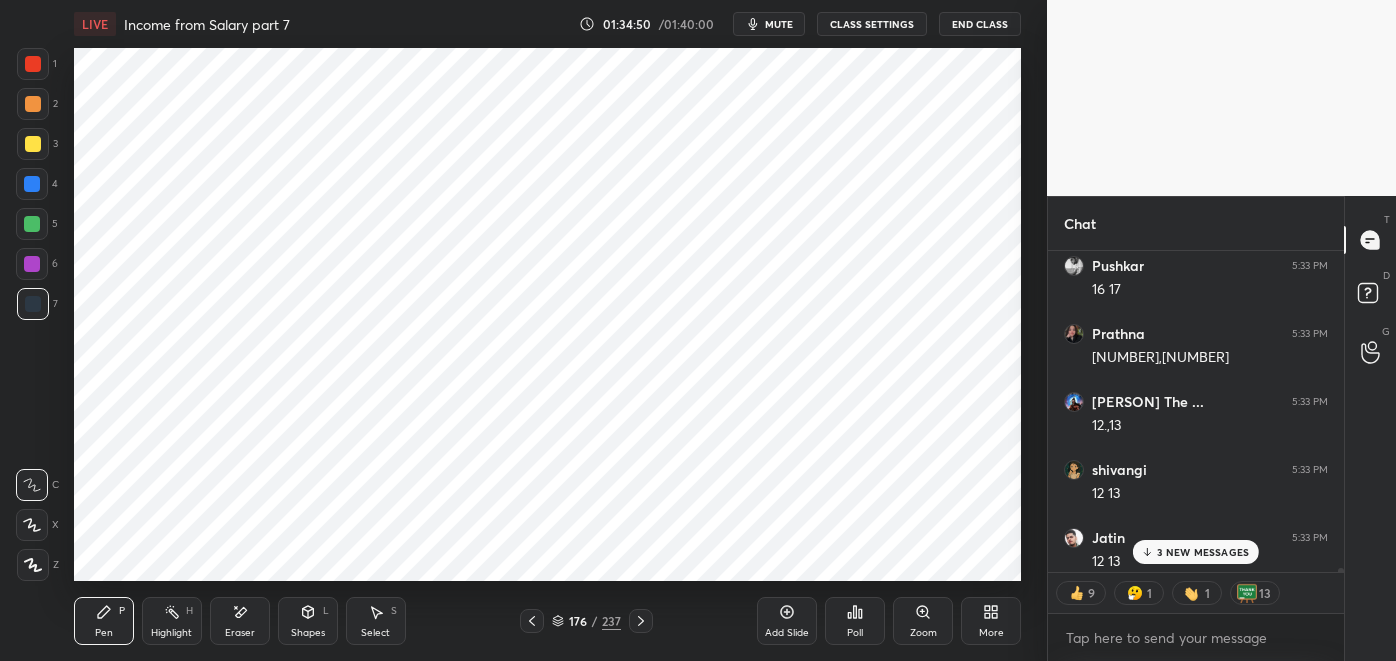 click 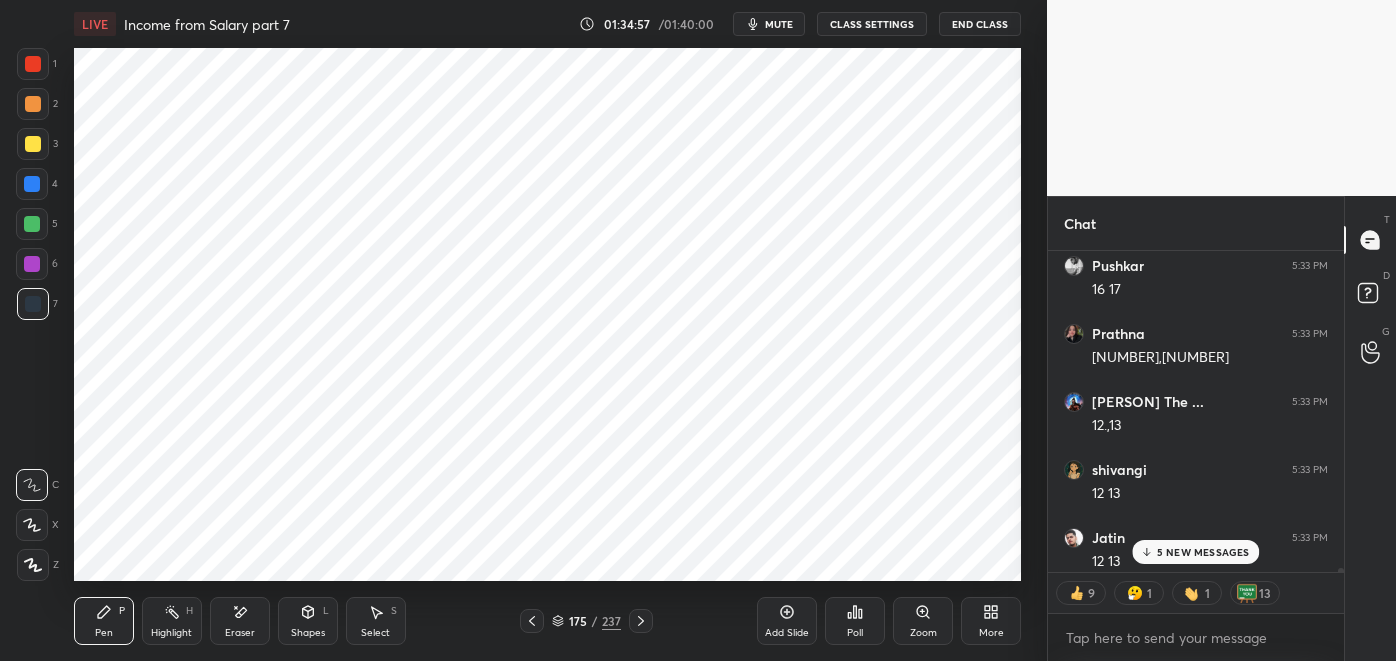 click on "12 13" at bounding box center (1210, 562) 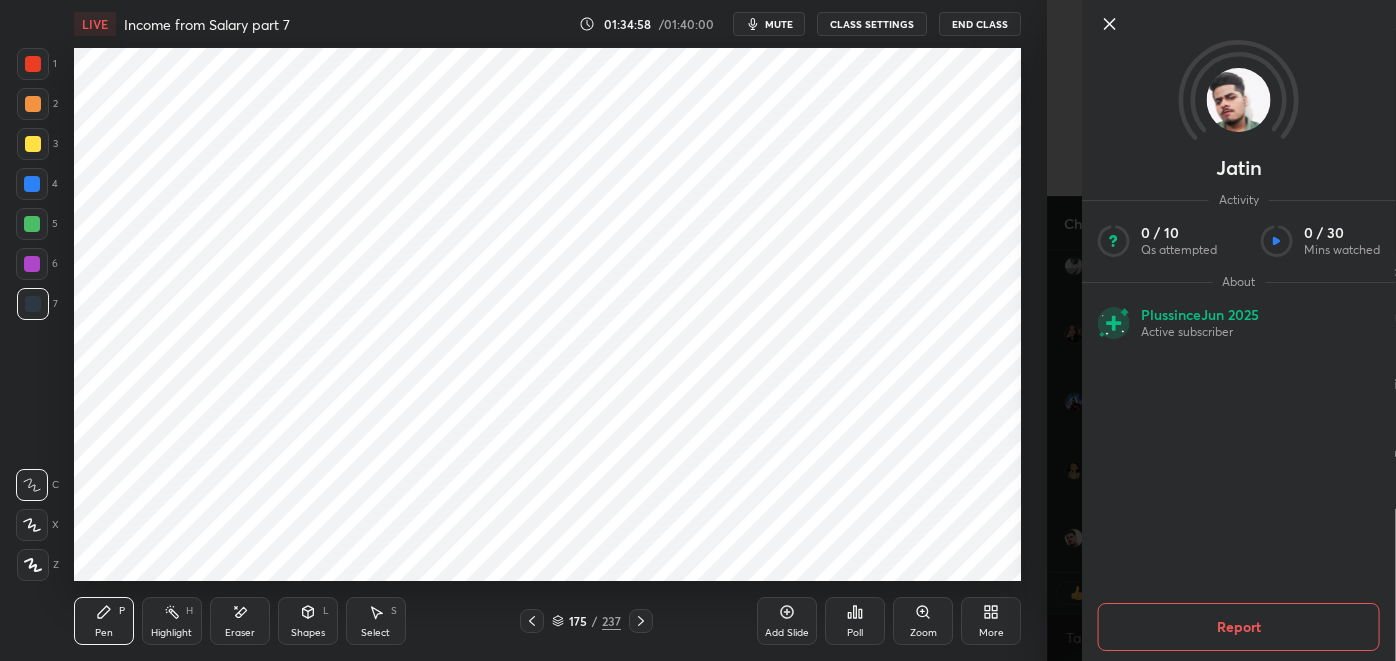 click 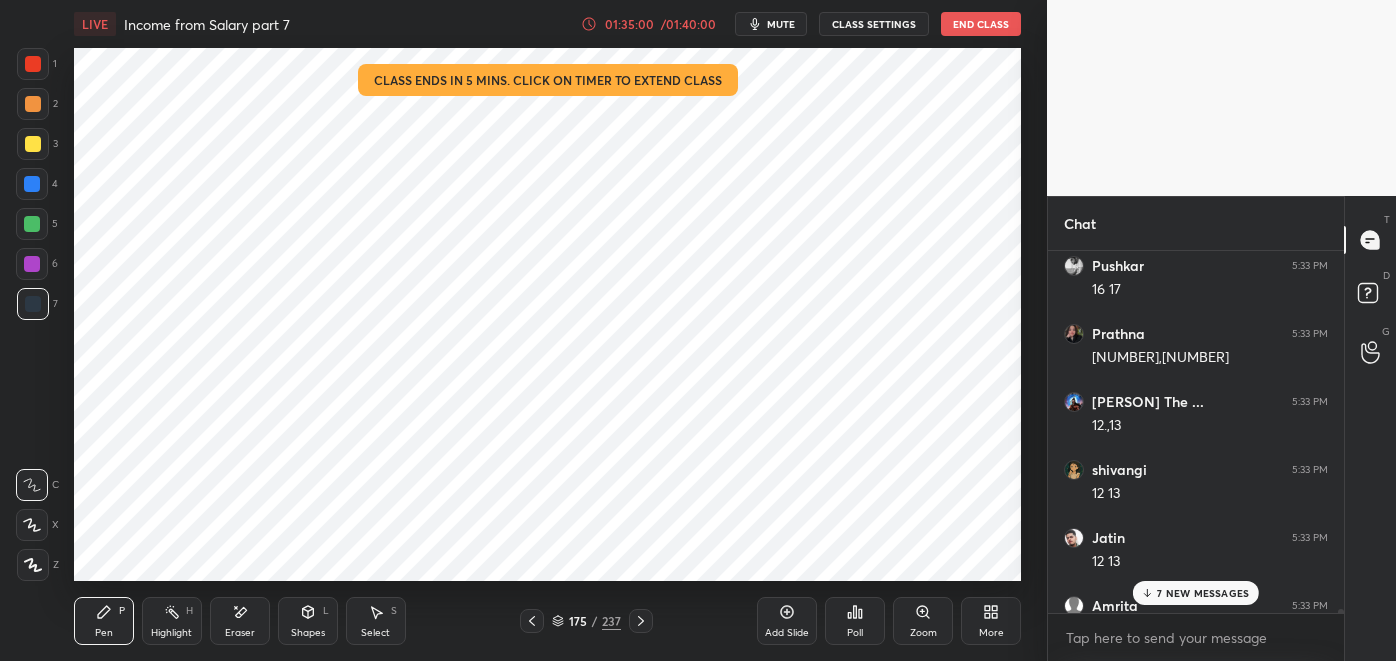 click on "12 13" at bounding box center (1210, 560) 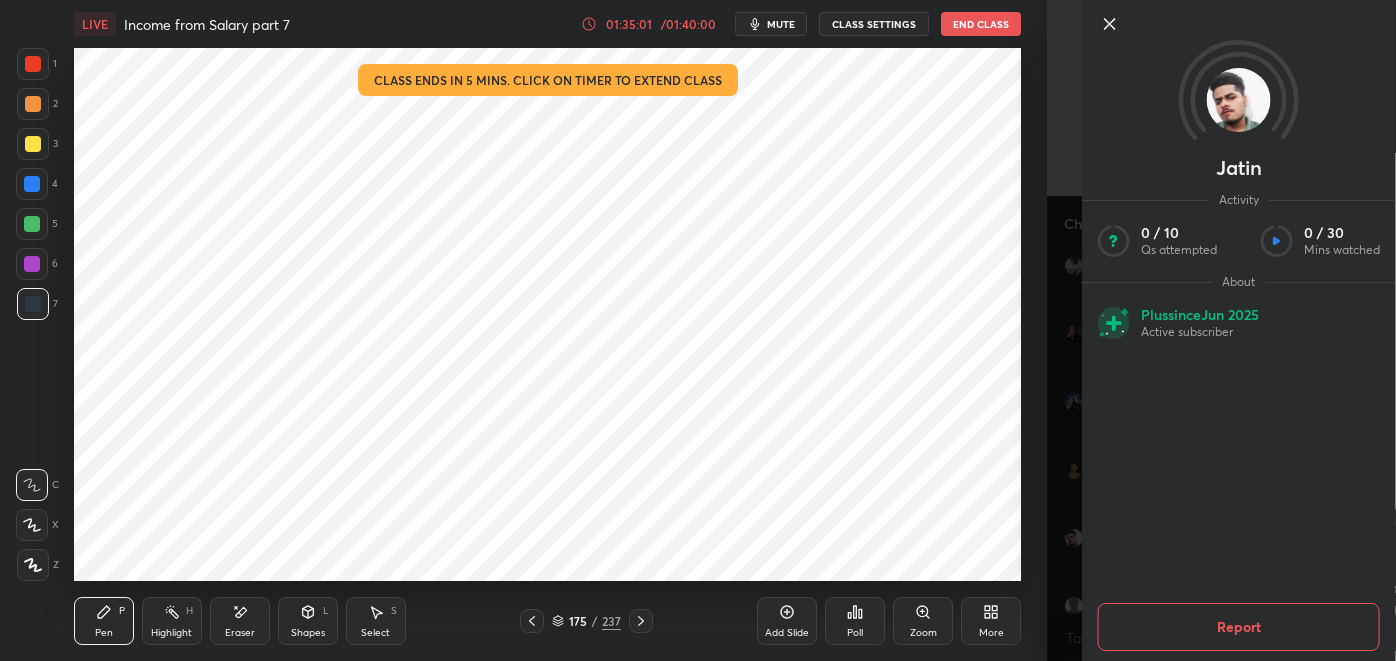 click at bounding box center [1239, 57] 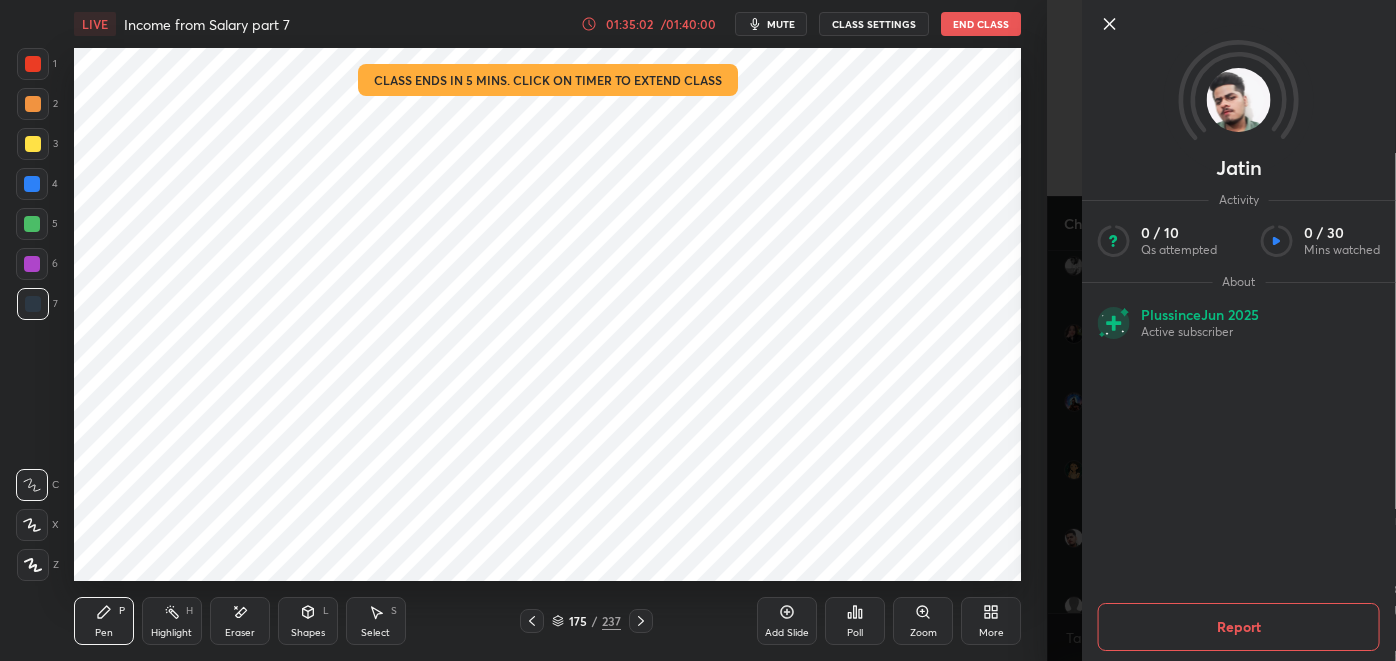 click 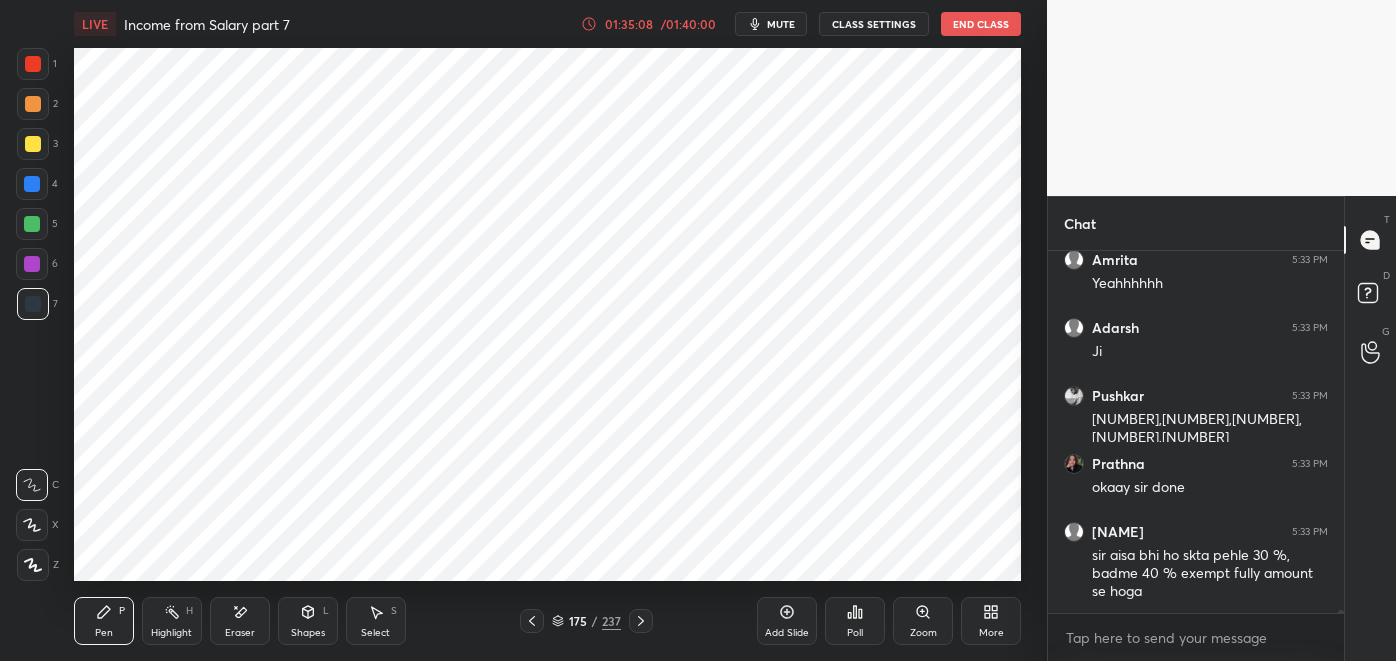 scroll, scrollTop: 40240, scrollLeft: 0, axis: vertical 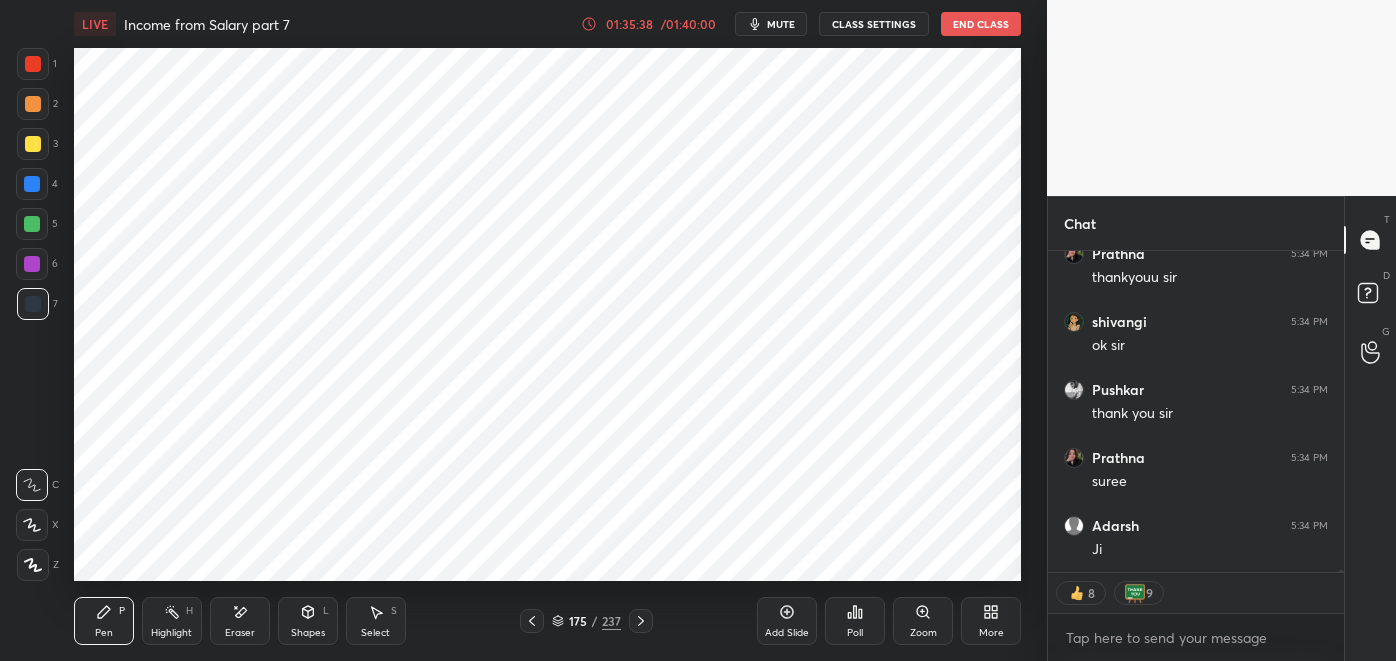 click on "End Class" at bounding box center [981, 24] 